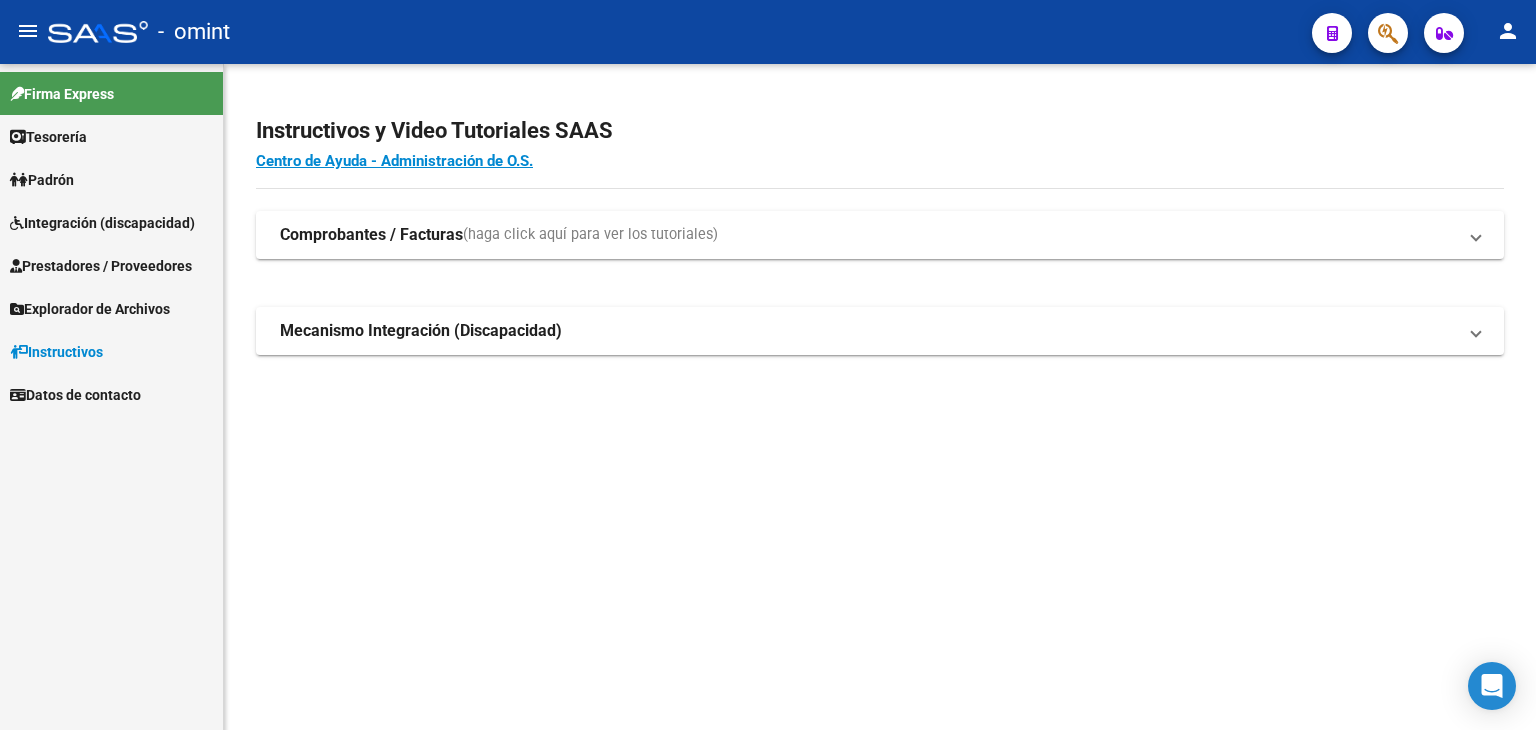 scroll, scrollTop: 0, scrollLeft: 0, axis: both 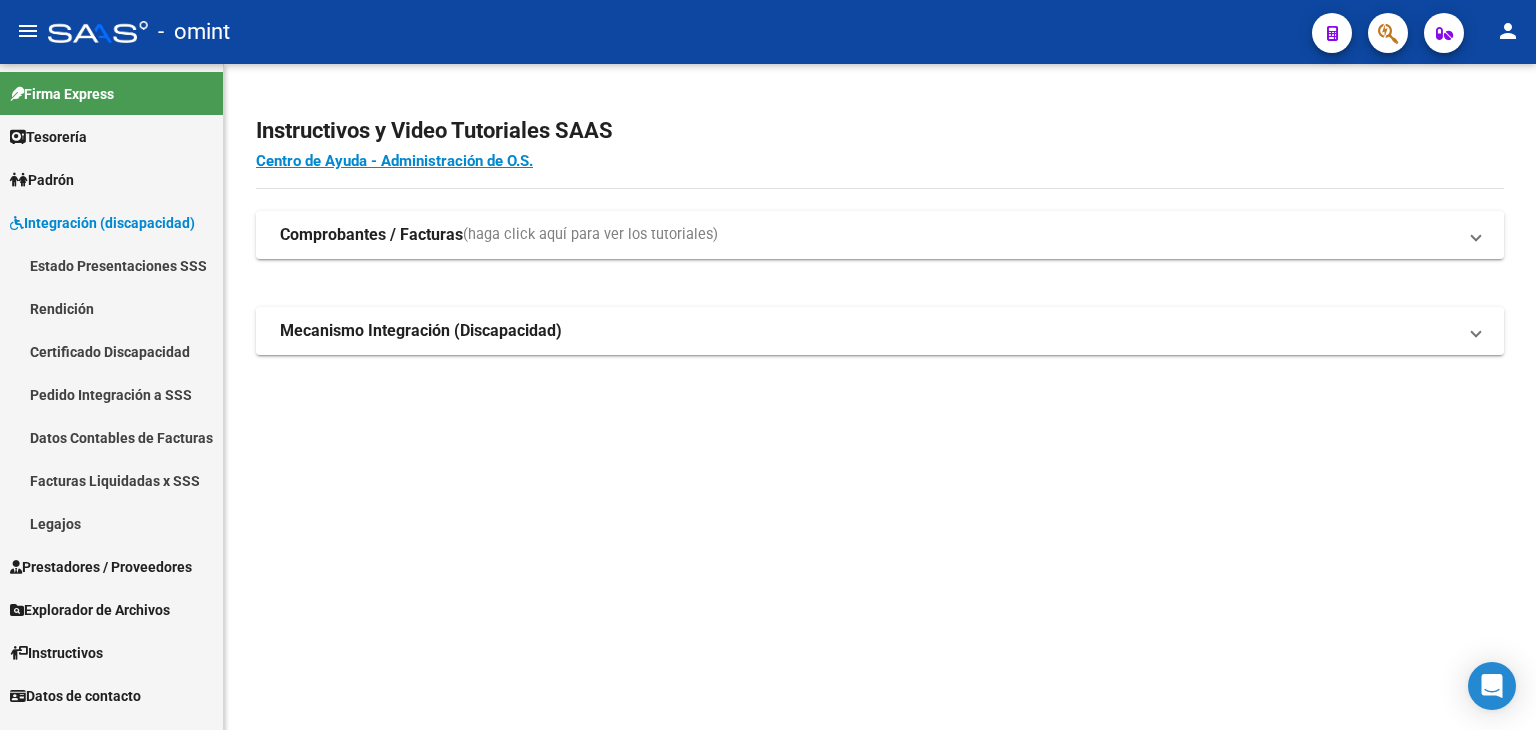 click on "Legajos" at bounding box center (111, 523) 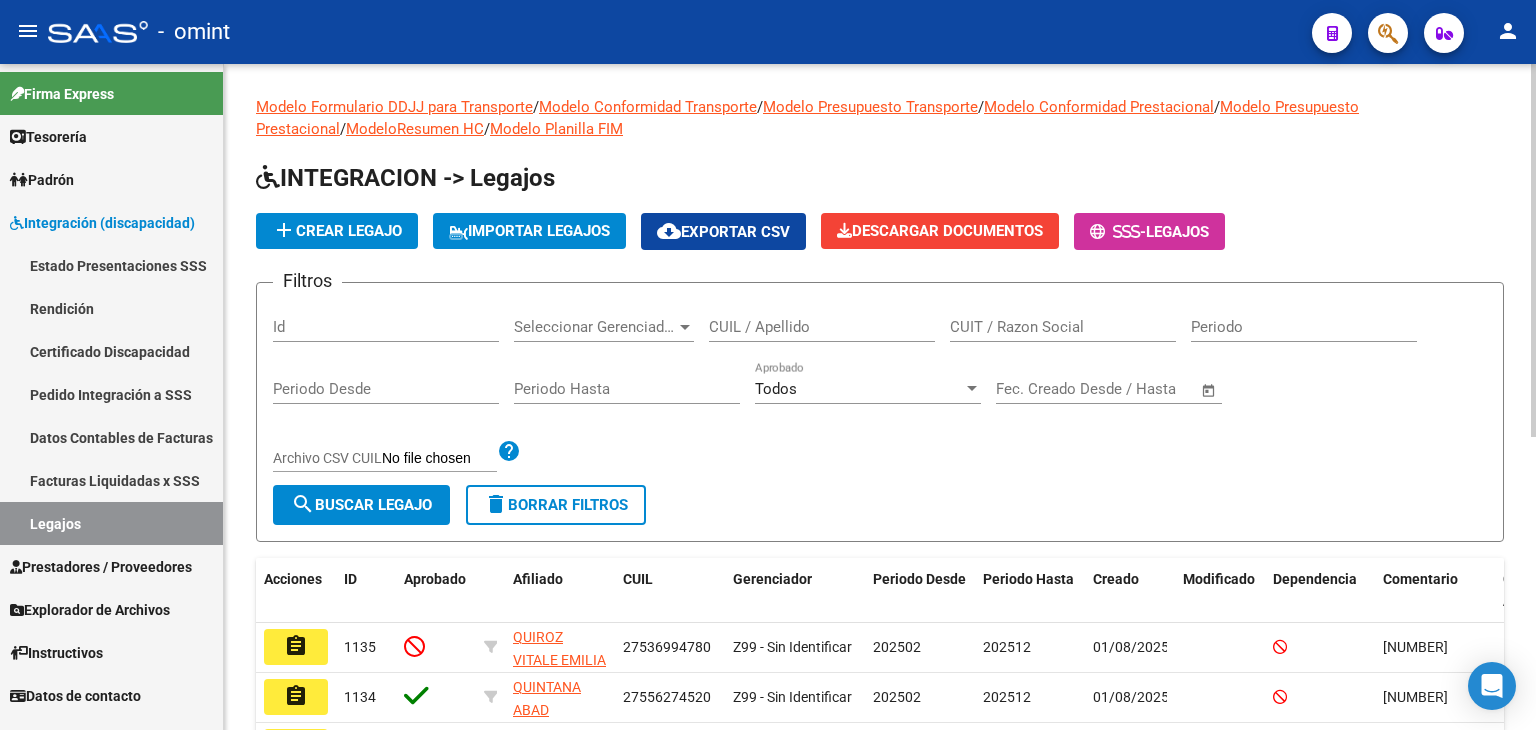 click on "CUIL / Apellido" at bounding box center (822, 327) 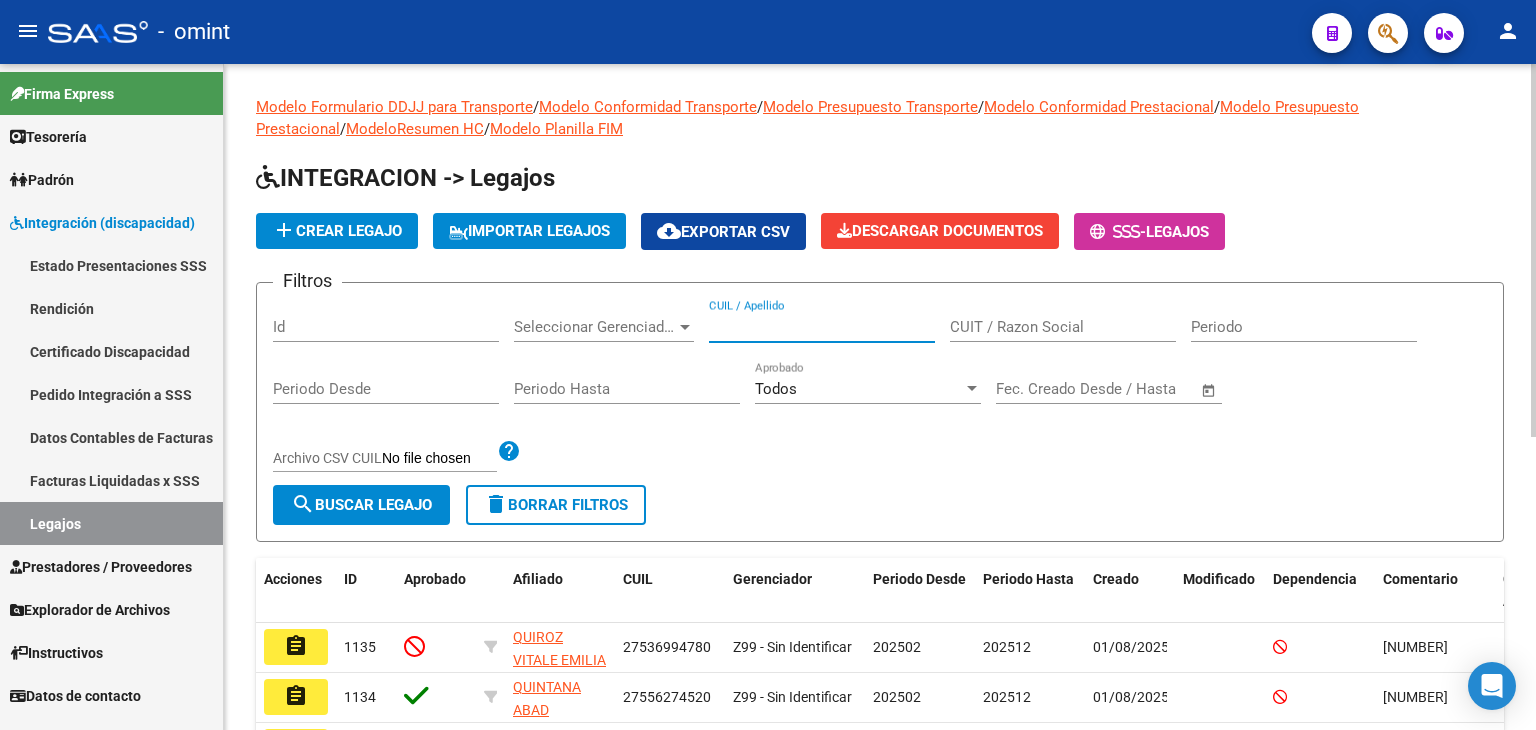 paste on "20475781180" 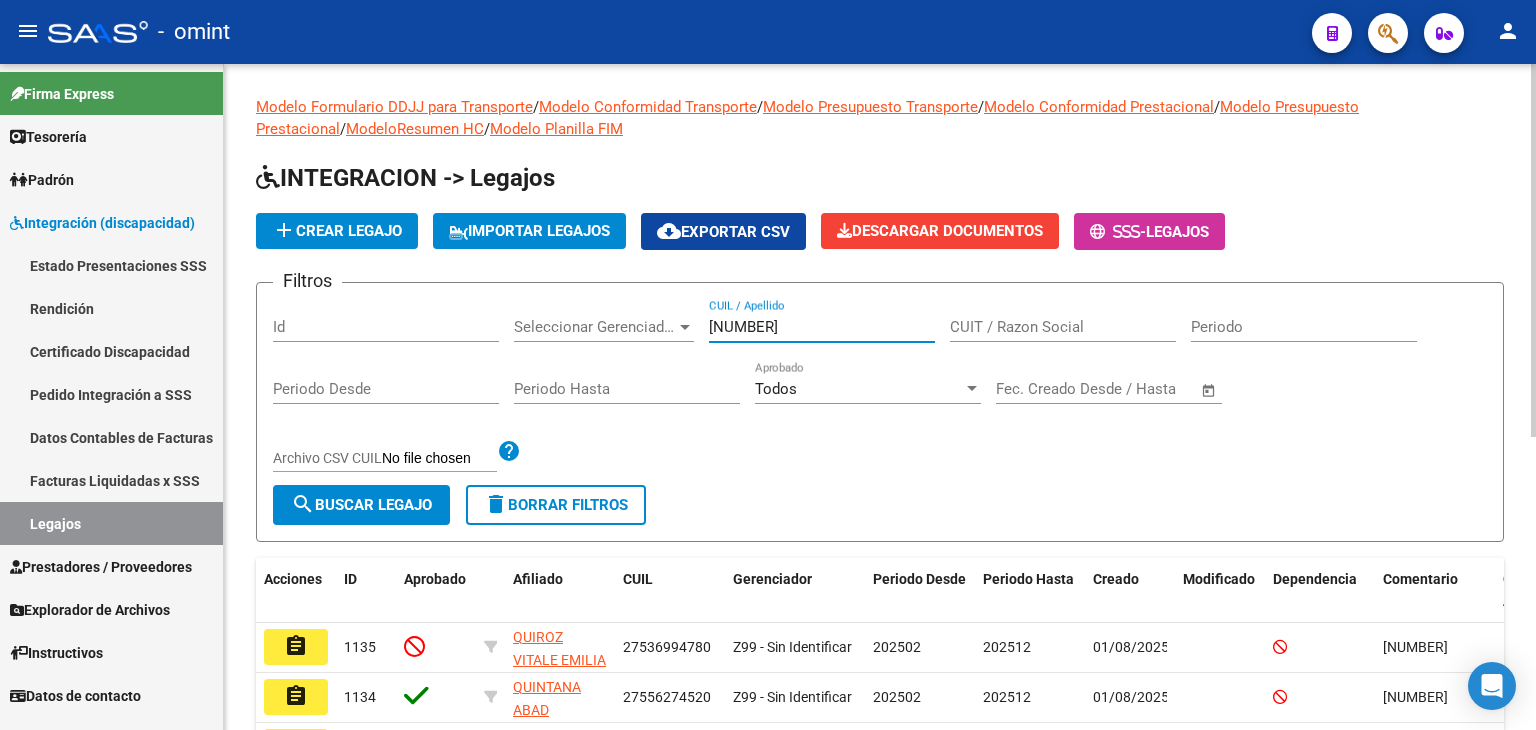 click on "search  Buscar Legajo" 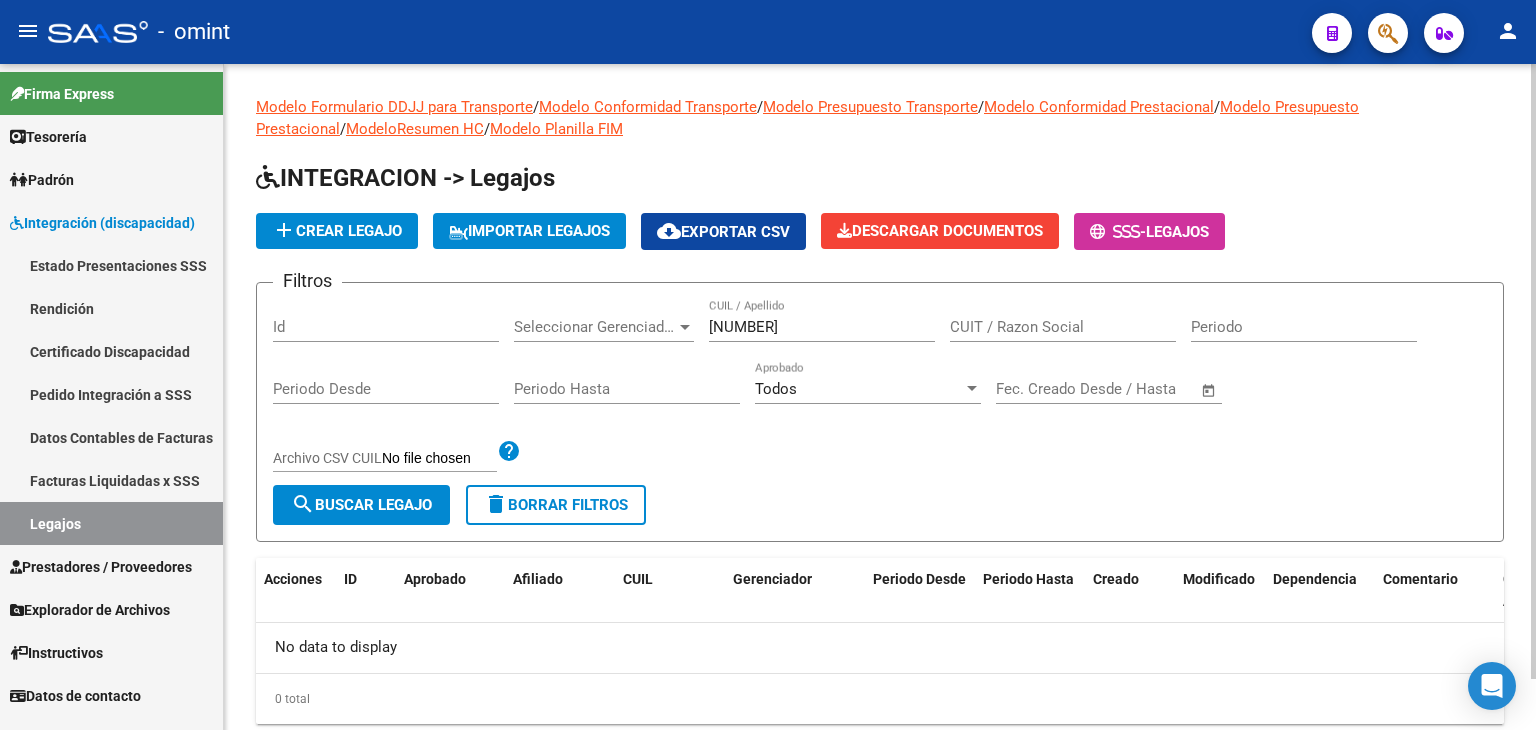 click on "Modelo Formulario DDJJ para Transporte  /  Modelo Conformidad Transporte  /  Modelo Presupuesto Transporte  /  Modelo Conformidad Prestacional  /  Modelo Presupuesto Prestacional  /  ModeloResumen HC  /  Modelo Planilla FIM  INTEGRACION -> Legajos add  Crear Legajo
IMPORTAR LEGAJOS
cloud_download  Exportar CSV  Descargar Documentos
-  Legajos Filtros Id Seleccionar Gerenciador Seleccionar Gerenciador 20475781180 CUIL / Apellido CUIT / Razon Social Periodo Periodo Desde Periodo Hasta Todos Aprobado Start date – End date Fec. Creado Desde / Hasta Archivo CSV CUIL help search  Buscar Legajo  delete  Borrar Filtros  Acciones ID Aprobado Afiliado CUIL Gerenciador Periodo Desde Periodo Hasta Creado Modificado Dependencia Comentario Comentario Adm. No data to display  0 total   1" 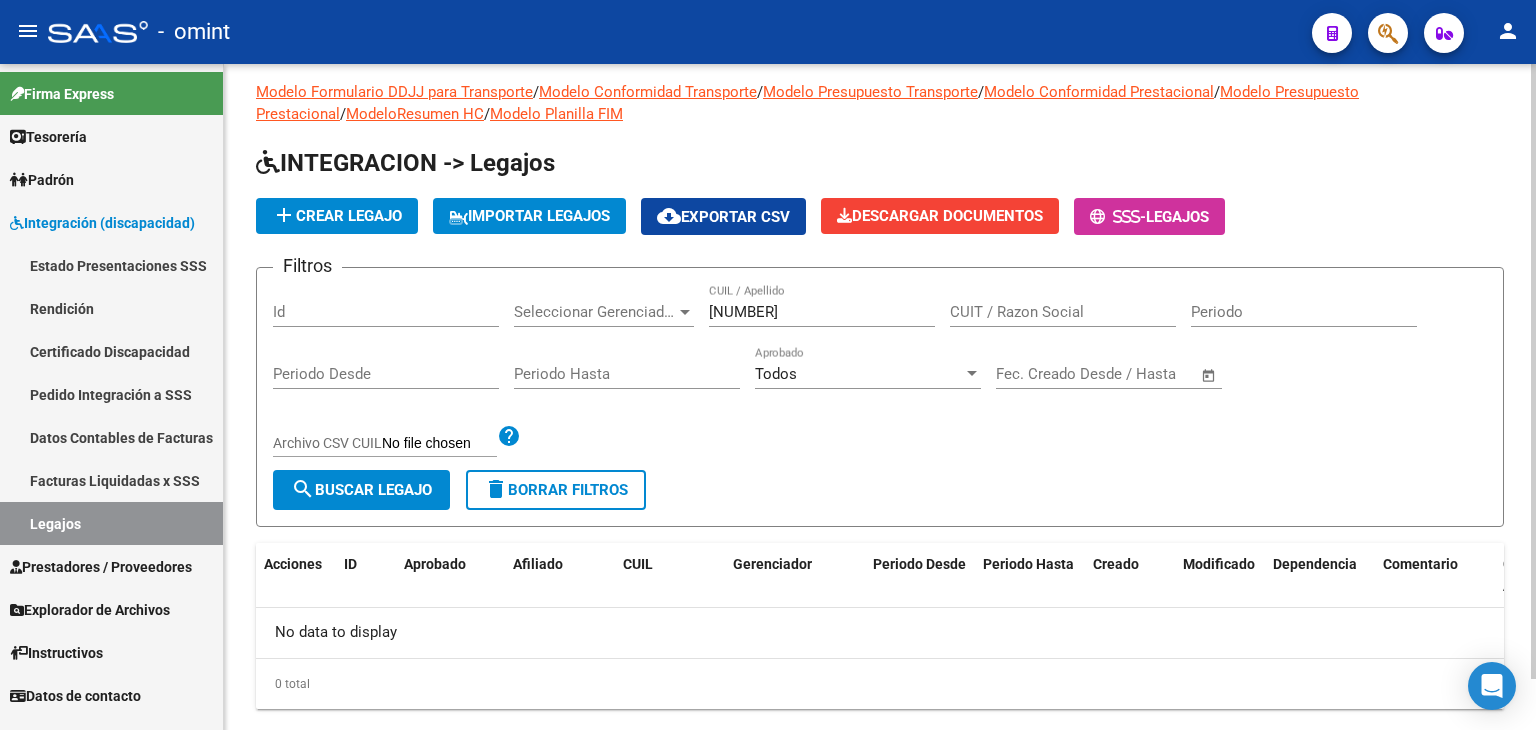 scroll, scrollTop: 0, scrollLeft: 0, axis: both 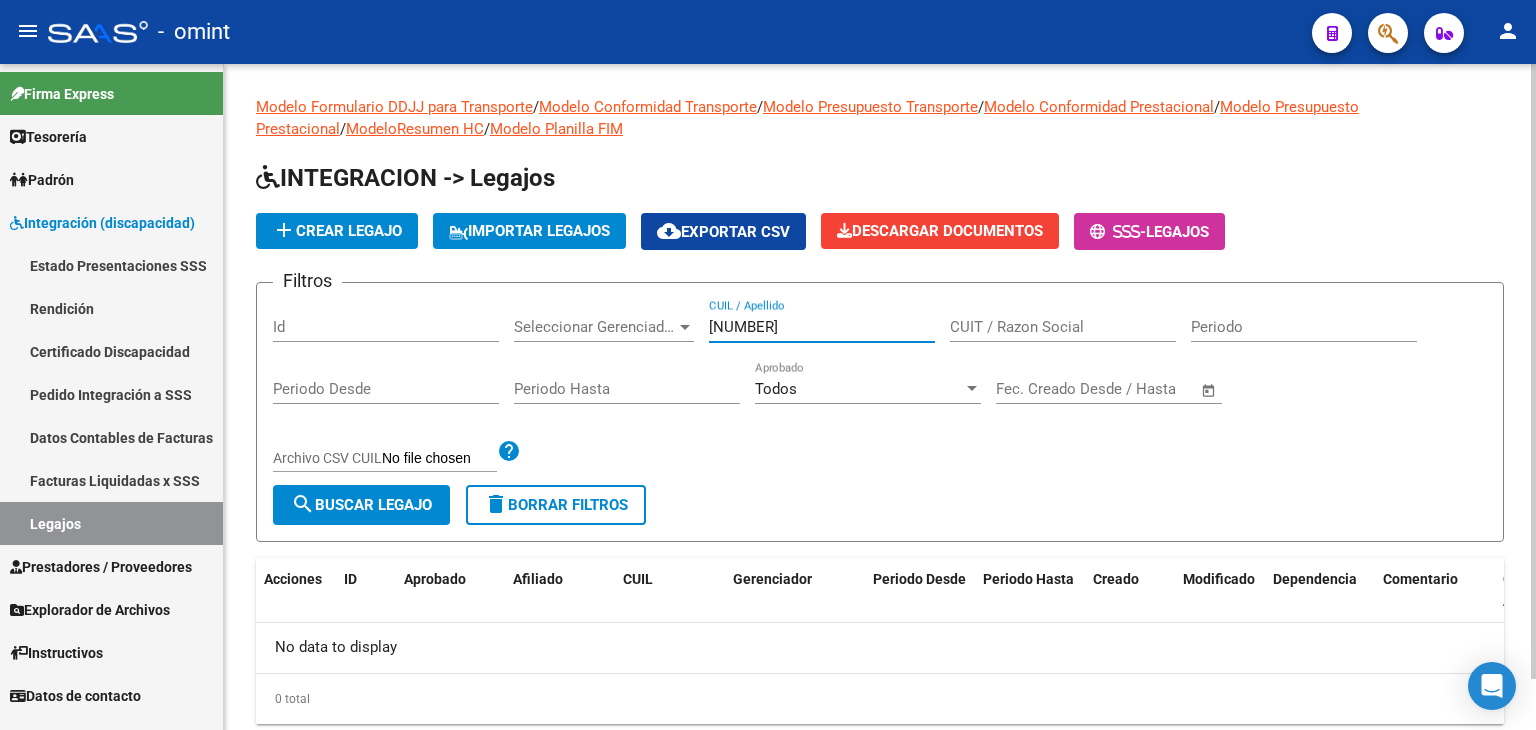 drag, startPoint x: 812, startPoint y: 325, endPoint x: 614, endPoint y: 337, distance: 198.3633 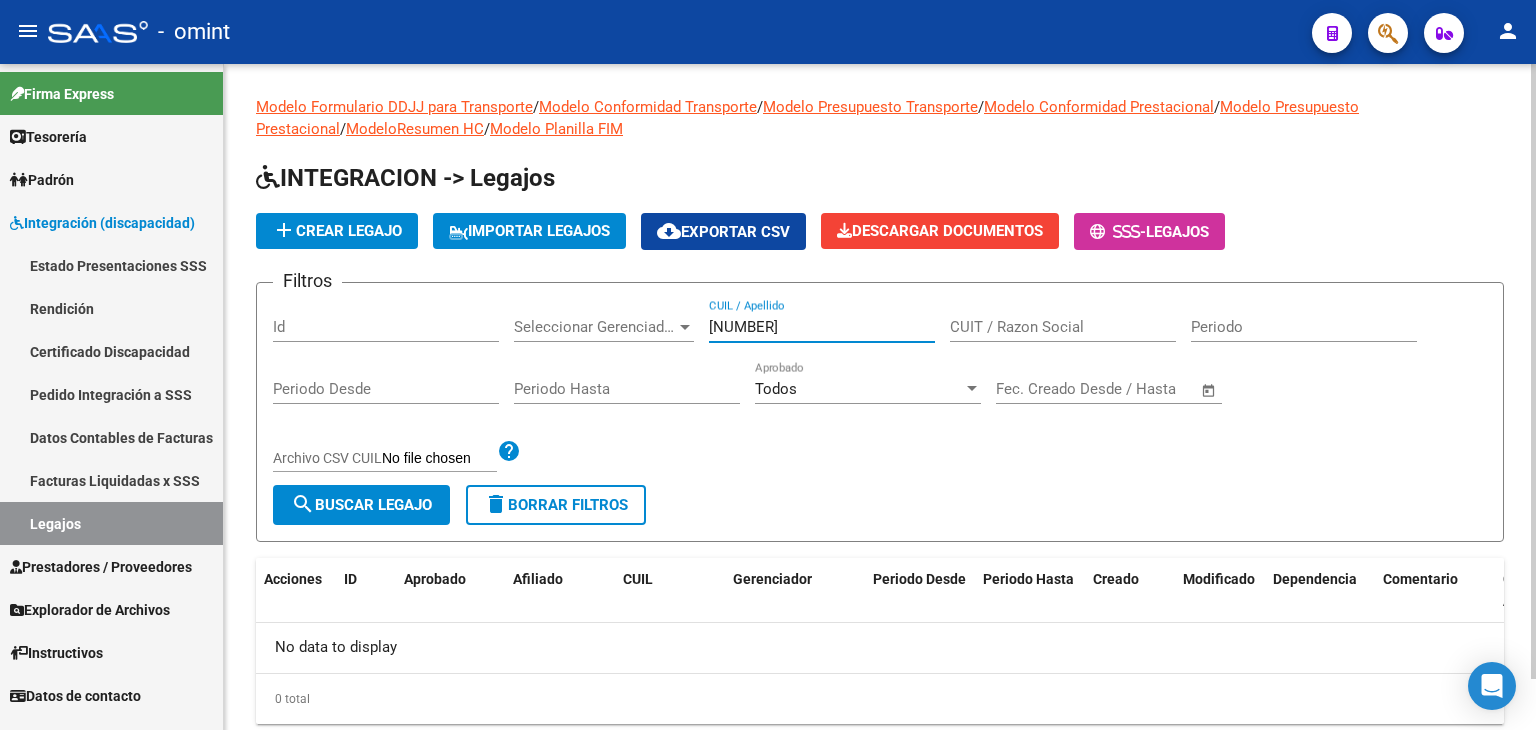 type on "20177707695" 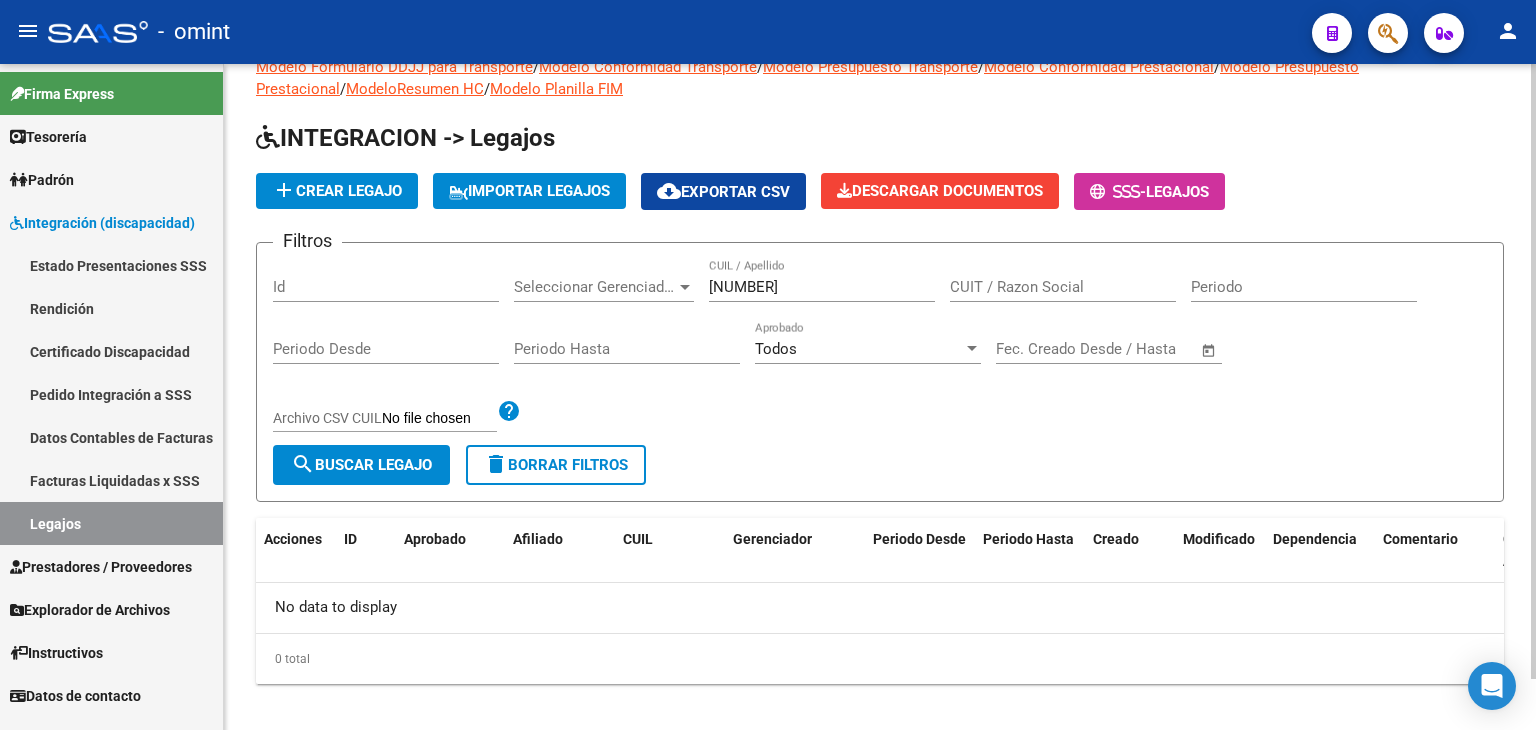 scroll, scrollTop: 56, scrollLeft: 0, axis: vertical 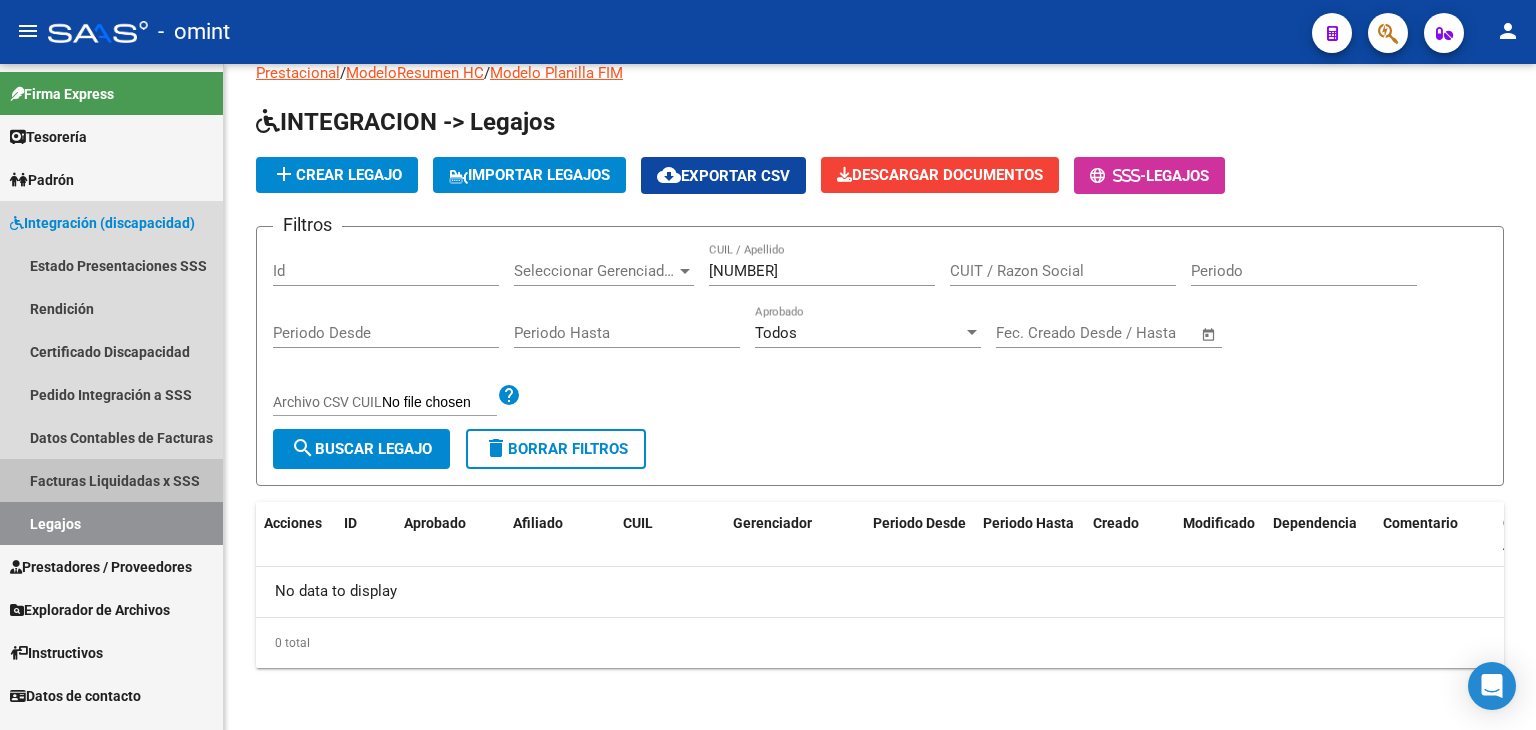 click on "Facturas Liquidadas x SSS" at bounding box center (111, 480) 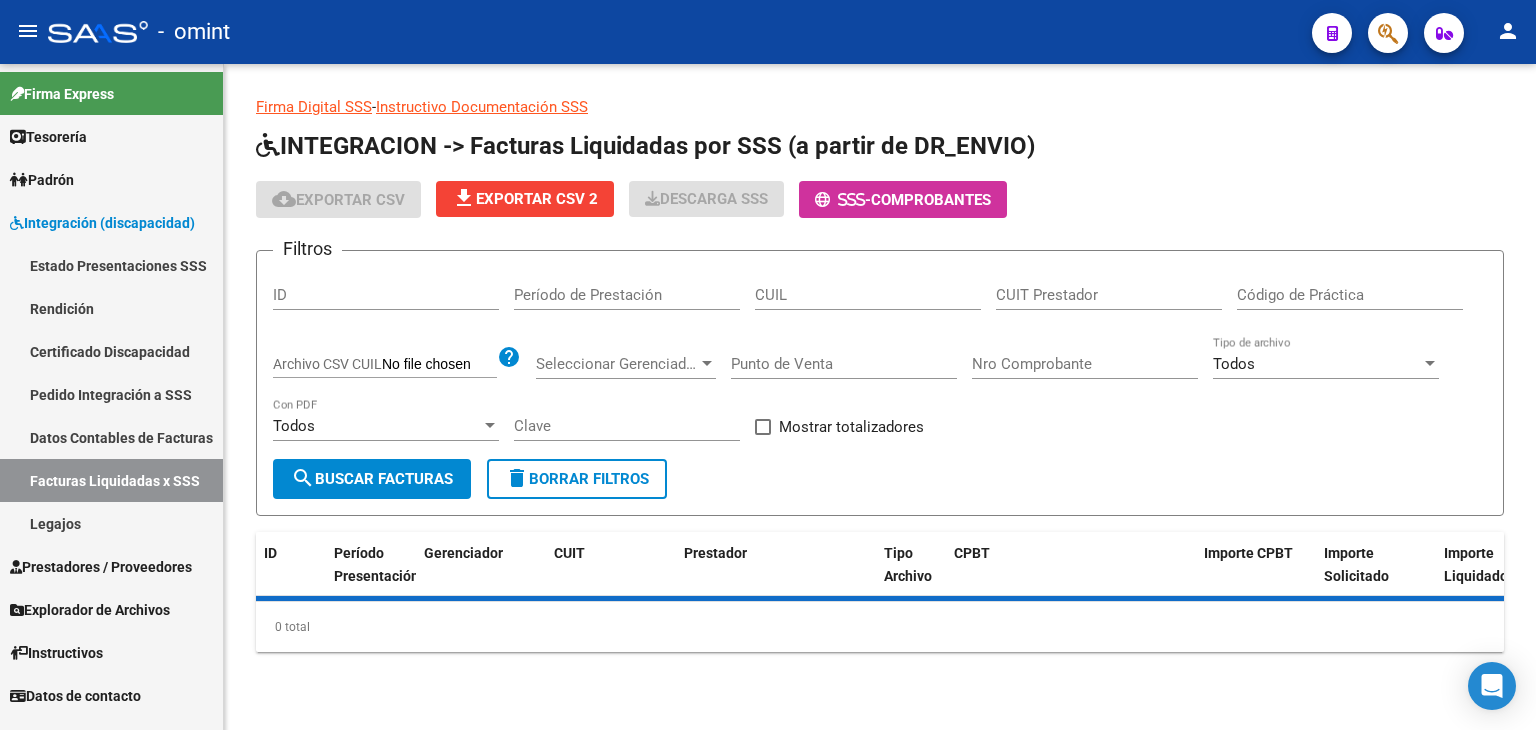 scroll, scrollTop: 0, scrollLeft: 0, axis: both 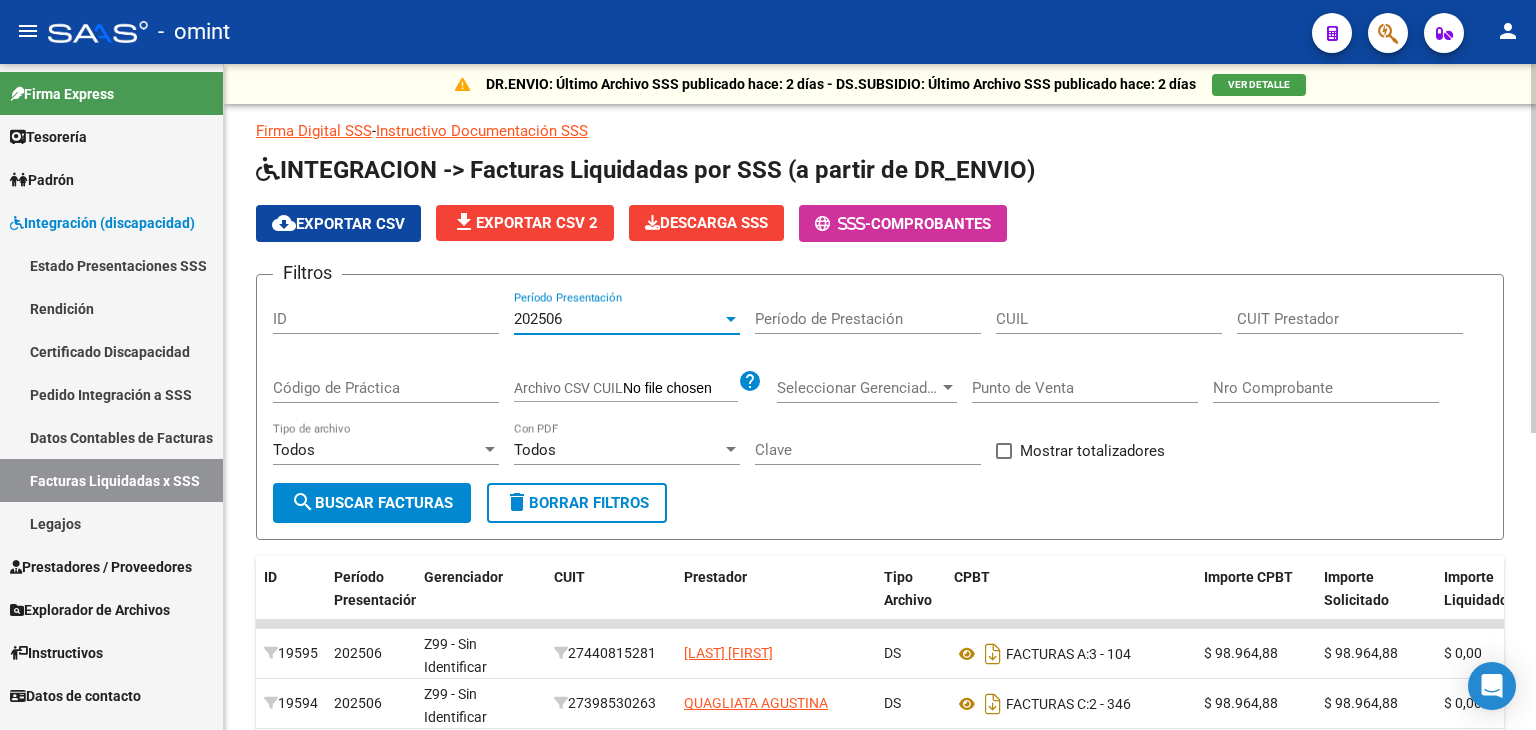 click at bounding box center (731, 319) 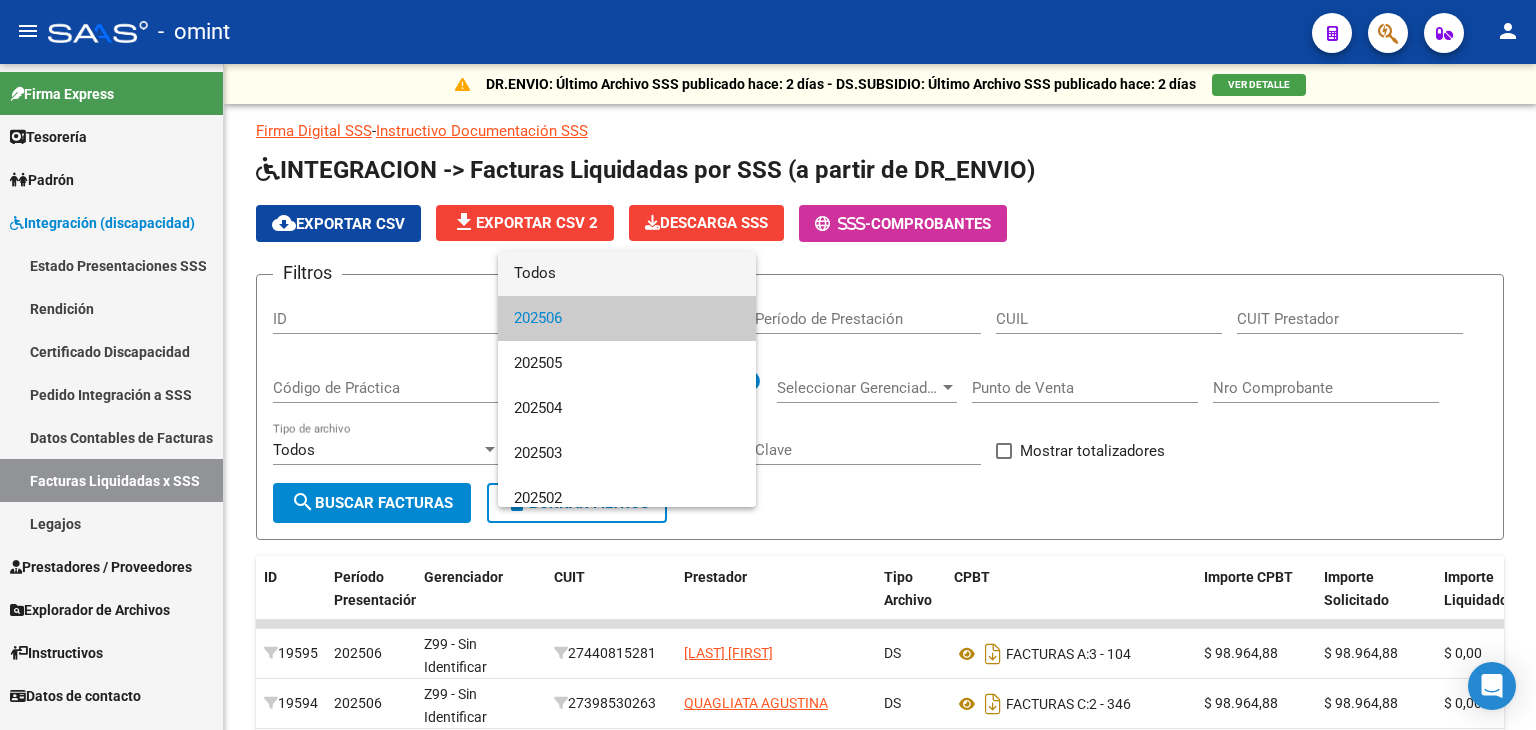 click on "Todos" at bounding box center [627, 273] 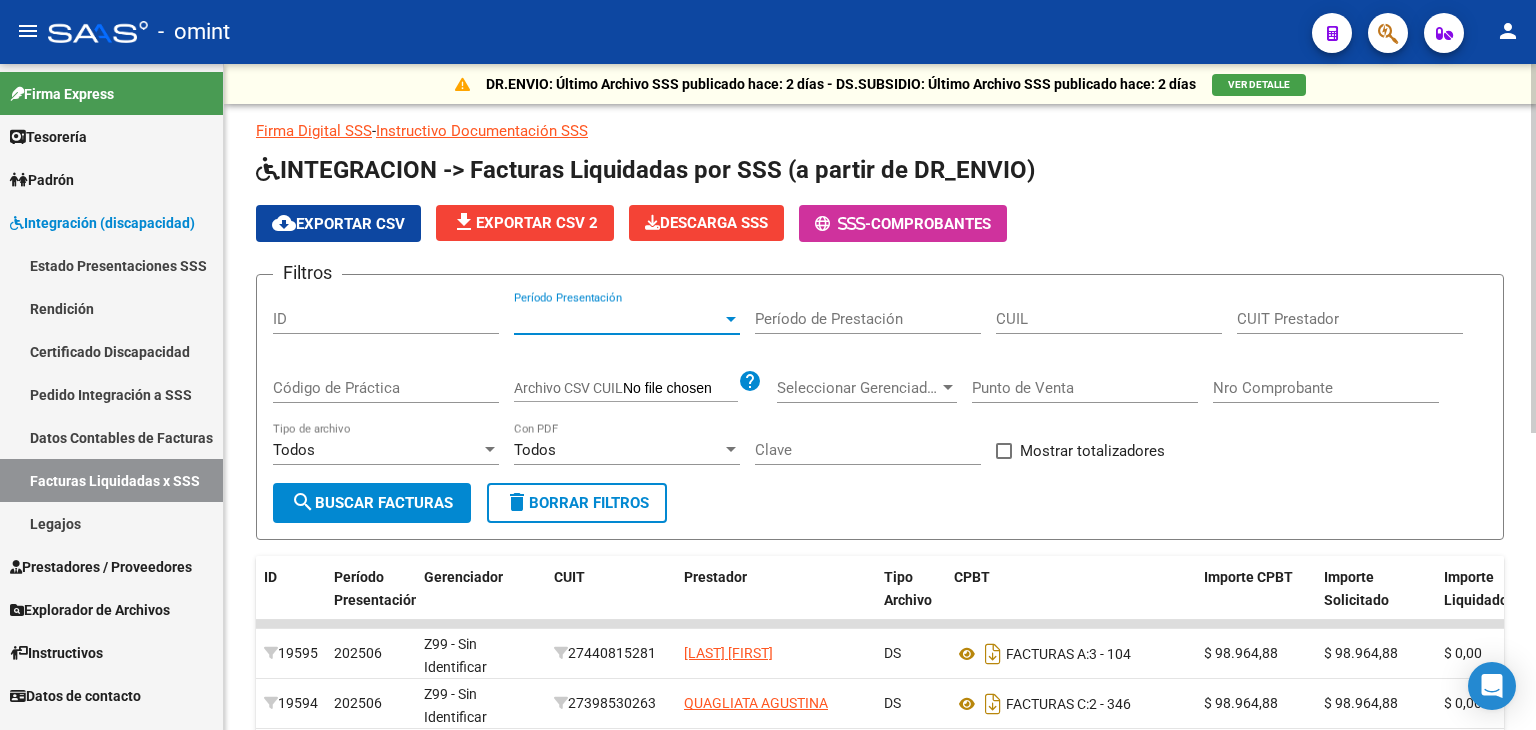 click on "CUIL" at bounding box center [1109, 319] 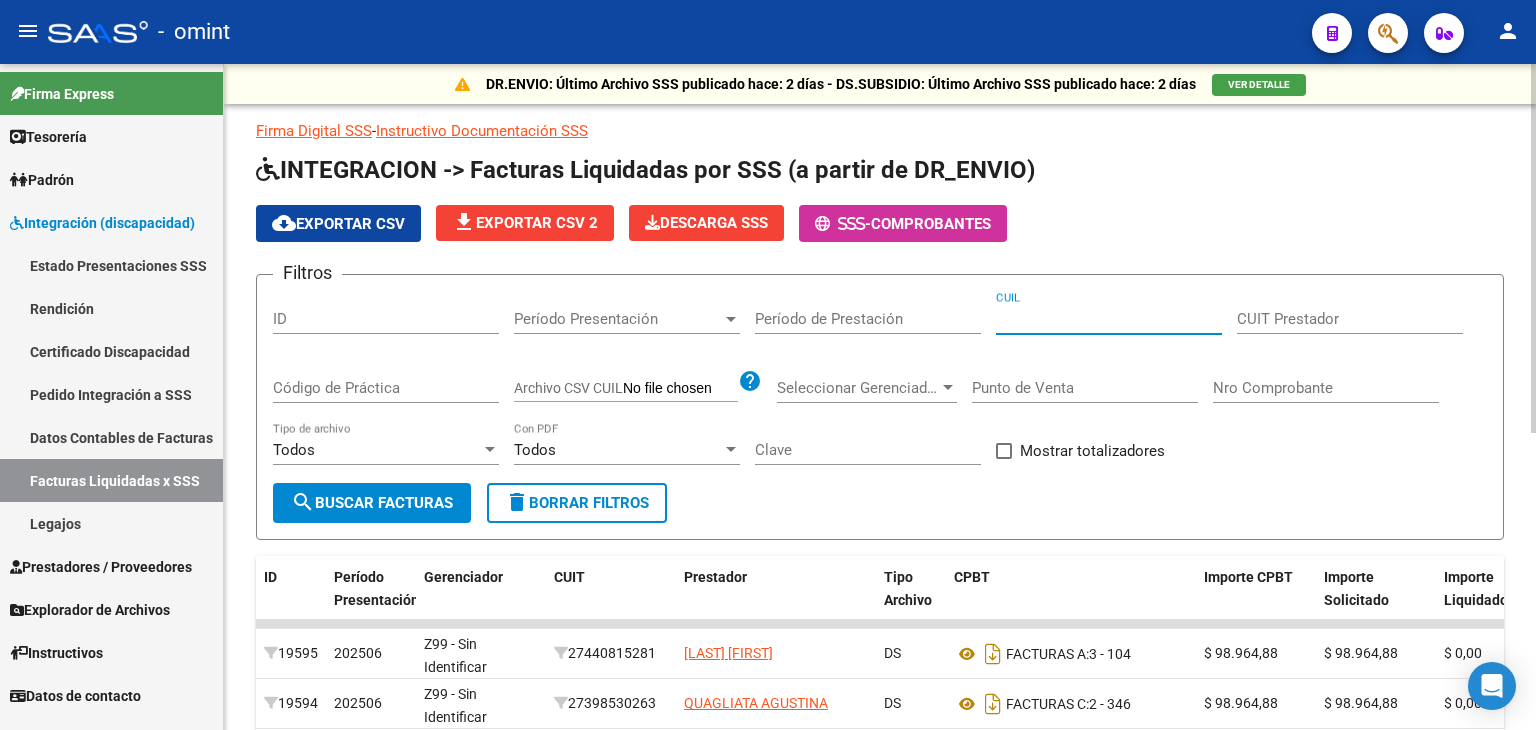 paste on "20-17770769-5" 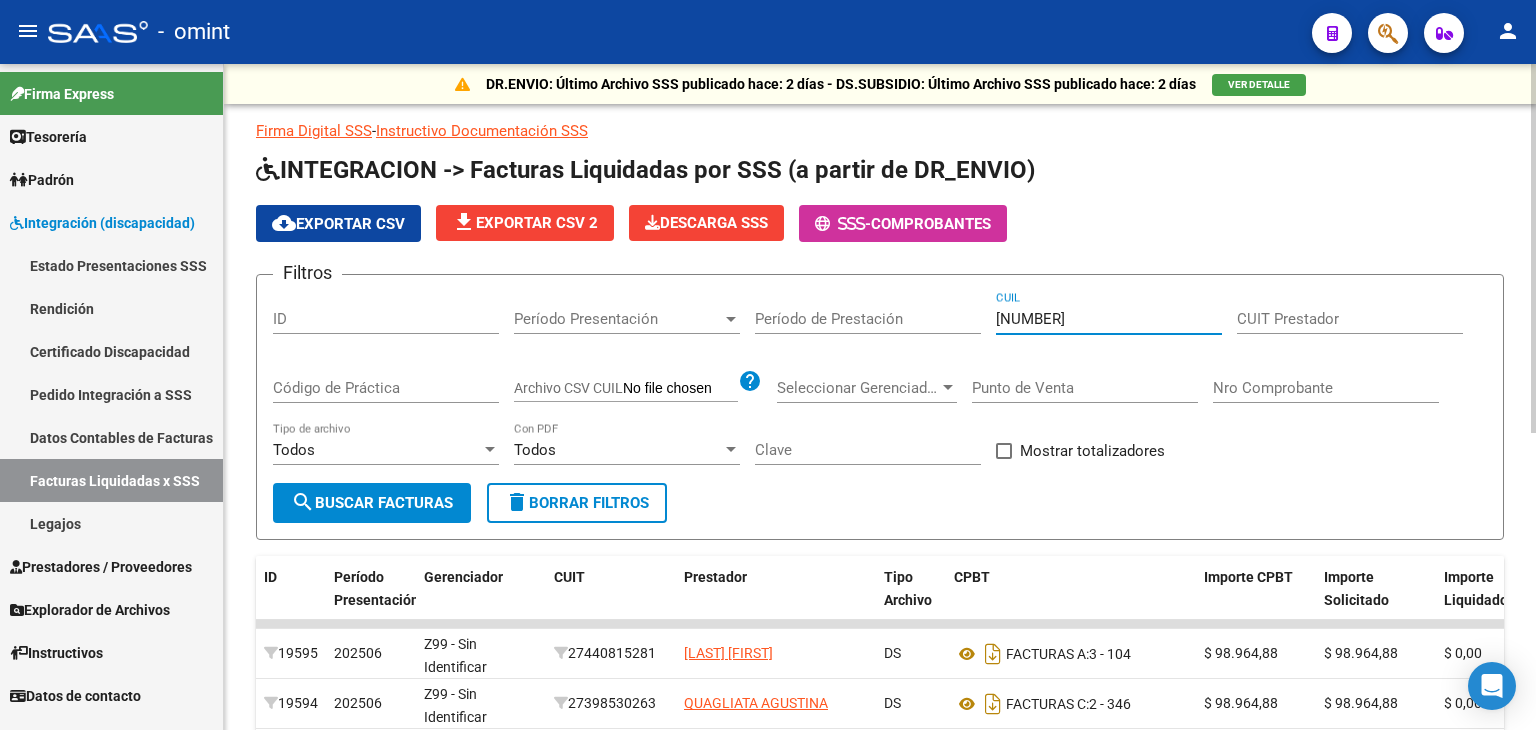 type on "20-17770769-5" 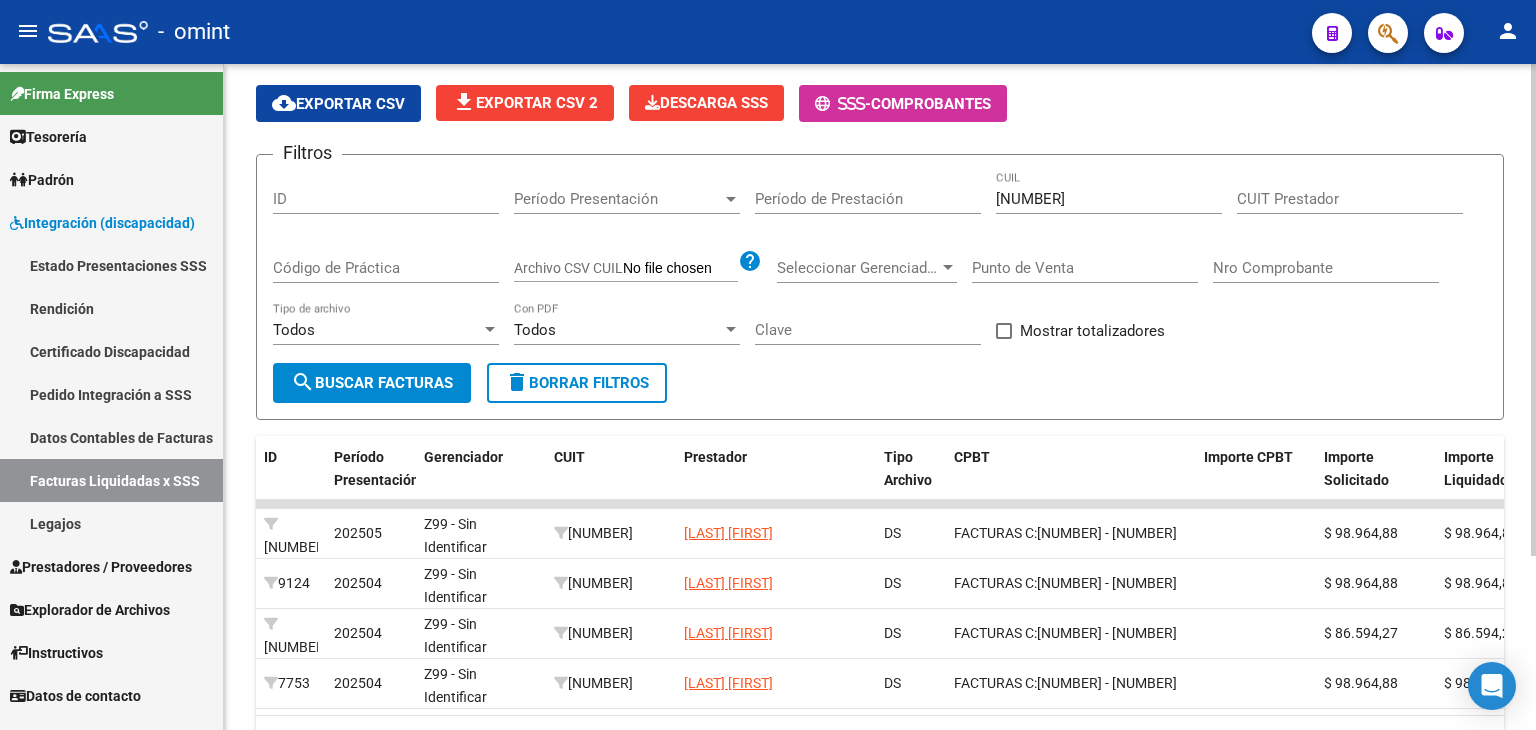scroll, scrollTop: 160, scrollLeft: 0, axis: vertical 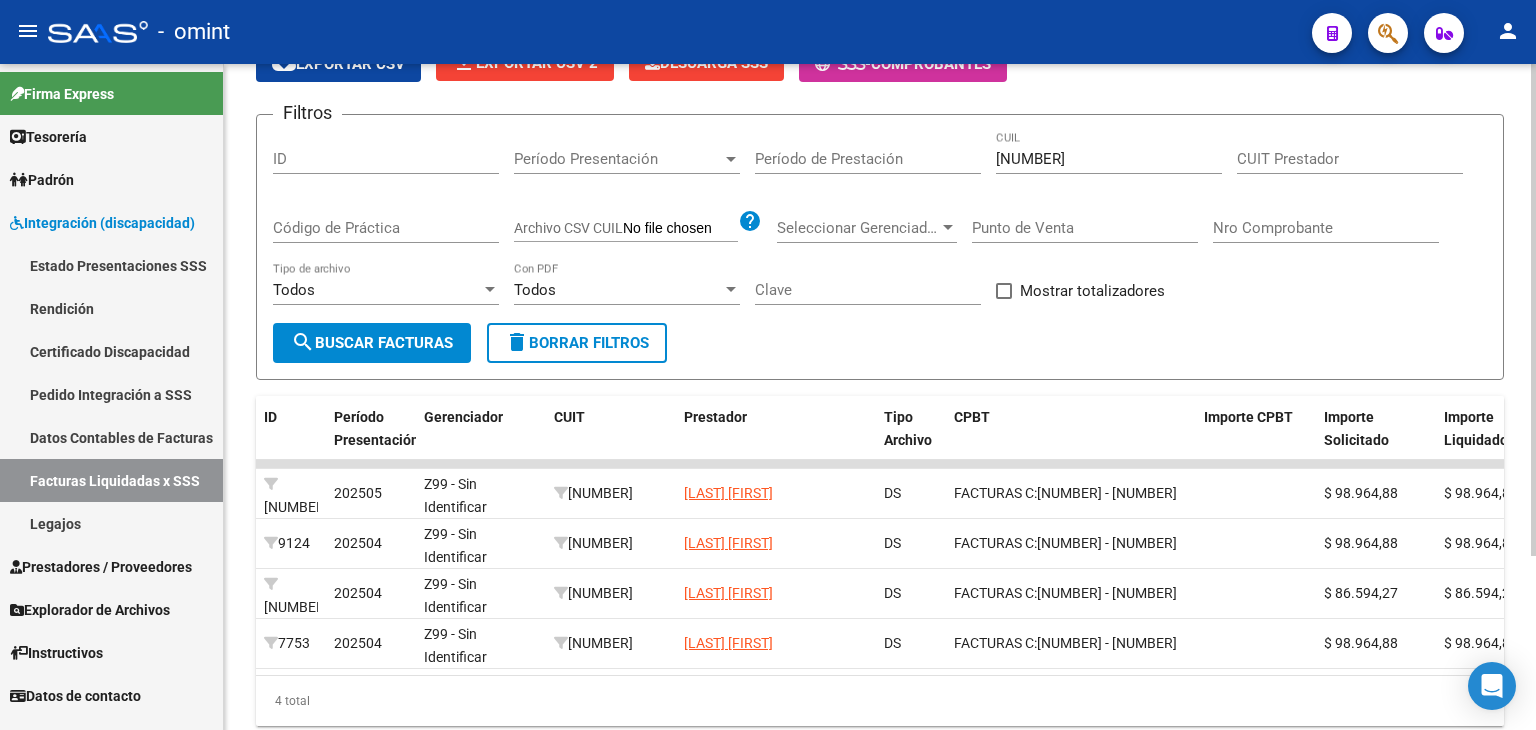click on "Z99 - Sin Identificar" 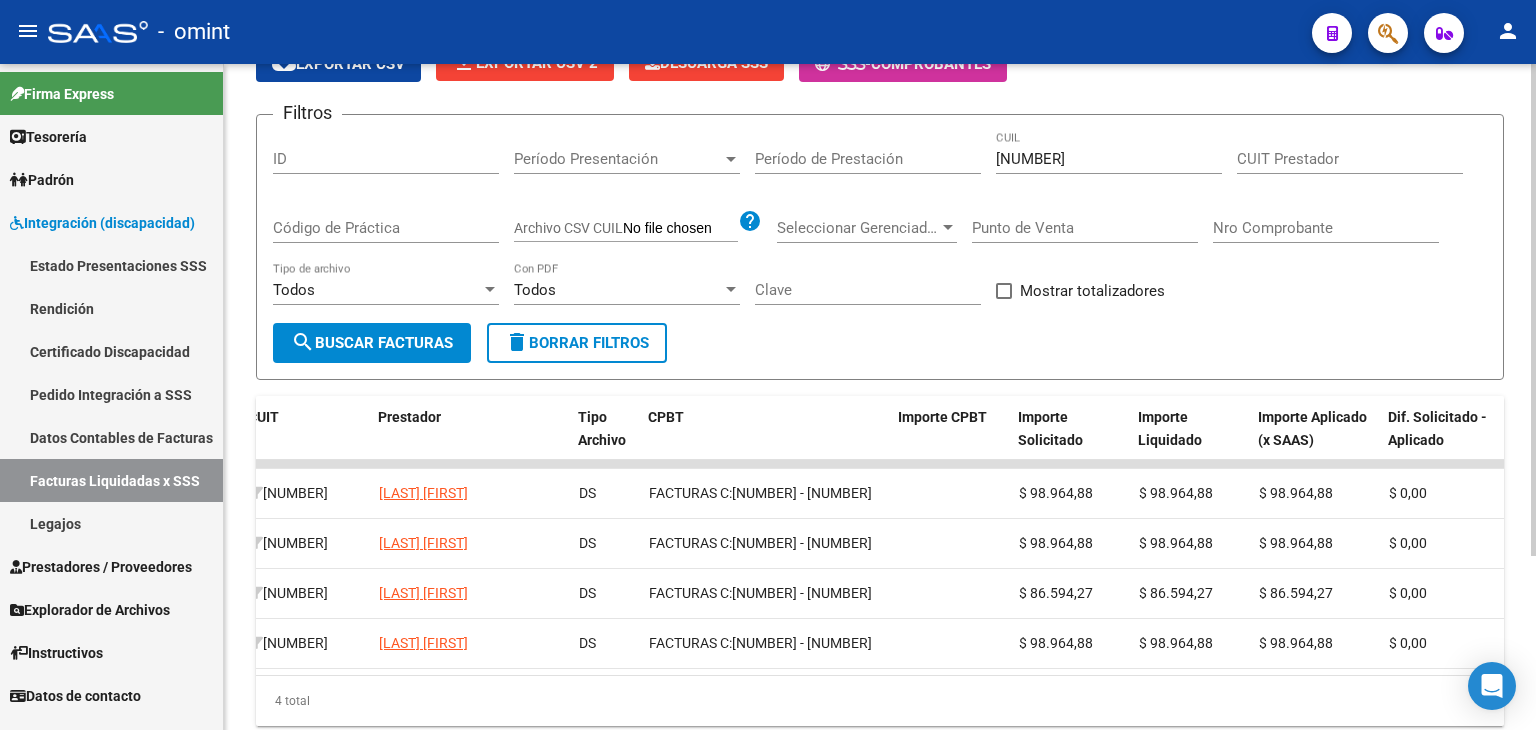scroll, scrollTop: 0, scrollLeft: 251, axis: horizontal 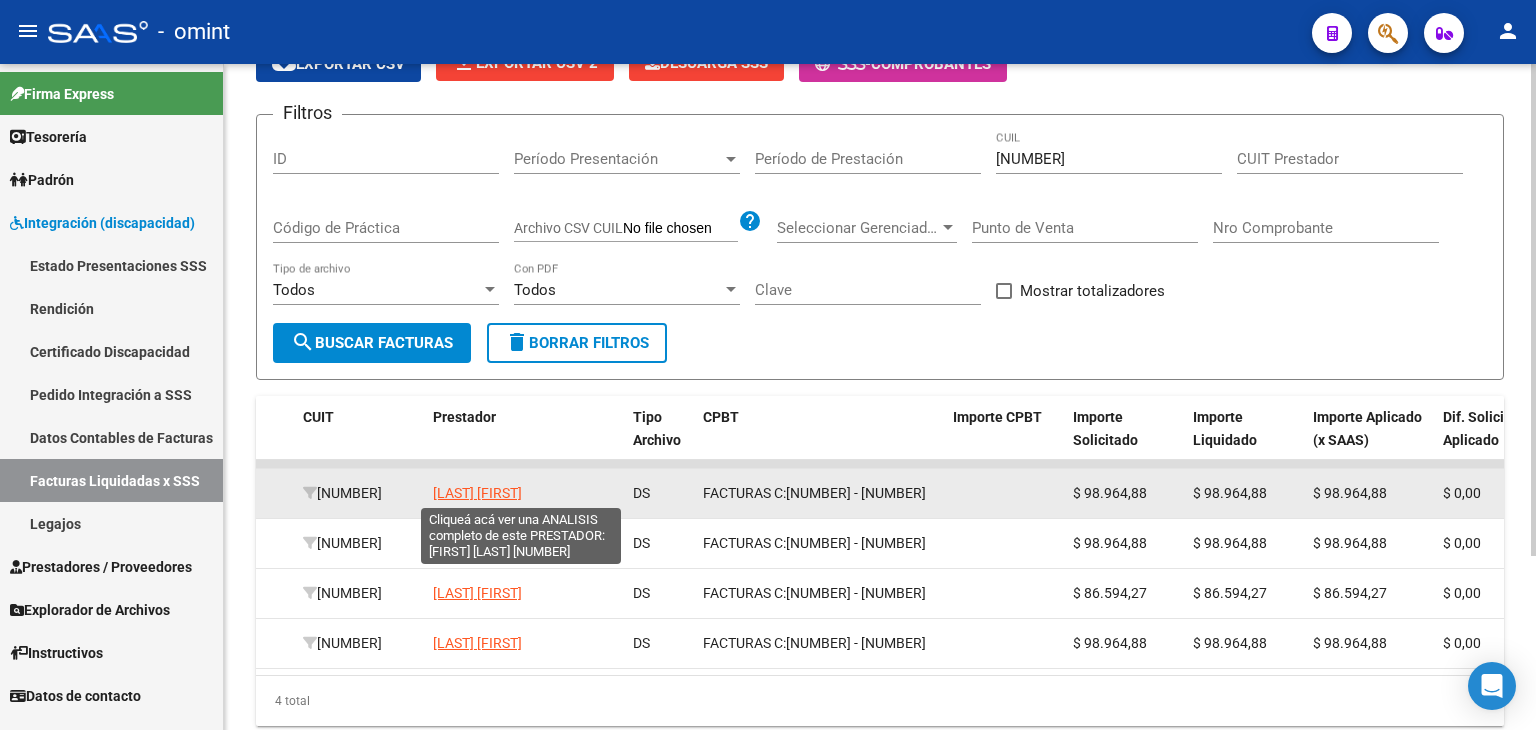 click on "DZEMBROVSKY FLORENCIA" 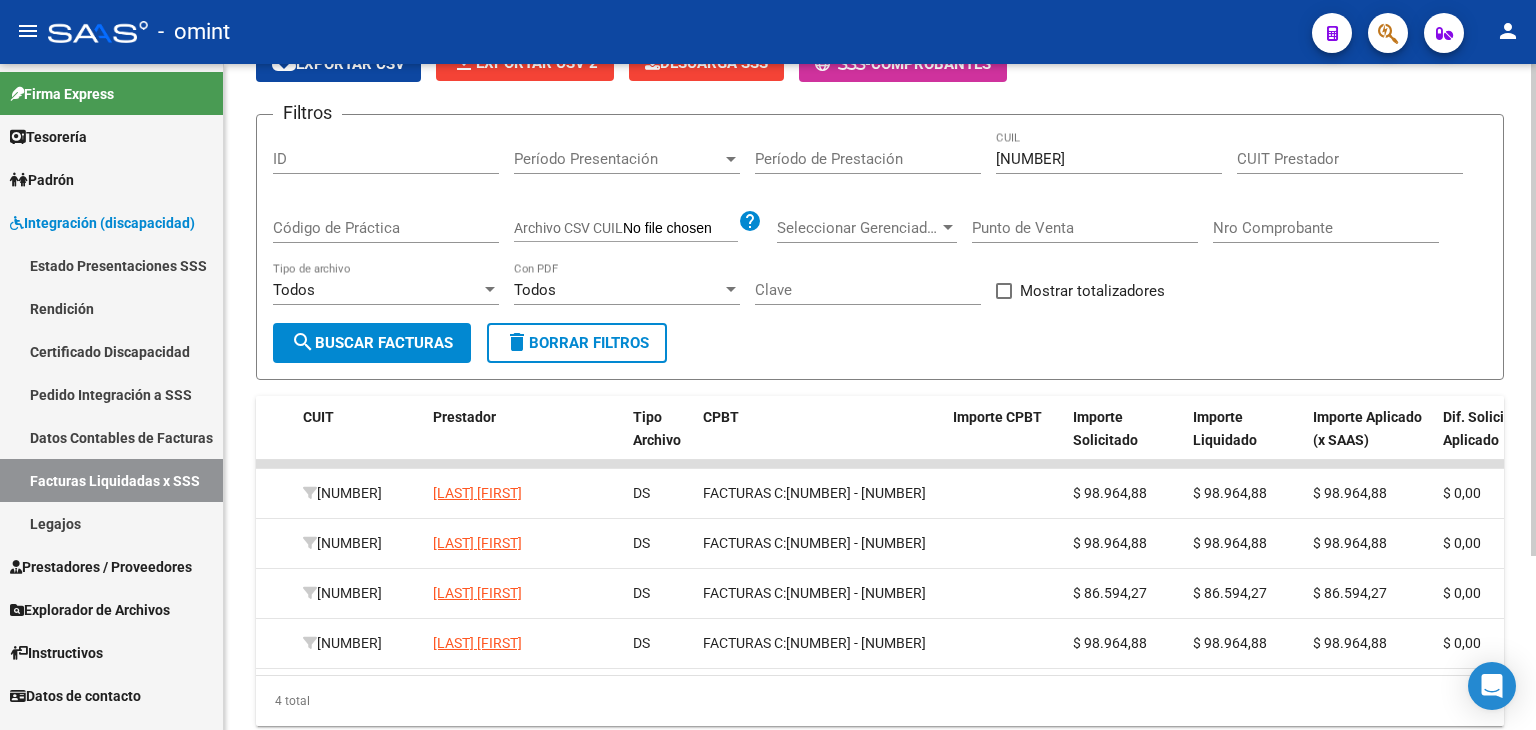 scroll, scrollTop: 0, scrollLeft: 1002, axis: horizontal 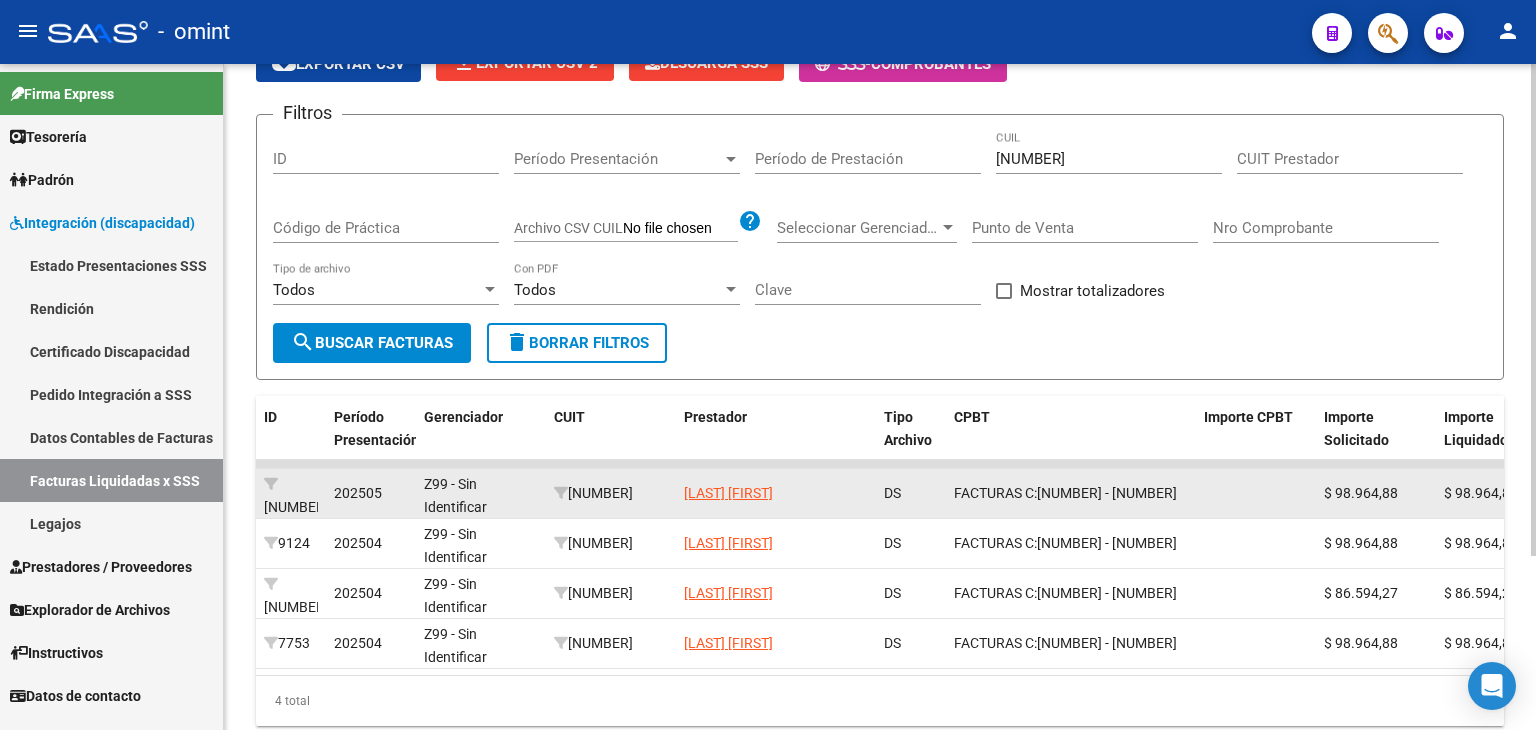 click on "Z99 - Sin Identificar" 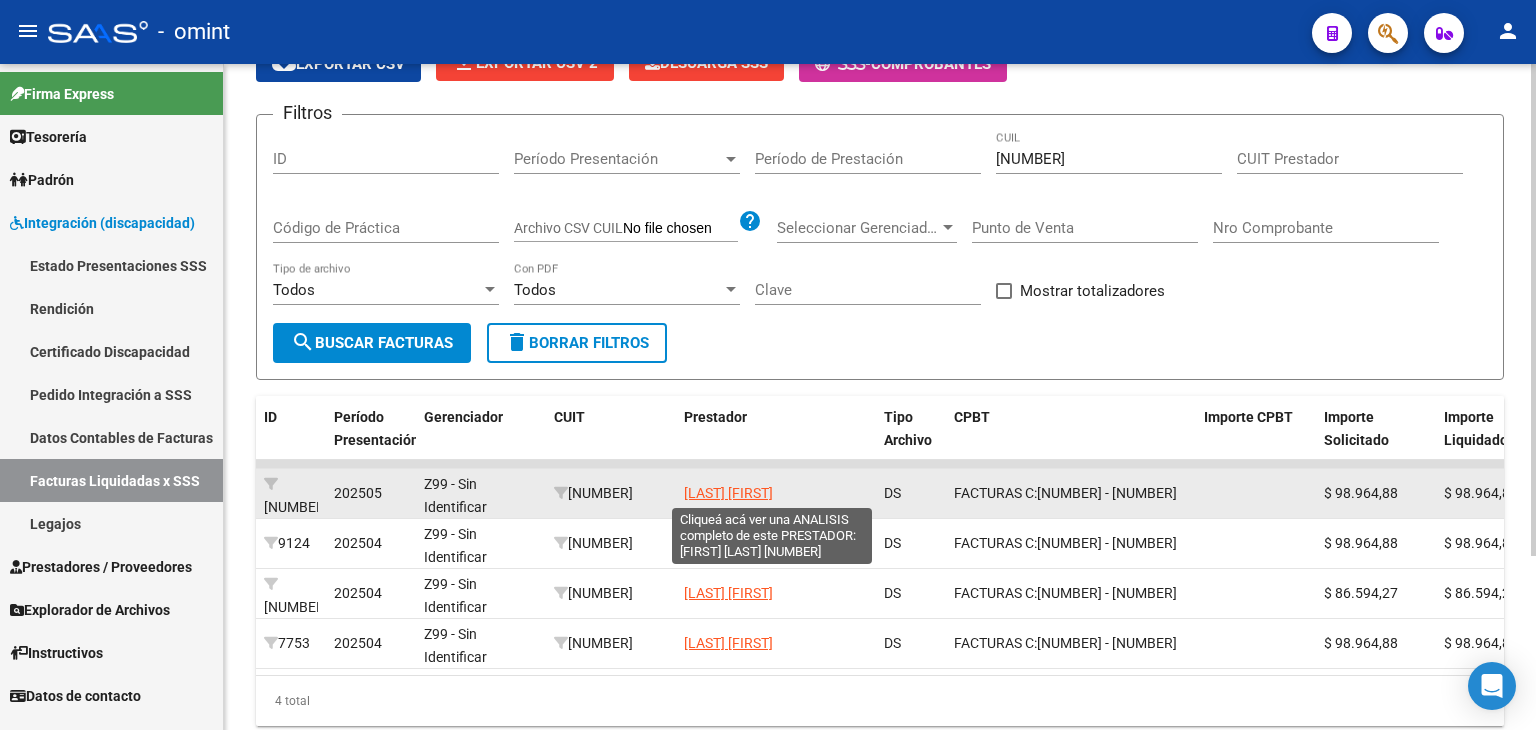 click on "DZEMBROVSKY FLORENCIA" 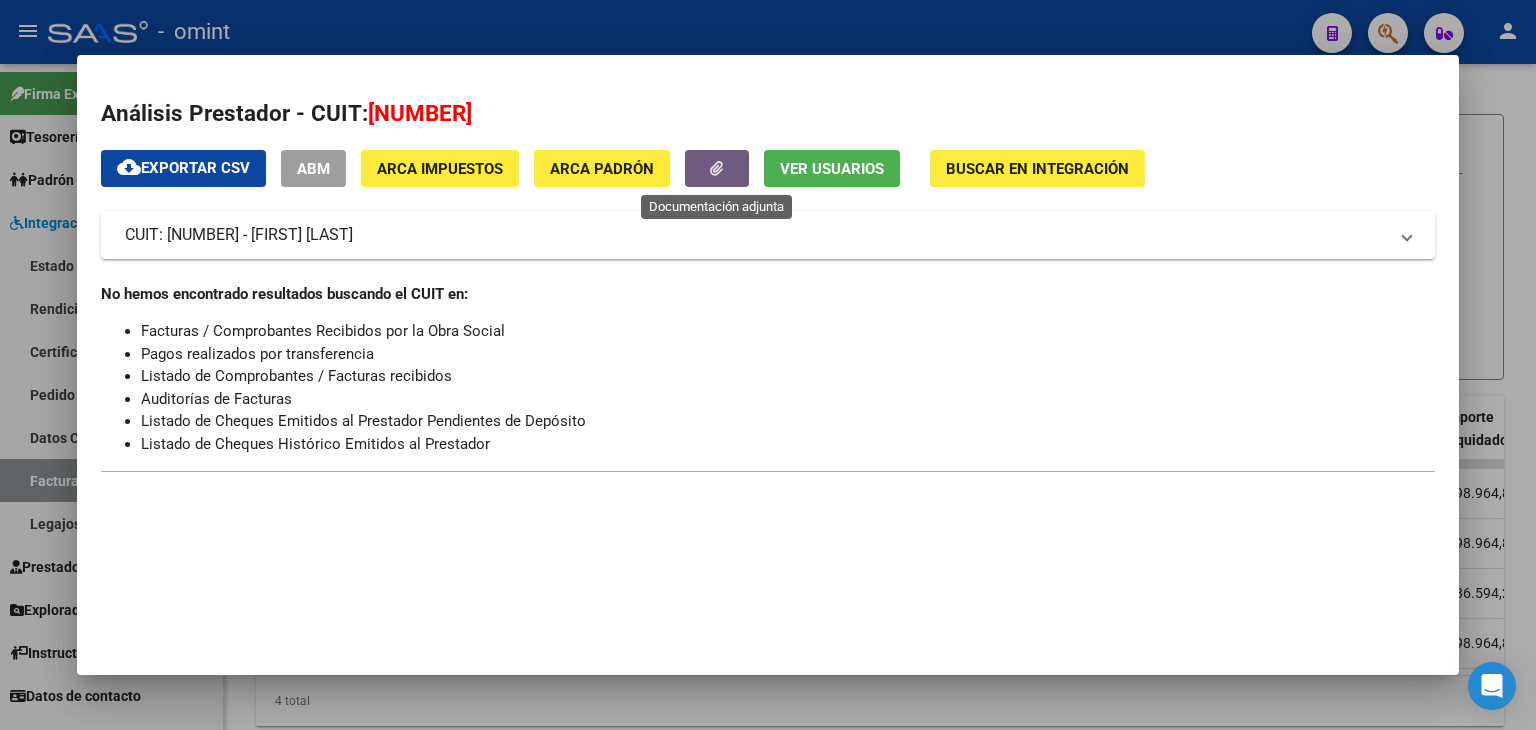 click 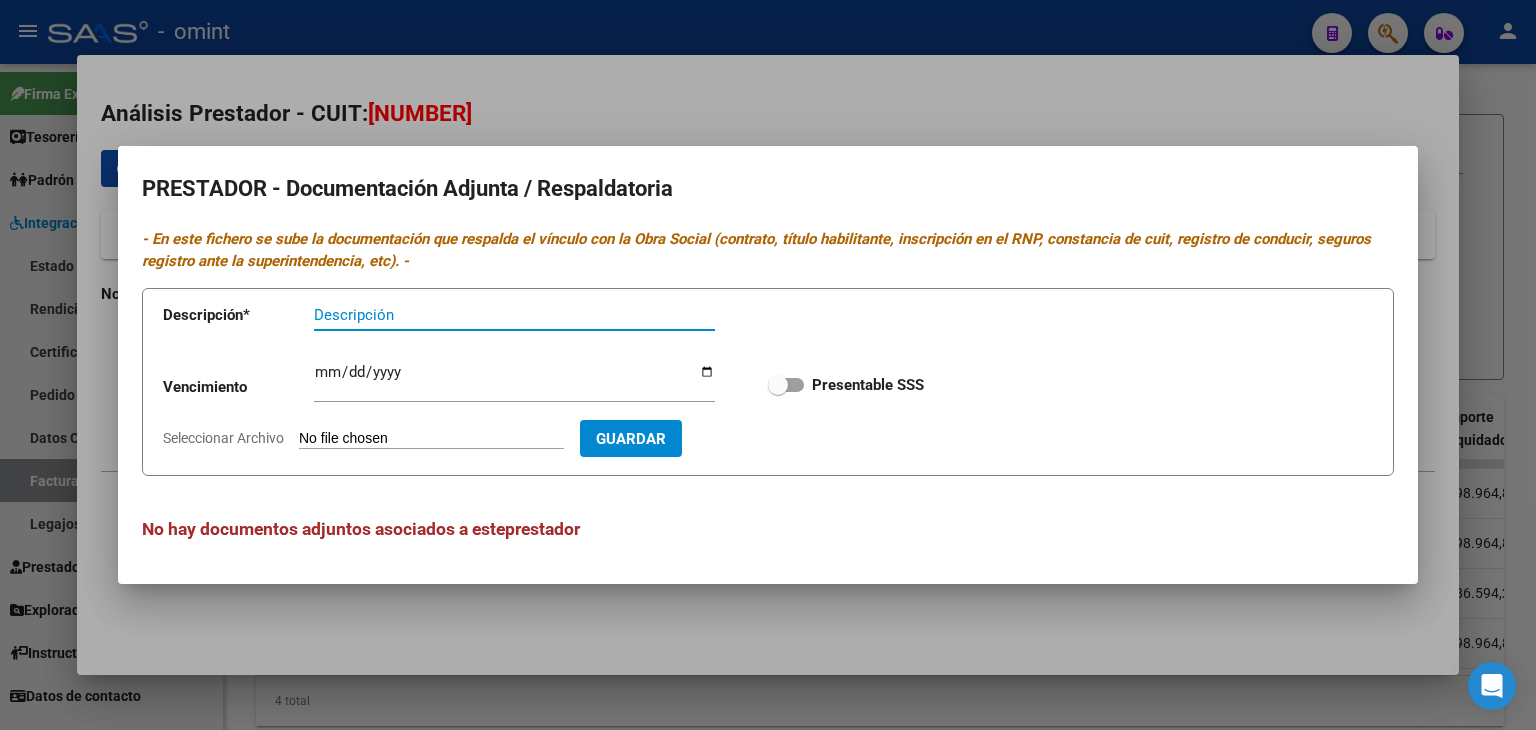 type 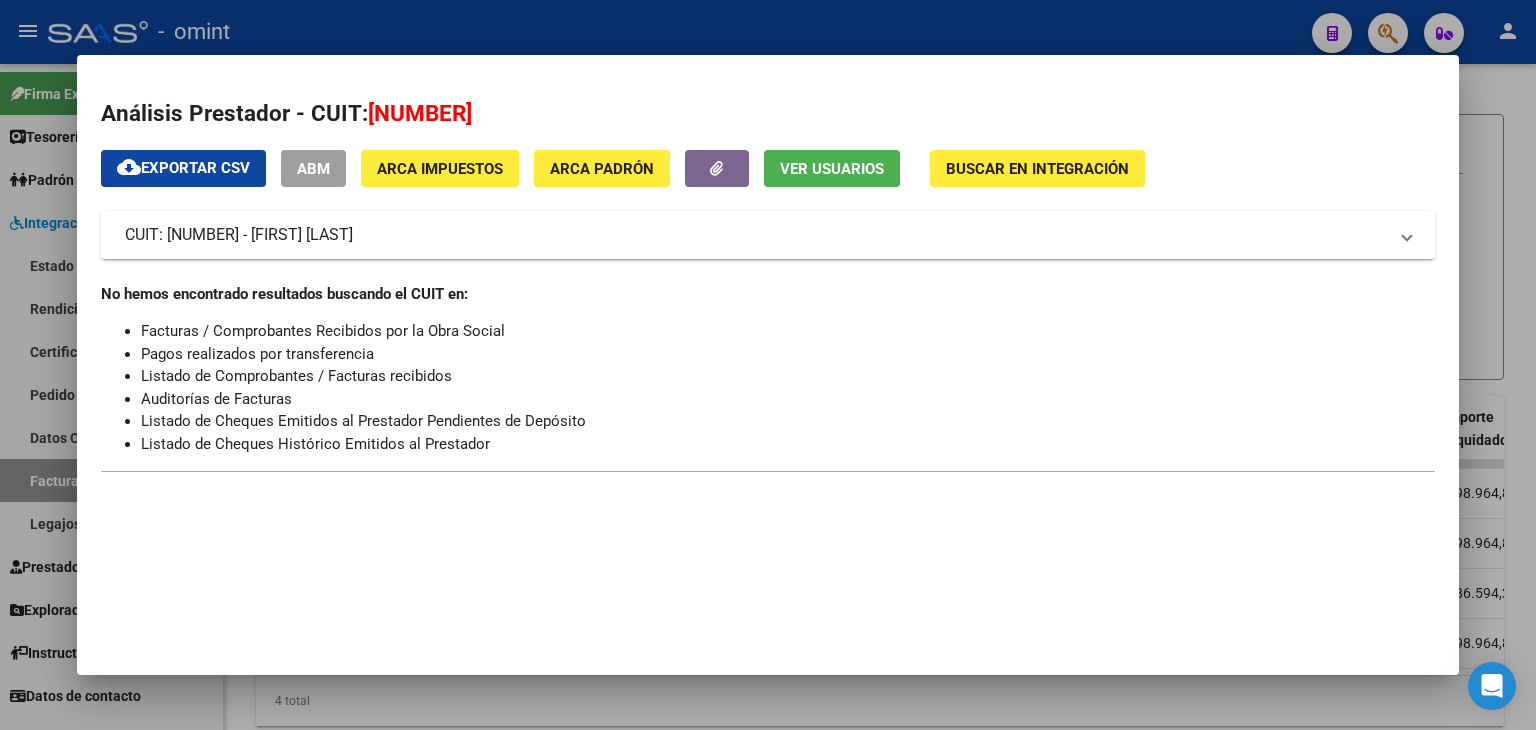 click on "CUIT: 27378238620 - DZEMBROVSKY FLORENCIA" at bounding box center (756, 235) 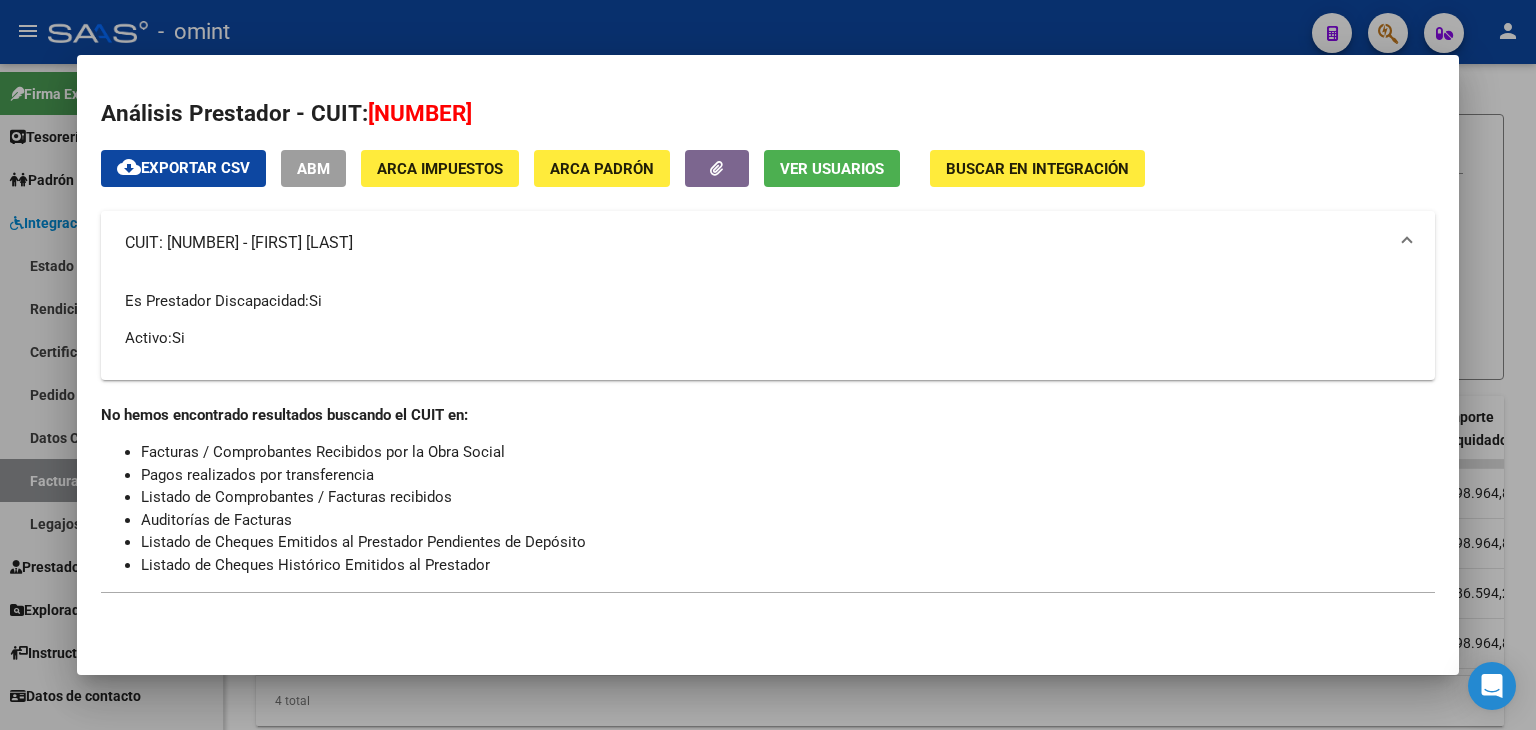 click on "CUIT: 27378238620 - DZEMBROVSKY FLORENCIA" at bounding box center (756, 243) 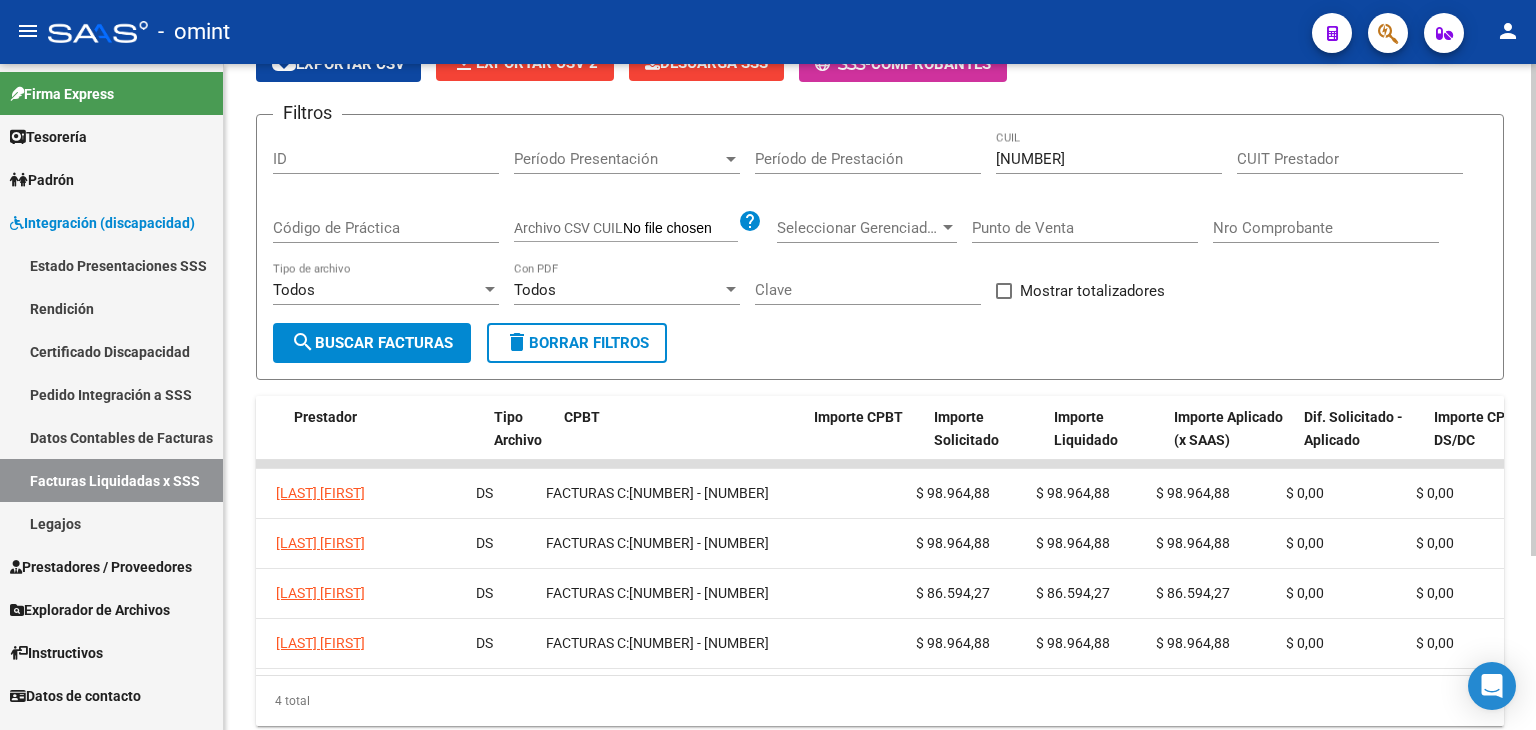 scroll, scrollTop: 0, scrollLeft: 432, axis: horizontal 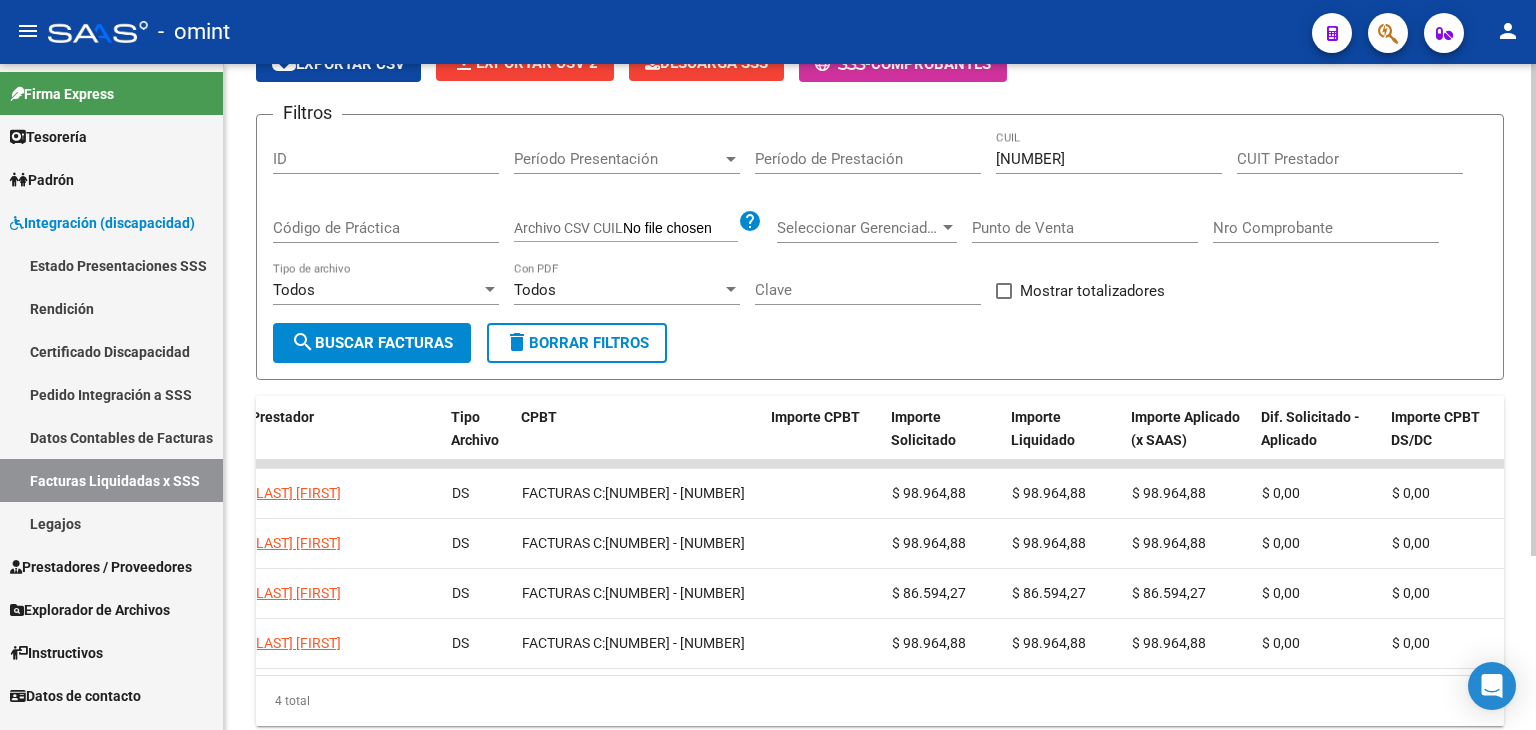 click on "4 total" 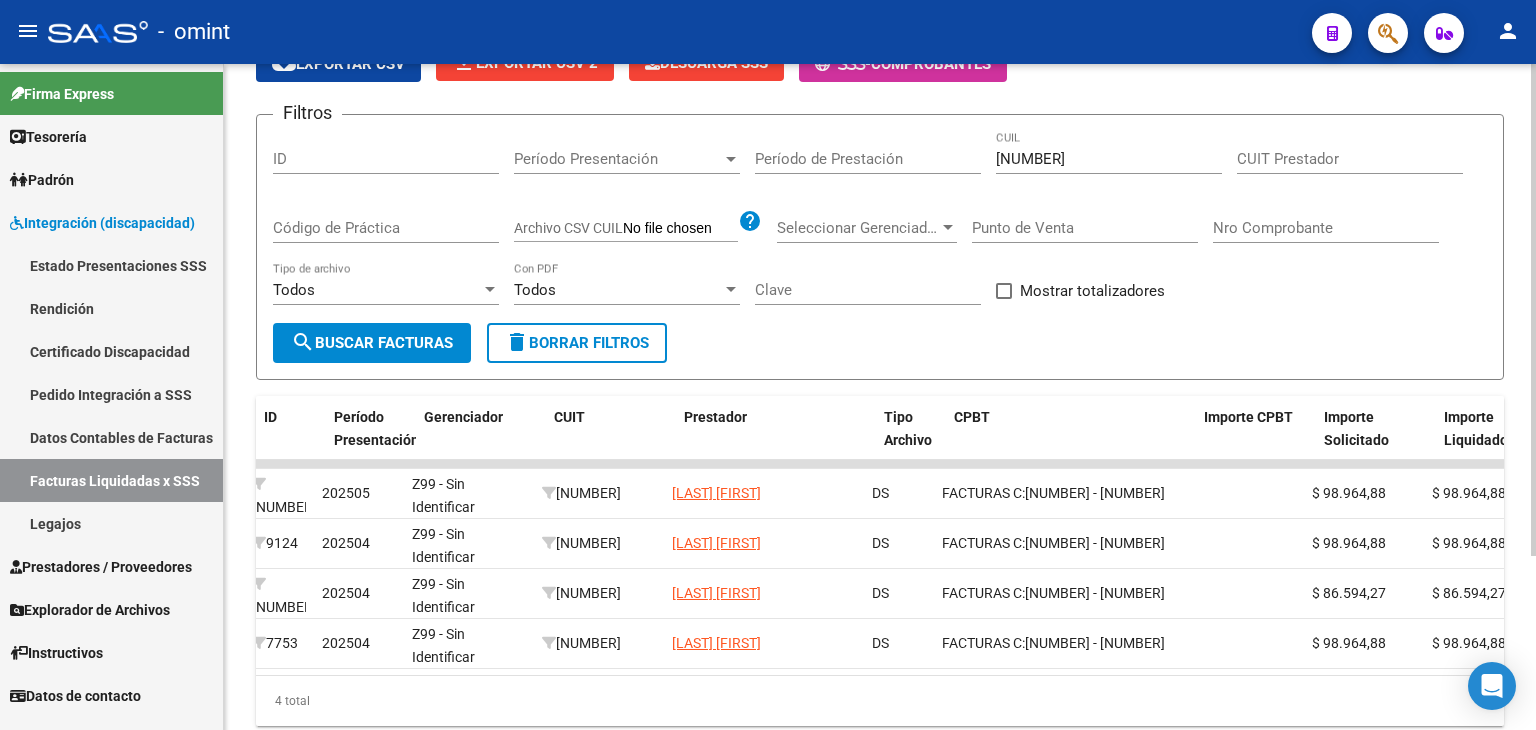scroll, scrollTop: 0, scrollLeft: 0, axis: both 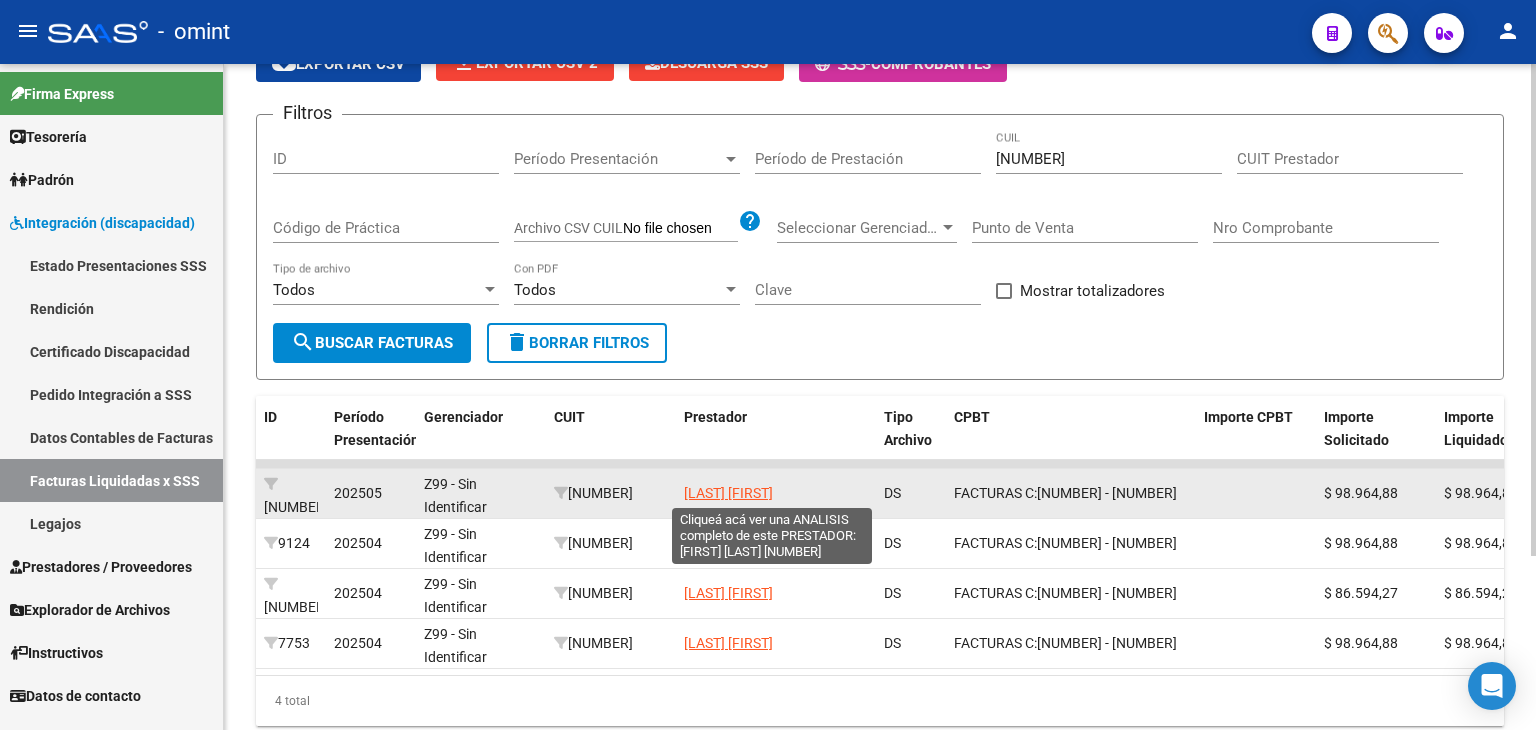 click on "DZEMBROVSKY FLORENCIA" 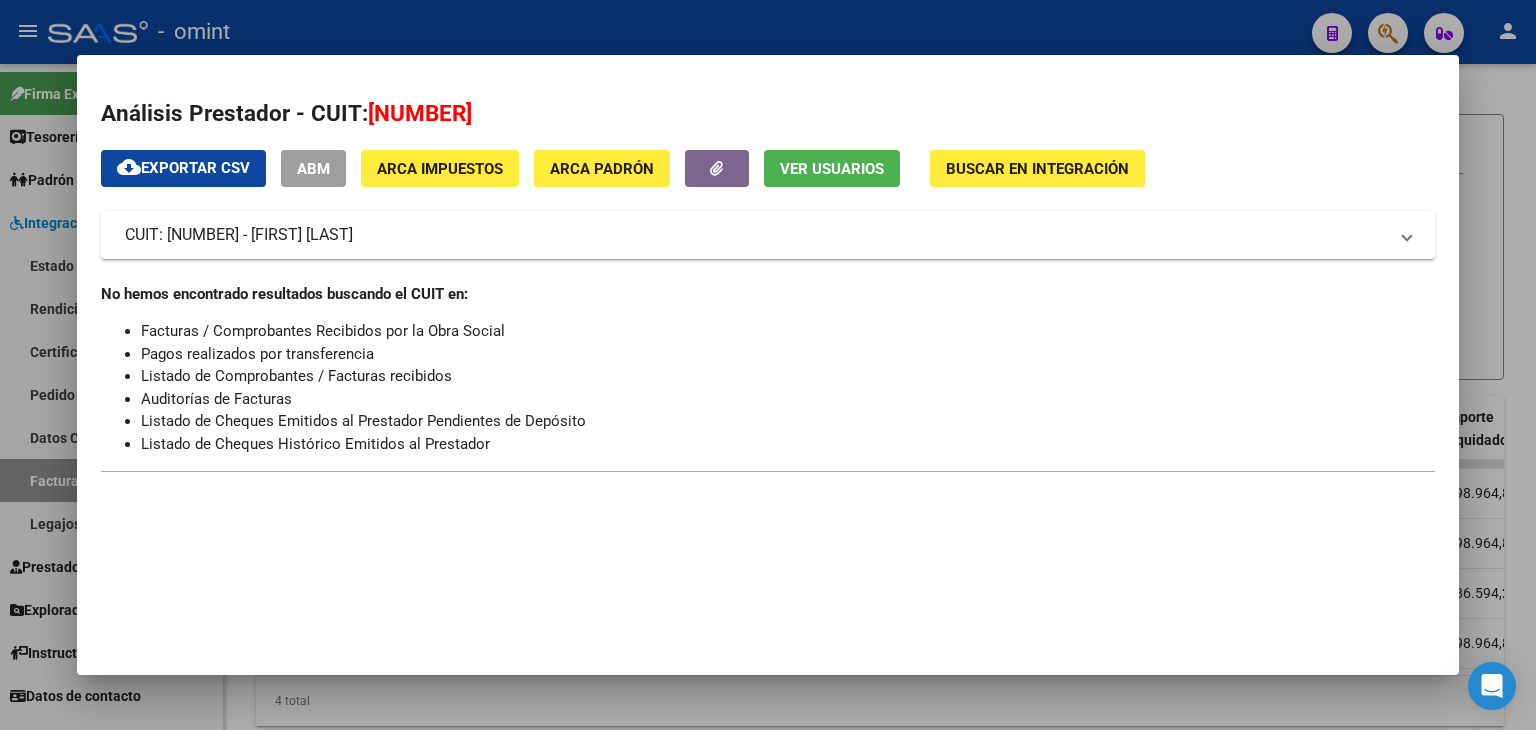 click on "Análisis Prestador - CUIT:  27378238620 cloud_download  Exportar CSV   ABM  ARCA Impuestos ARCA Padrón Ver Usuarios Buscar en Integración  CUIT: 27378238620 - DZEMBROVSKY FLORENCIA  Es Prestador Discapacidad:  Si Activo:  Si No hemos encontrado resultados buscando el CUIT en: Facturas / Comprobantes Recibidos por la Obra Social Pagos realizados por transferencia Listado de Comprobantes / Facturas recibidos Auditorías de Facturas Listado de Cheques Emitidos al Prestador Pendientes de Depósito Listado de Cheques Histórico Emitidos al Prestador" at bounding box center (768, 365) 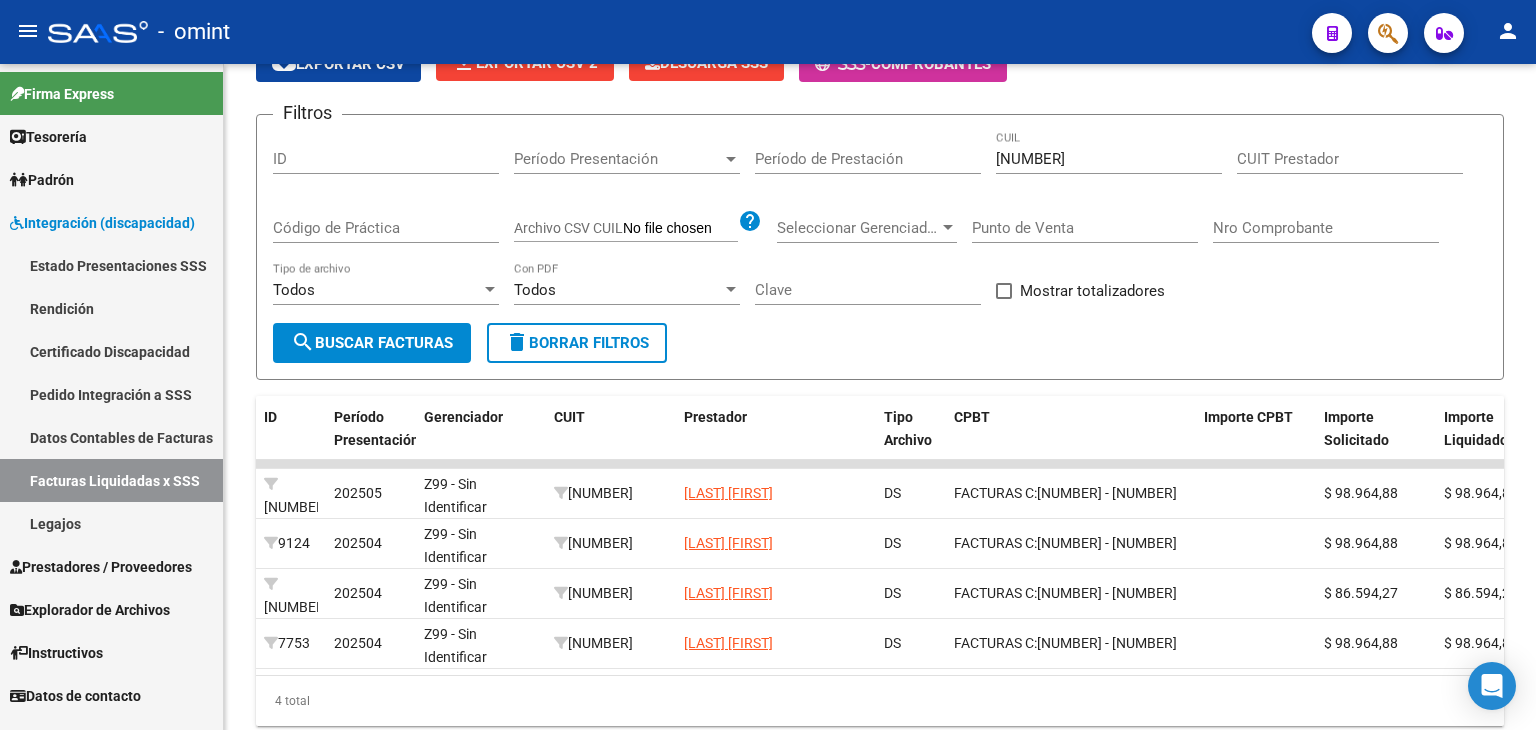 click on "Legajos" at bounding box center (111, 523) 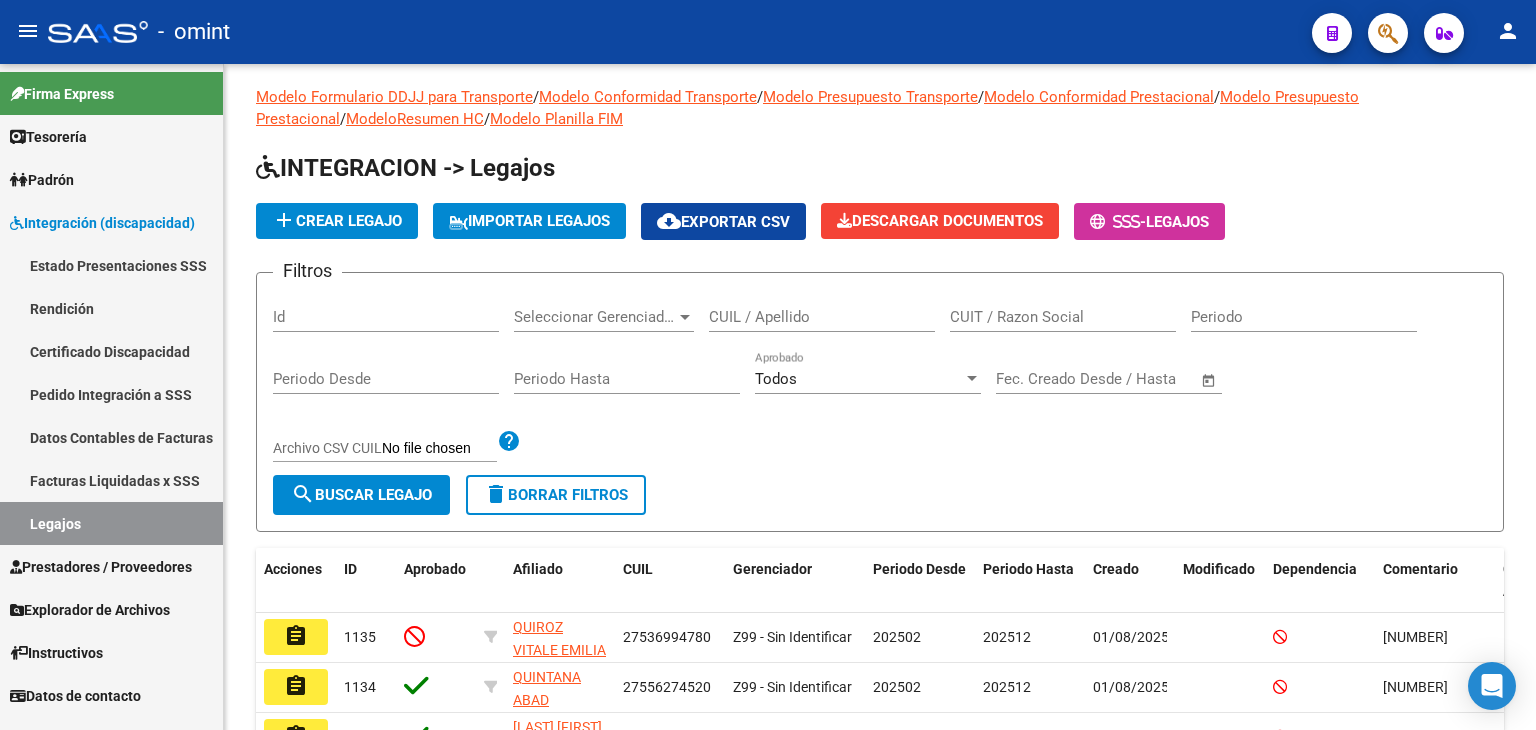 scroll, scrollTop: 160, scrollLeft: 0, axis: vertical 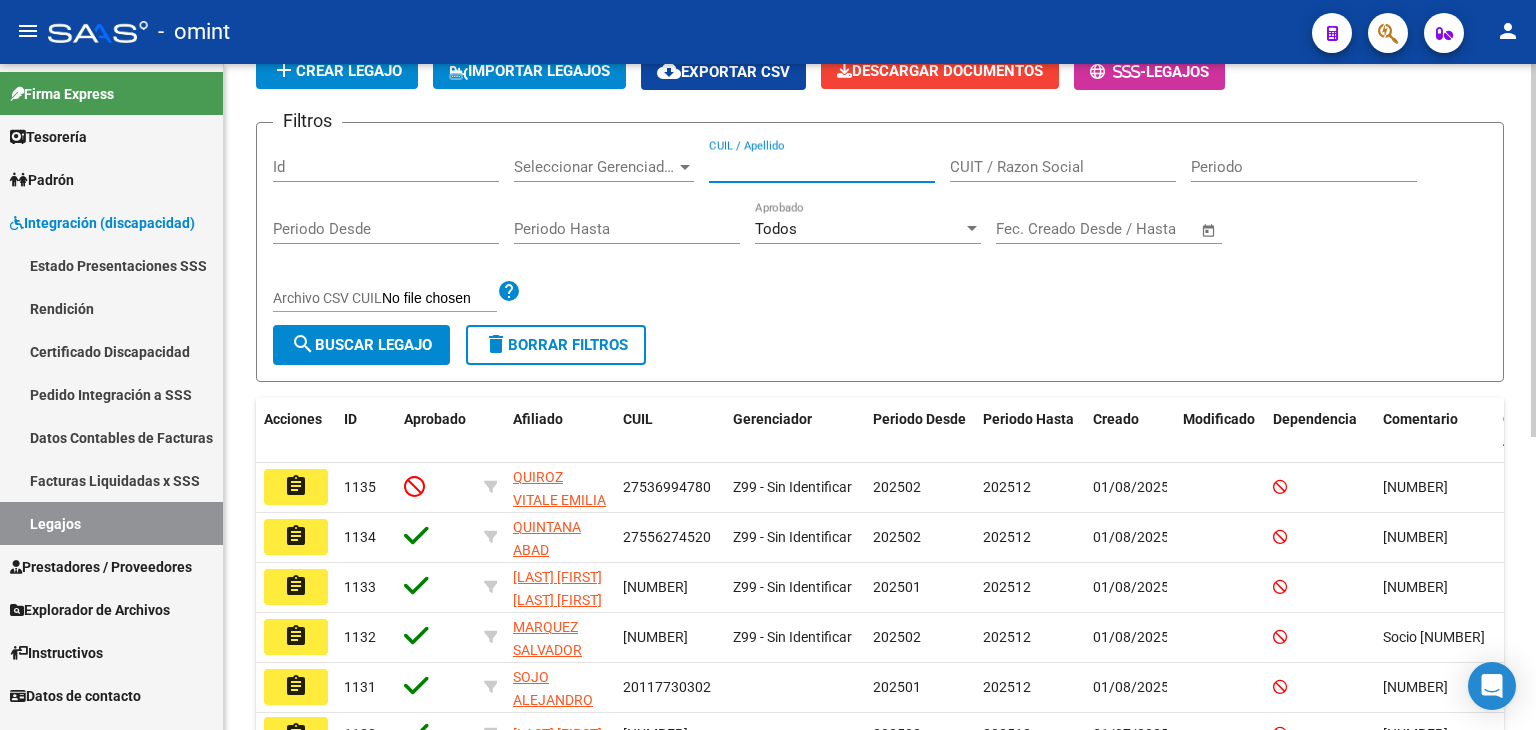 click on "CUIL / Apellido" at bounding box center (822, 167) 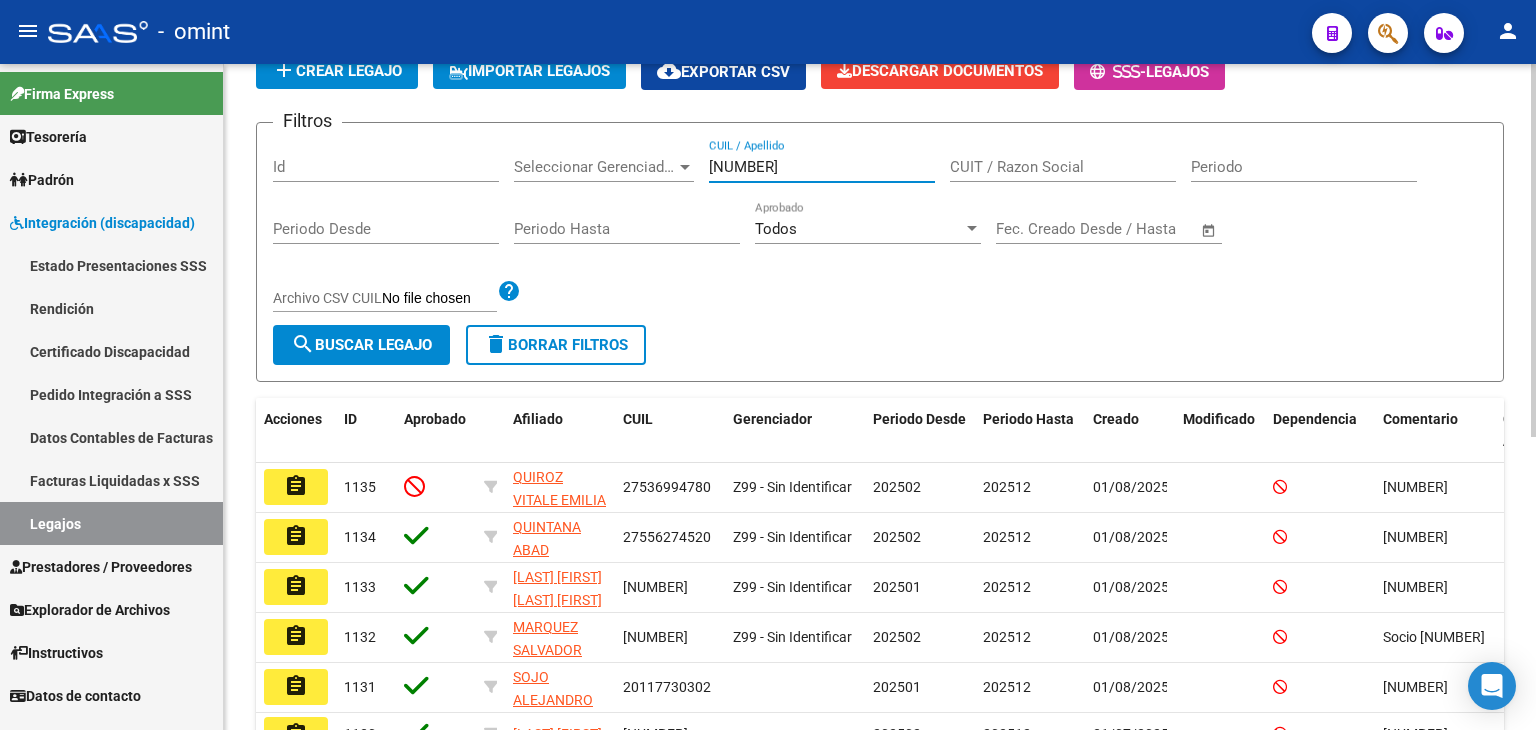 type on "27378238620" 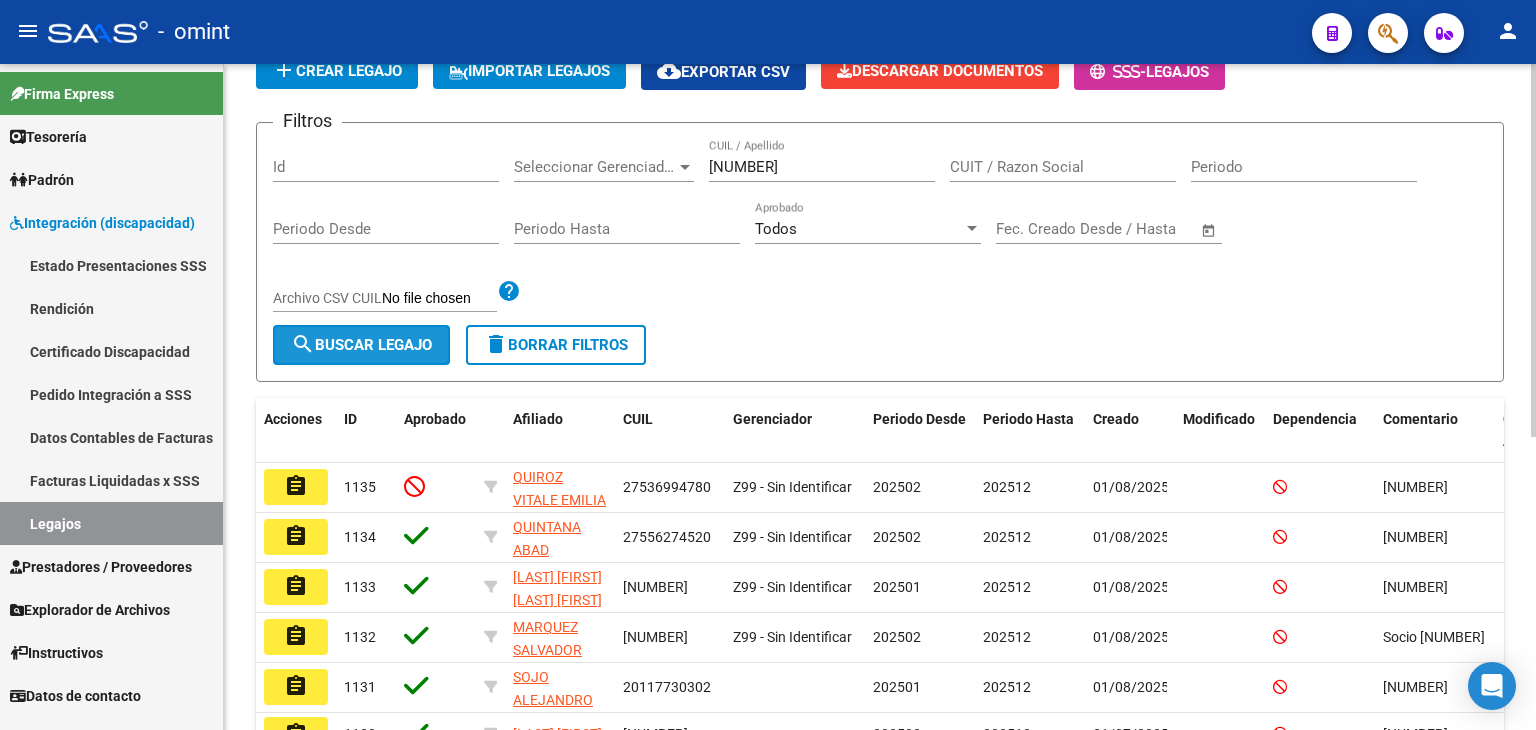 click on "search  Buscar Legajo" 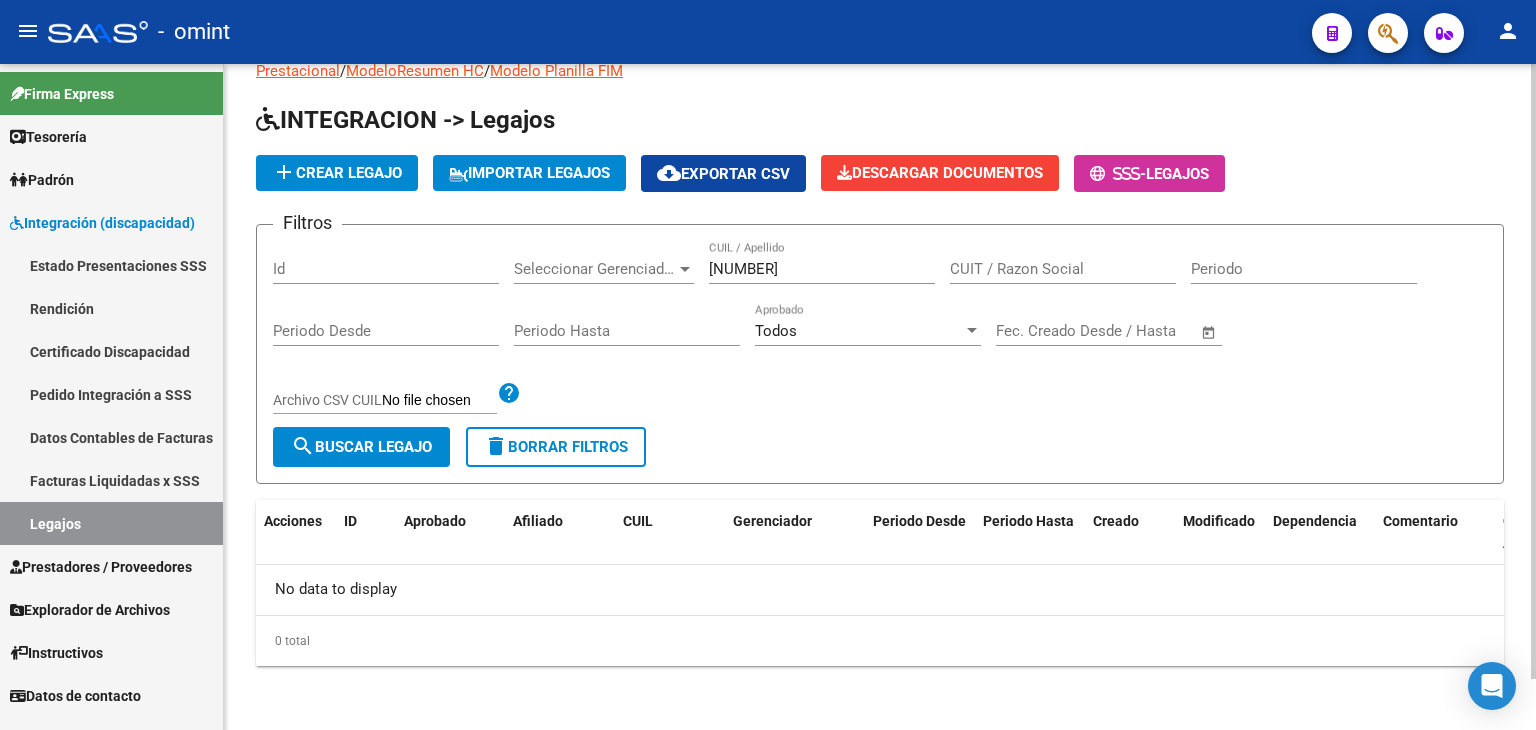scroll, scrollTop: 56, scrollLeft: 0, axis: vertical 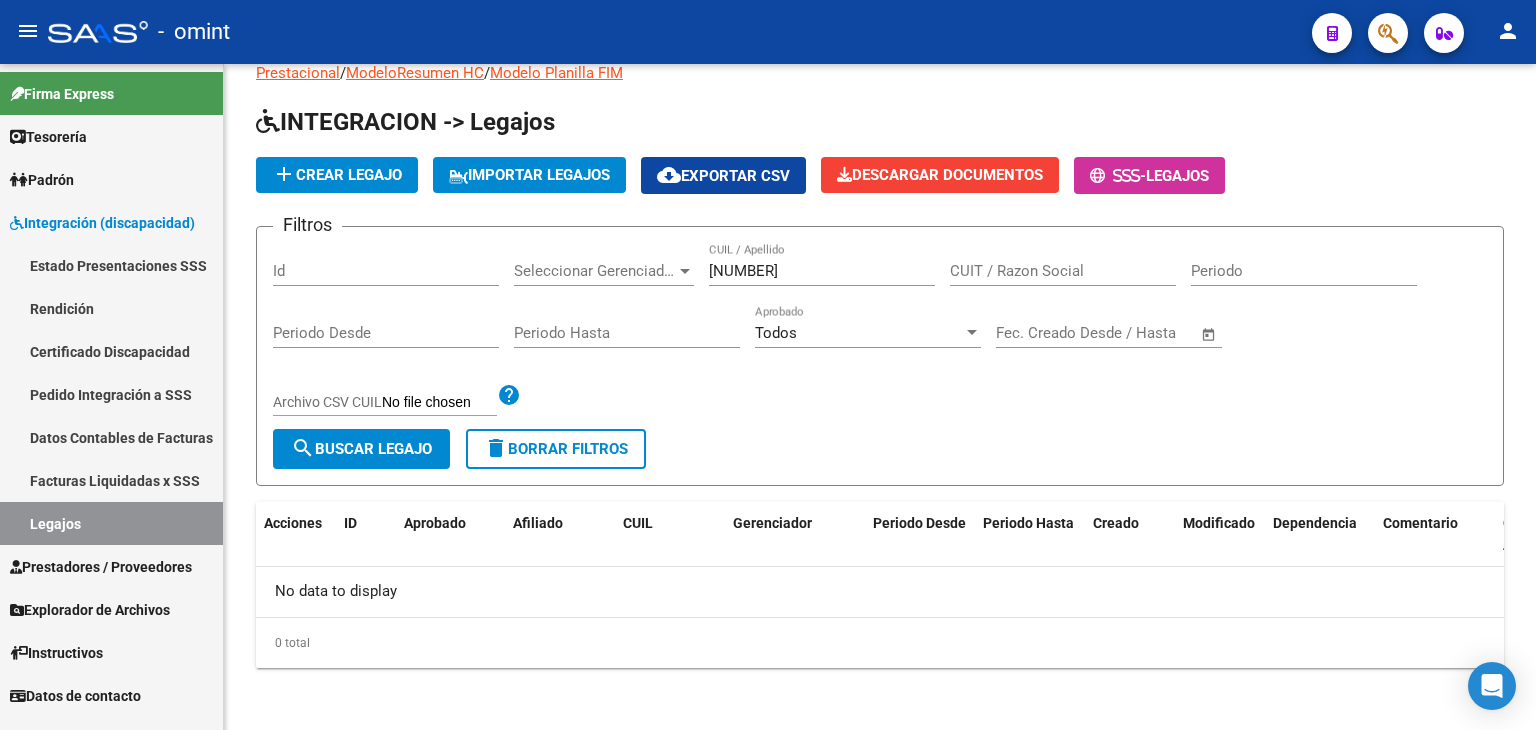 click on "Facturas Liquidadas x SSS" at bounding box center (111, 480) 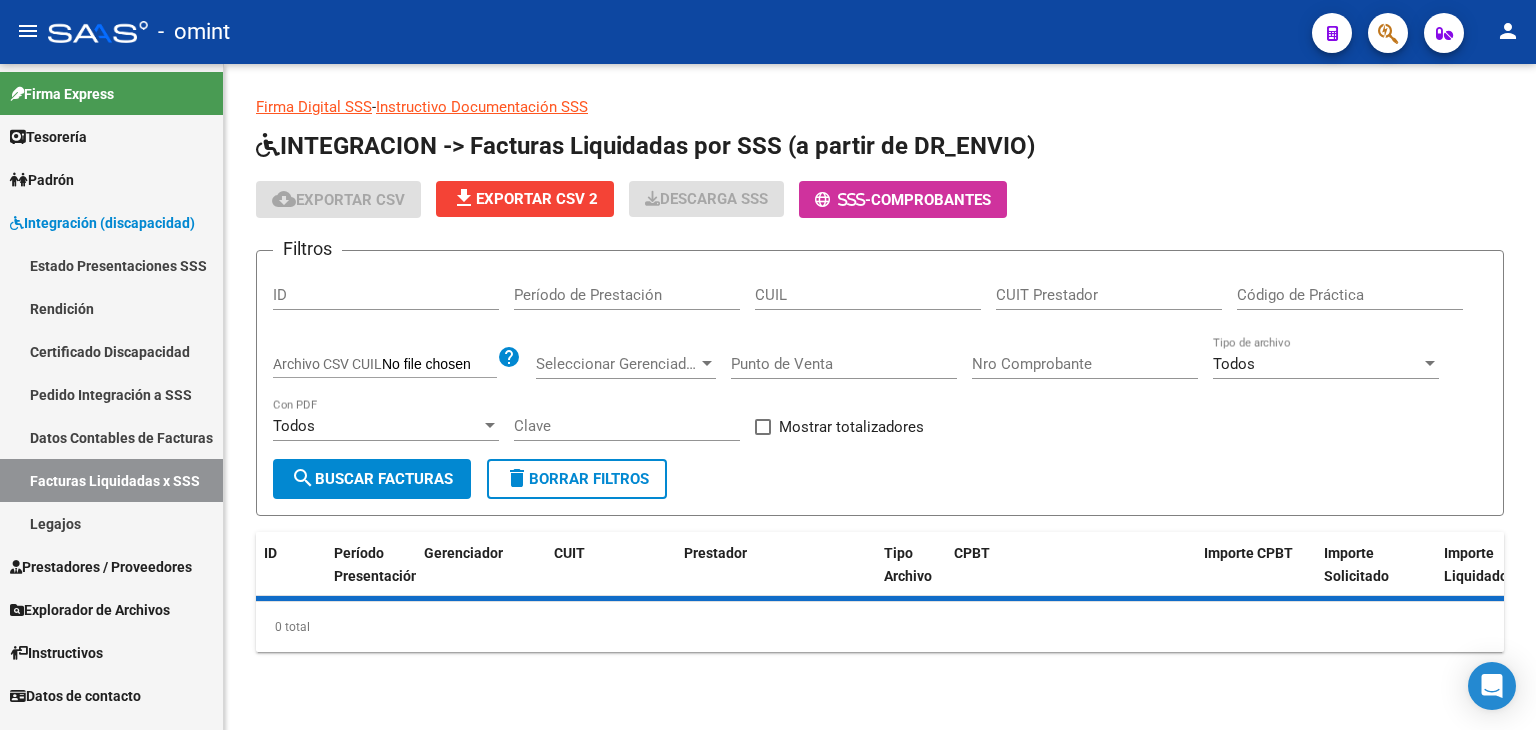 scroll, scrollTop: 0, scrollLeft: 0, axis: both 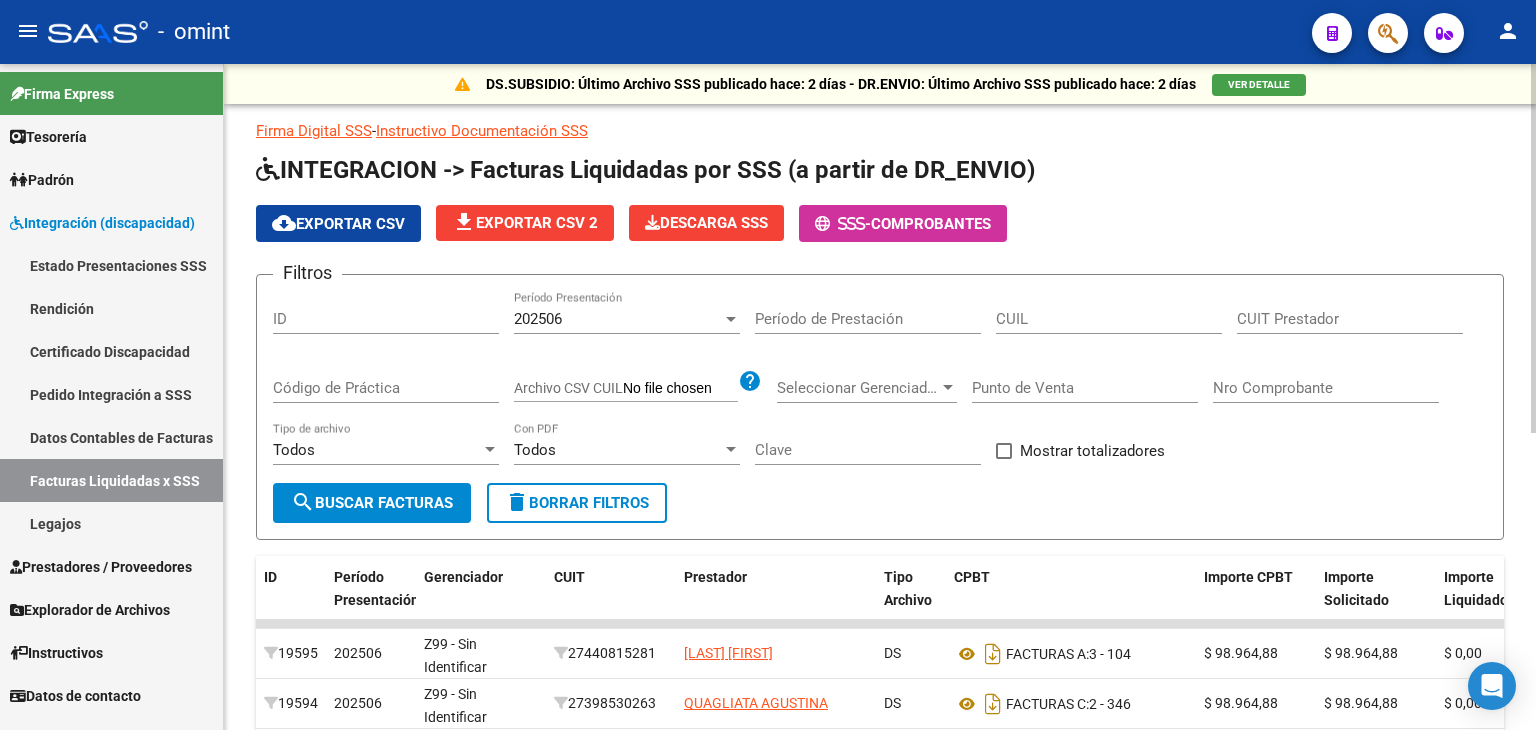 click at bounding box center (731, 319) 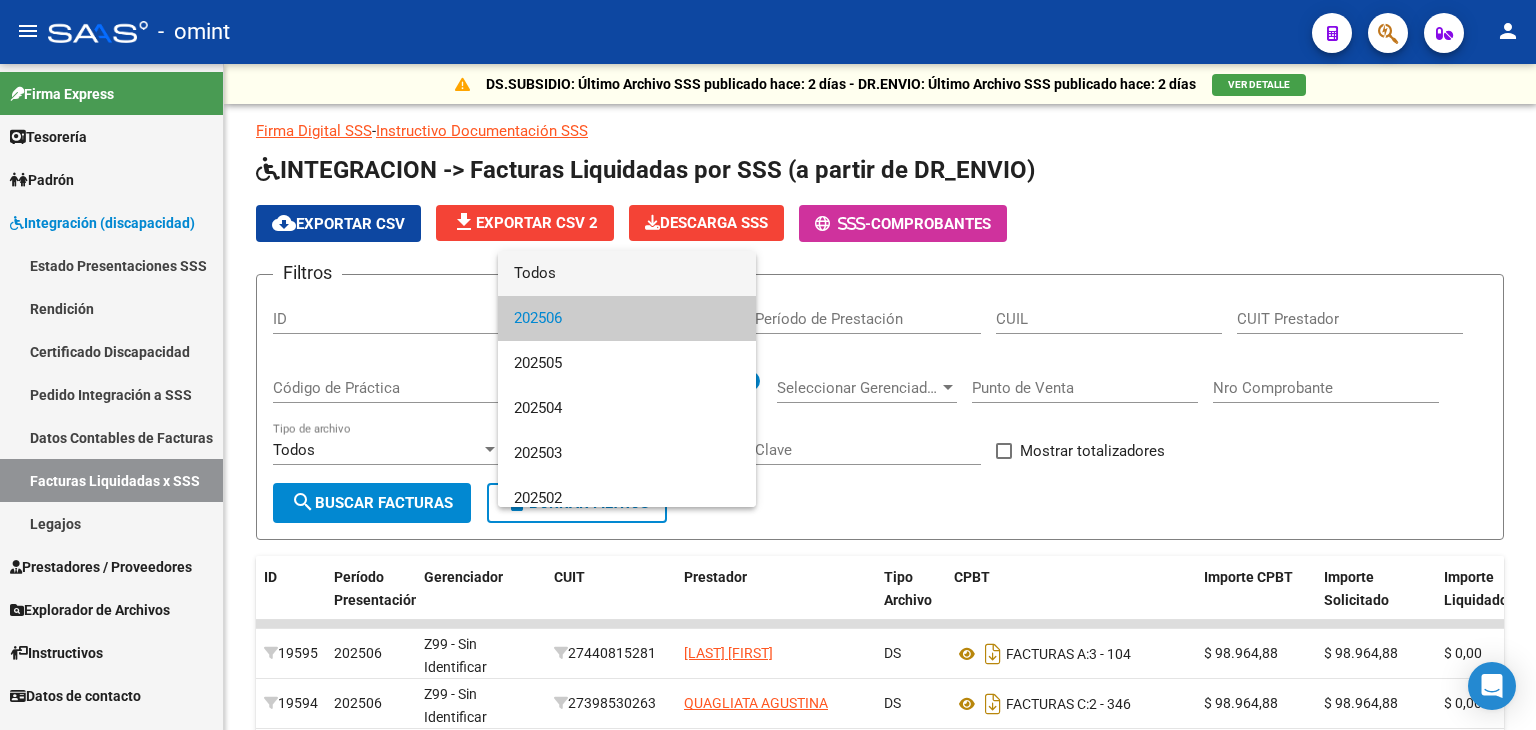 click on "Todos" at bounding box center (627, 273) 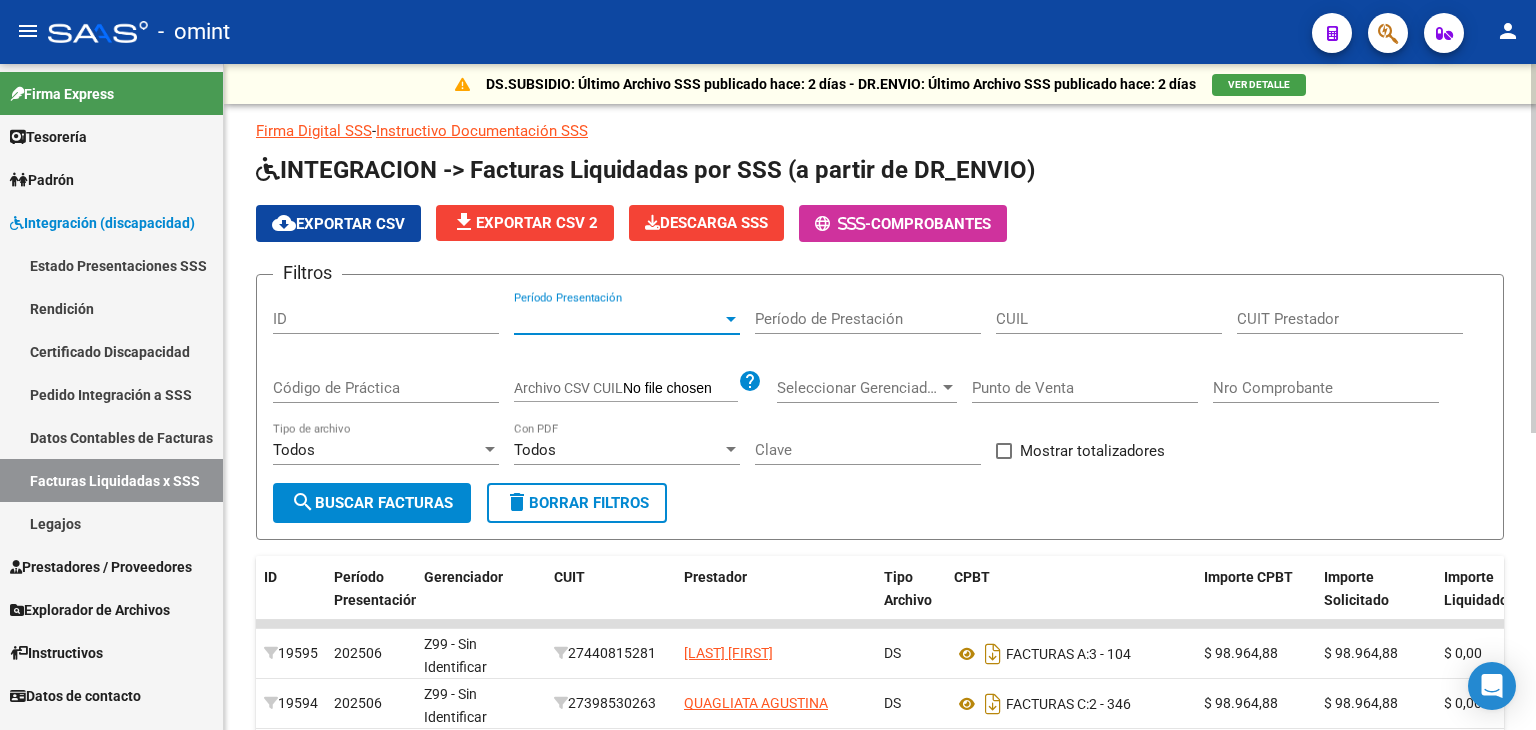 click on "CUIL" at bounding box center [1109, 319] 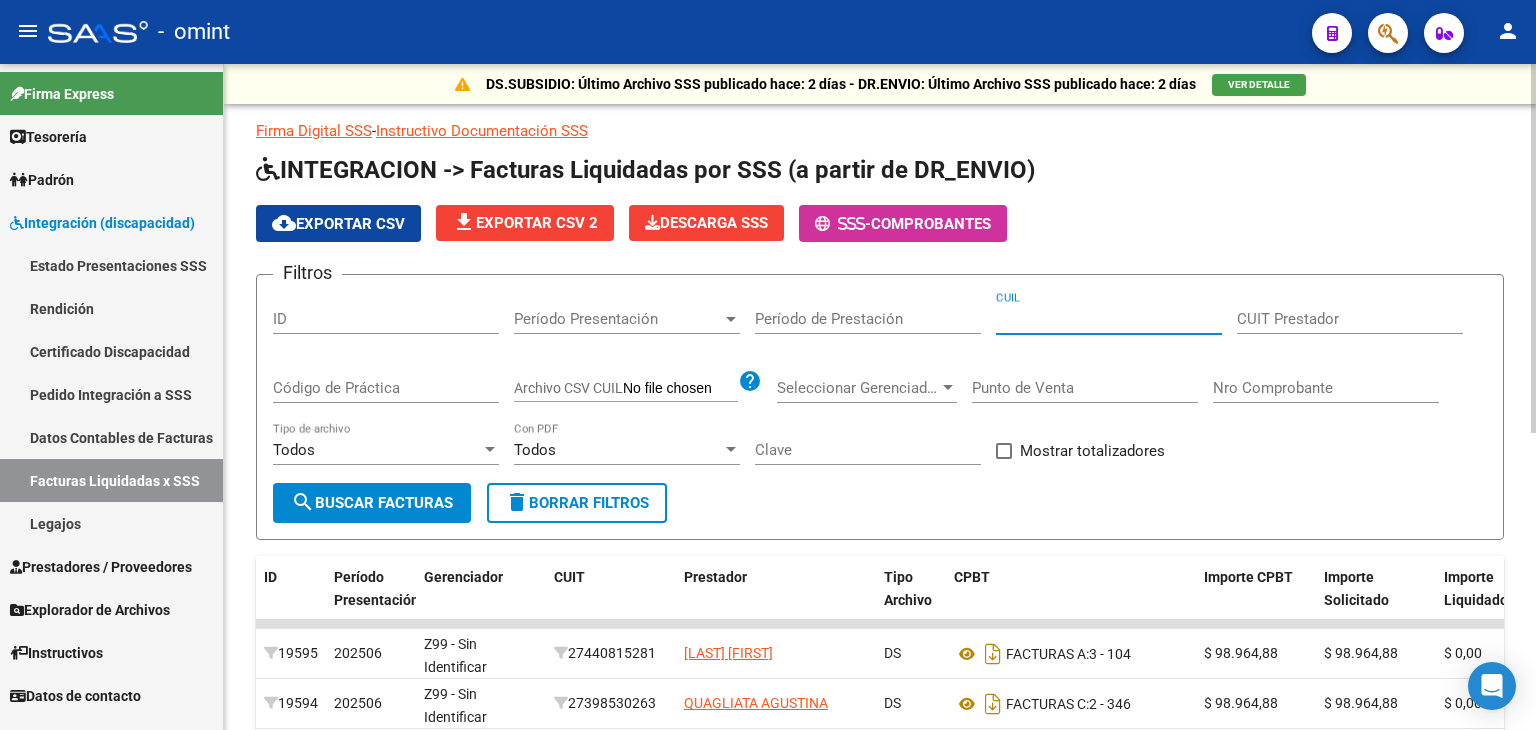 paste on "[NUMBER]" 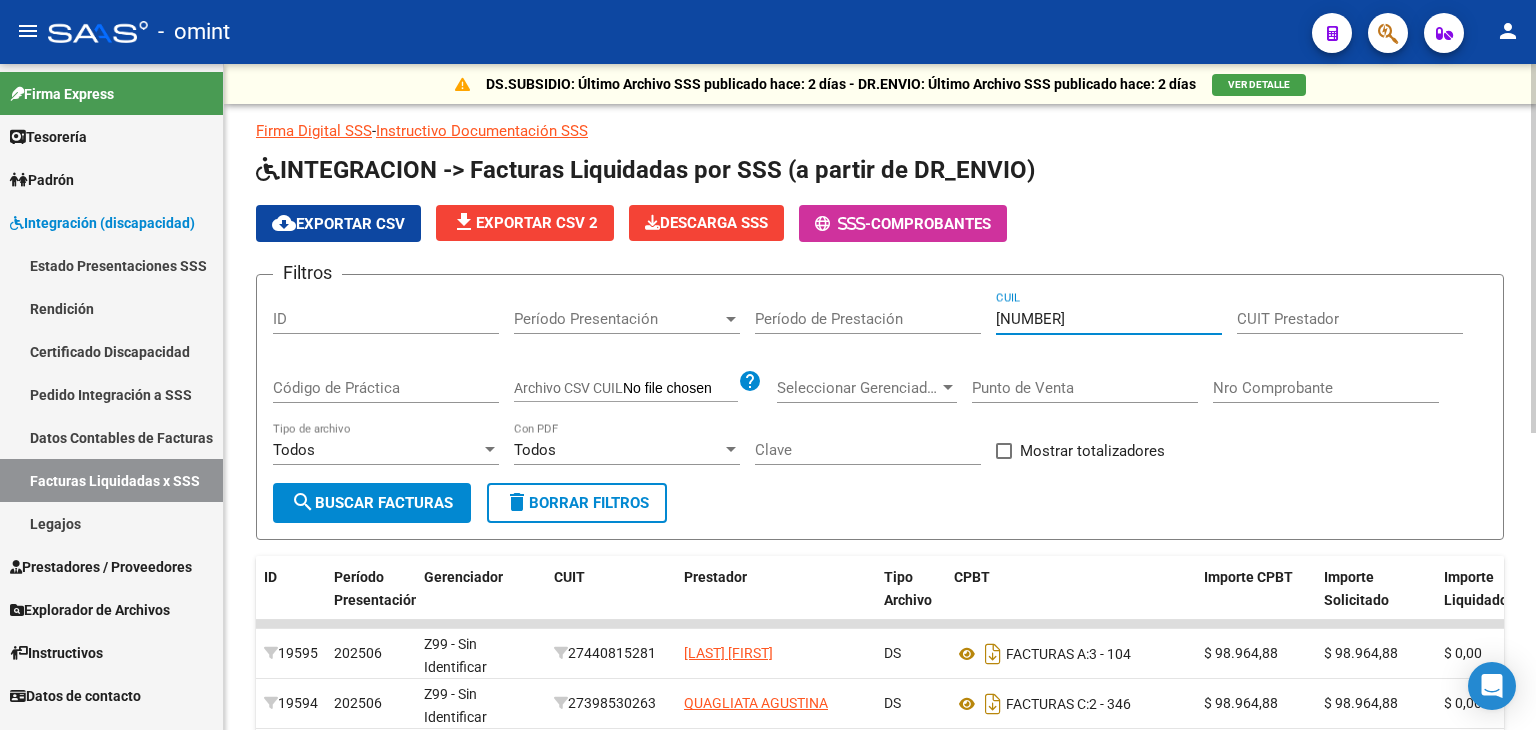 type on "[NUMBER]" 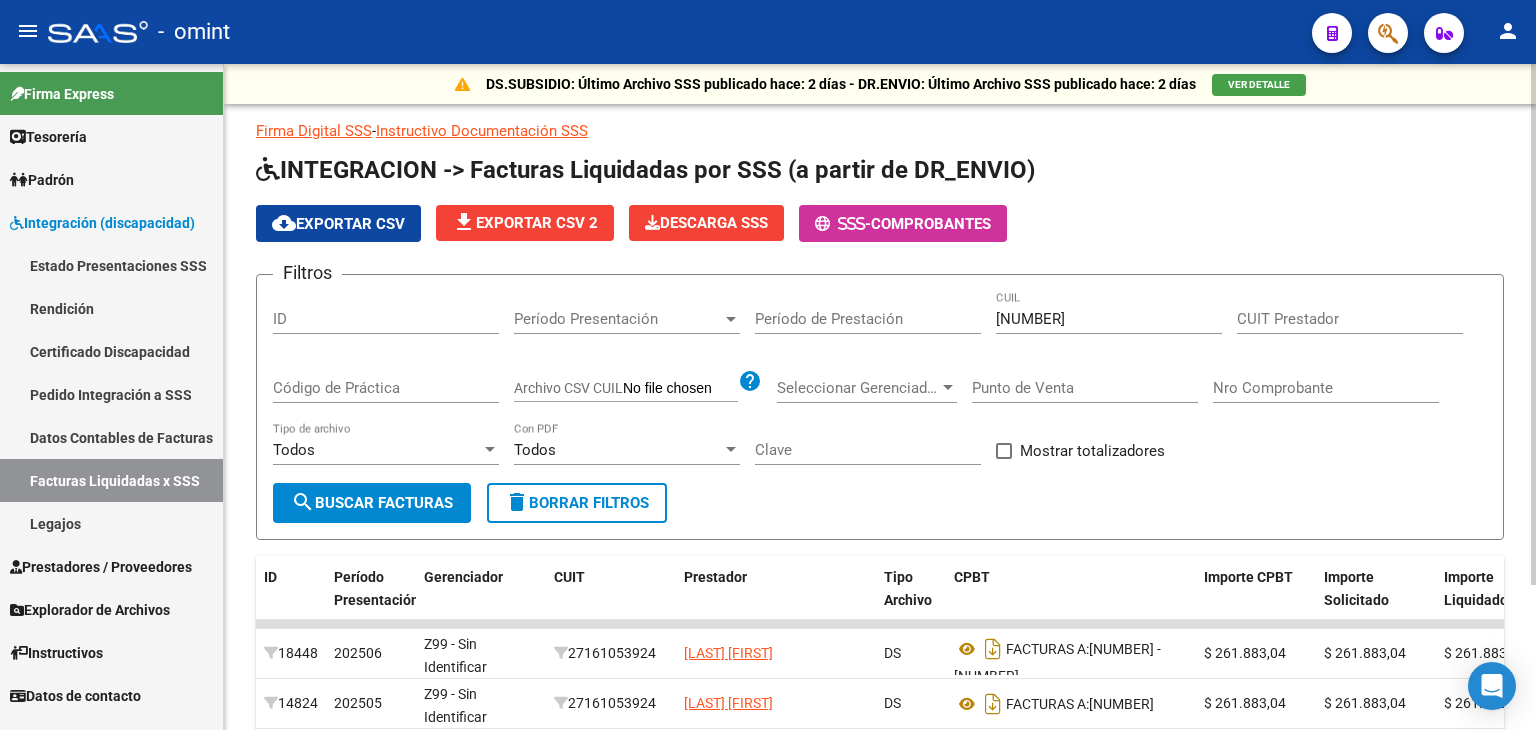 click on "INTEGRACION -> Facturas Liquidadas por SSS (a partir de DR_ENVIO)" 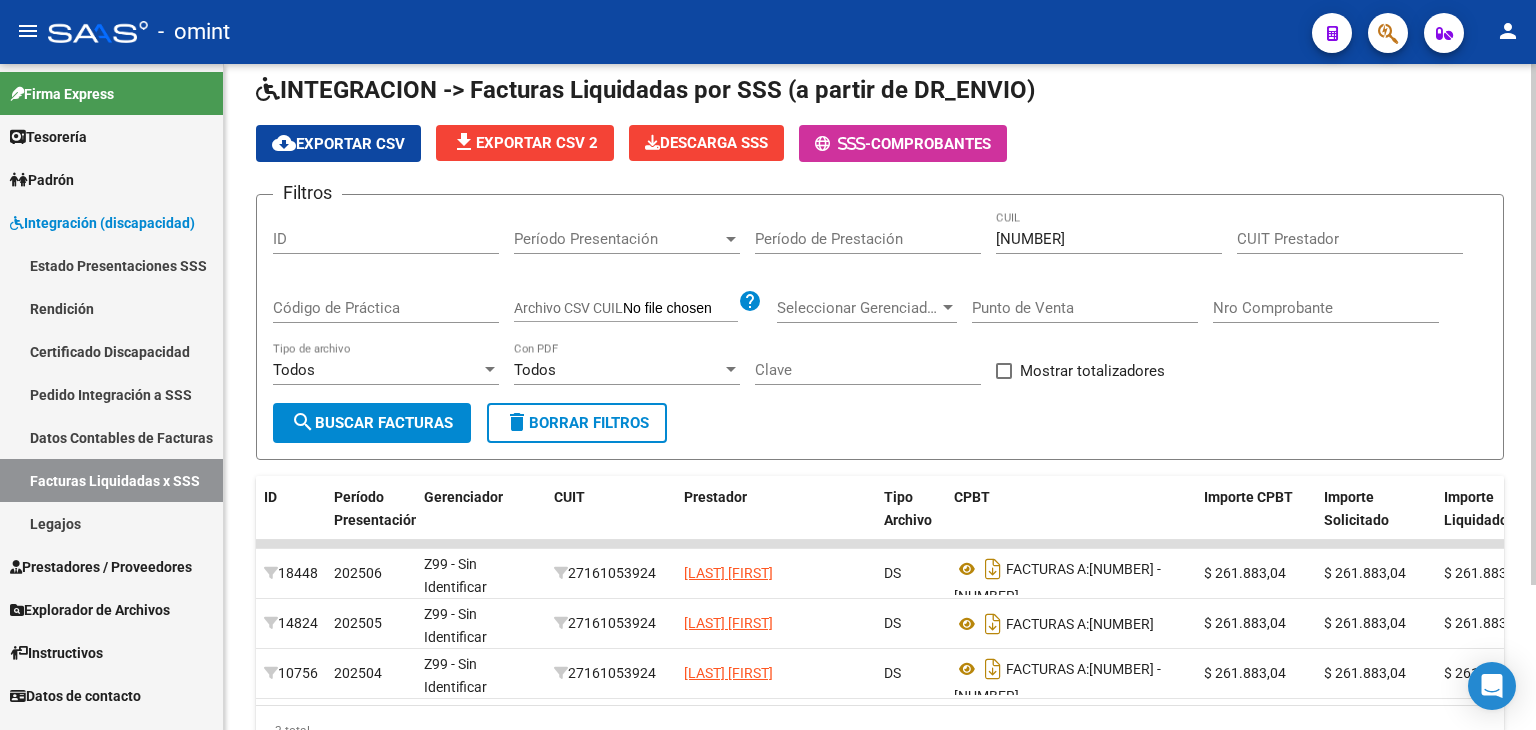scroll, scrollTop: 120, scrollLeft: 0, axis: vertical 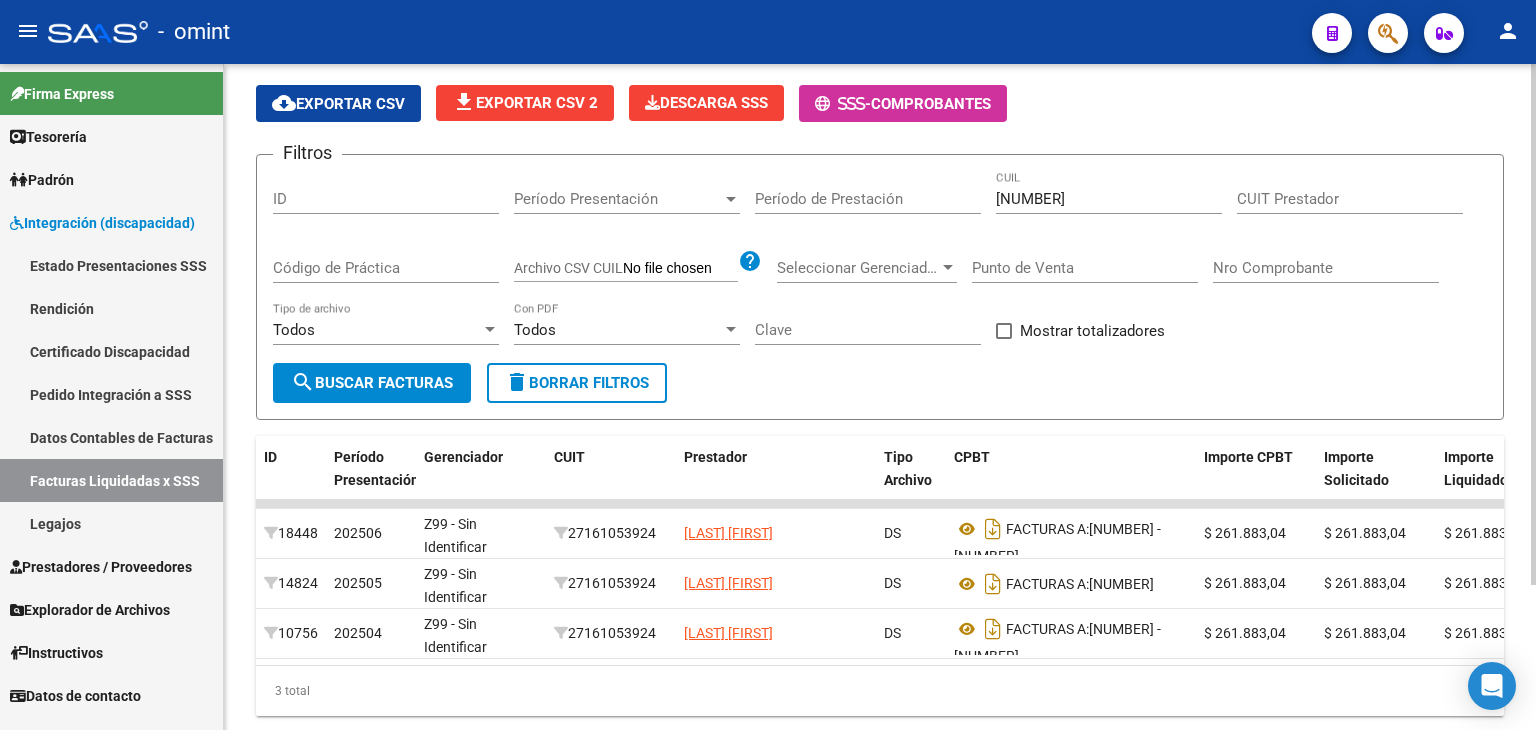 click on "3 total" 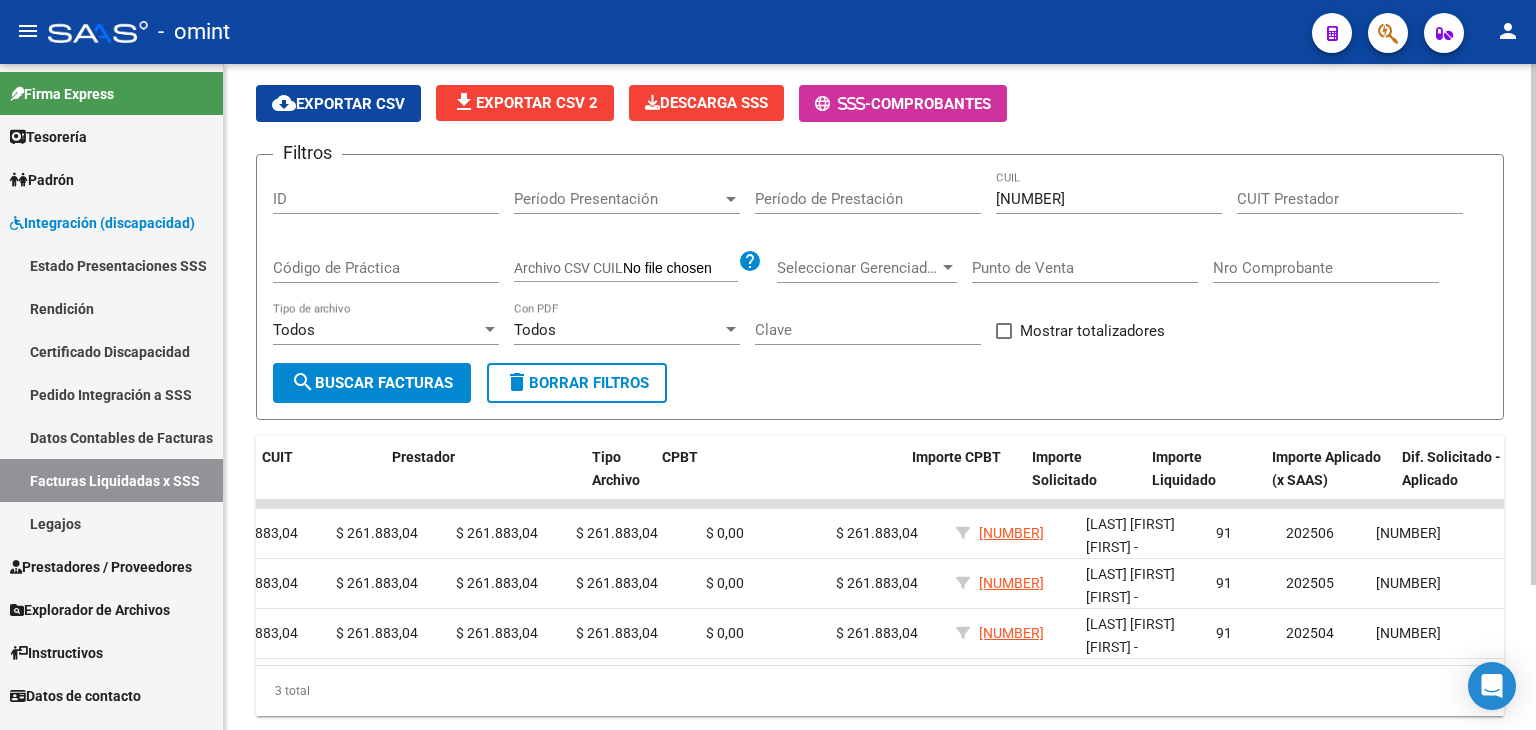 scroll, scrollTop: 0, scrollLeft: 1002, axis: horizontal 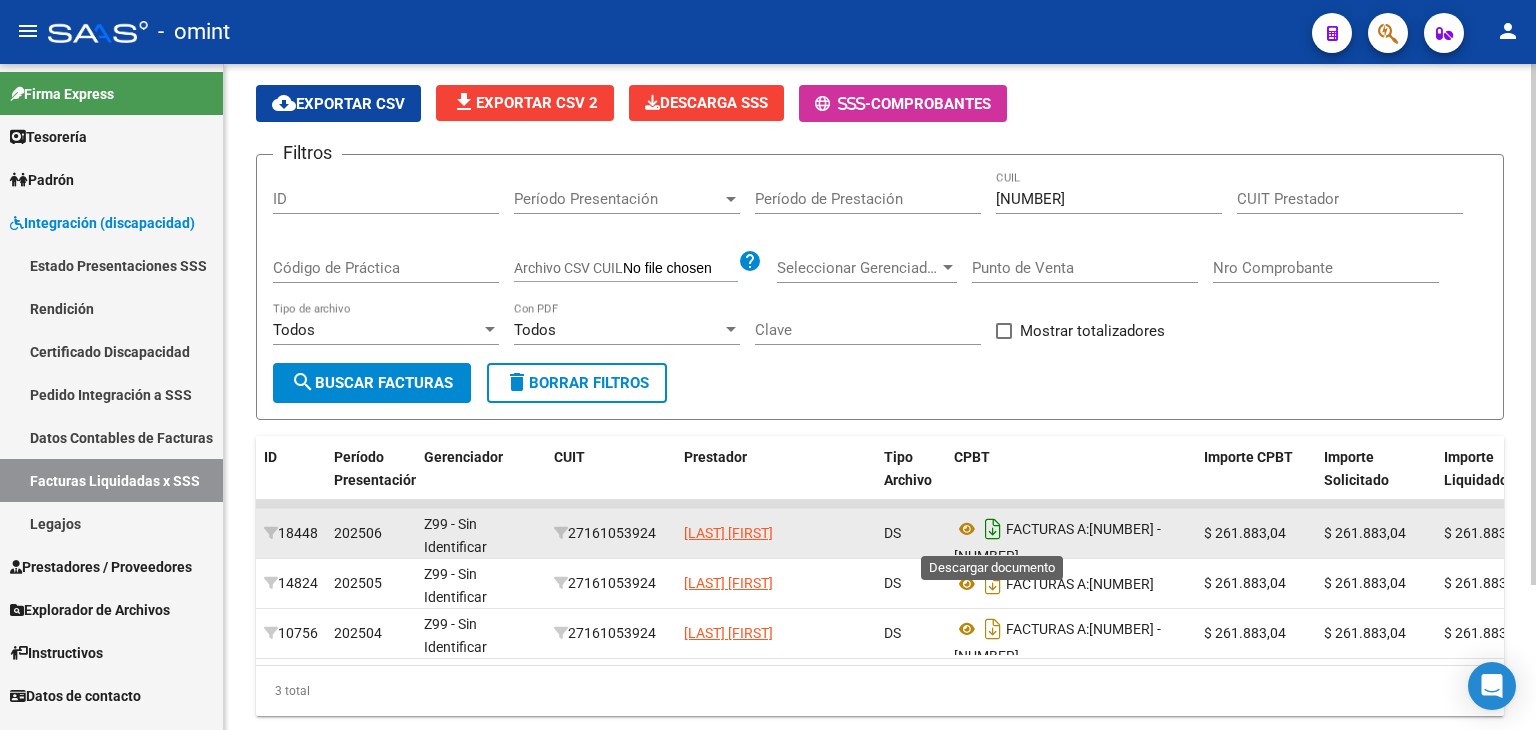 click 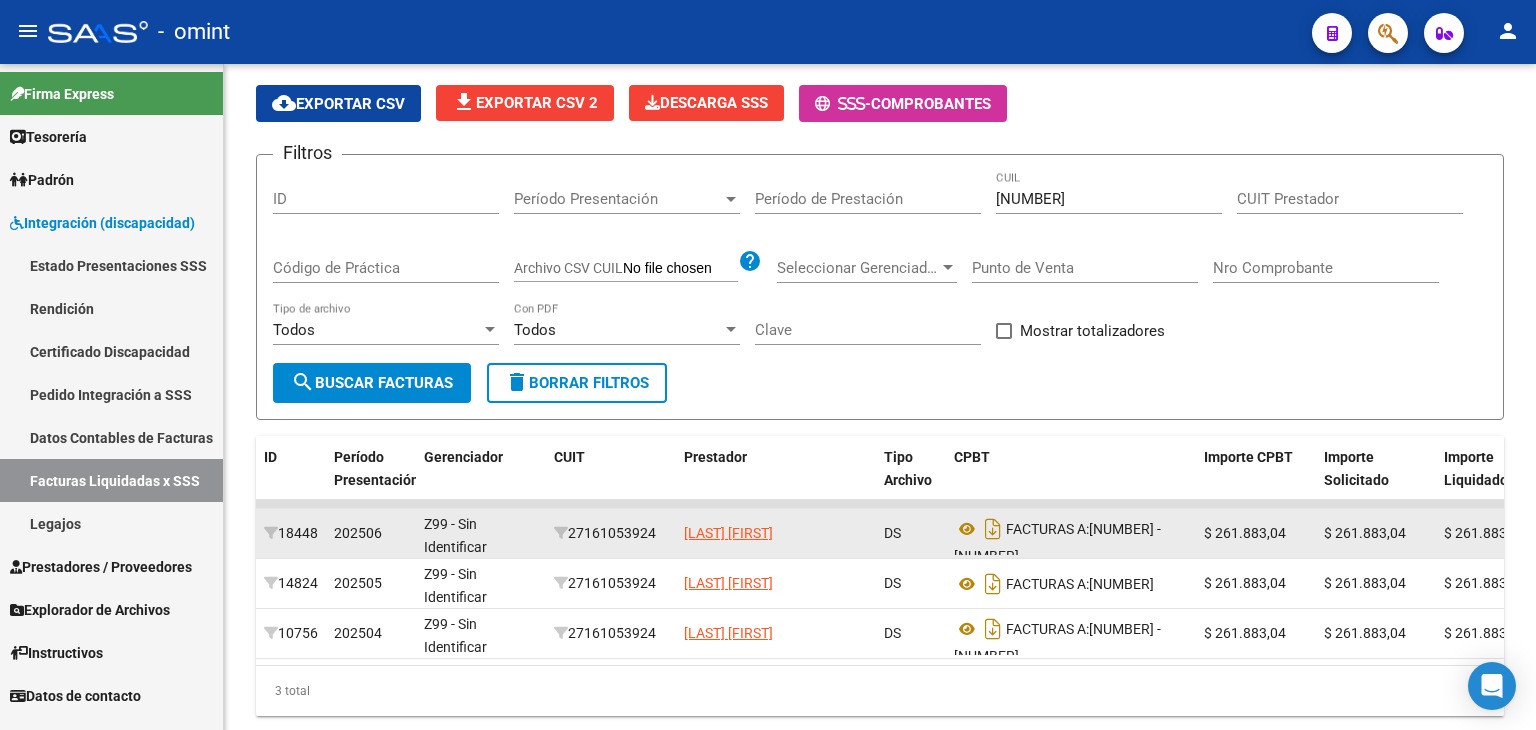 click on "Legajos" at bounding box center [111, 523] 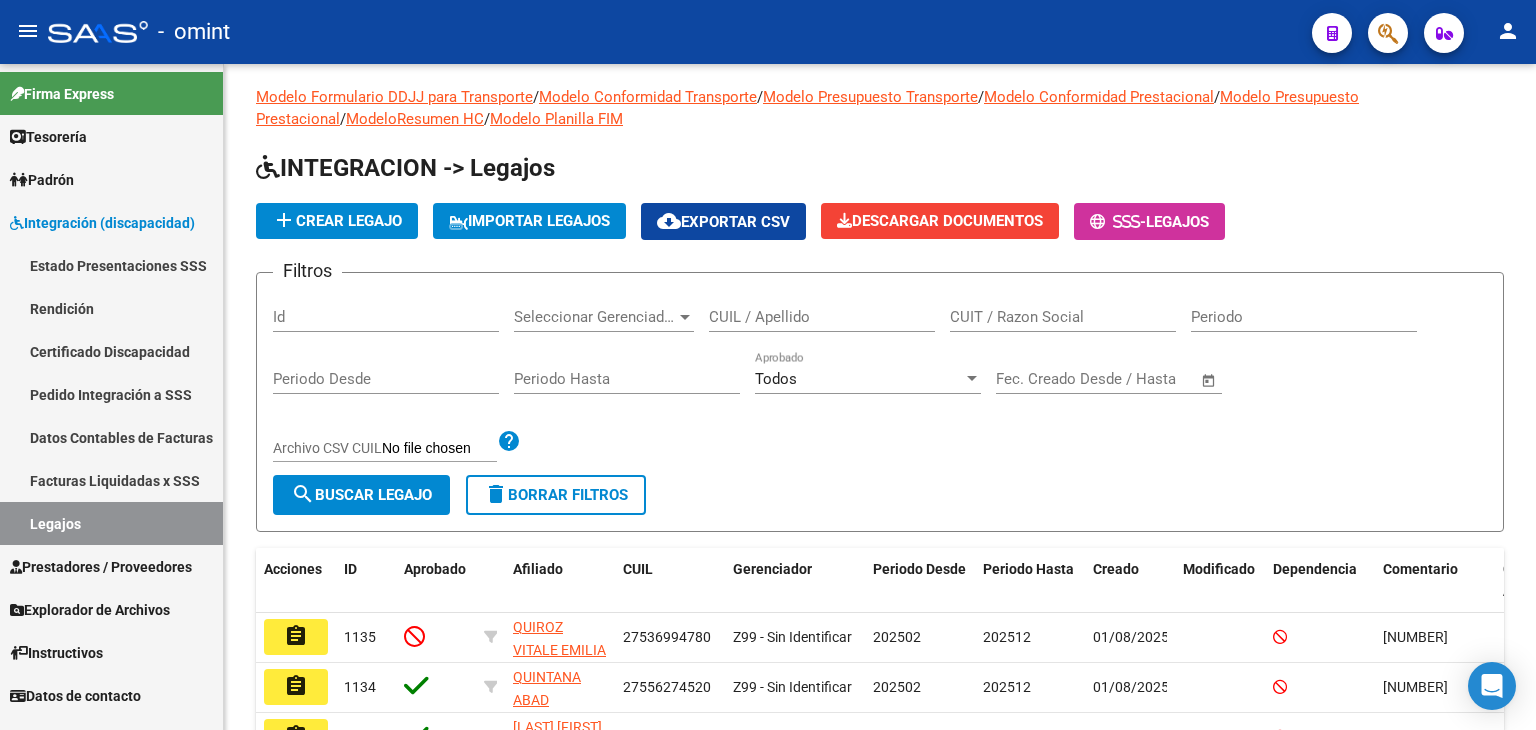 scroll, scrollTop: 120, scrollLeft: 0, axis: vertical 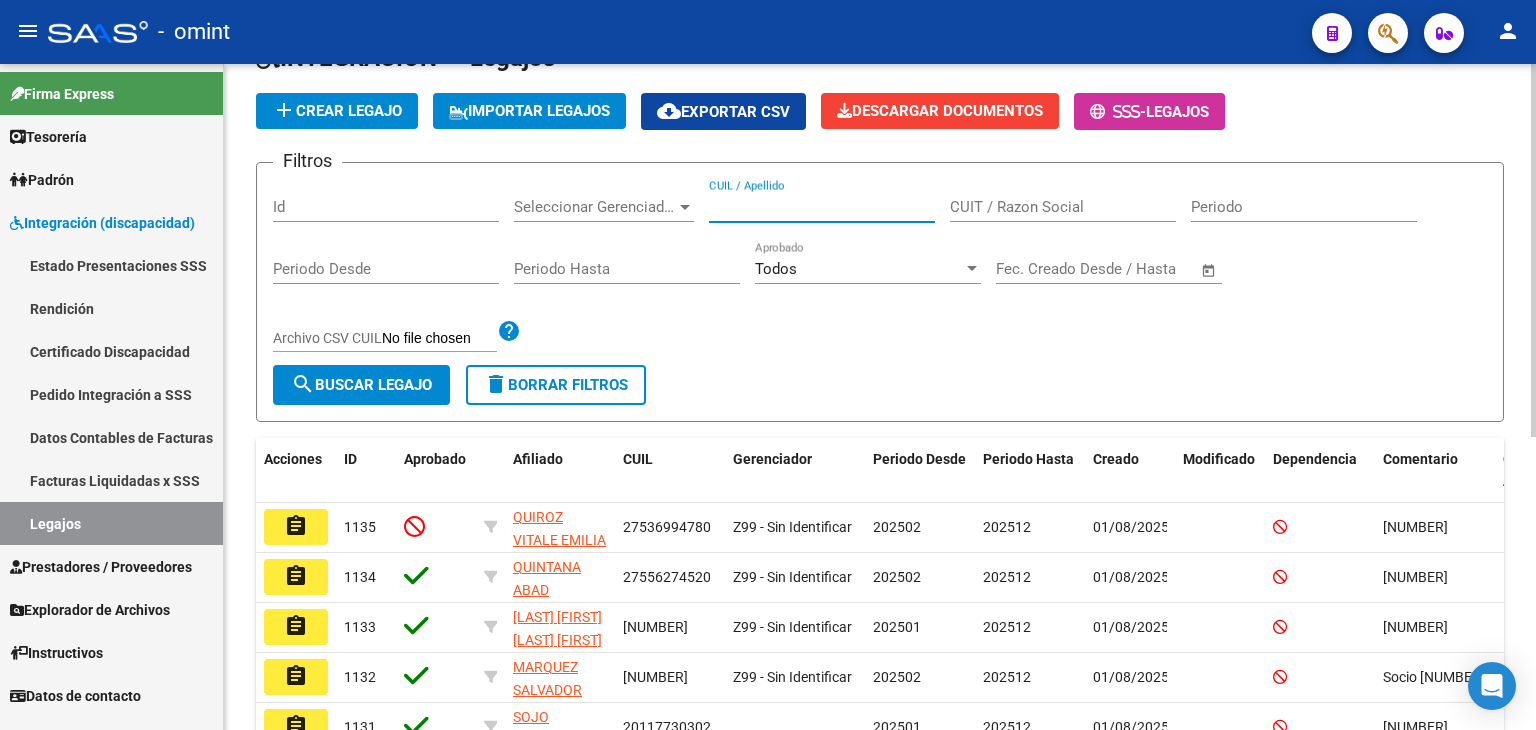 click on "CUIL / Apellido" at bounding box center (822, 207) 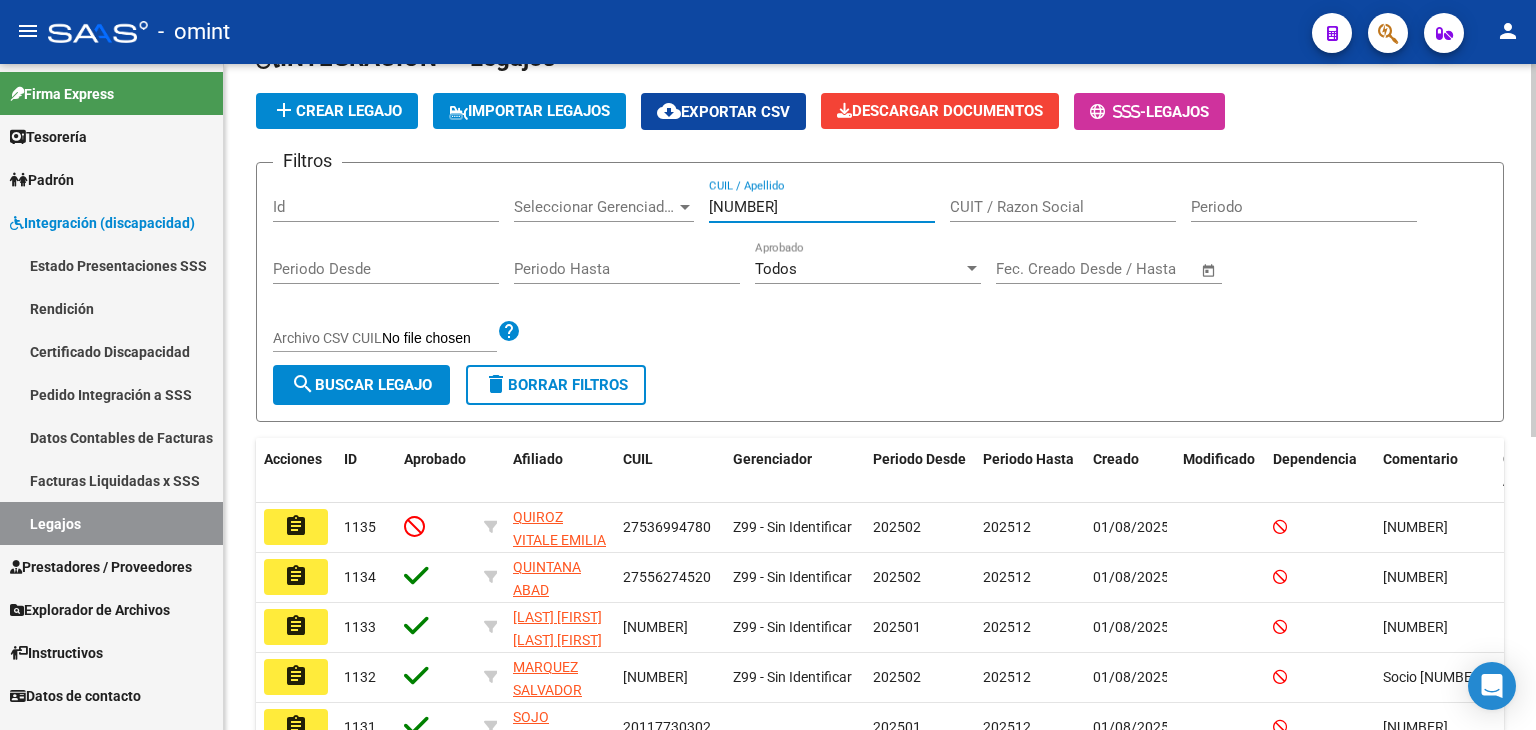 type on "[NUMBER]" 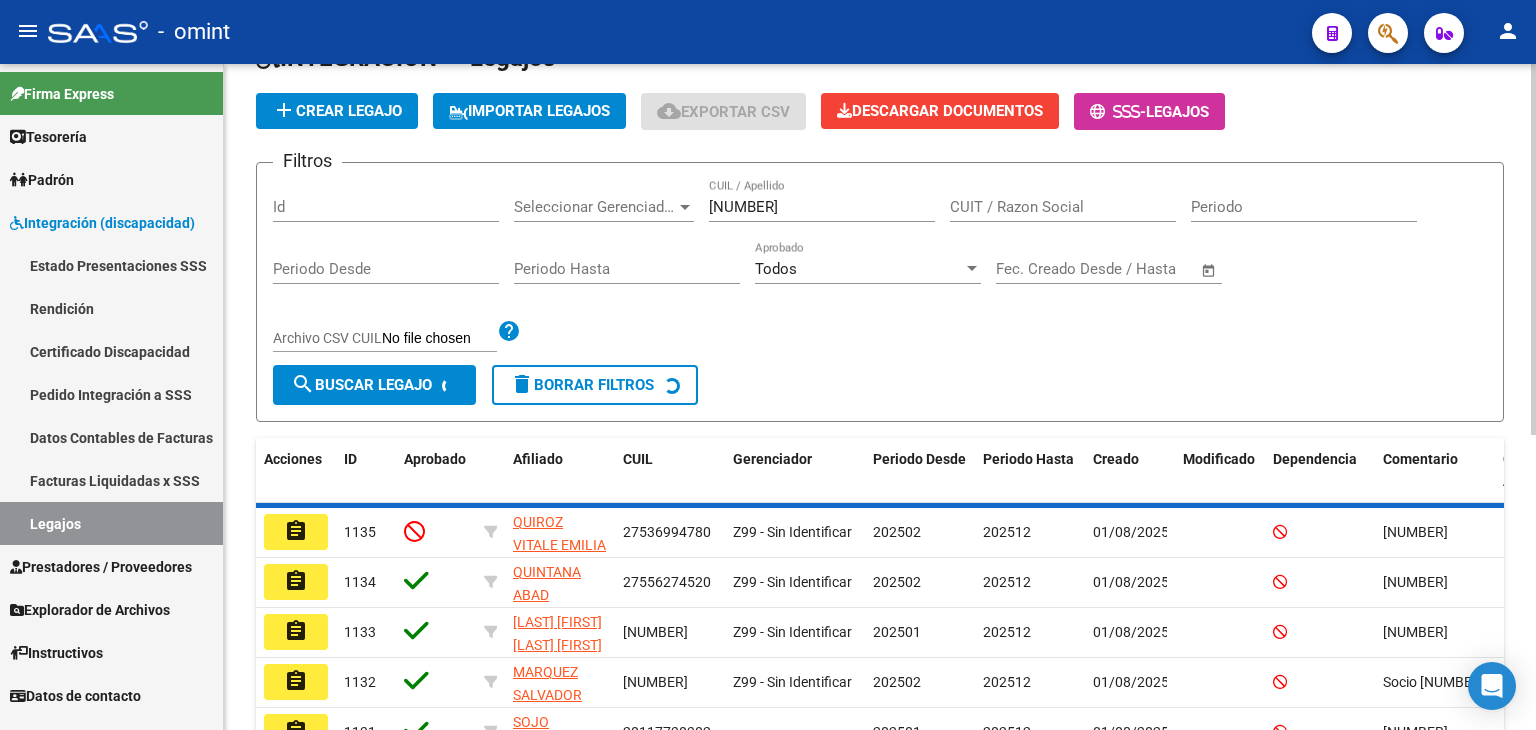 scroll, scrollTop: 78, scrollLeft: 0, axis: vertical 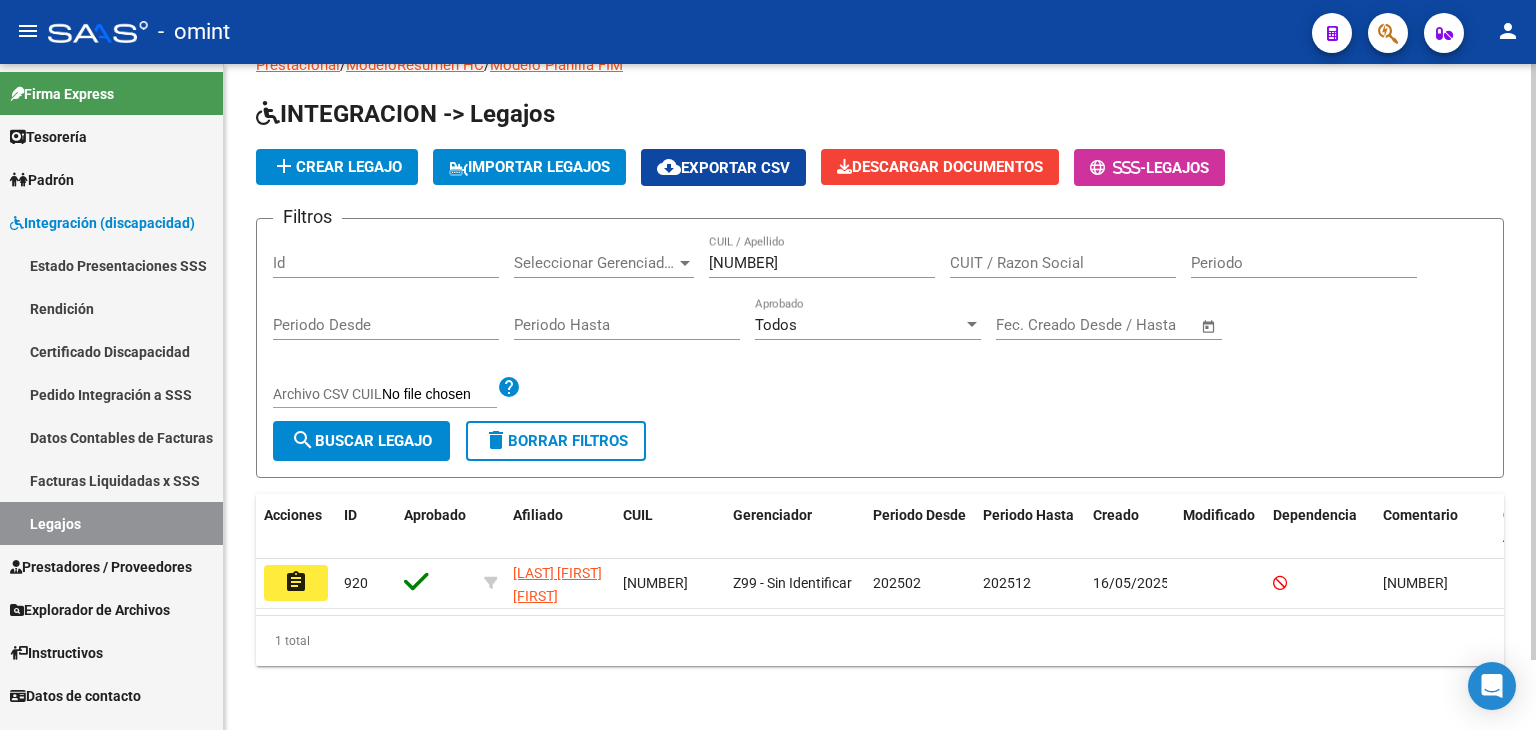 click on "Filtros Id Seleccionar Gerenciador Seleccionar Gerenciador 20598031380 CUIL / Apellido CUIT / Razon Social Periodo Periodo Desde Periodo Hasta Todos Aprobado Start date – End date Fec. Creado Desde / Hasta Archivo CSV CUIL help" 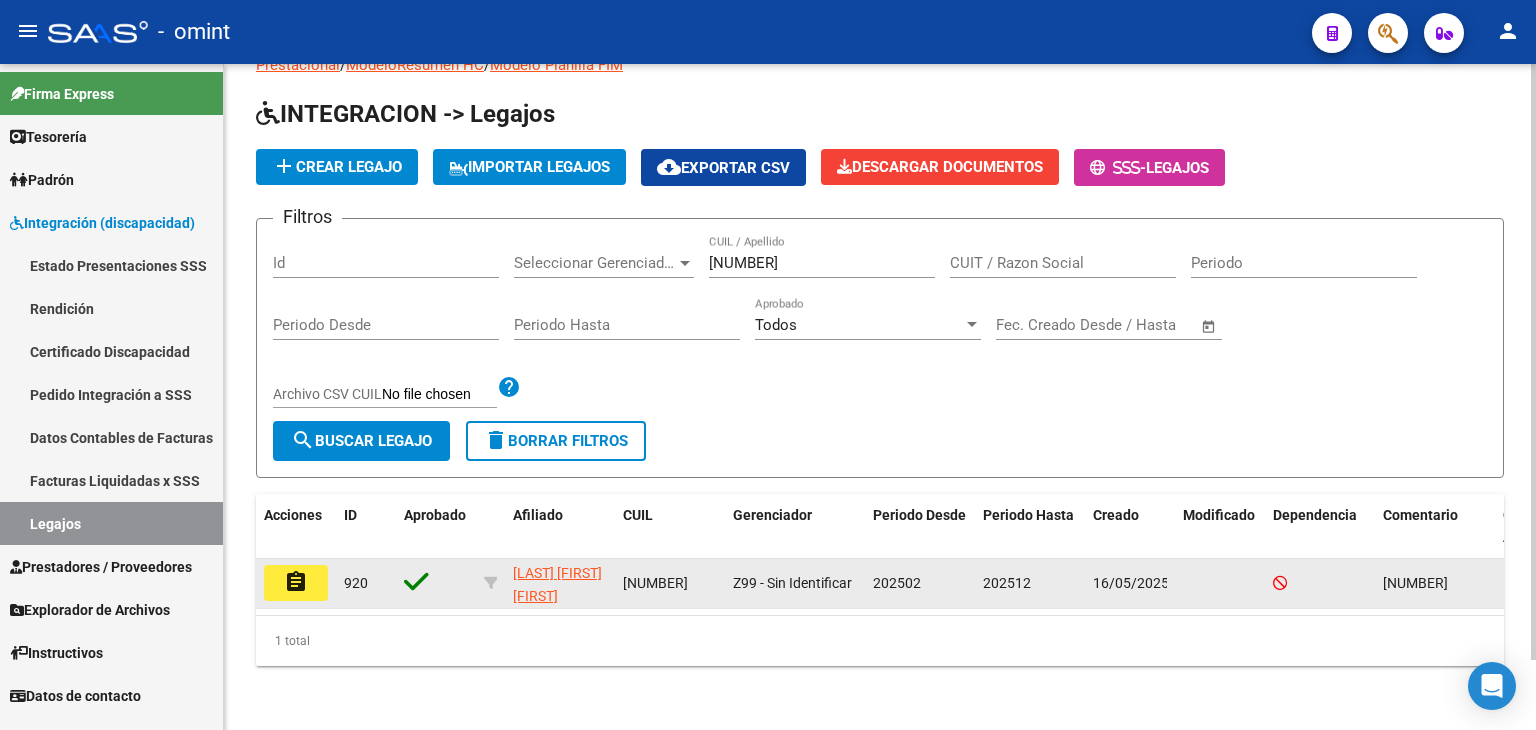 click on "assignment" 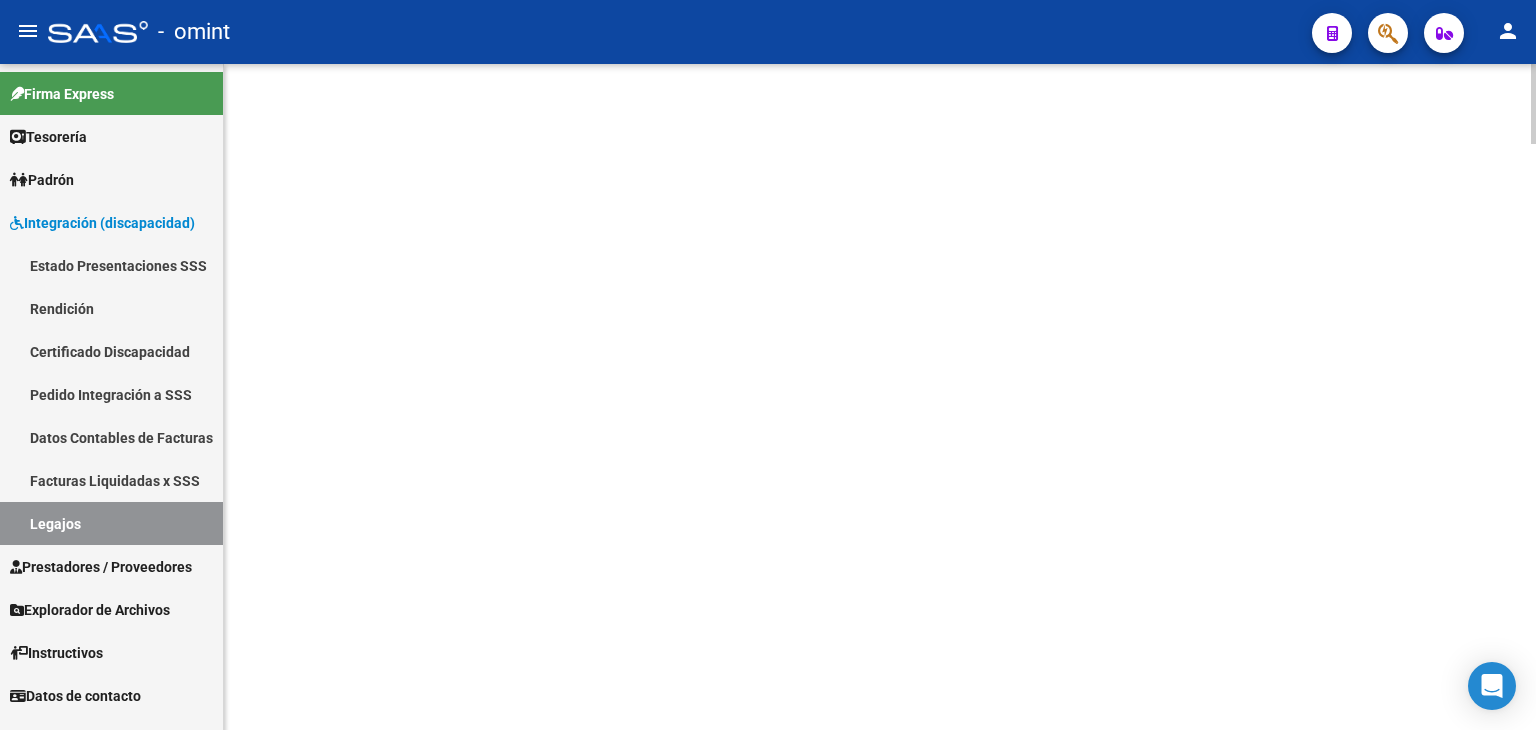 scroll, scrollTop: 0, scrollLeft: 0, axis: both 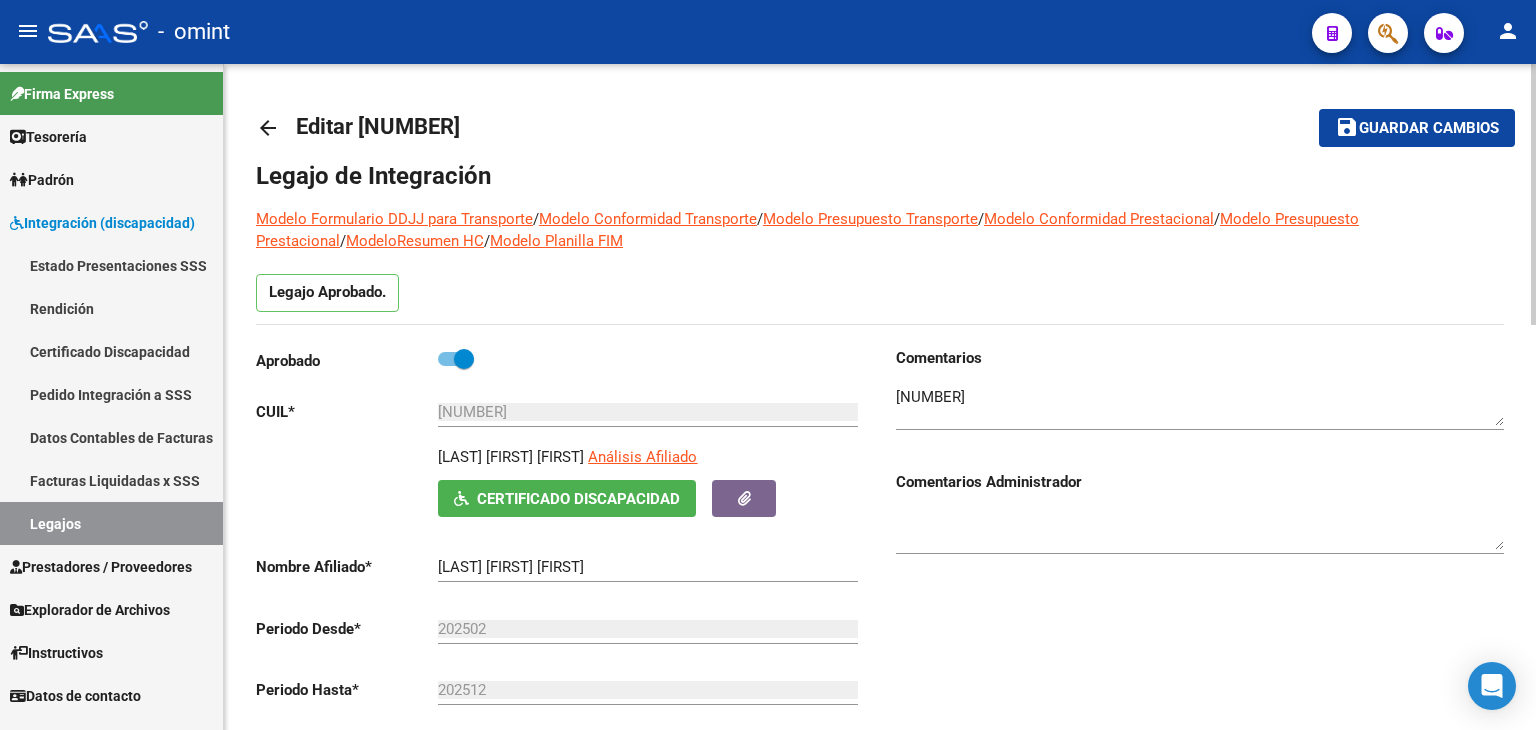 click on "arrow_back Editar [NUMBER]" 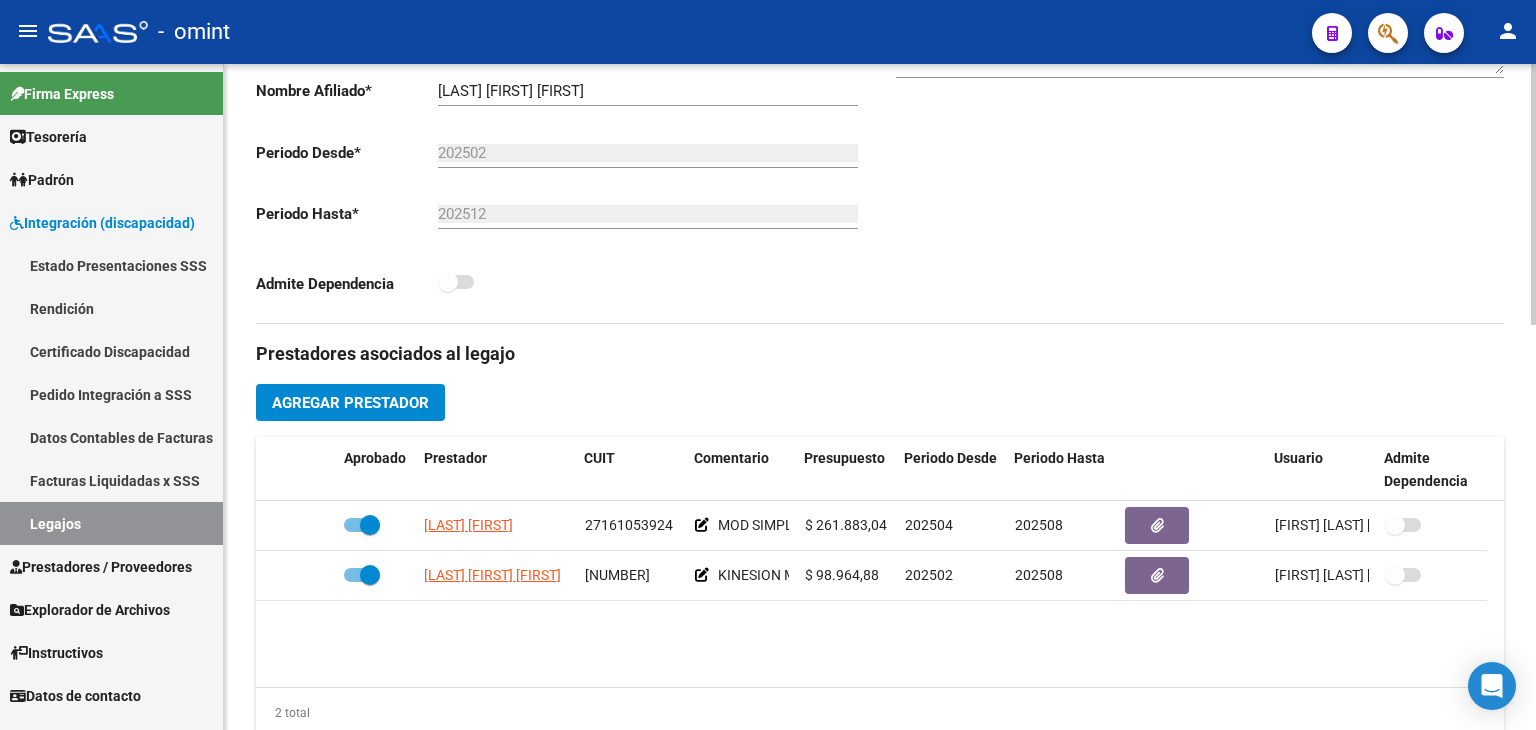 scroll, scrollTop: 480, scrollLeft: 0, axis: vertical 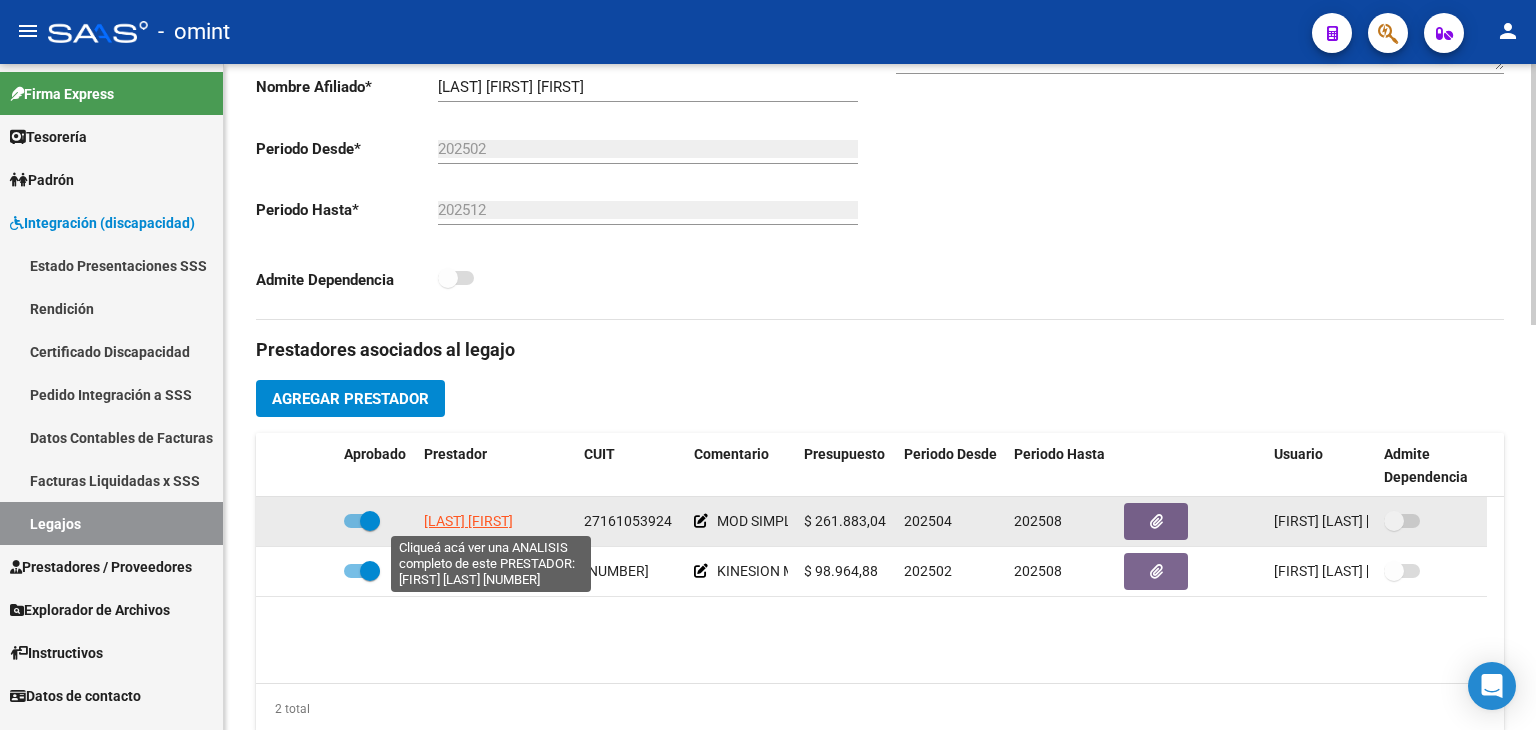 click on "[FIRST] [LAST]" 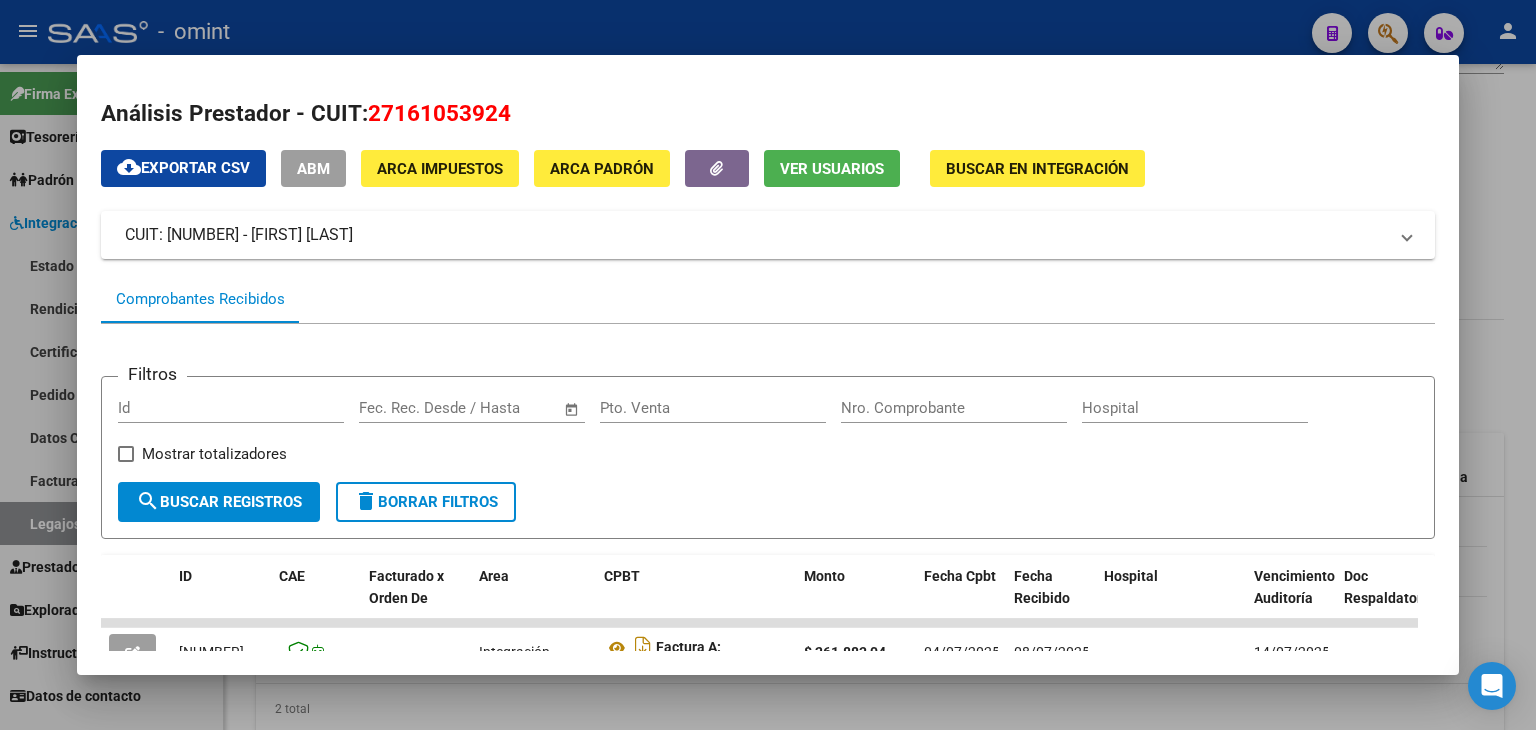 scroll, scrollTop: 40, scrollLeft: 0, axis: vertical 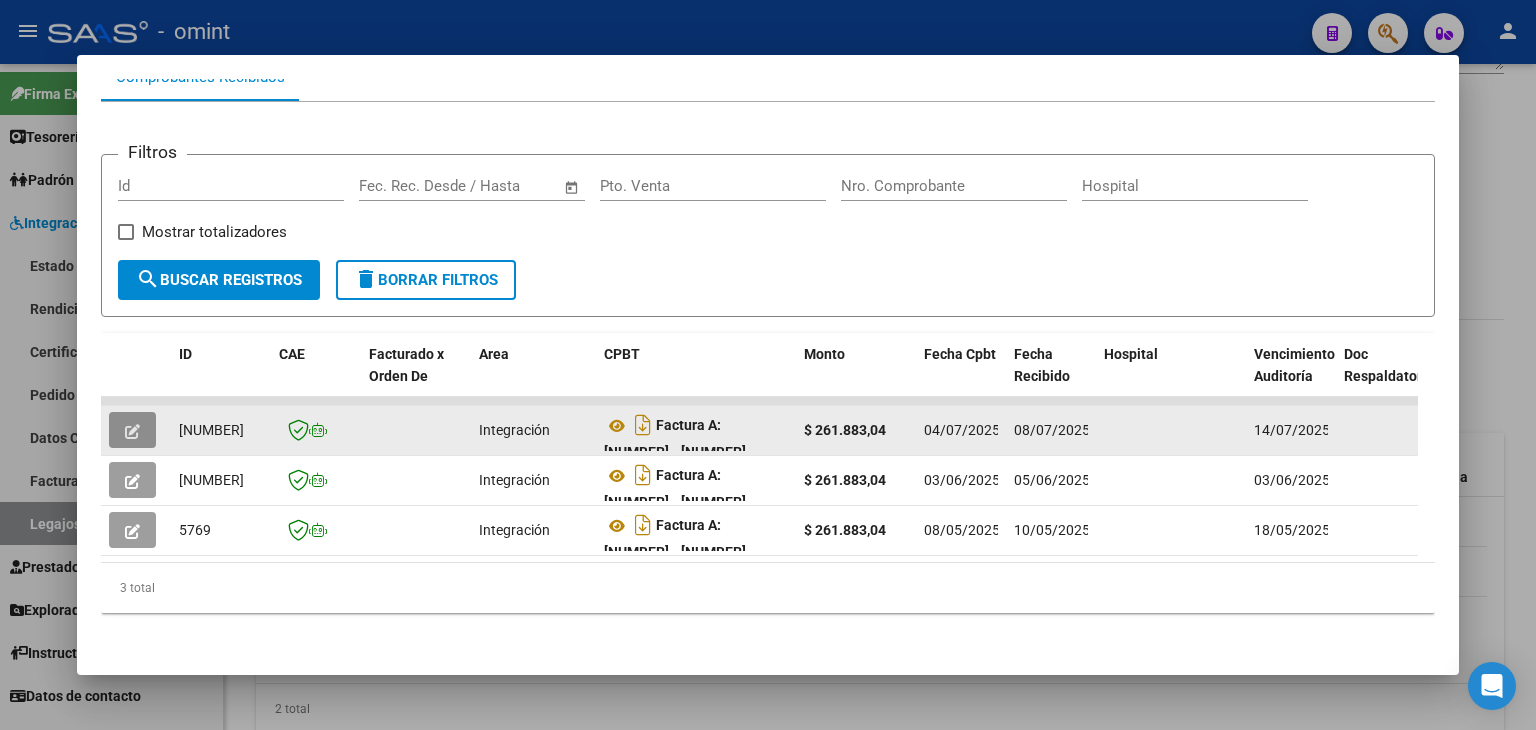 click 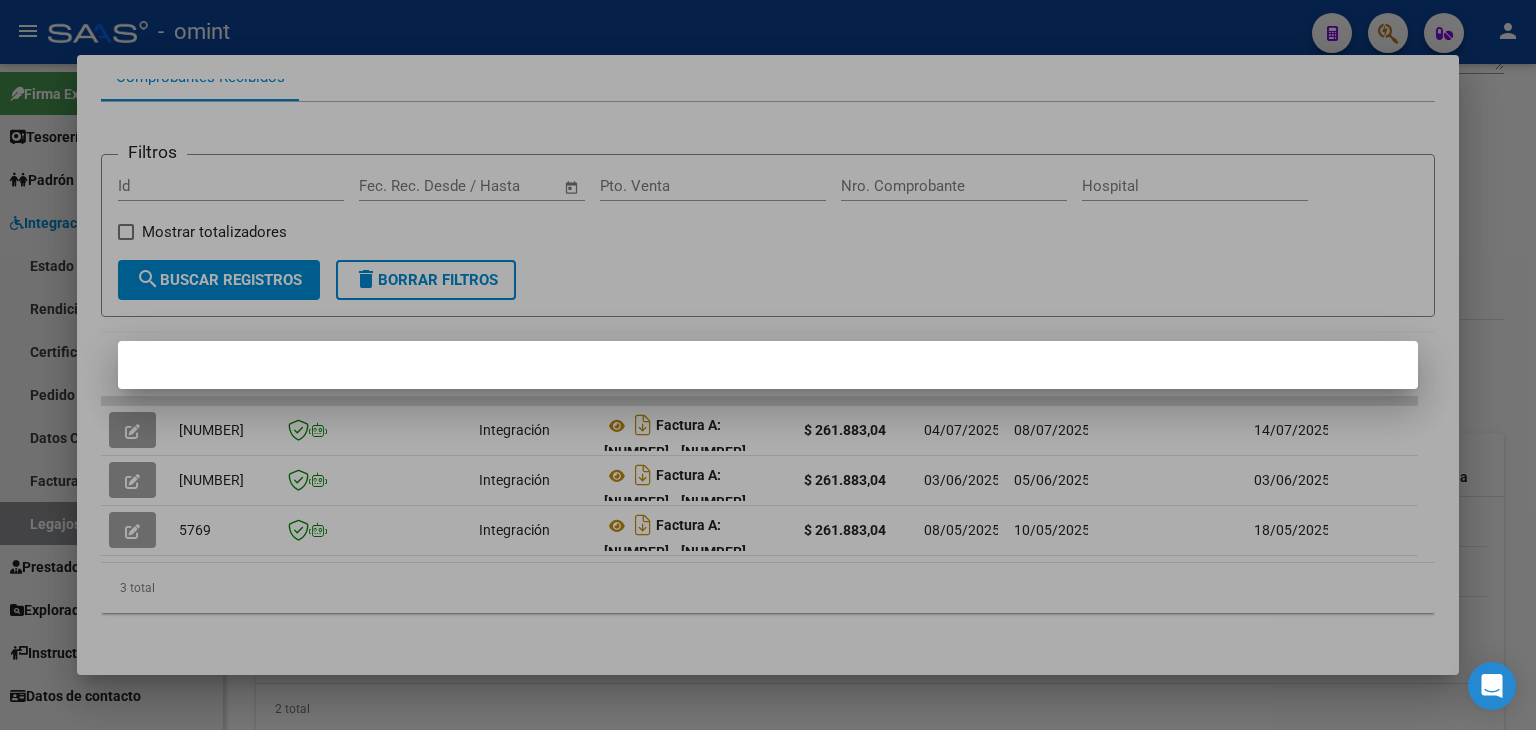 click at bounding box center (768, 365) 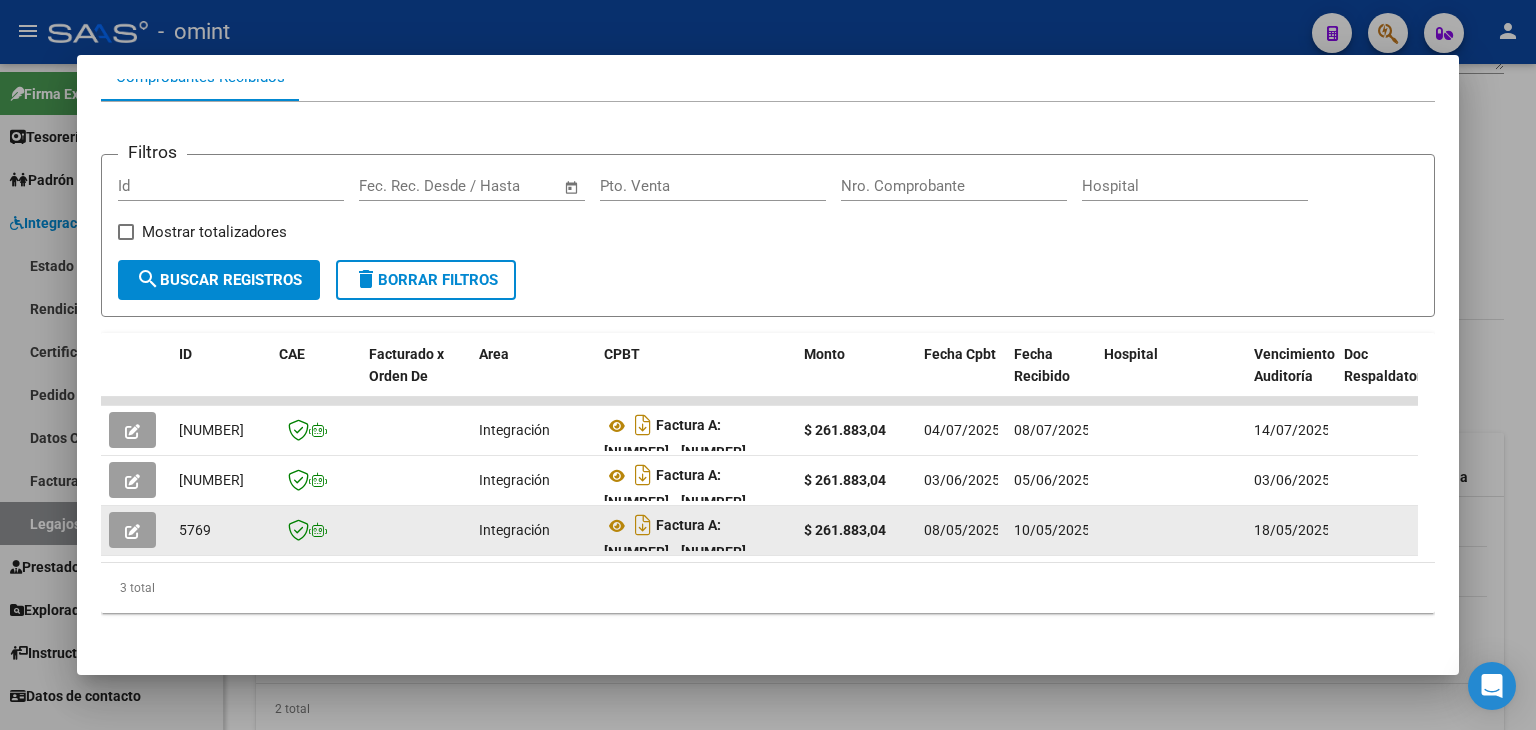 click 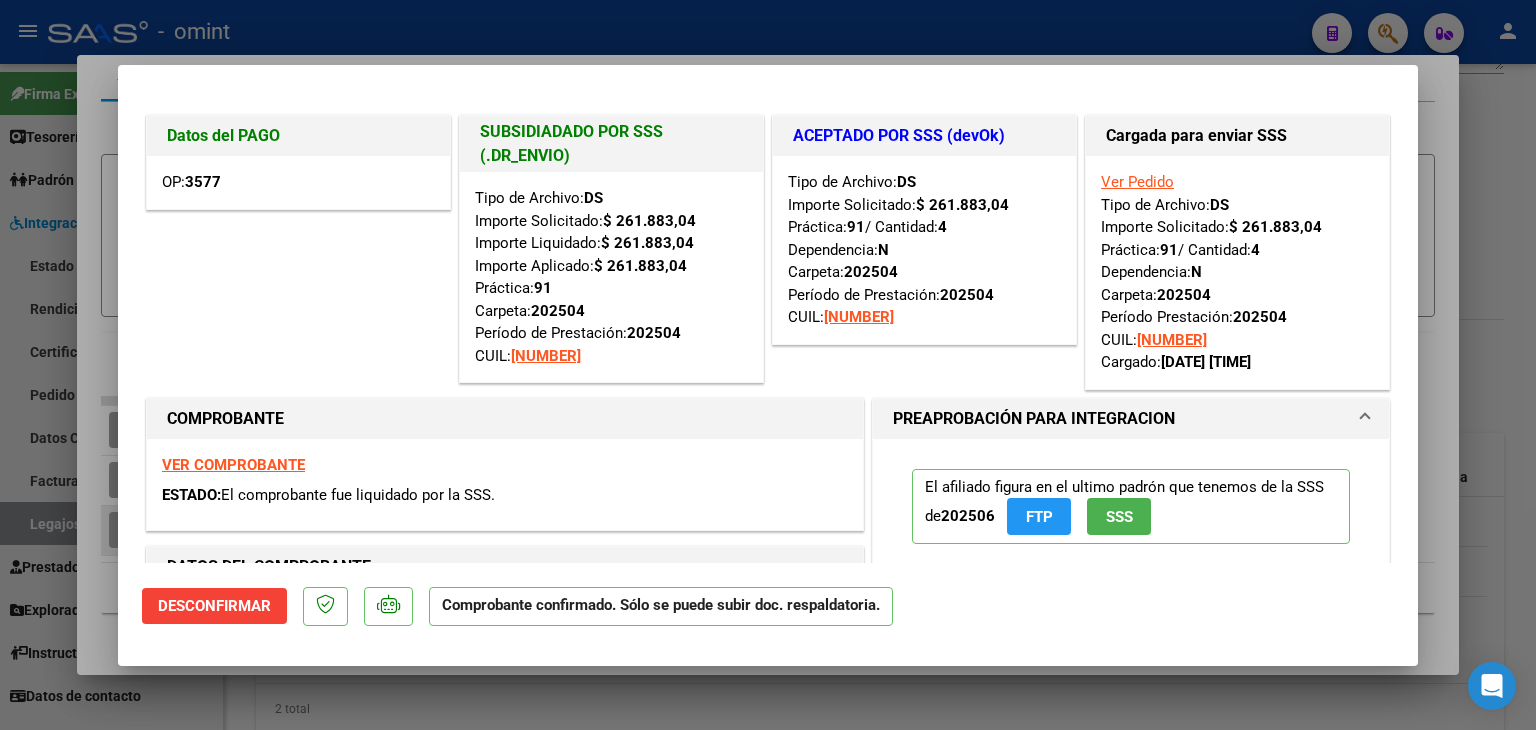 type 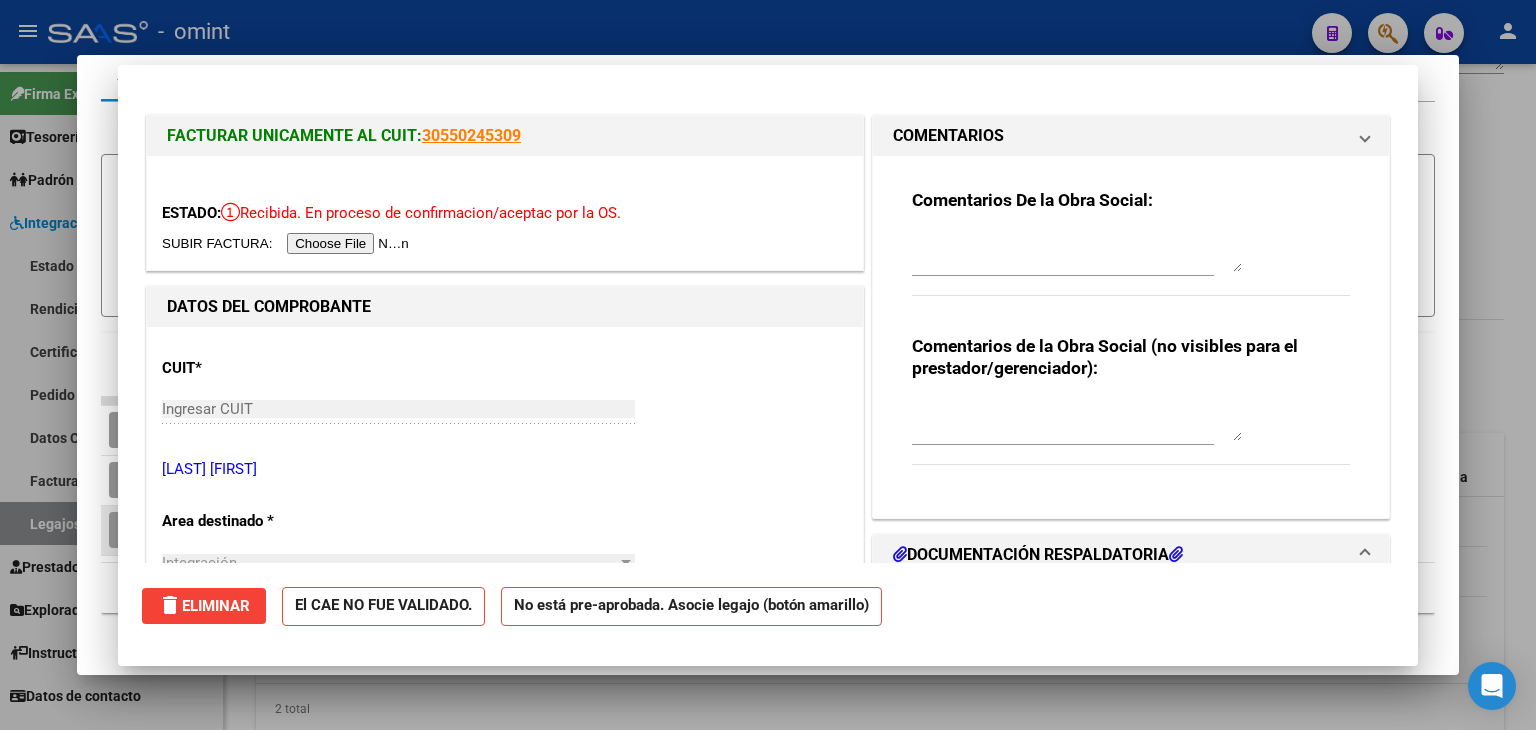 type 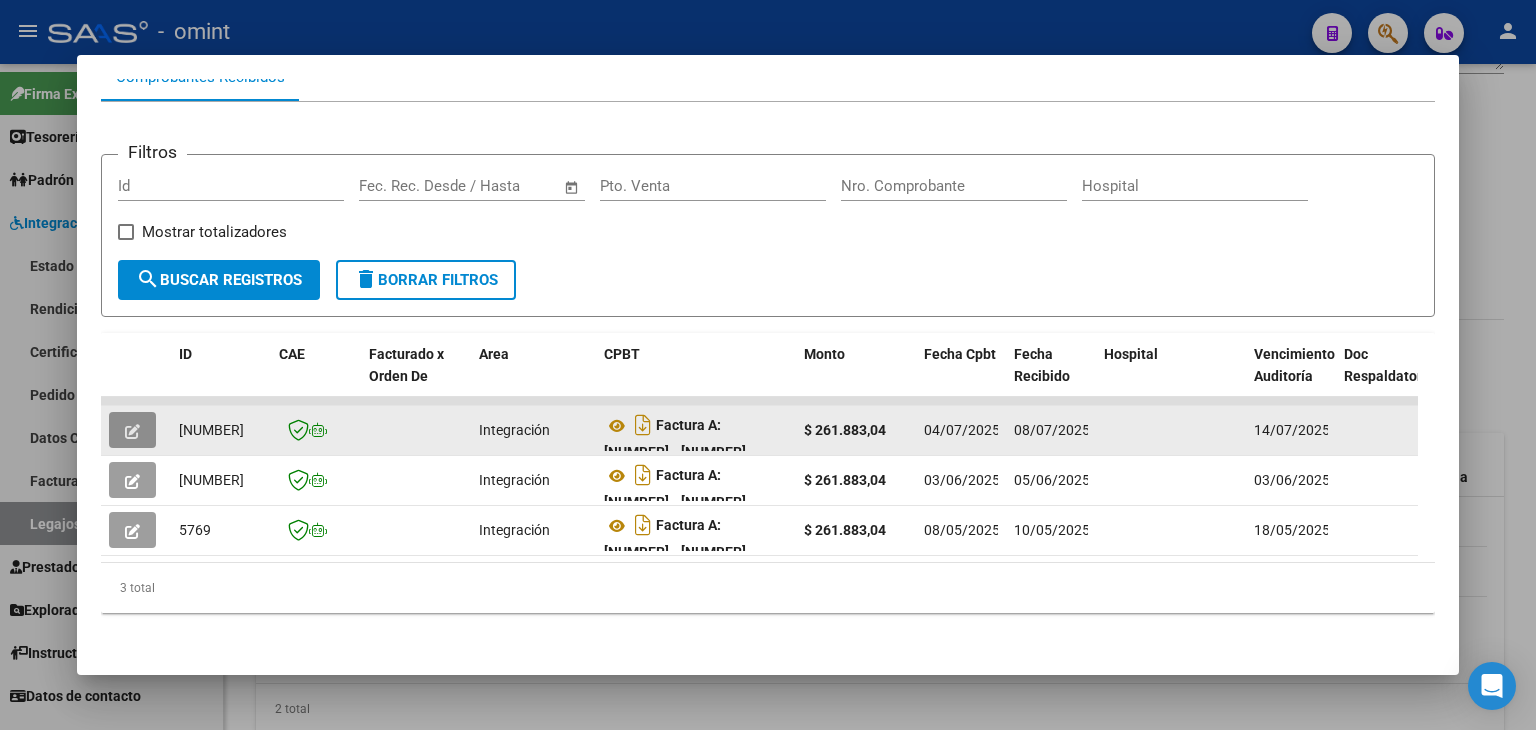 click 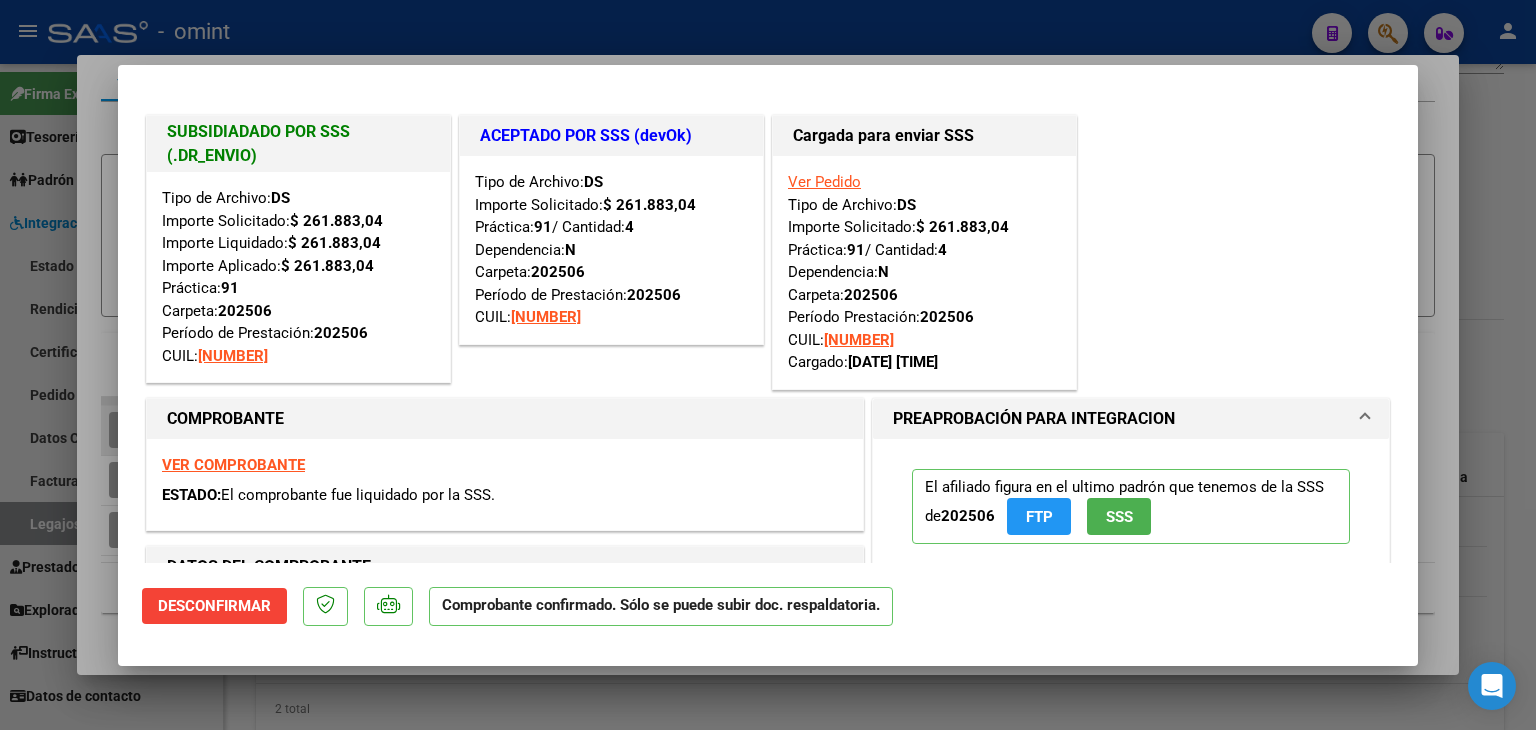 type 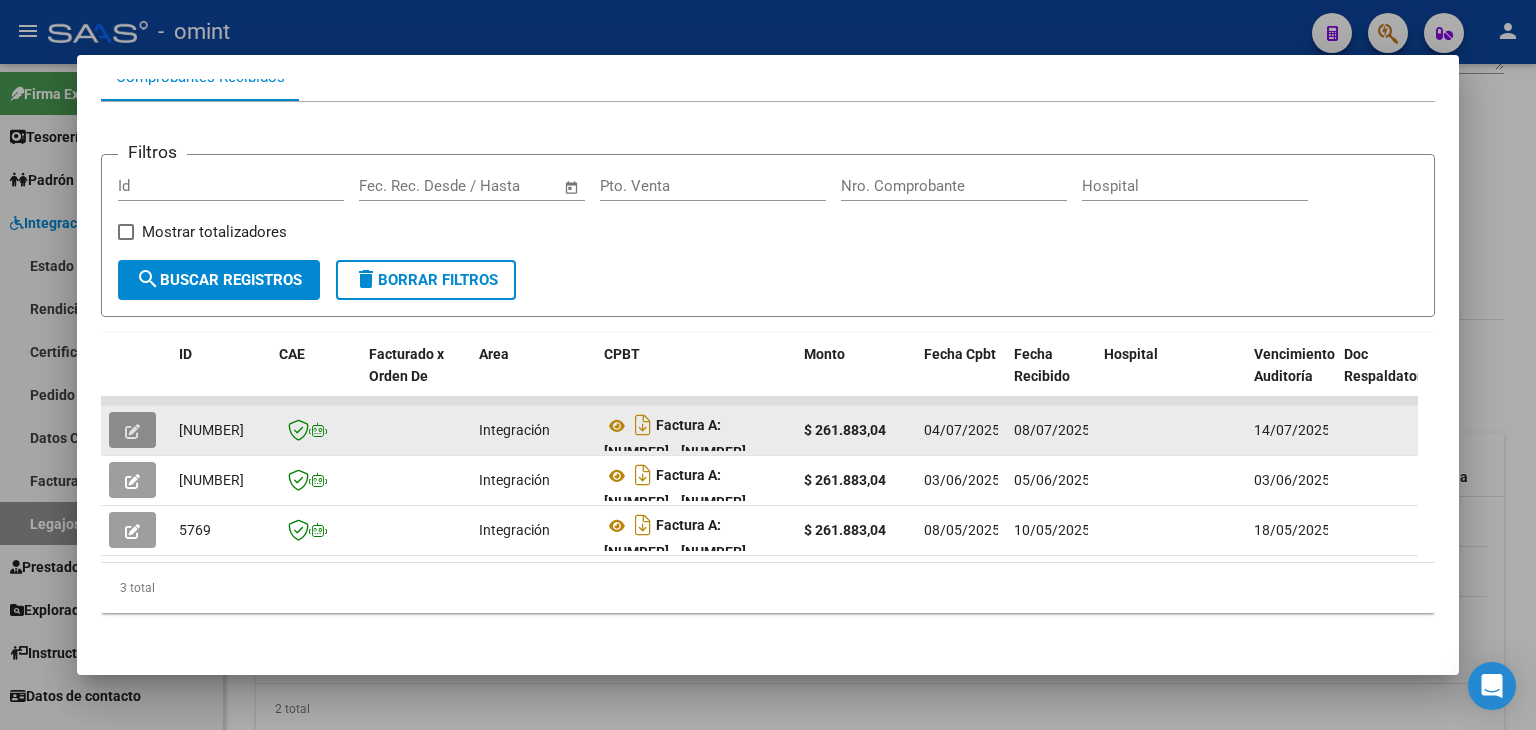 click 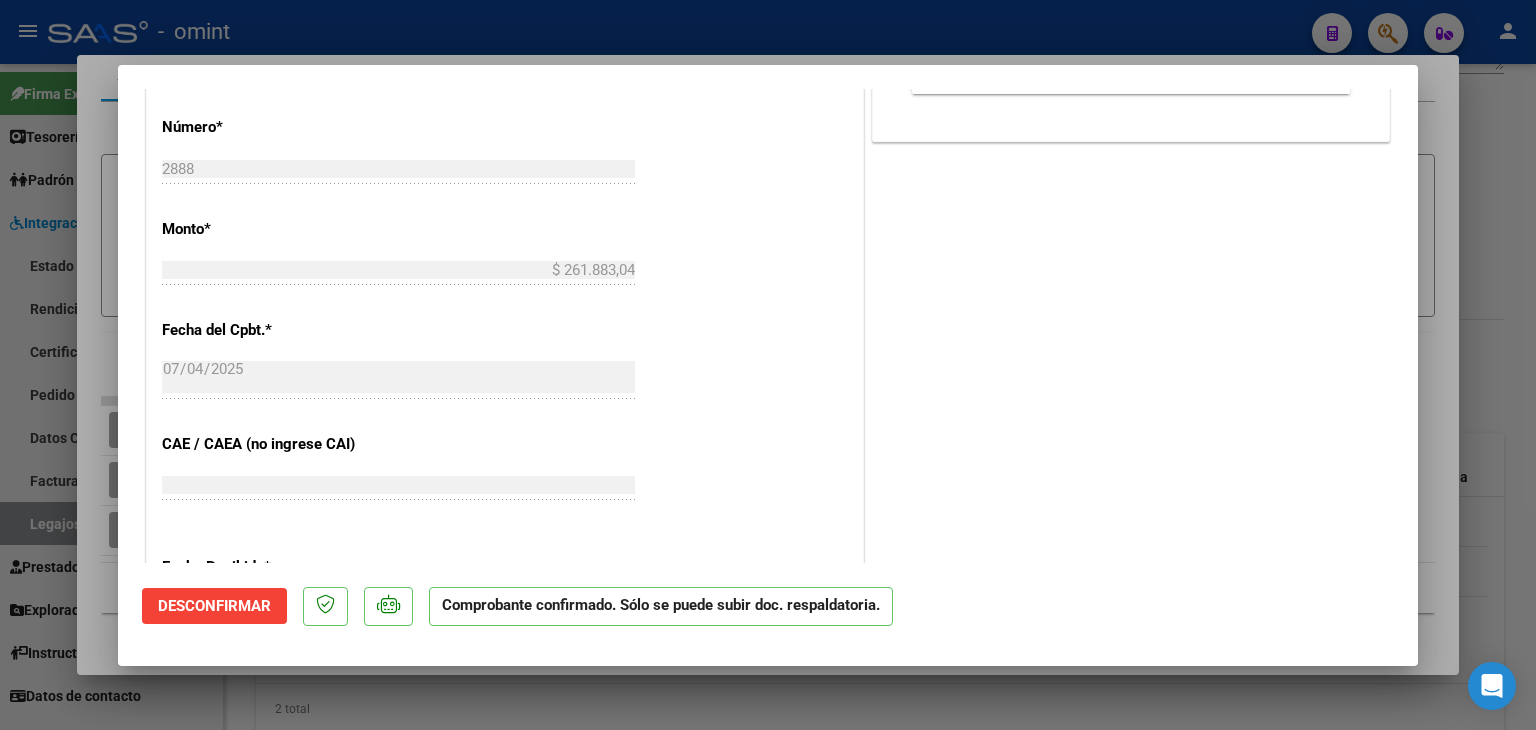 scroll, scrollTop: 1200, scrollLeft: 0, axis: vertical 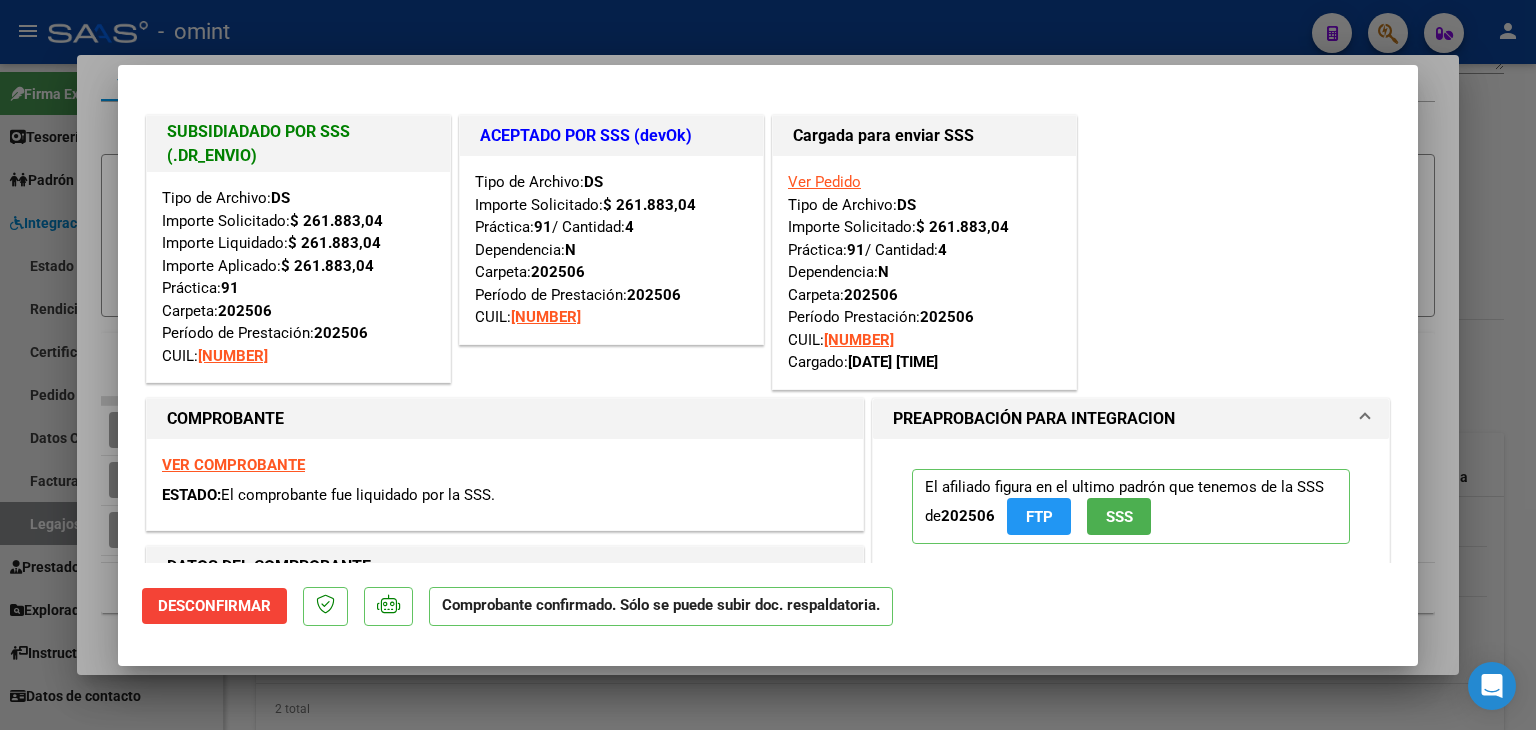 type 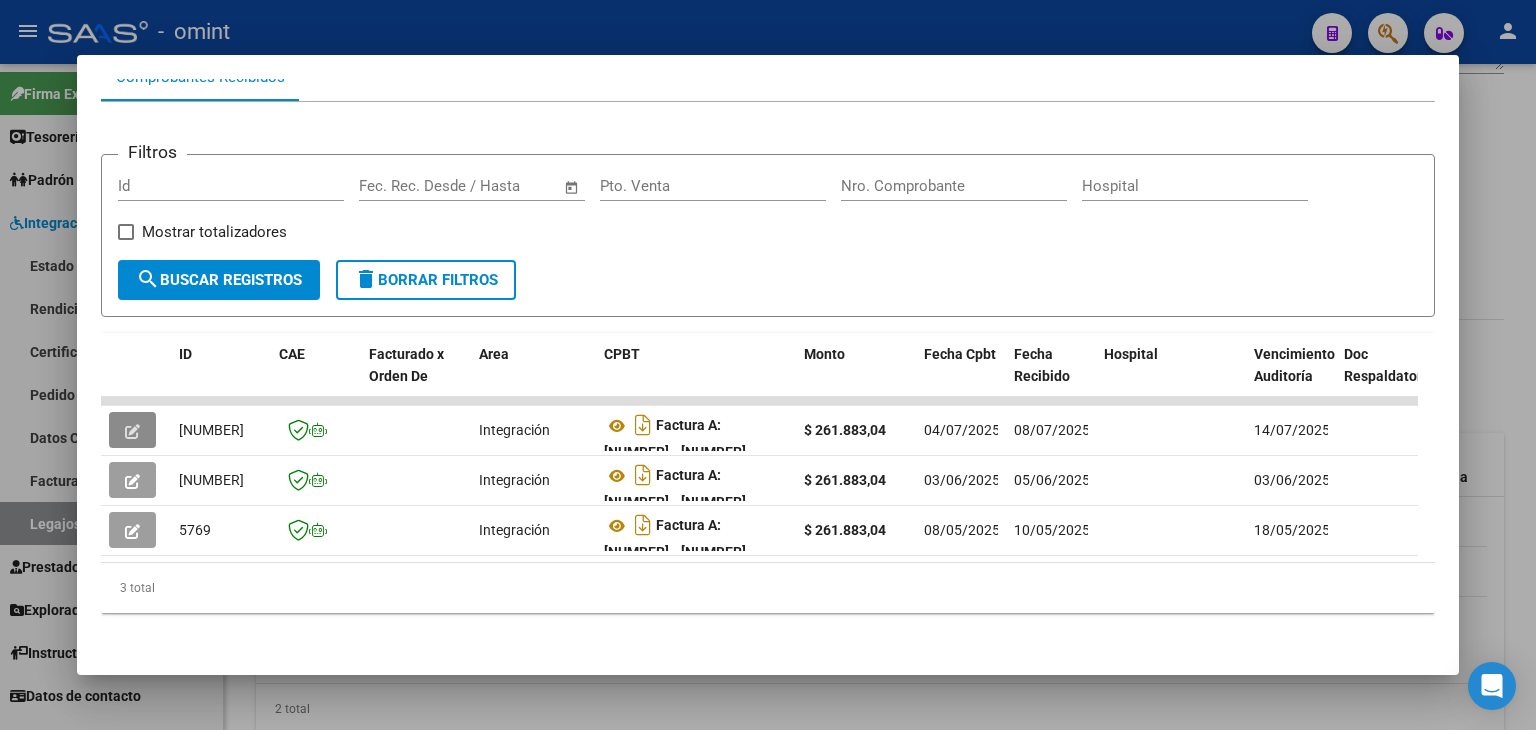 scroll, scrollTop: 49, scrollLeft: 0, axis: vertical 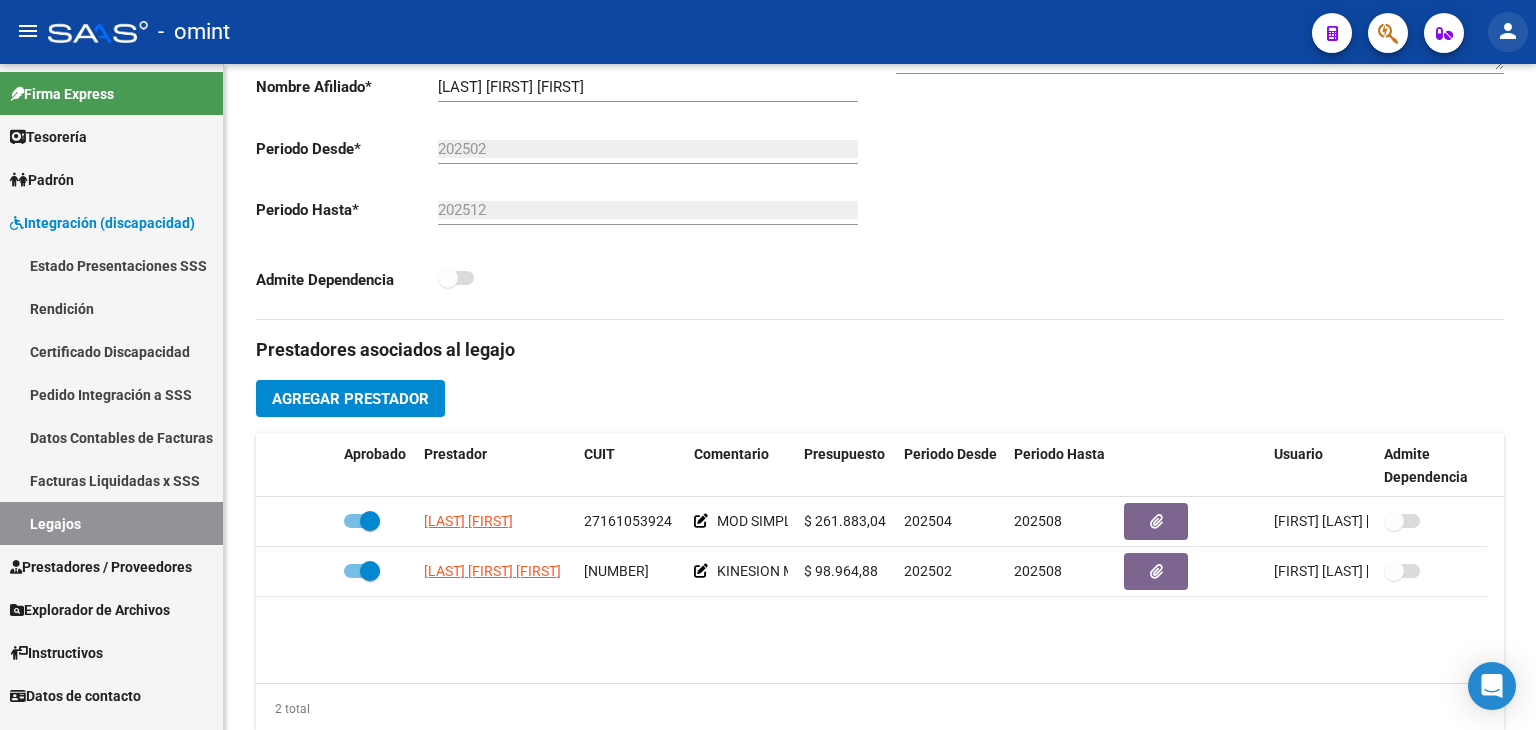 click on "person" 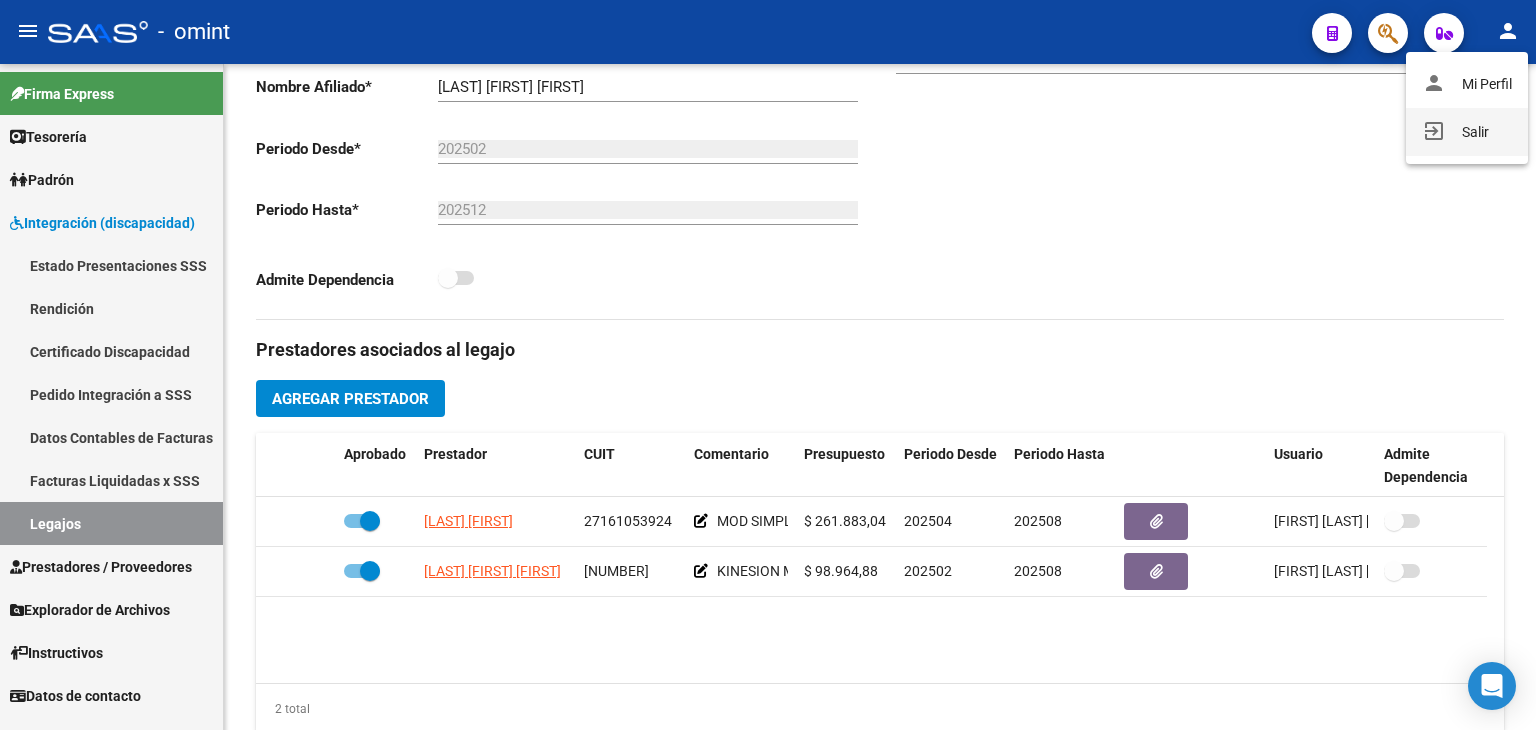 click on "exit_to_app  Salir" at bounding box center (1467, 132) 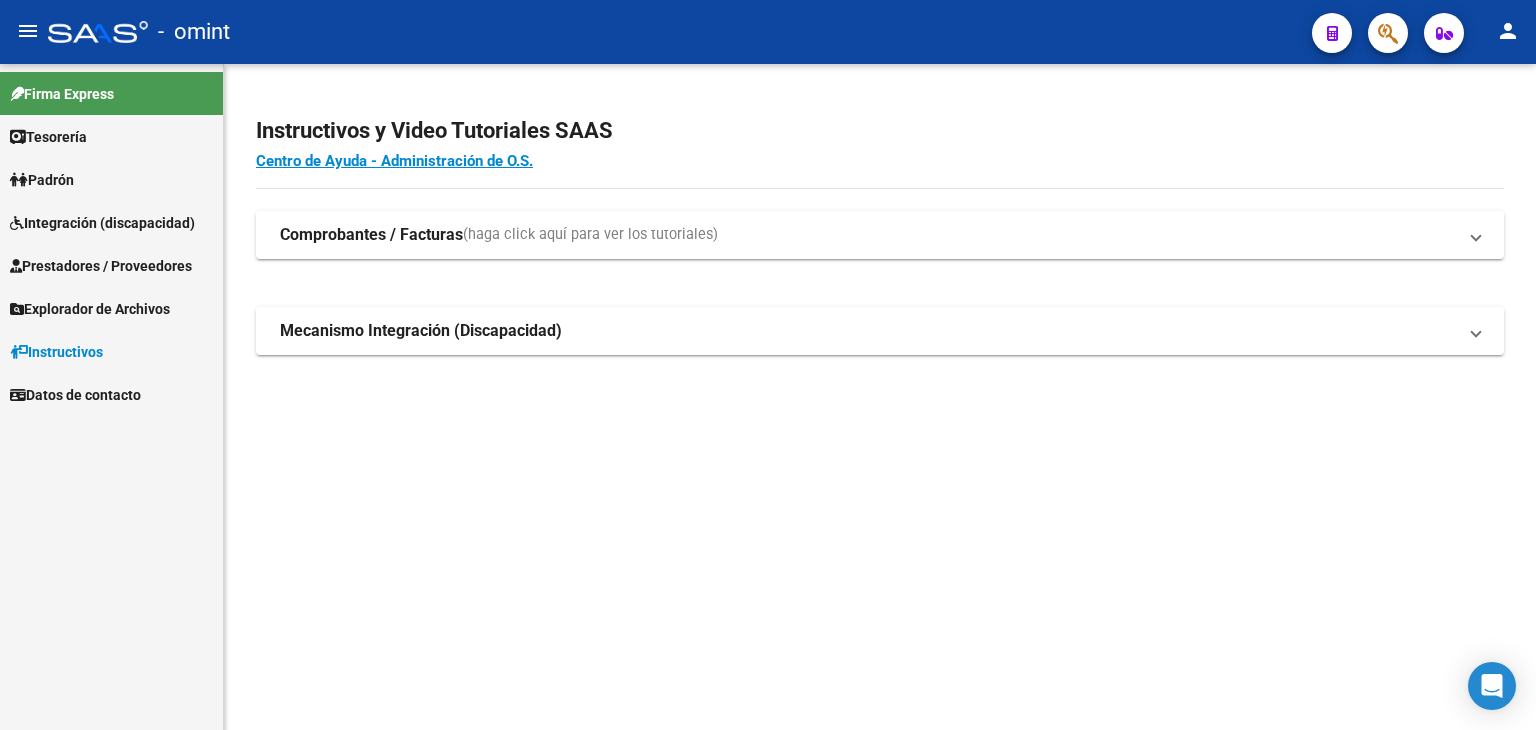 scroll, scrollTop: 0, scrollLeft: 0, axis: both 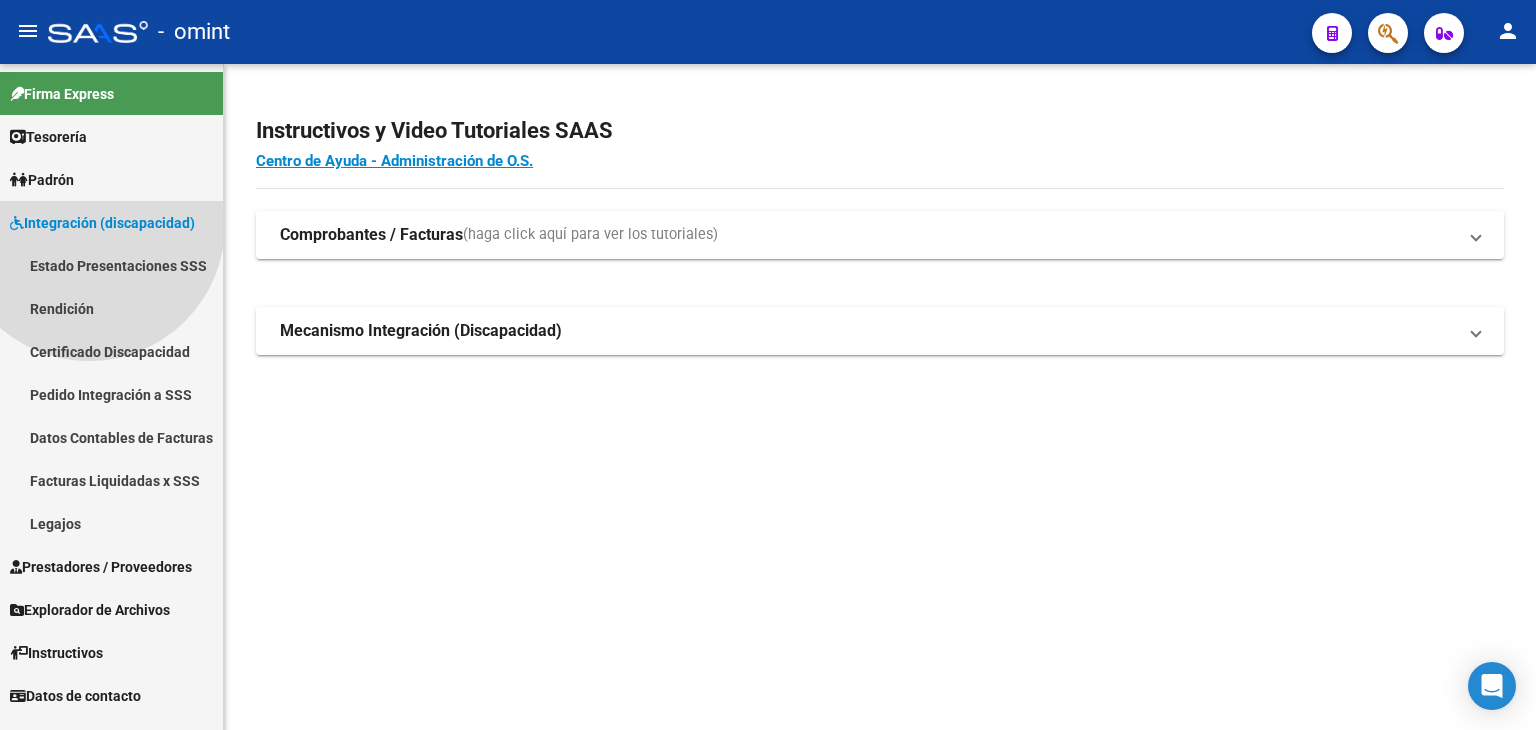 click on "Integración (discapacidad)" at bounding box center [102, 223] 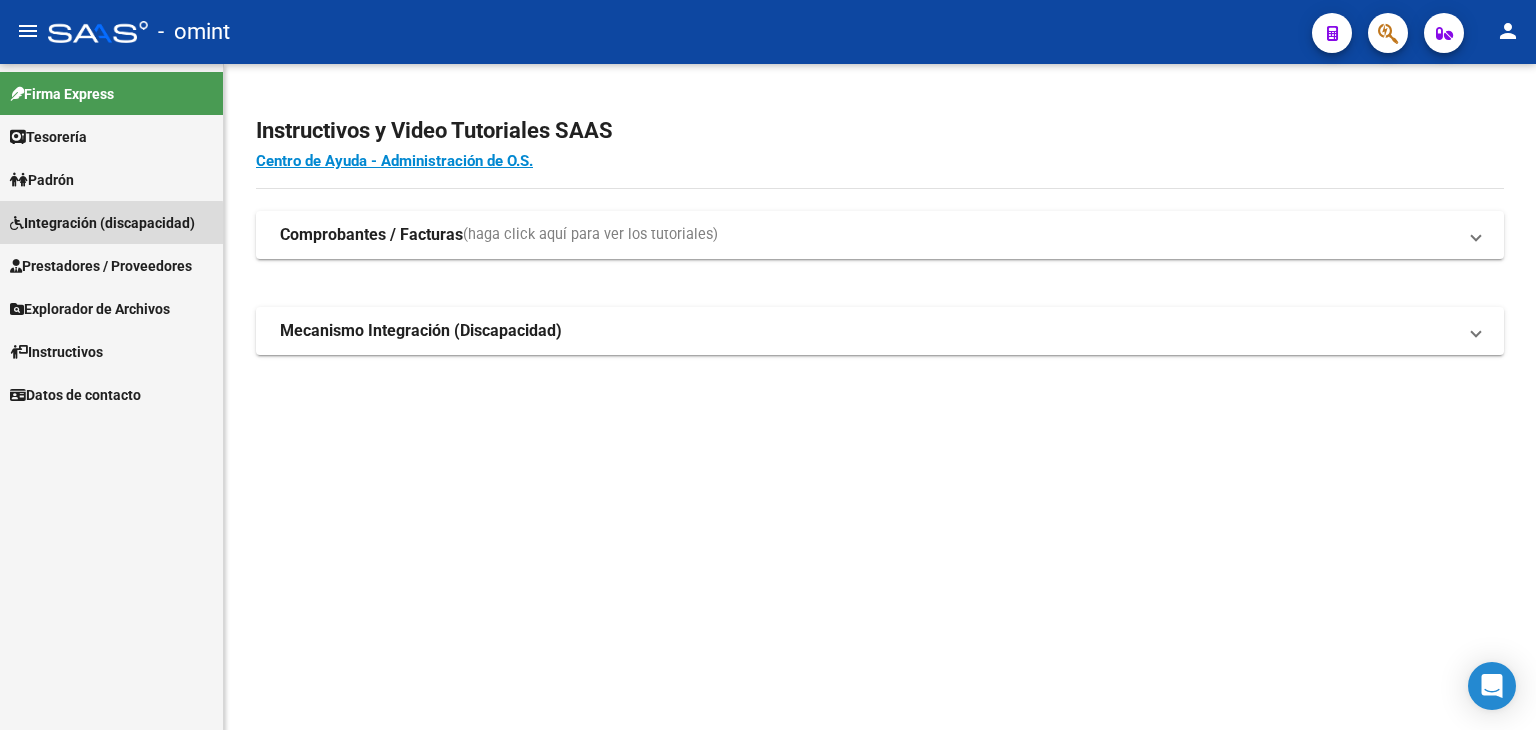 click on "Integración (discapacidad)" at bounding box center [102, 223] 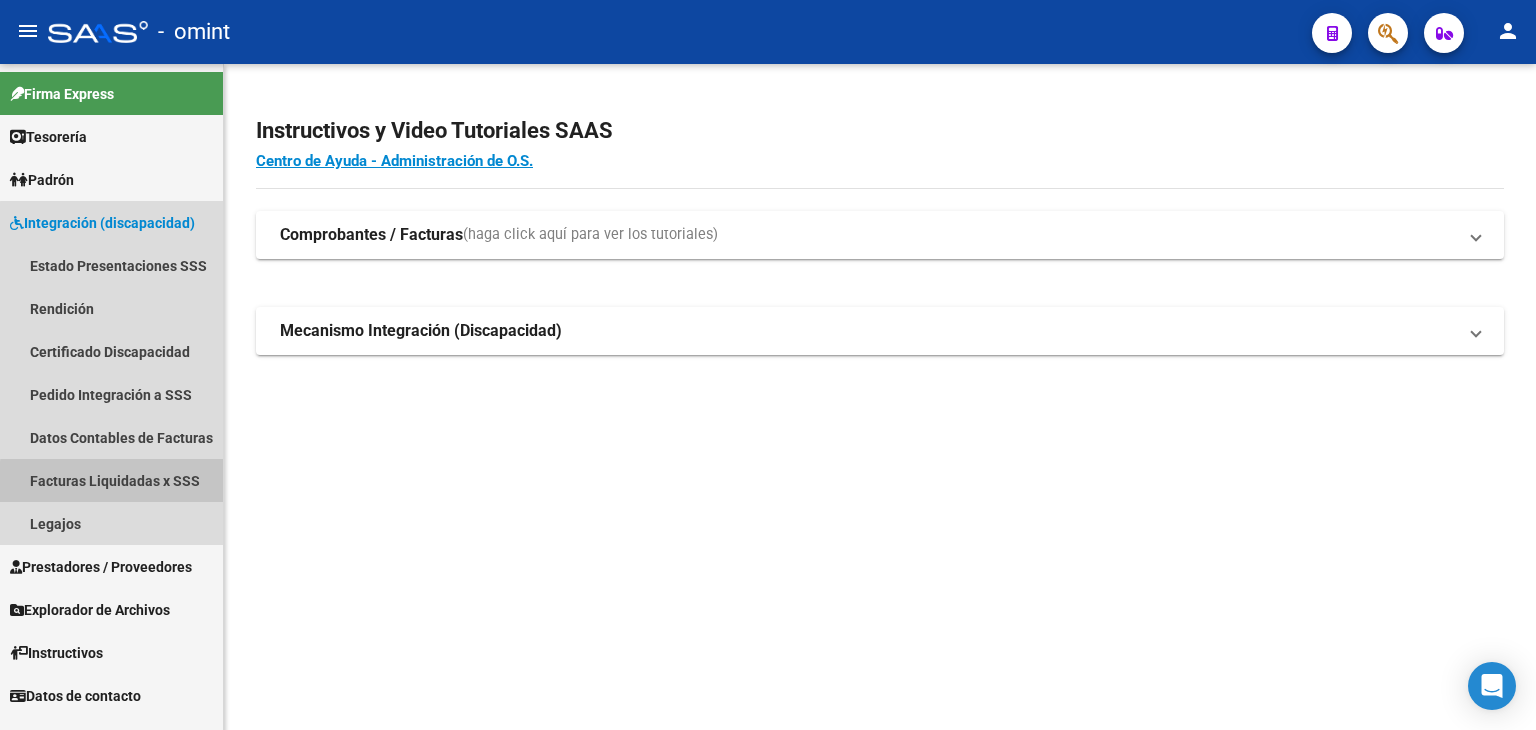 click on "Facturas Liquidadas x SSS" at bounding box center (111, 480) 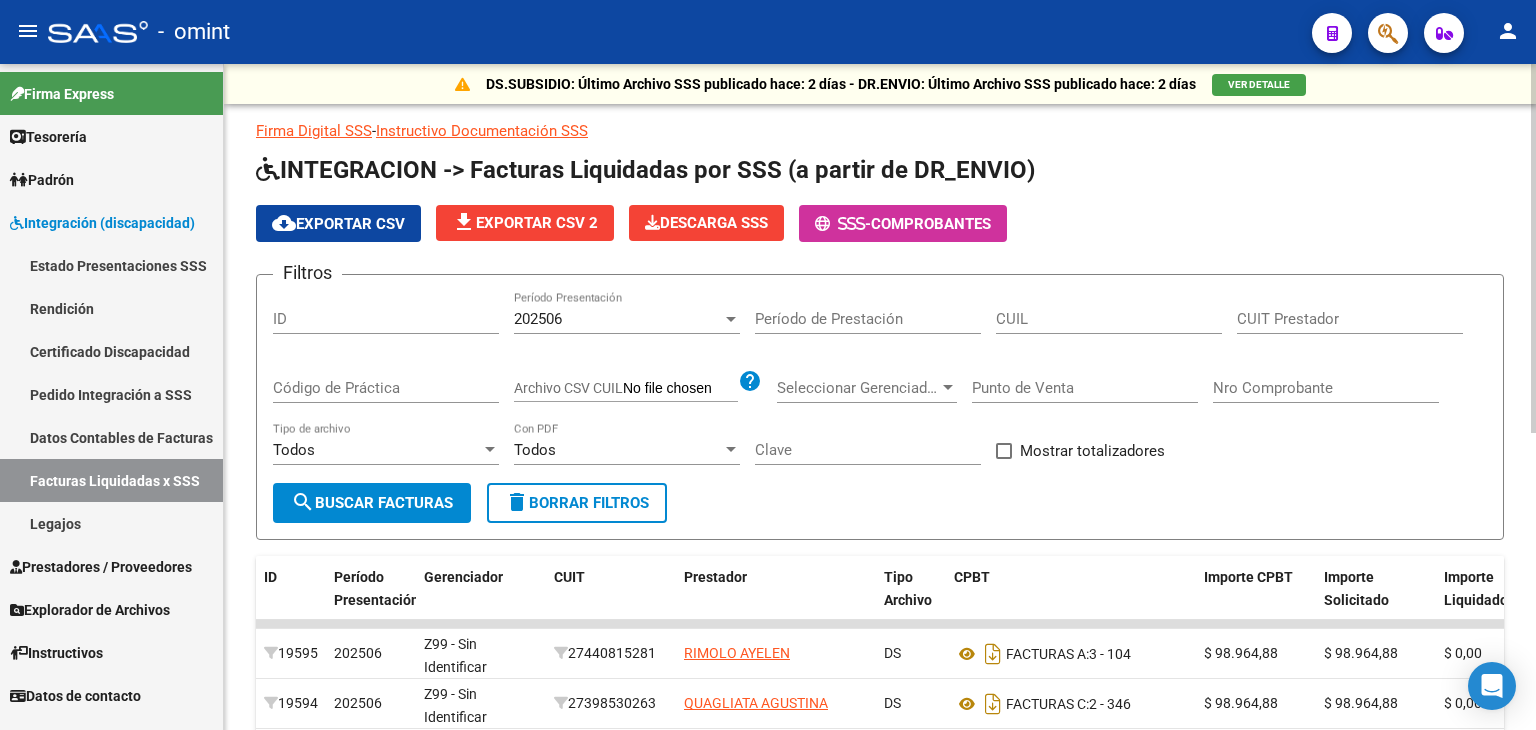 click at bounding box center (731, 319) 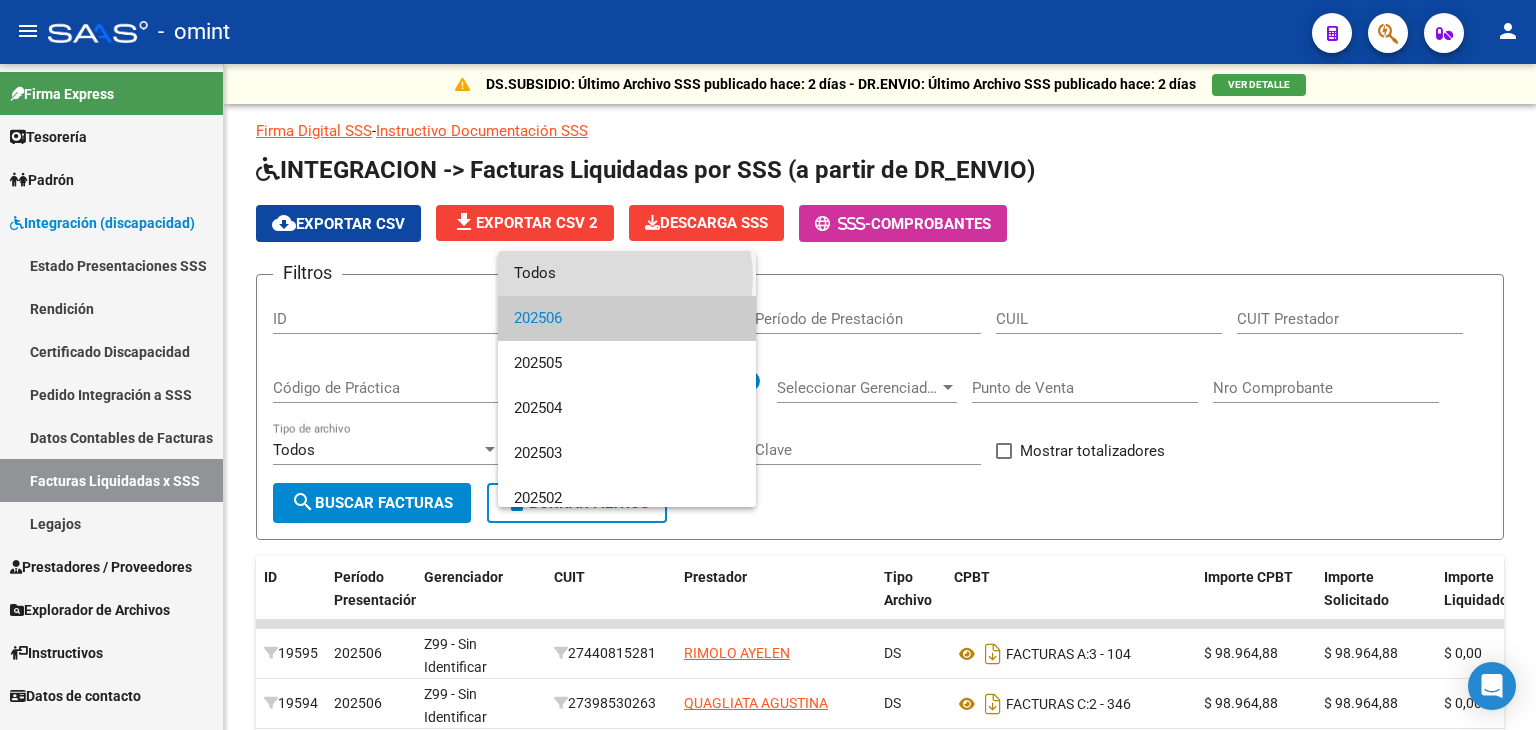 click on "Todos" at bounding box center [627, 273] 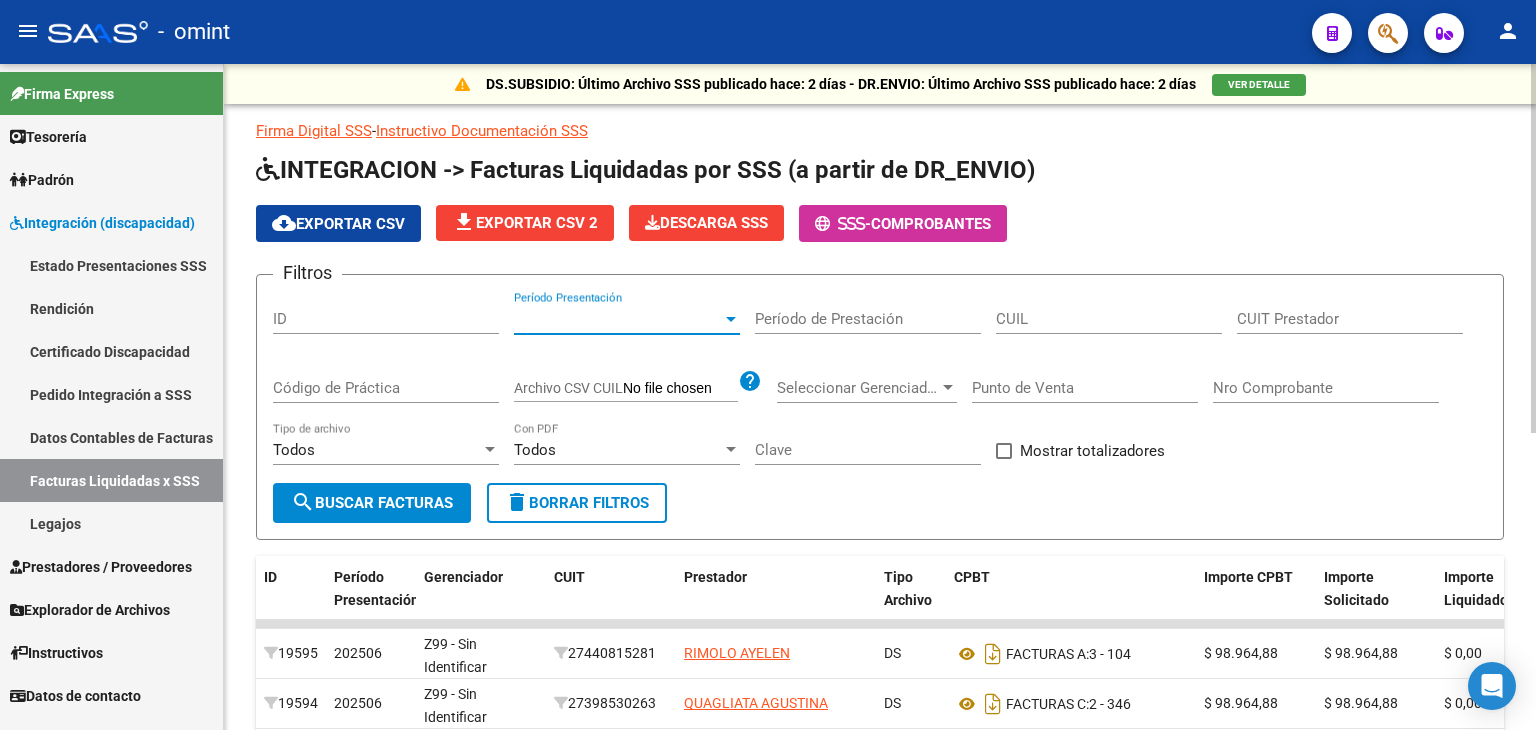 click on "Período de Prestación" at bounding box center (868, 319) 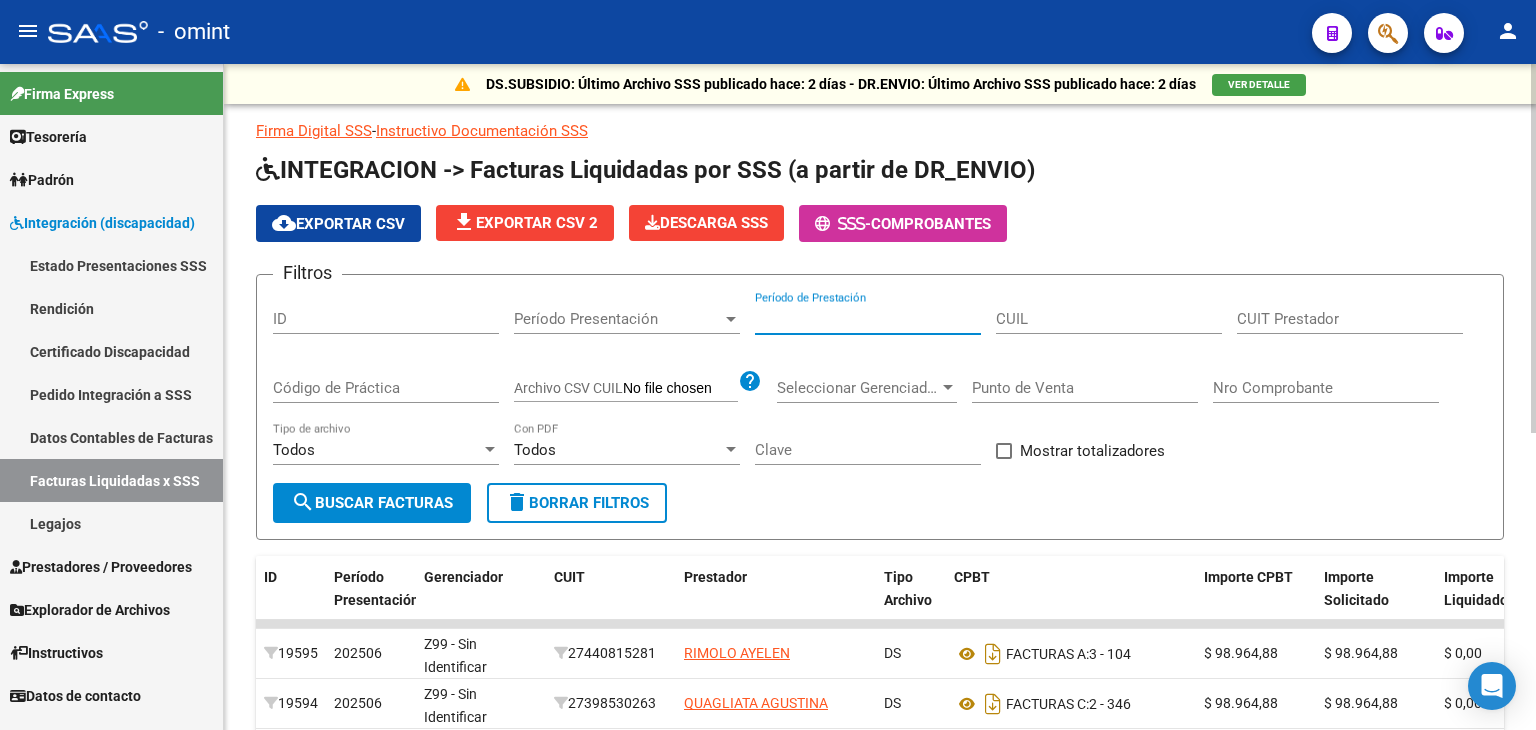 paste on "[NUMBER]" 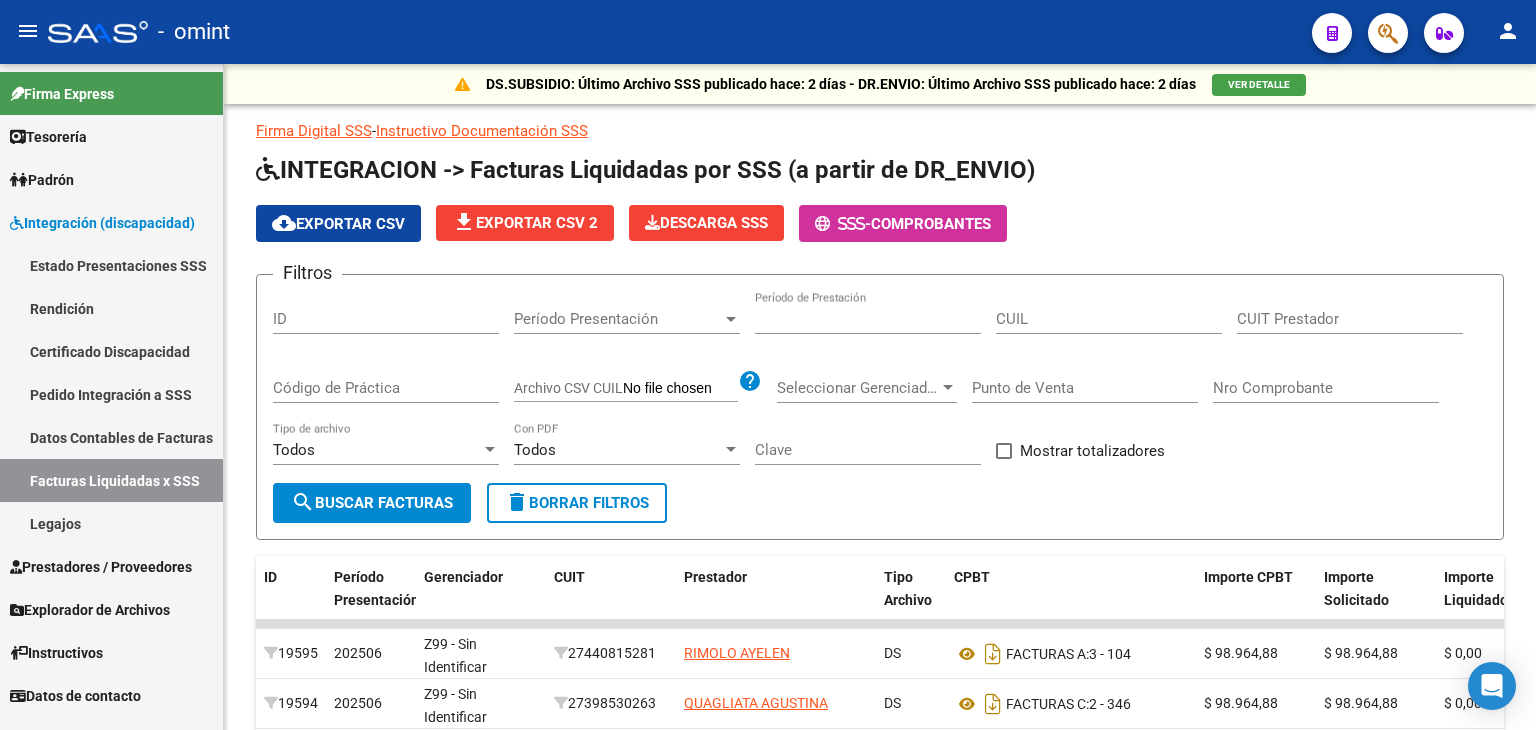 click on "Legajos" at bounding box center (111, 523) 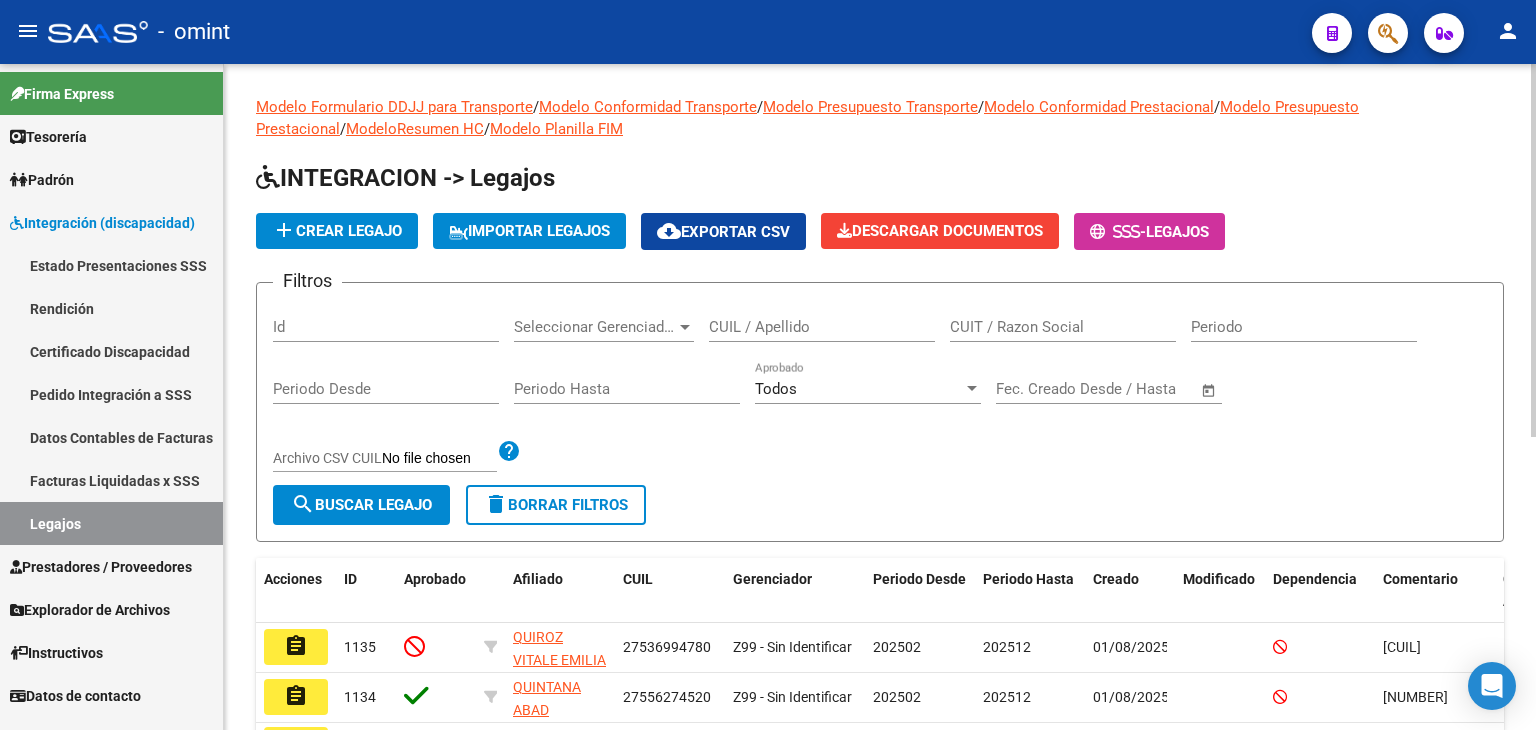 click on "CUIL / Apellido" at bounding box center (822, 327) 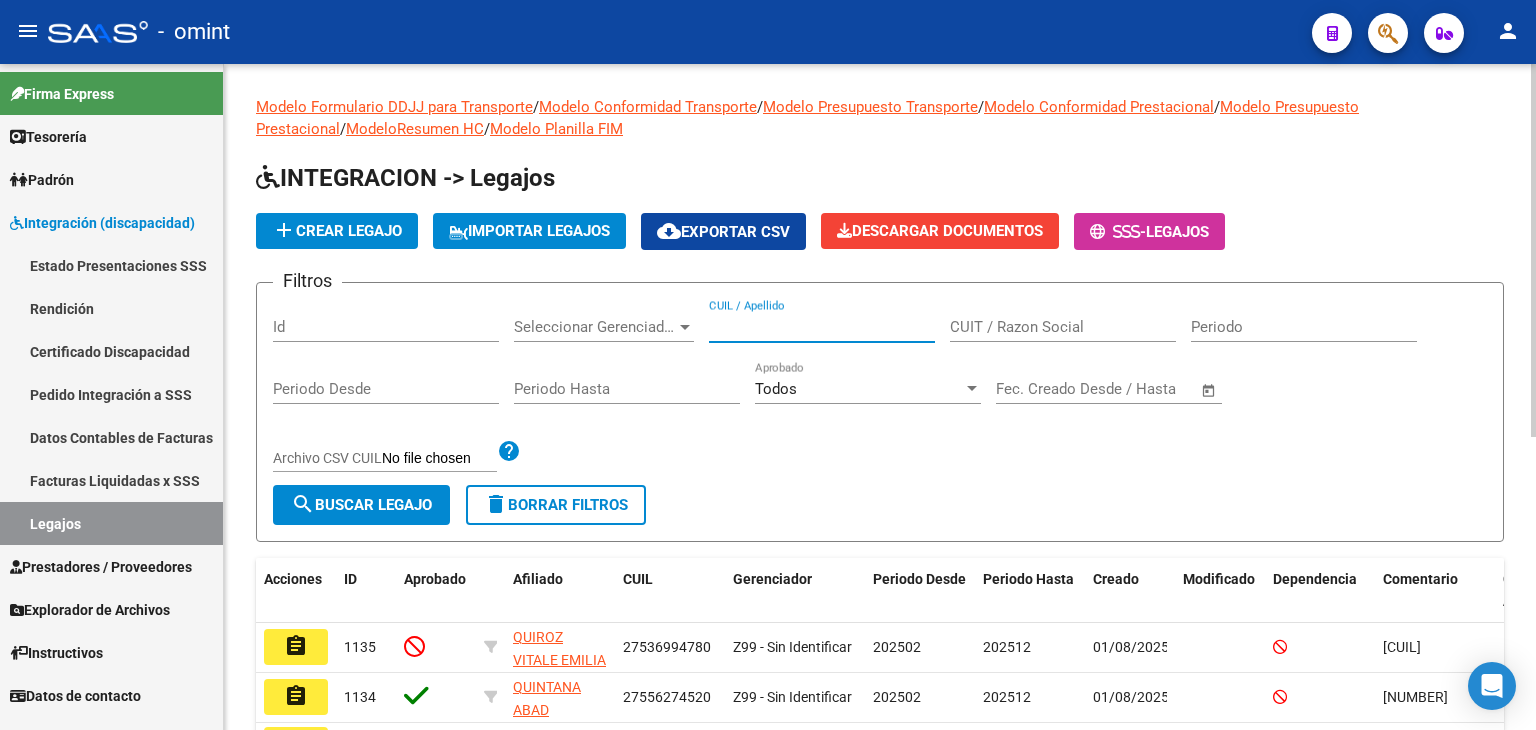 paste on "[NUMBER]" 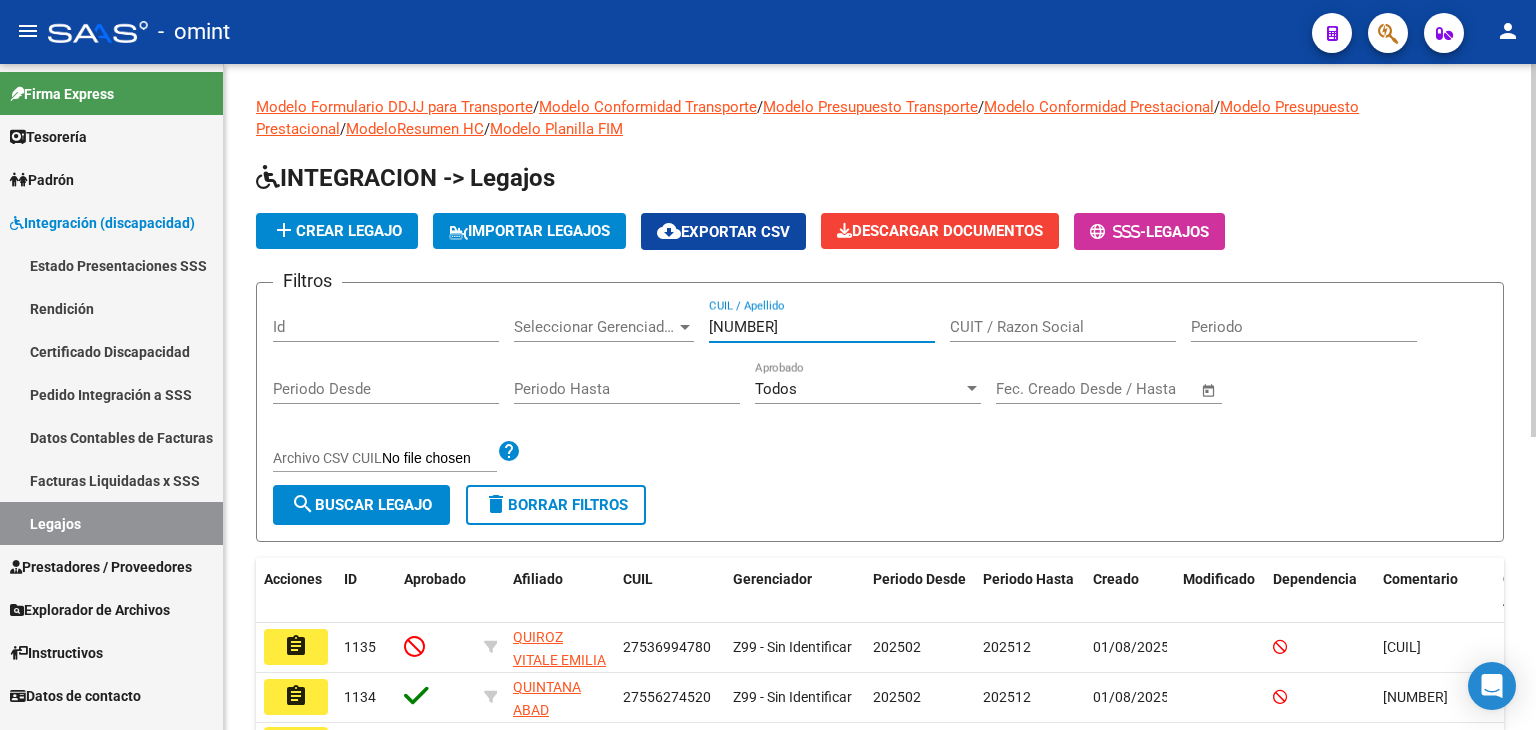 type on "[NUMBER]" 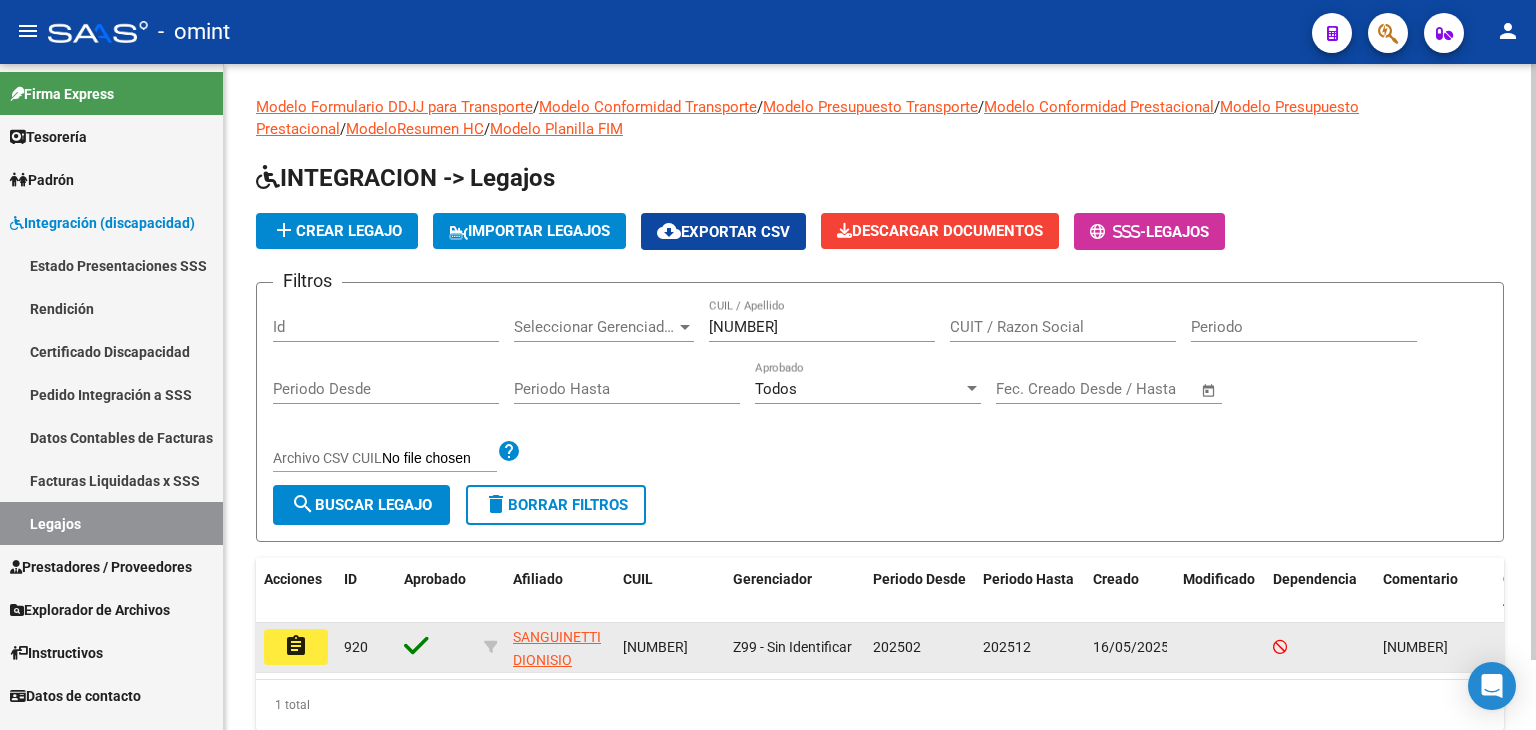 click on "assignment" 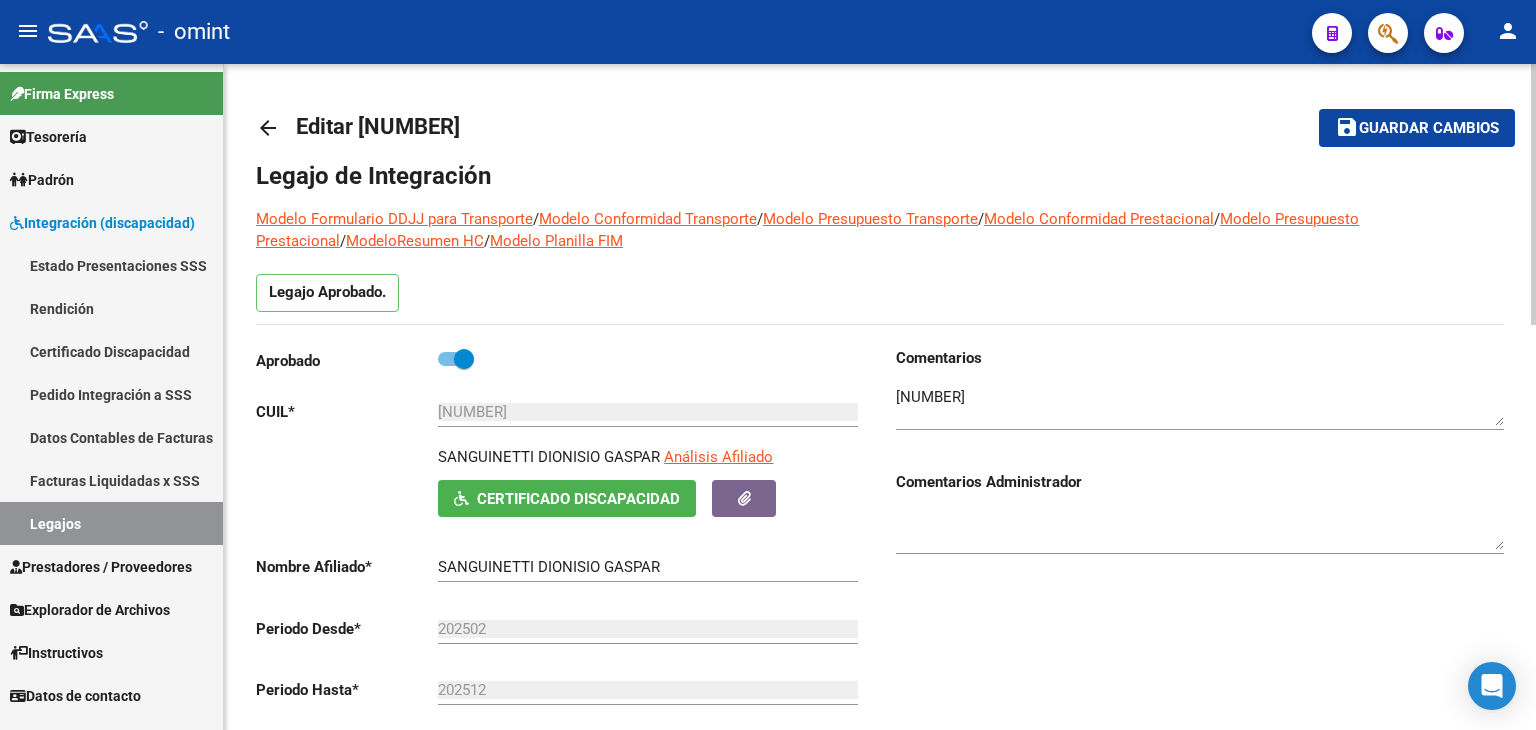 click on "arrow_back Editar [NUMBER]" 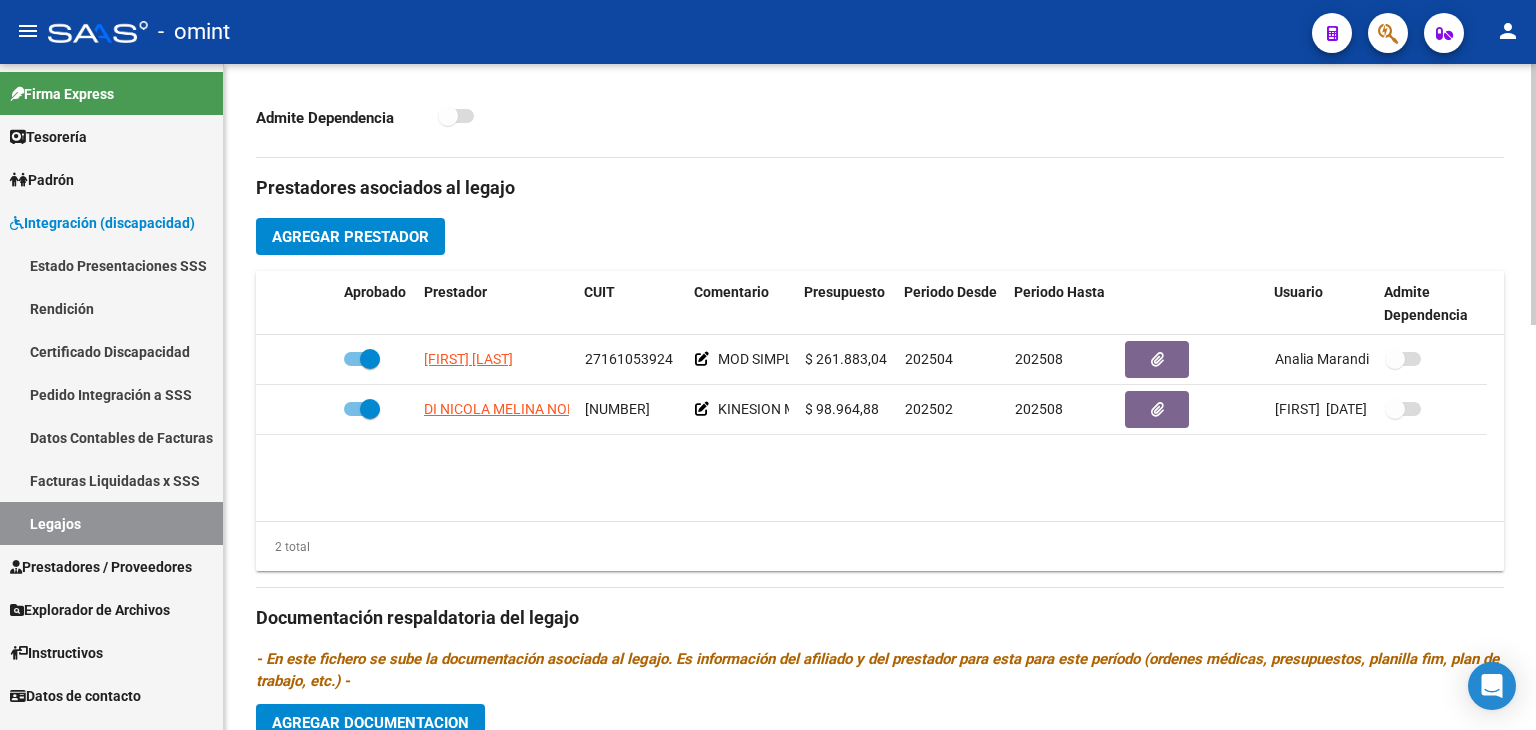 scroll, scrollTop: 720, scrollLeft: 0, axis: vertical 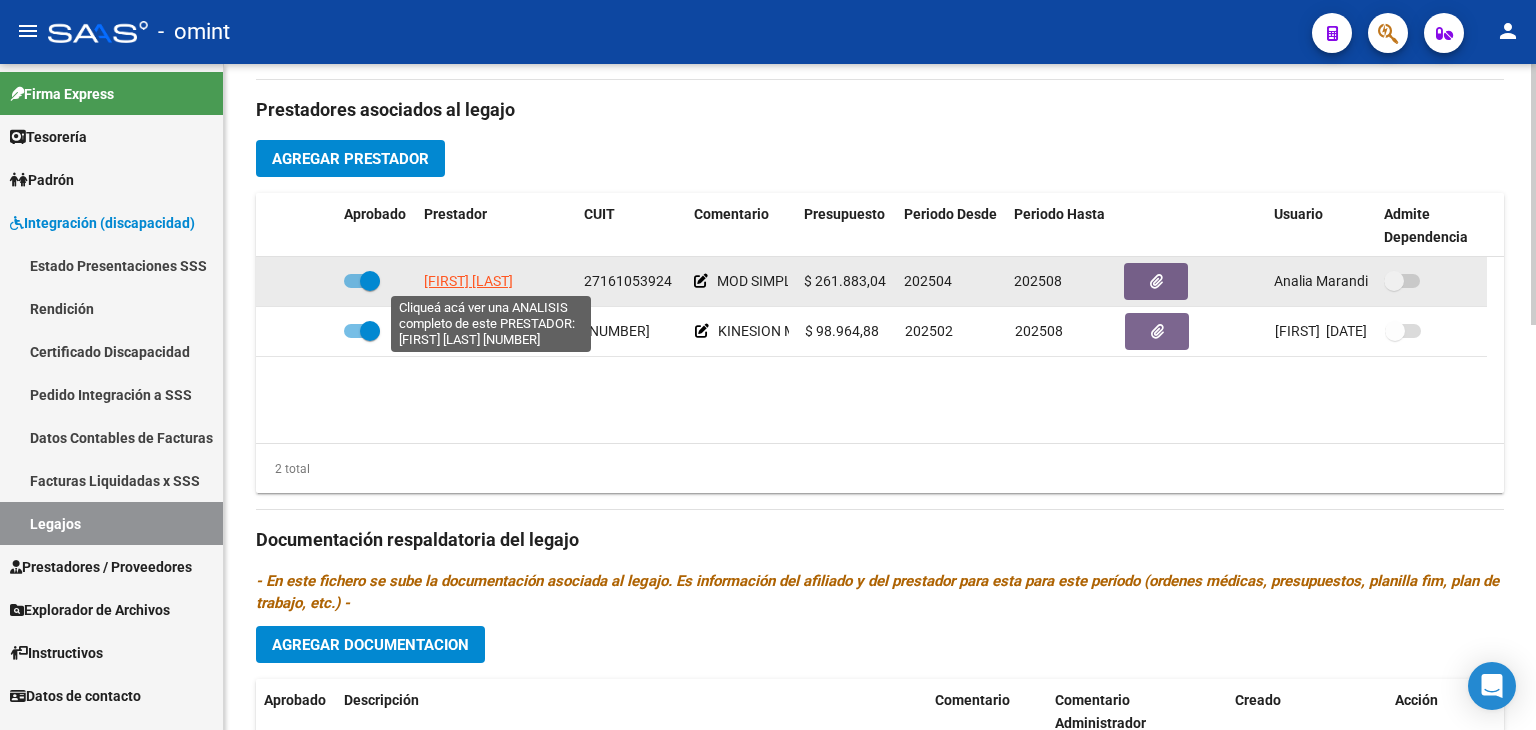 click on "[FIRST] [LAST]" 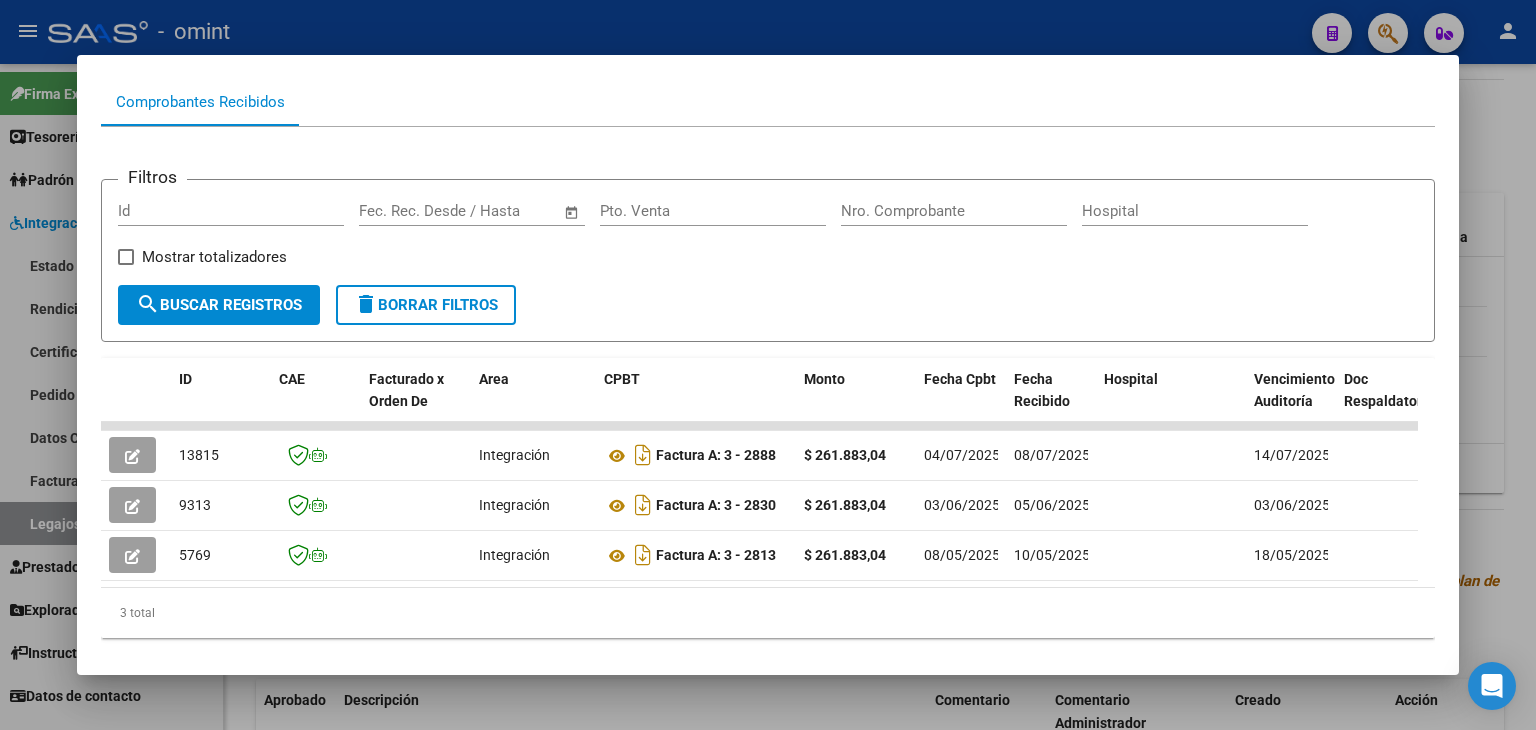 scroll, scrollTop: 237, scrollLeft: 0, axis: vertical 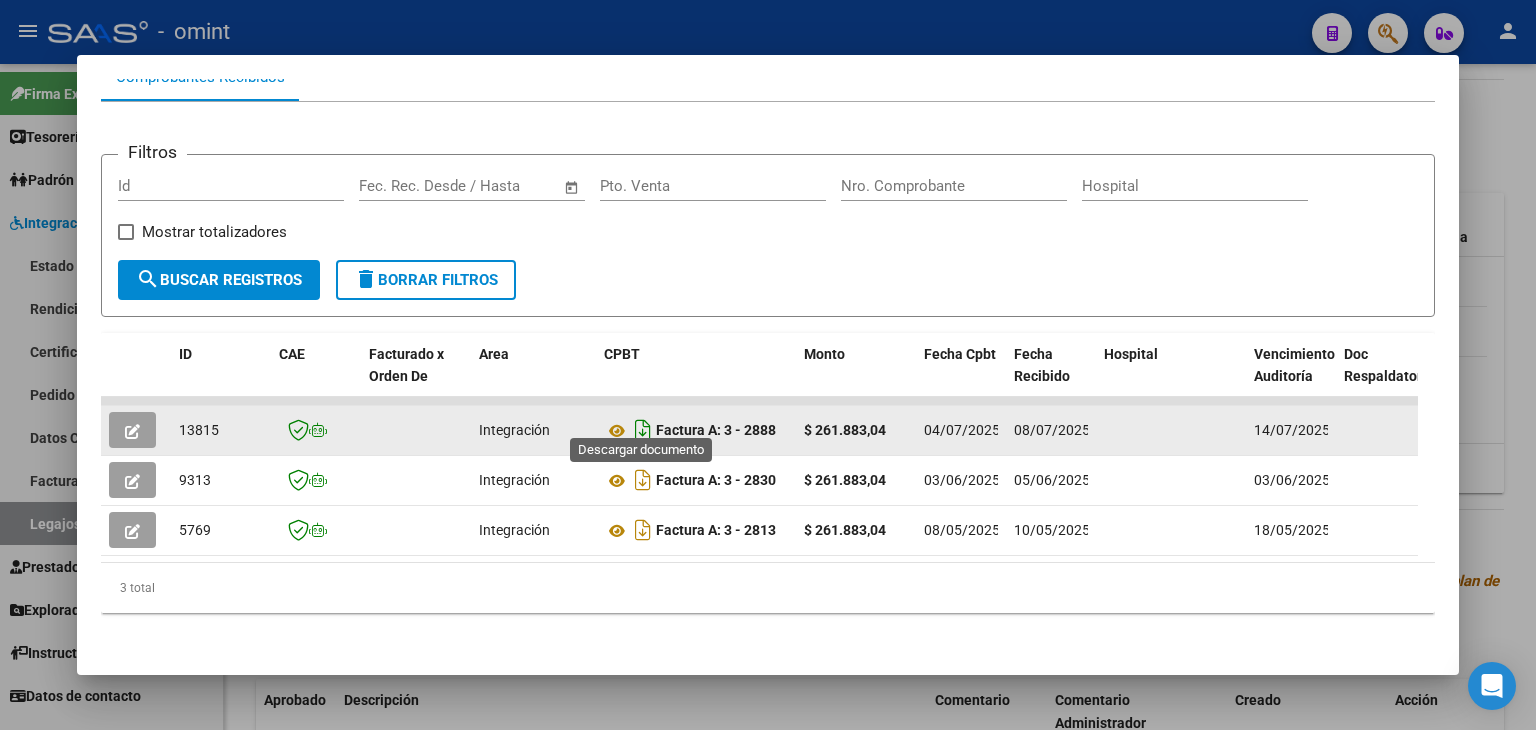 click 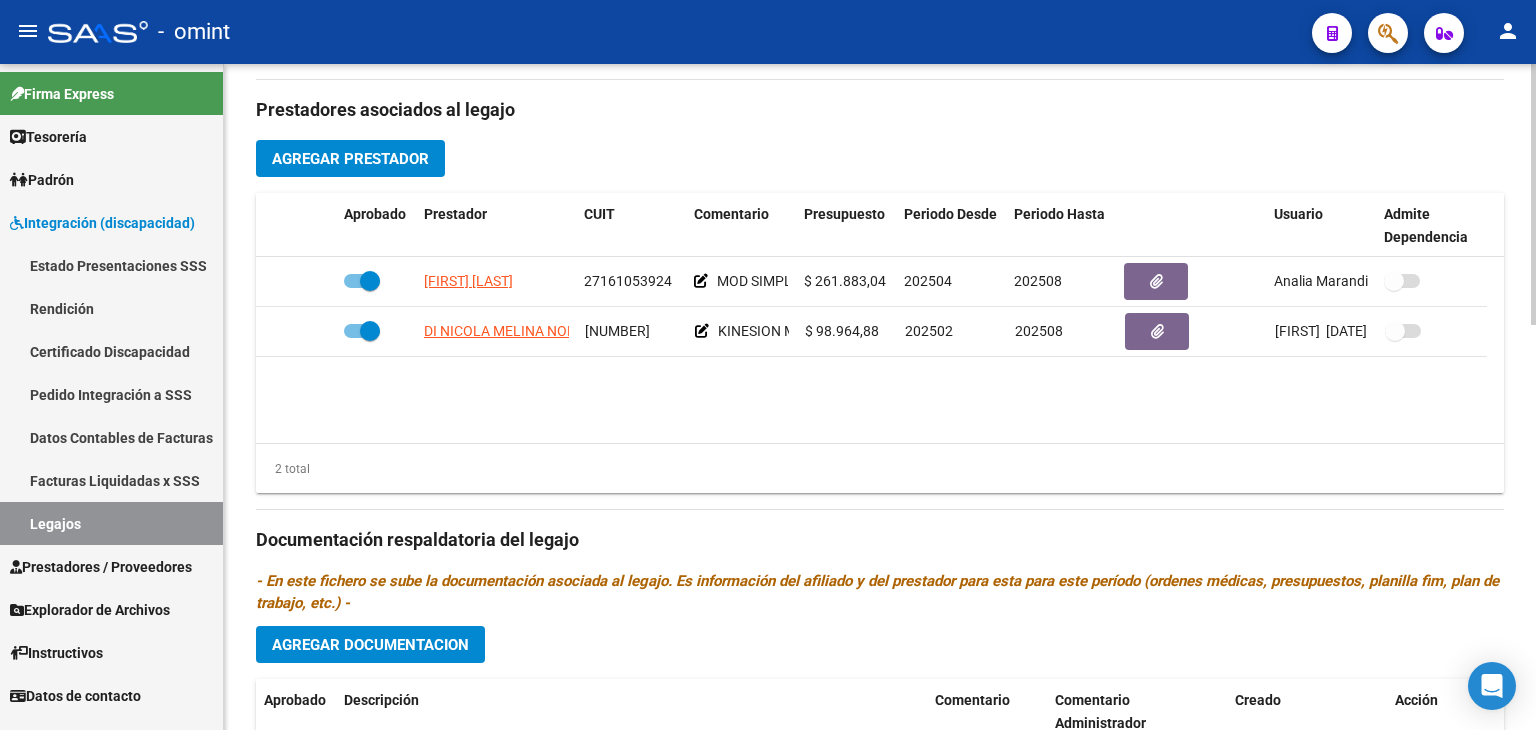 click on "Prestadores asociados al legajo" 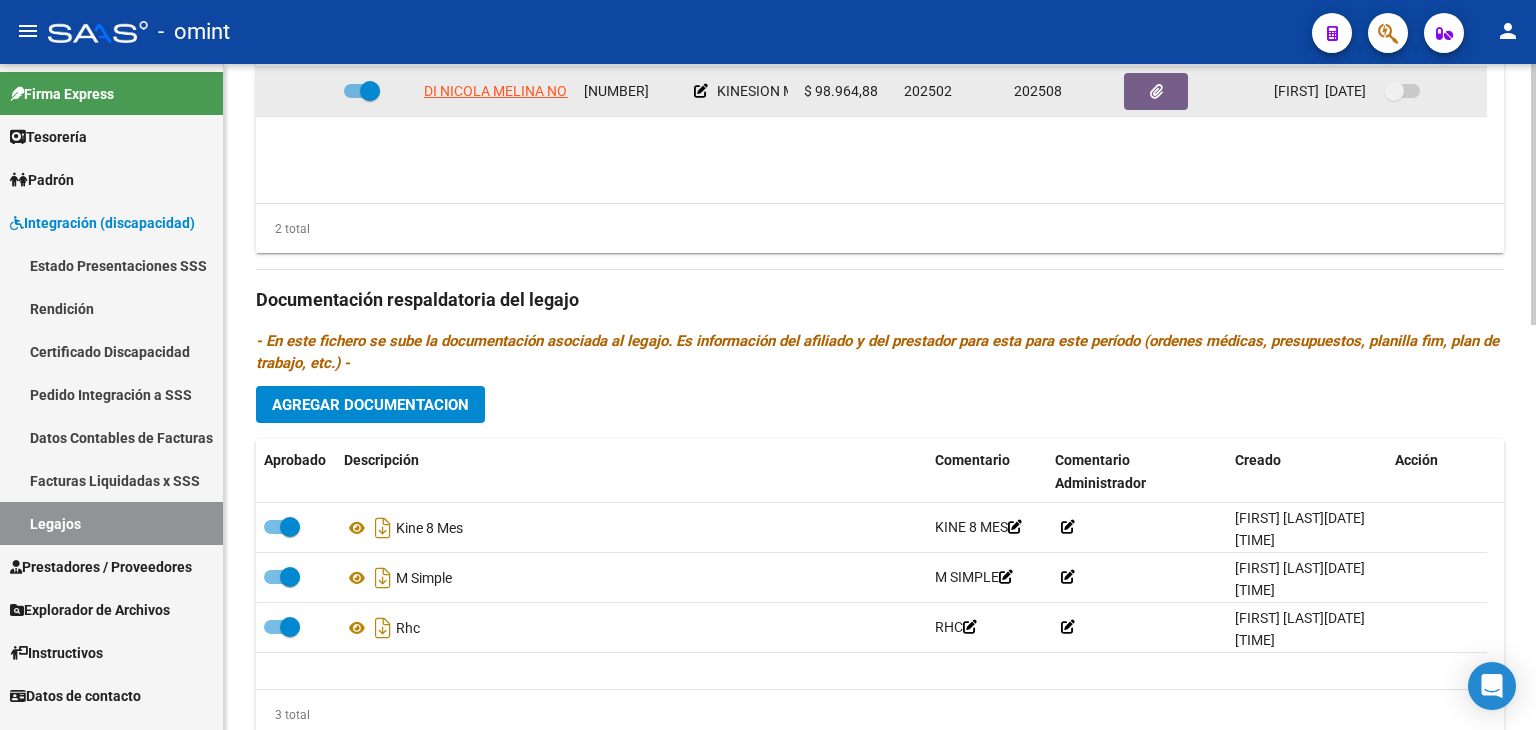 scroll, scrollTop: 1000, scrollLeft: 0, axis: vertical 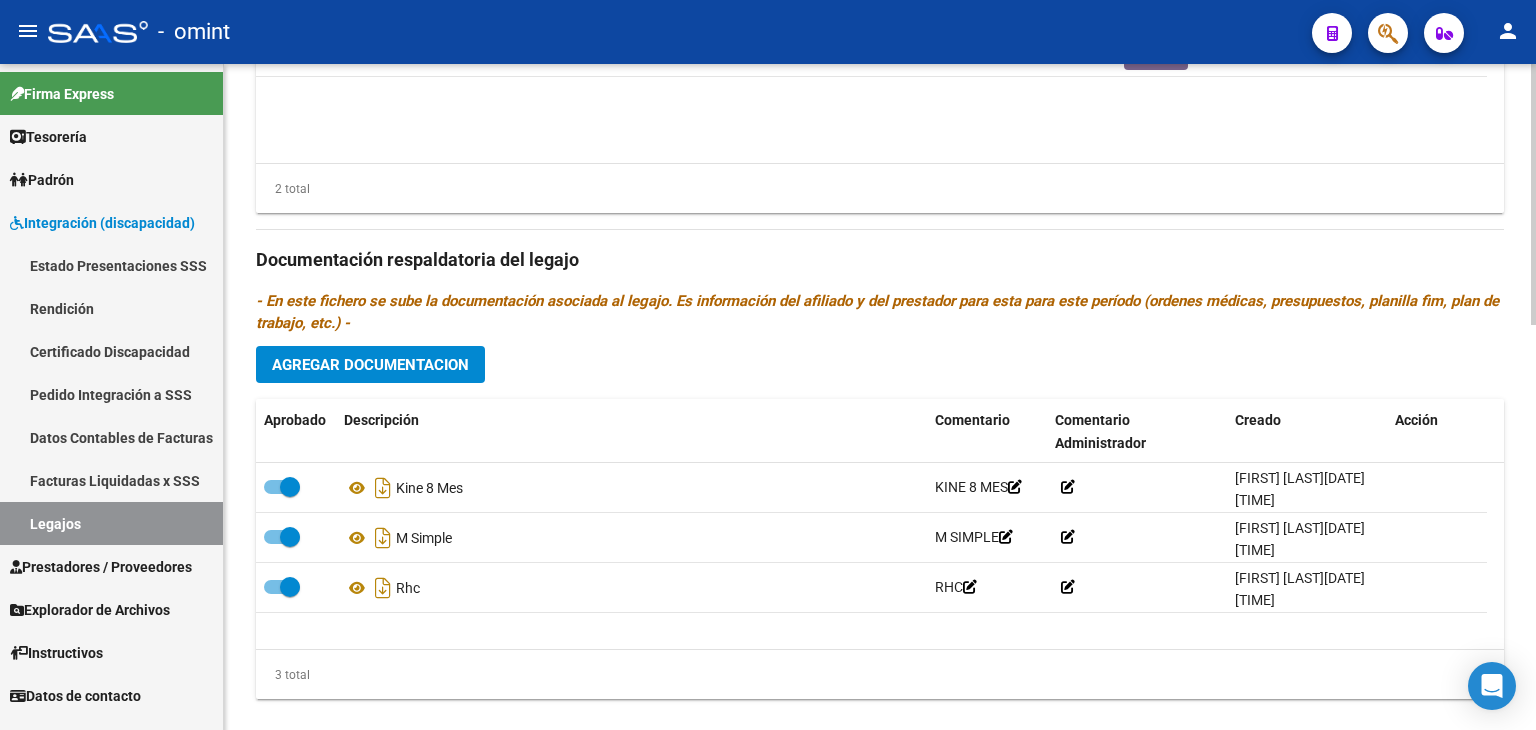 click on "Documentación respaldatoria del legajo" 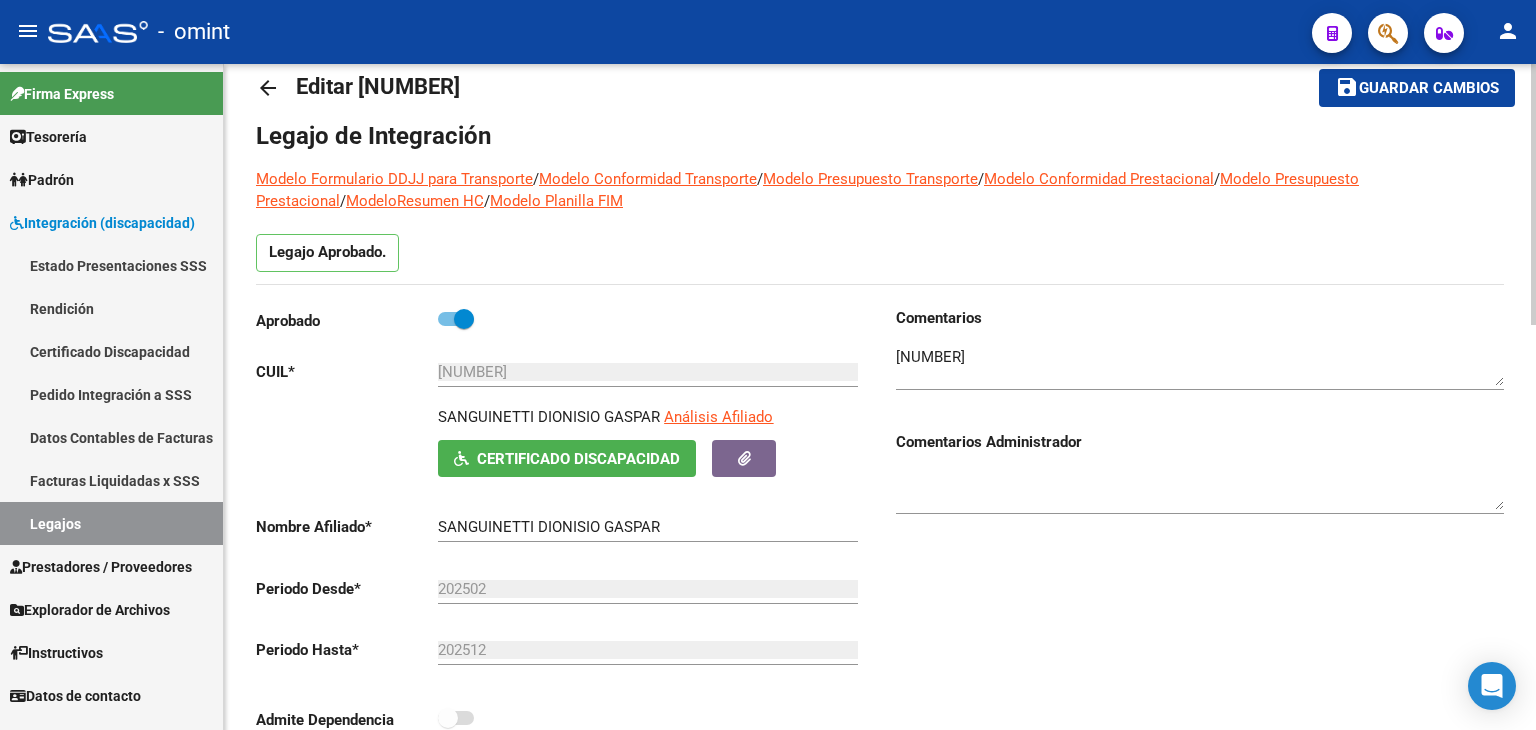 scroll, scrollTop: 120, scrollLeft: 0, axis: vertical 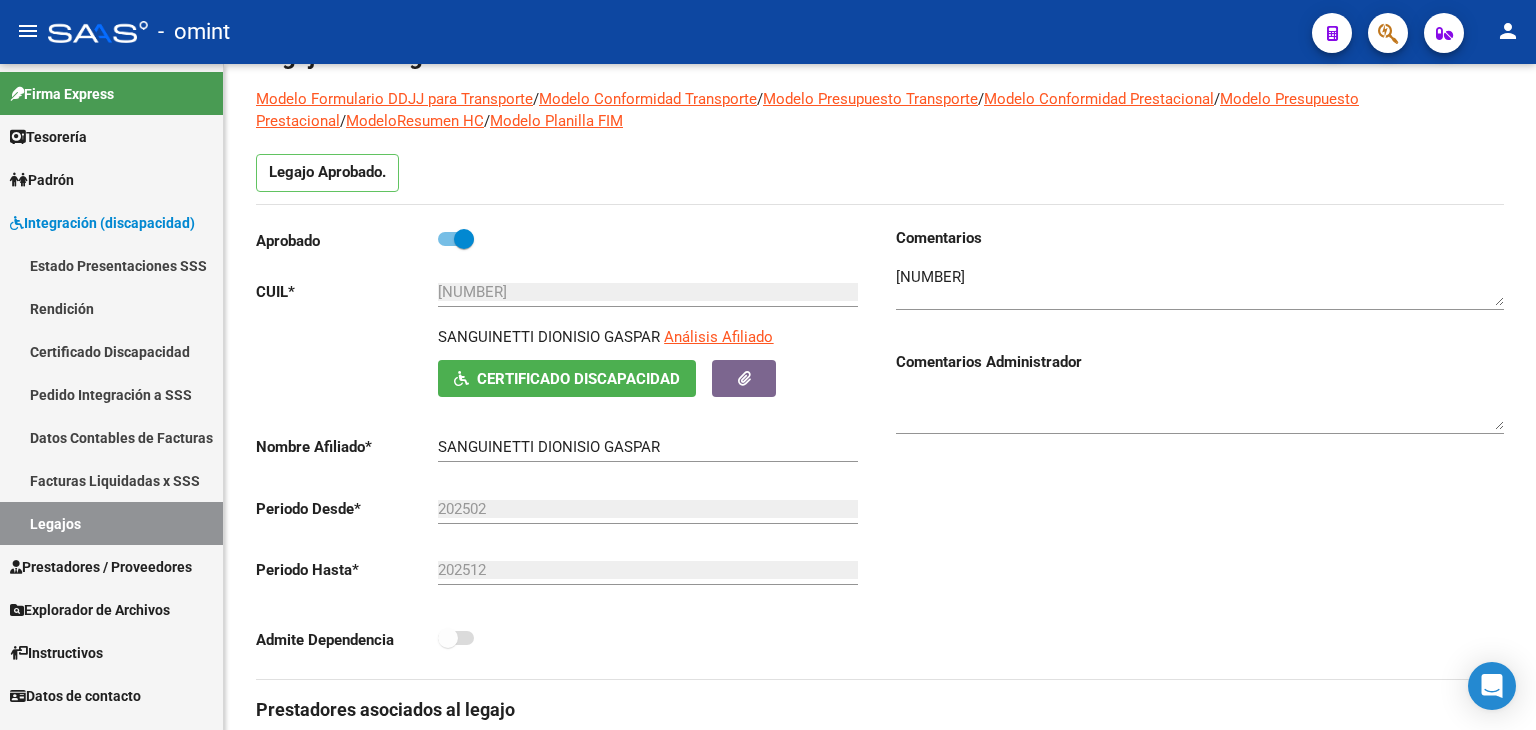 click on "Legajos" at bounding box center [111, 523] 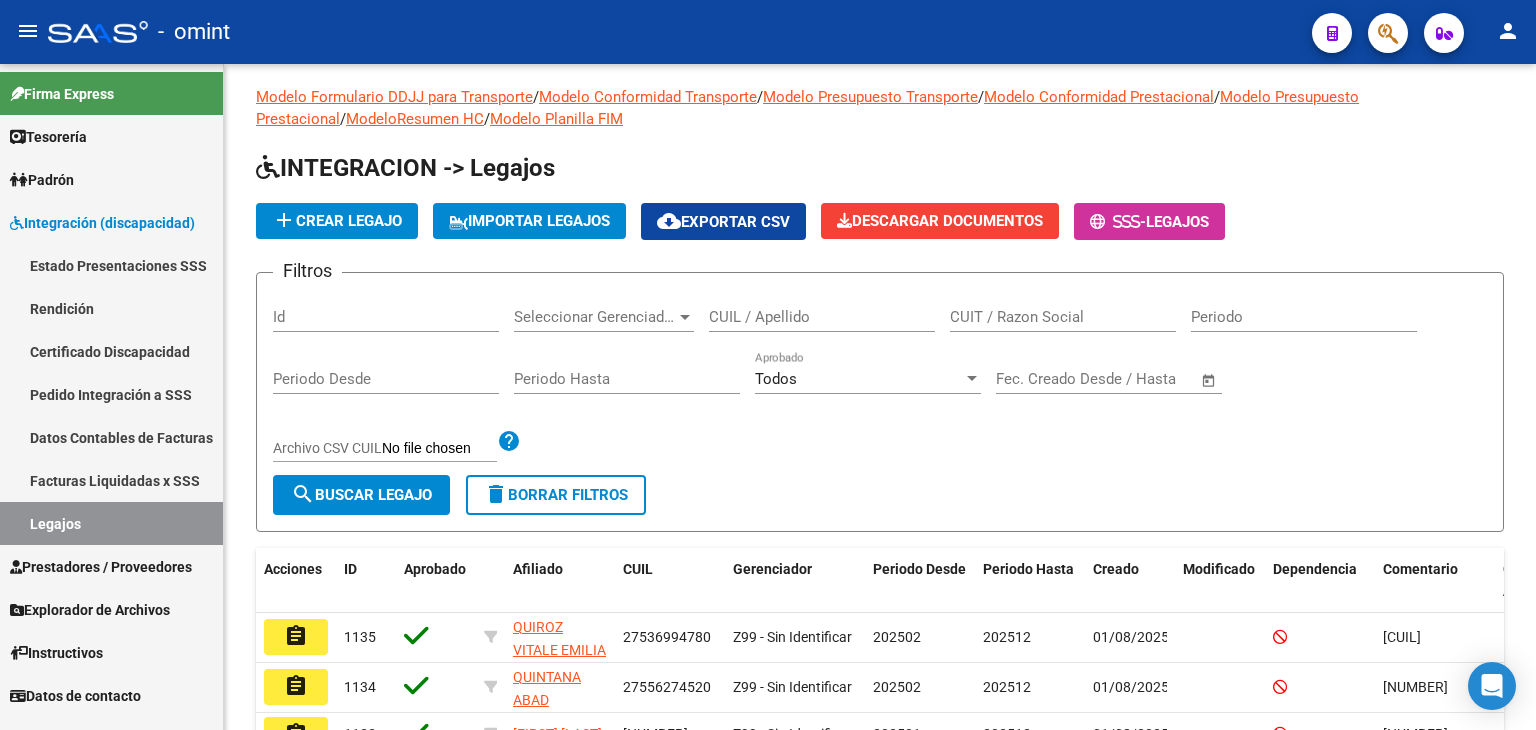 scroll, scrollTop: 120, scrollLeft: 0, axis: vertical 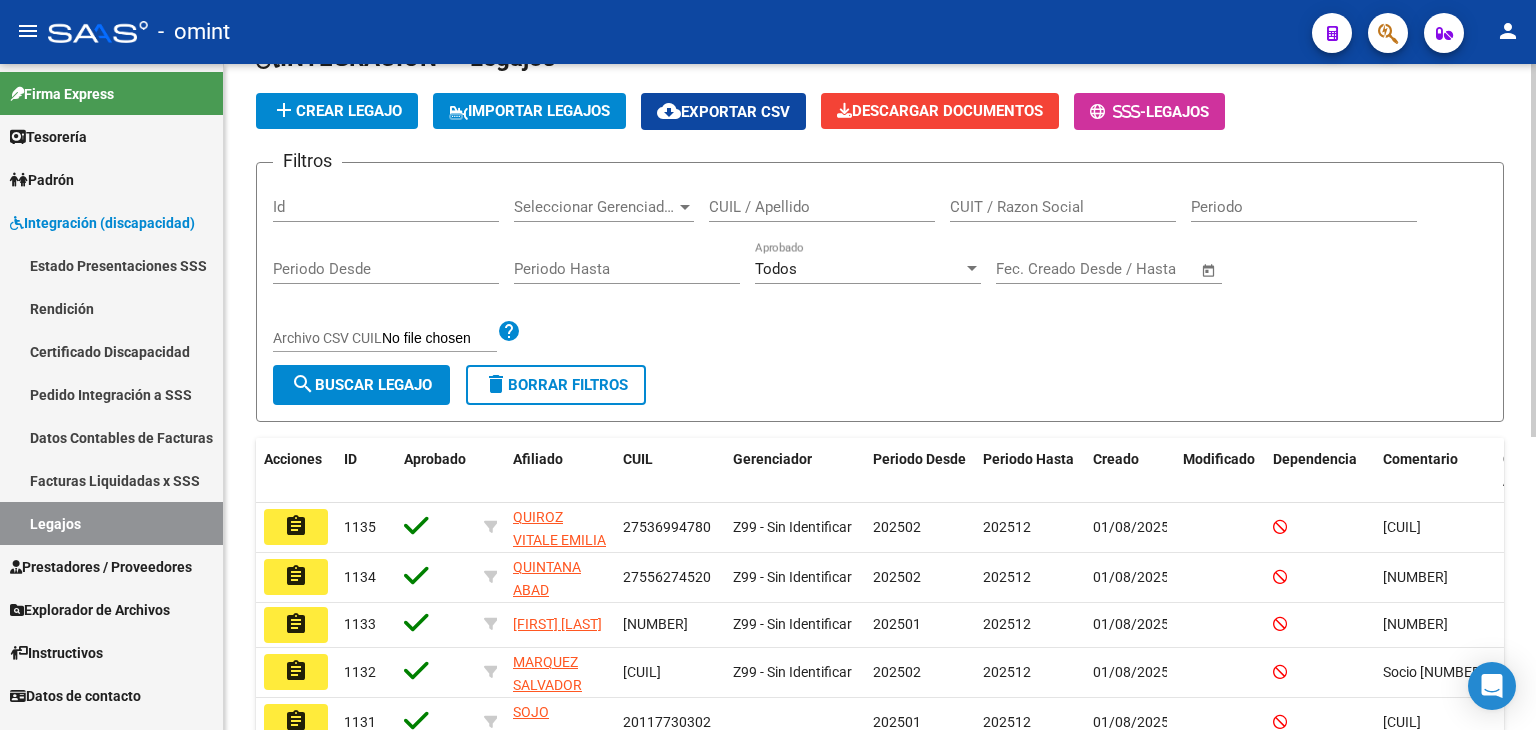 click on "CUIL / Apellido" at bounding box center (822, 207) 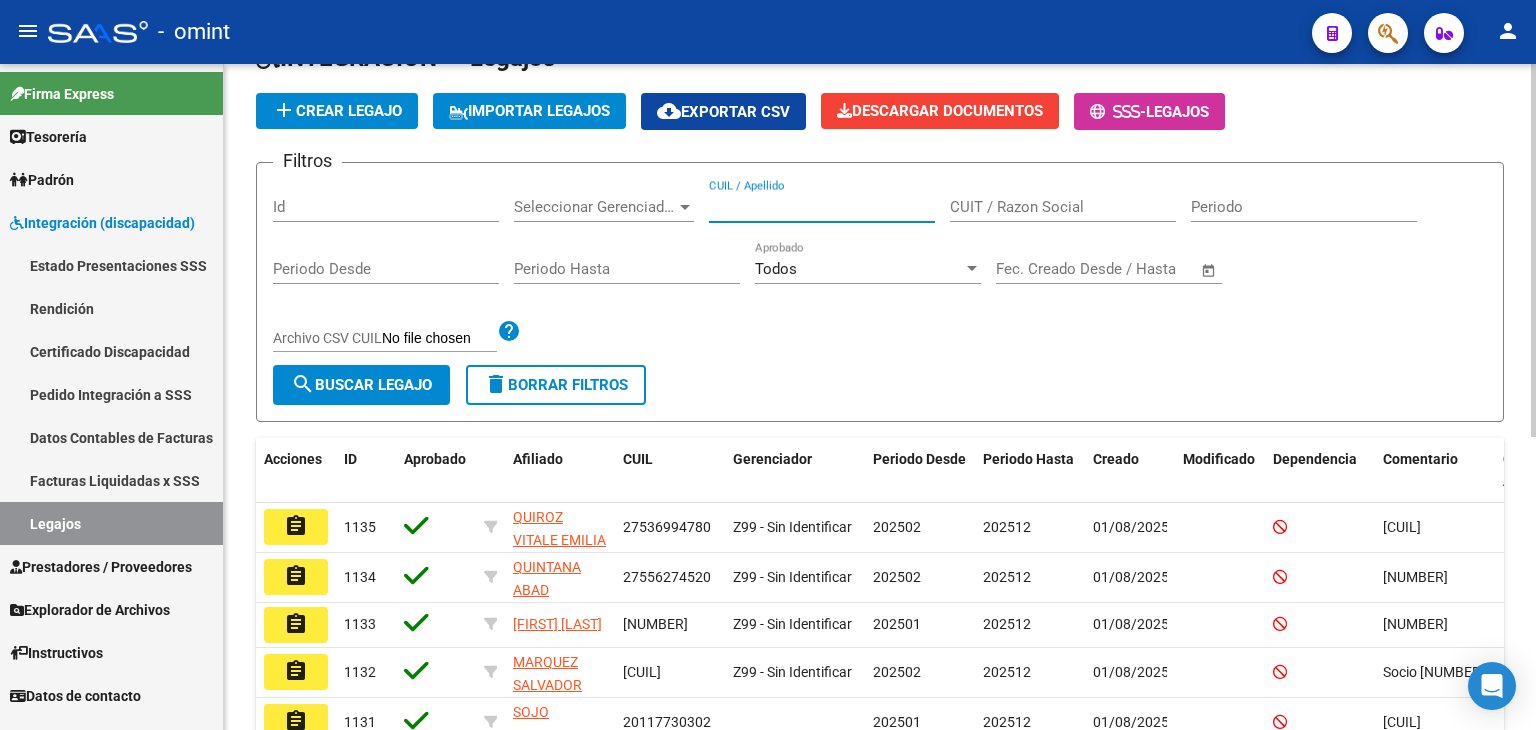 paste on "[NUMBER]" 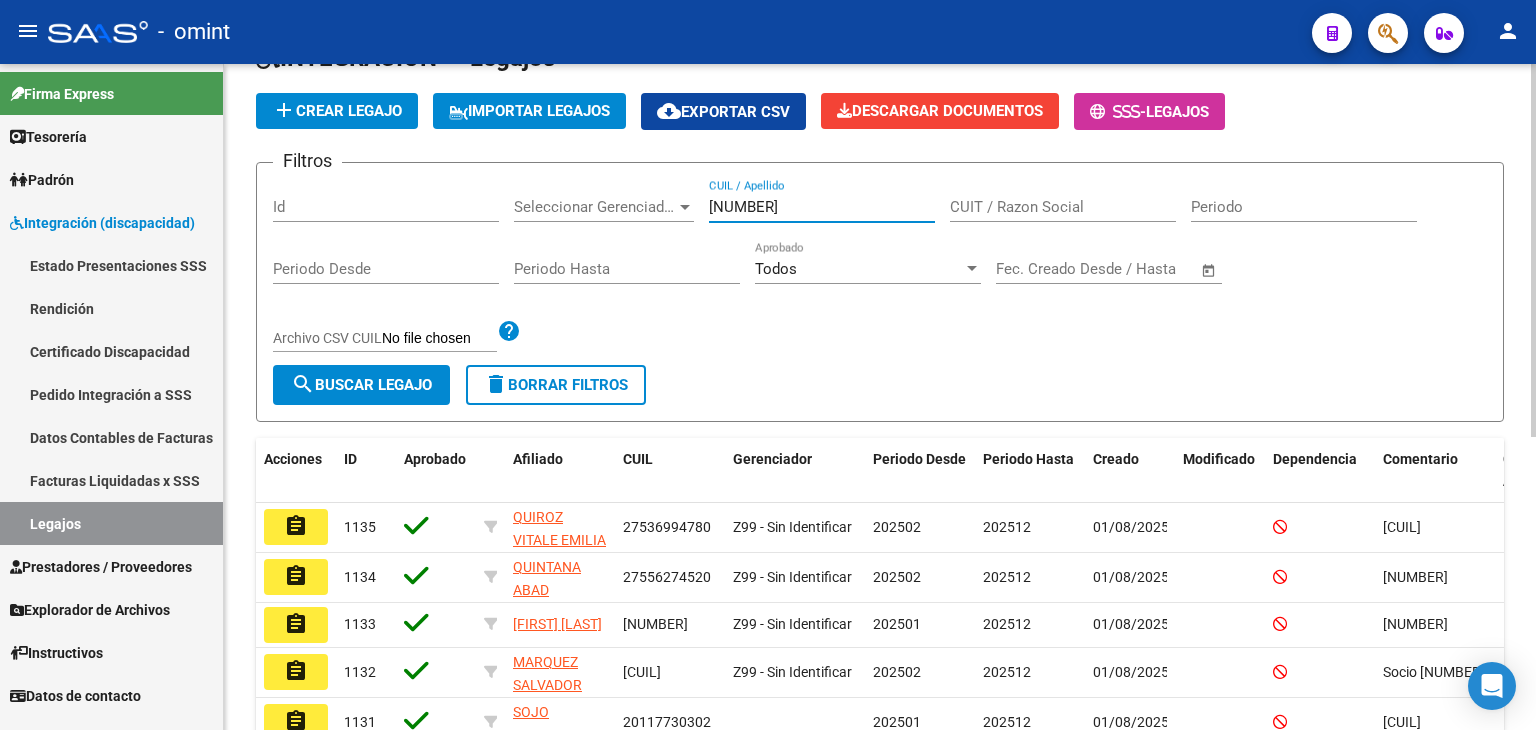 type on "[NUMBER]" 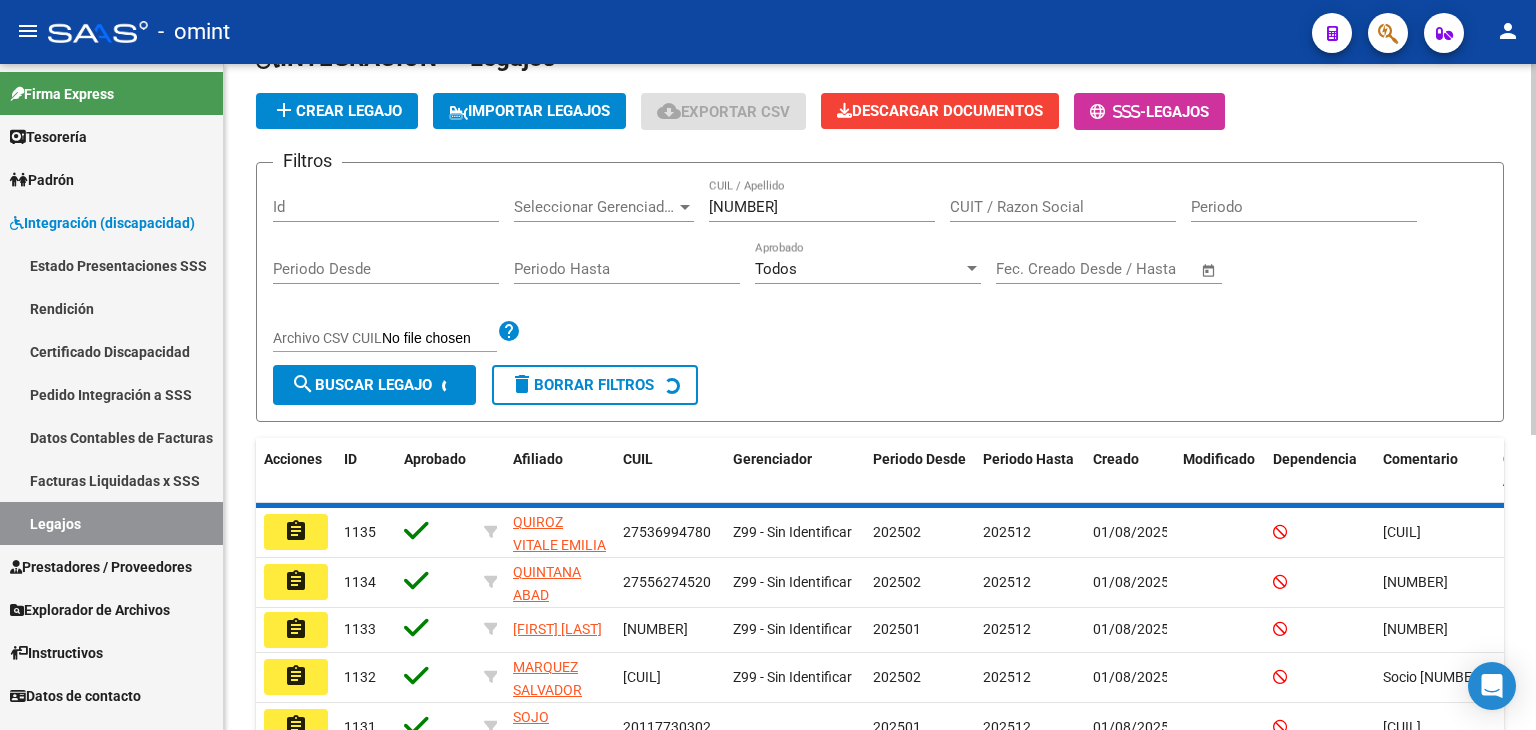 scroll, scrollTop: 78, scrollLeft: 0, axis: vertical 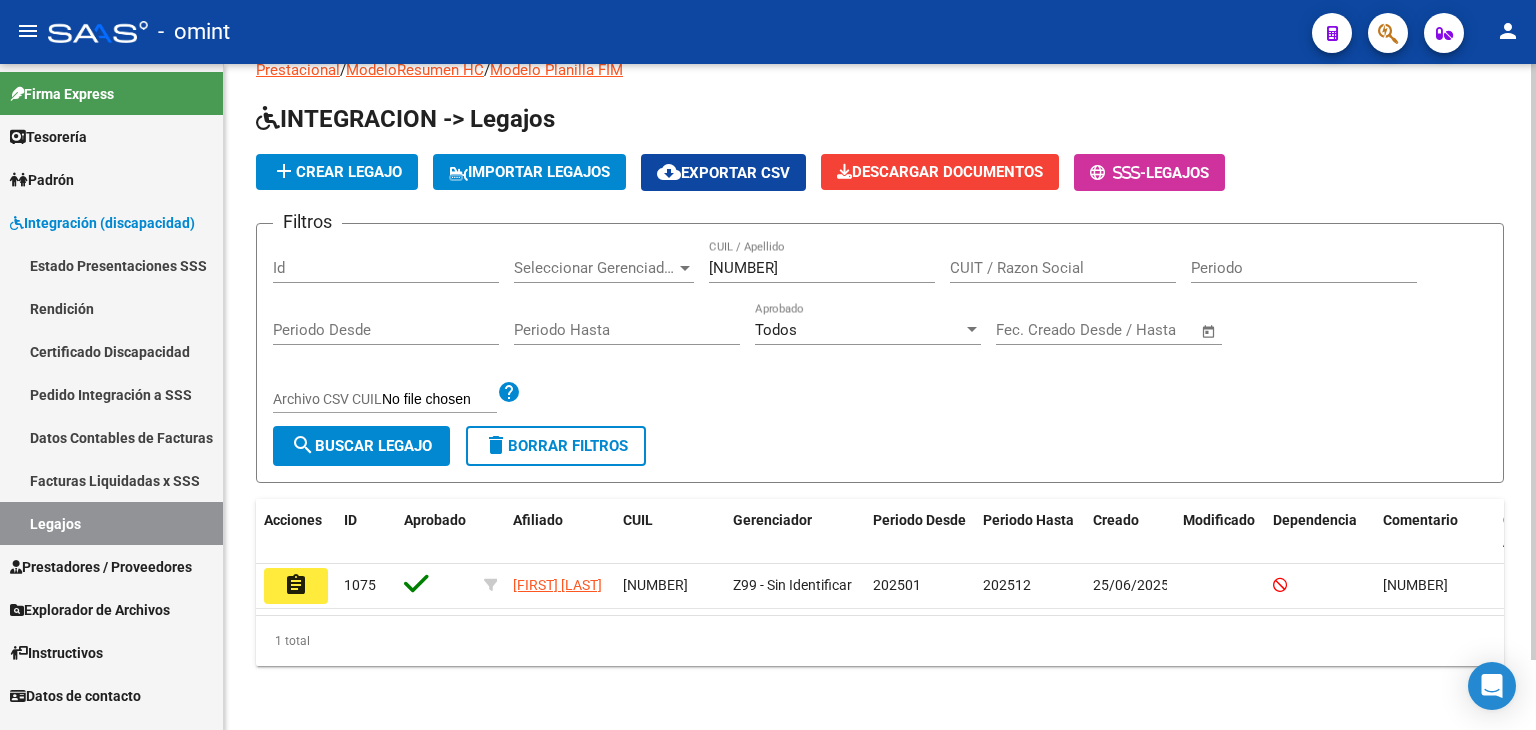 click on "Modelo Formulario DDJJ para Transporte  /  Modelo Conformidad Transporte  /  Modelo Presupuesto Transporte  /  Modelo Conformidad Prestacional  /  Modelo Presupuesto Prestacional  /  ModeloResumen HC  /  Modelo Planilla FIM  INTEGRACION -> Legajos add  Crear Legajo
IMPORTAR LEGAJOS
cloud_download  Exportar CSV  Descargar Documentos
-  Legajos Filtros Id Seleccionar Gerenciador Seleccionar Gerenciador [NUMBER] CUIL / Apellido CUIT / Razon Social Periodo Periodo Desde Periodo Hasta Todos Aprobado Start date – End date Fec. Creado Desde / Hasta Archivo CSV CUIL help search  Buscar Legajo  delete  Borrar Filtros  Acciones ID Aprobado Afiliado CUIL Gerenciador Periodo Desde Periodo Hasta Creado Modificado Dependencia Comentario Comentario Adm. assignment [NUMBER] [FIRST] [LAST] [NUMBER] Z99 - Sin Identificar 202501 202512 25/06/2025 [NUMBER]   1 total   1" 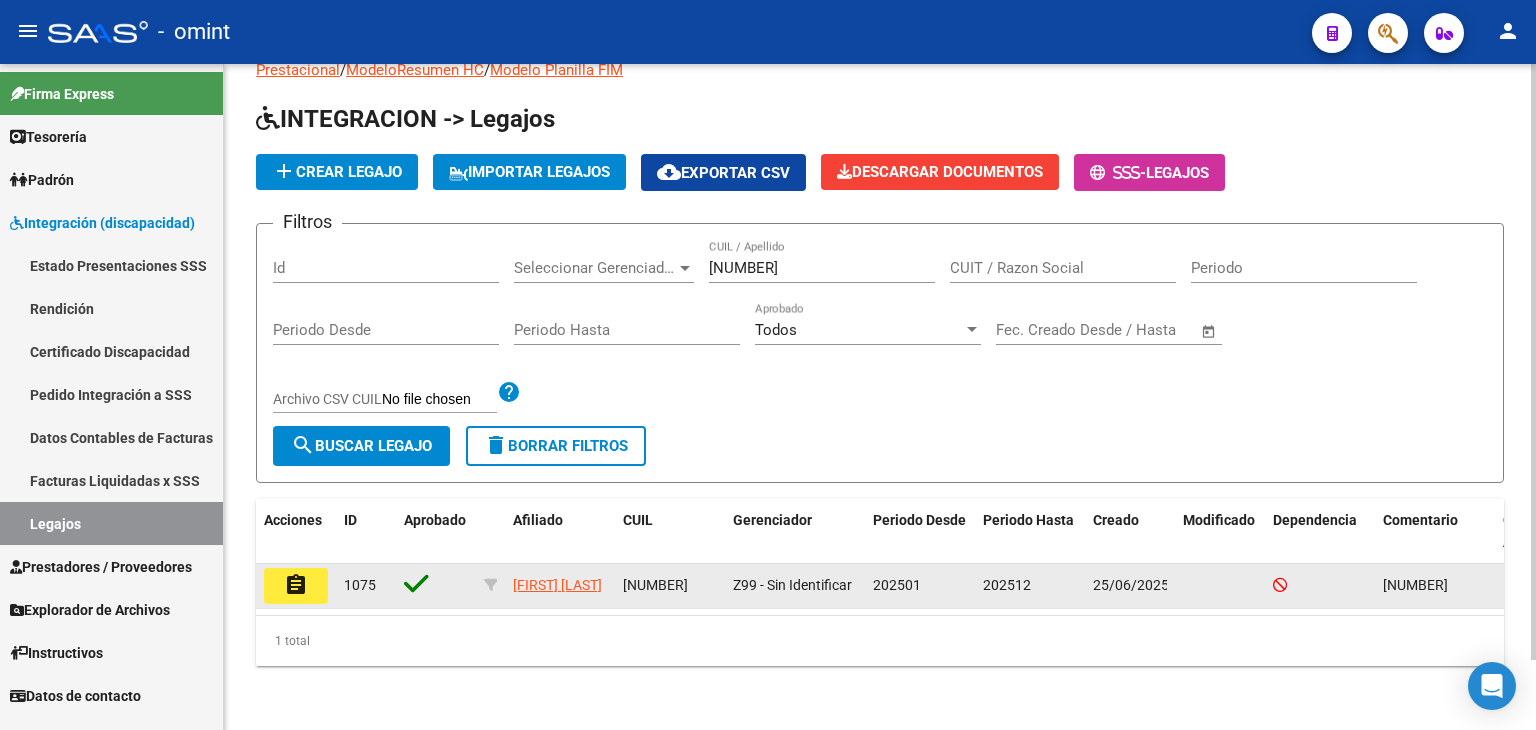click on "assignment" 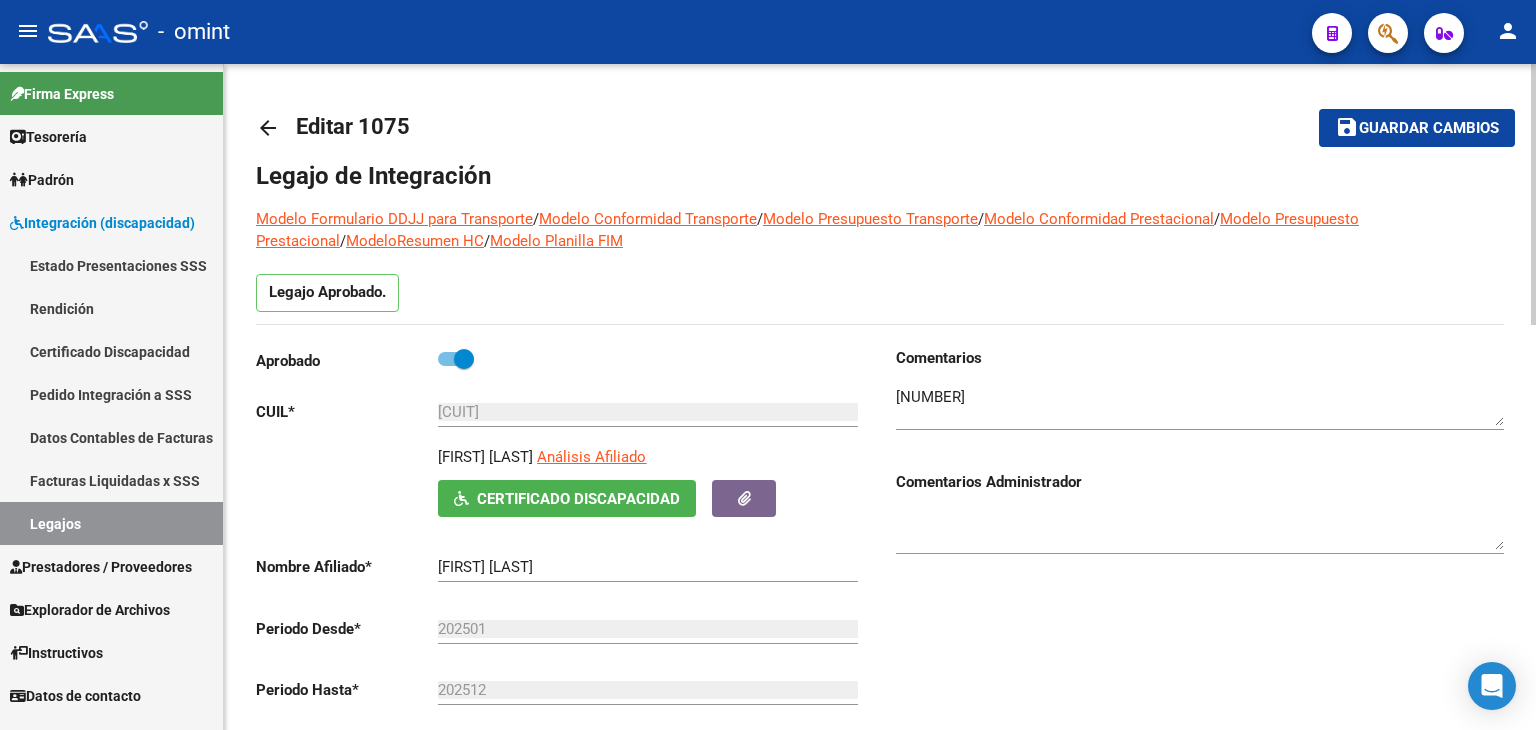 click on "arrow_back Editar [NUMBER]" 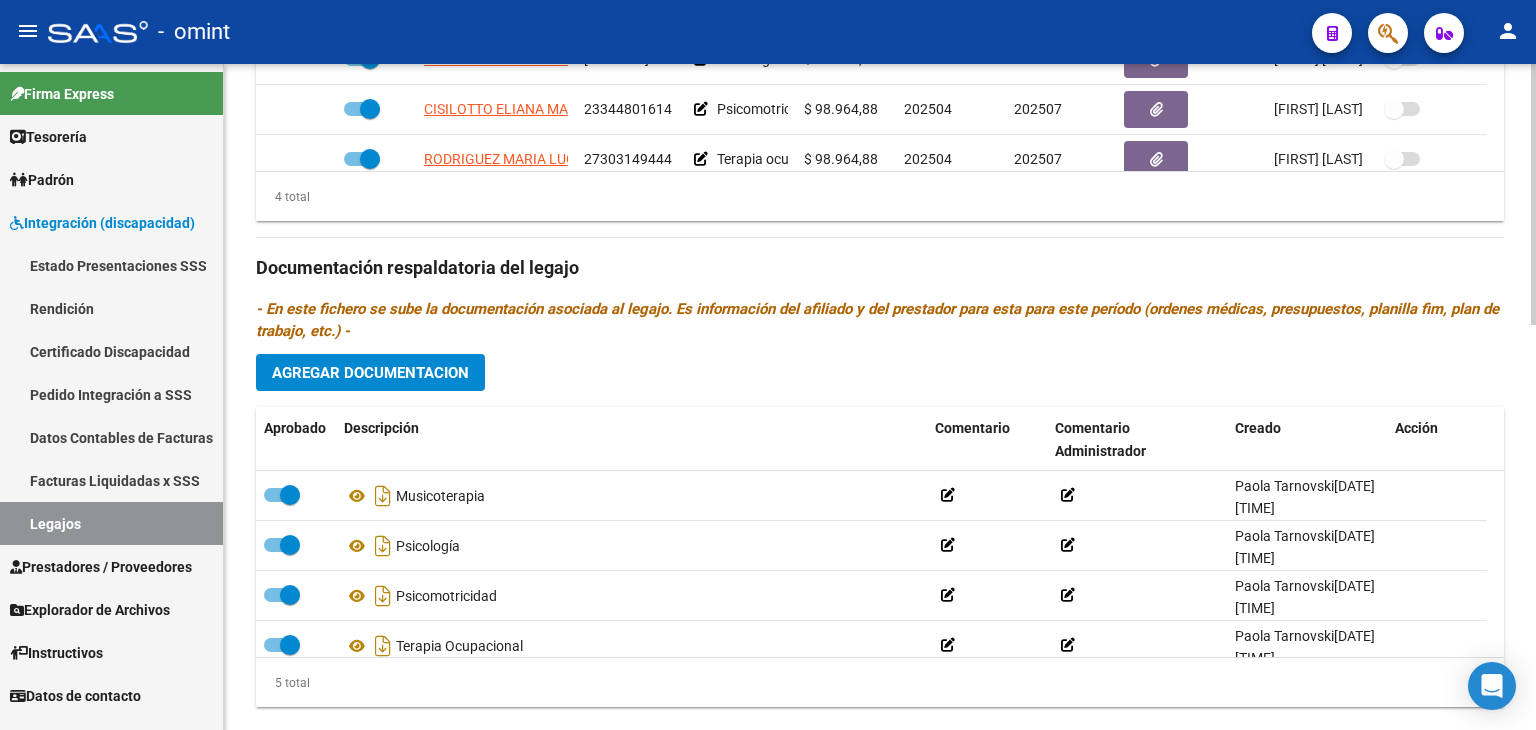 scroll, scrollTop: 1032, scrollLeft: 0, axis: vertical 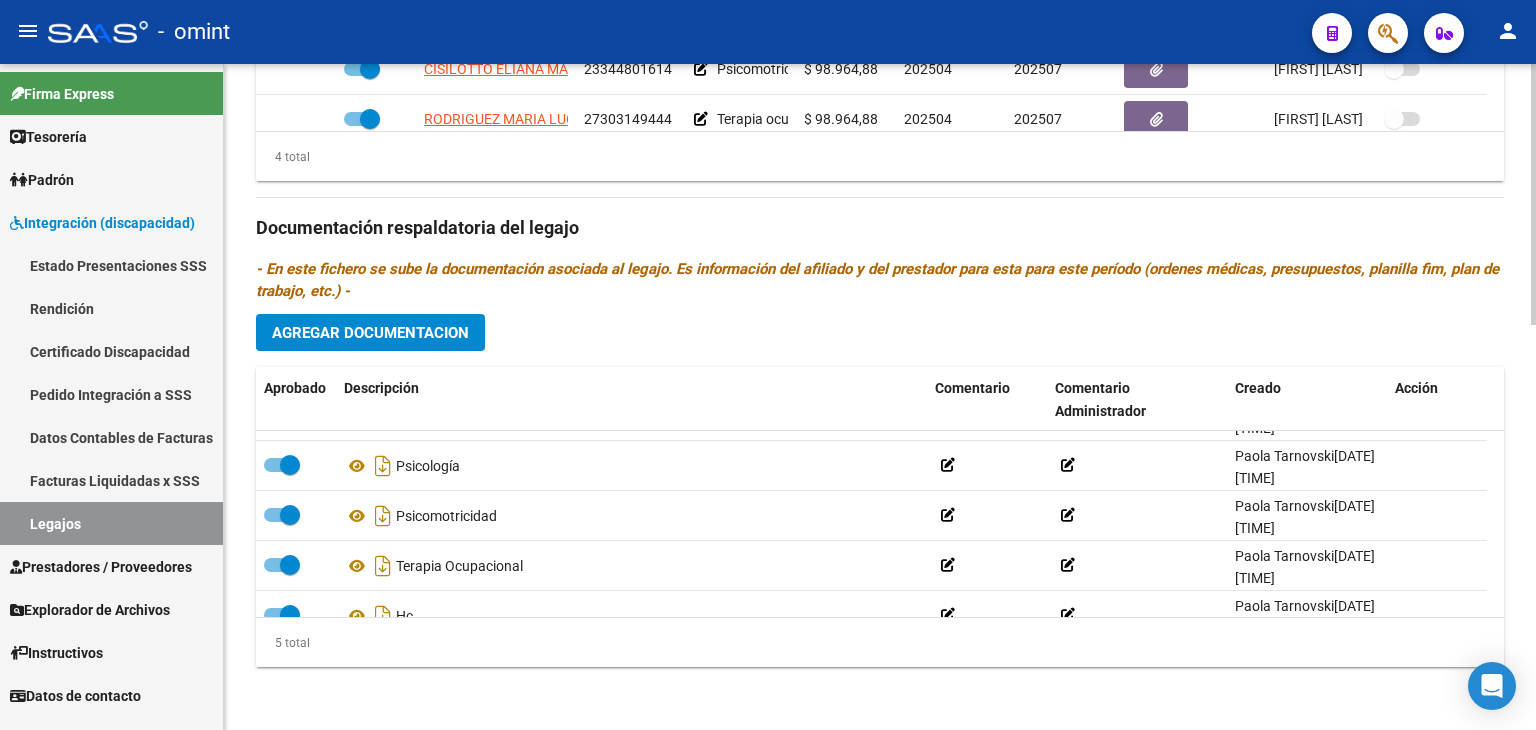 drag, startPoint x: 1493, startPoint y: 605, endPoint x: 826, endPoint y: 349, distance: 714.44037 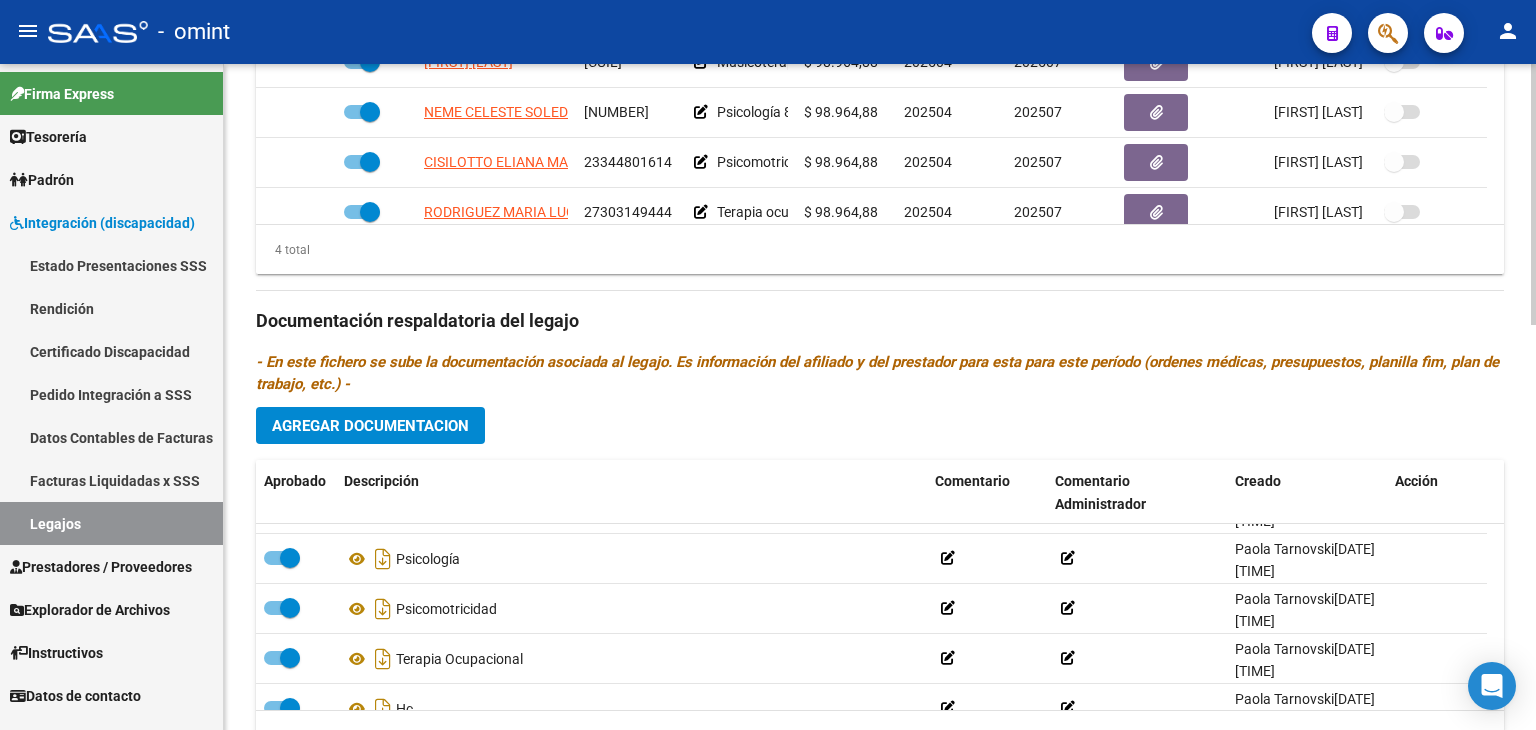 scroll, scrollTop: 912, scrollLeft: 0, axis: vertical 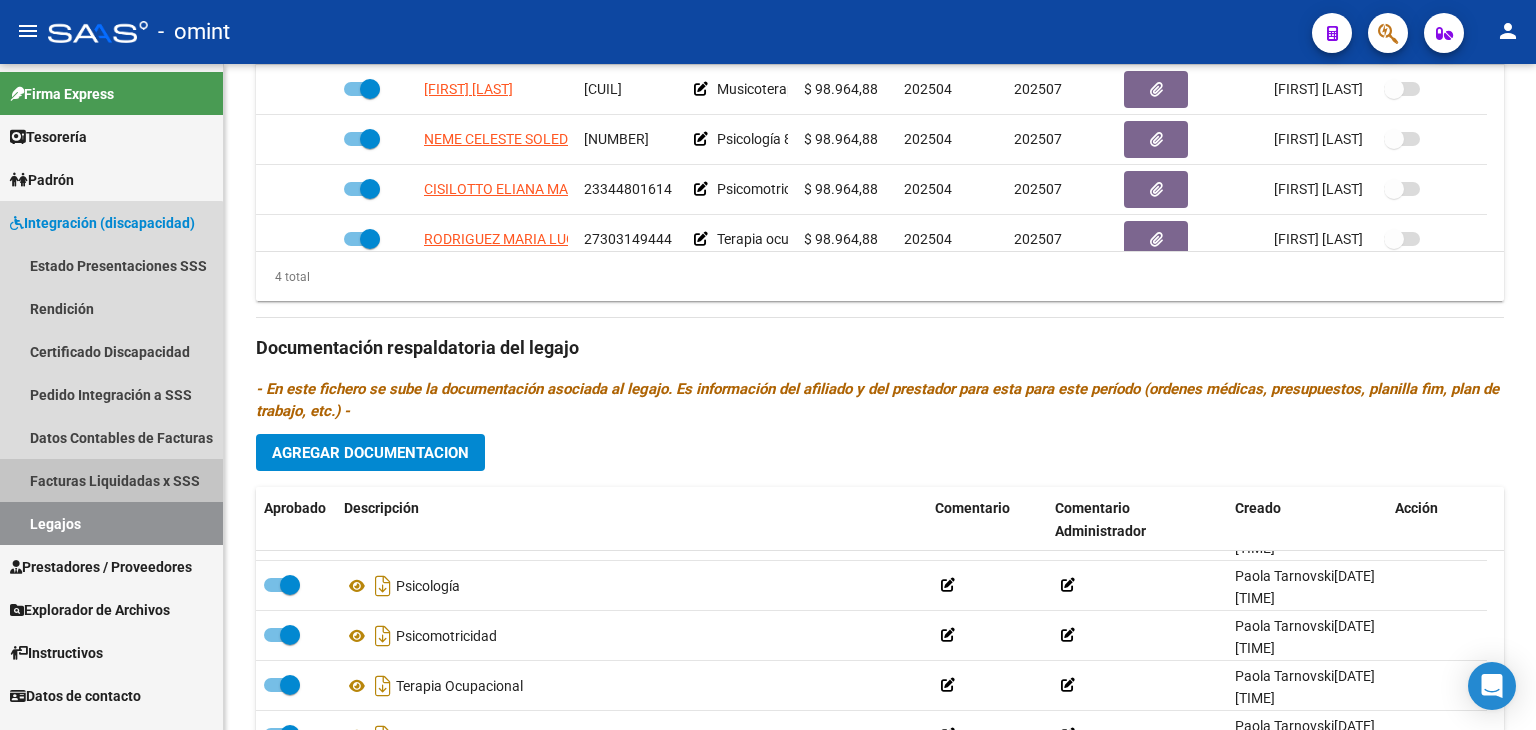 click on "Facturas Liquidadas x SSS" at bounding box center (111, 480) 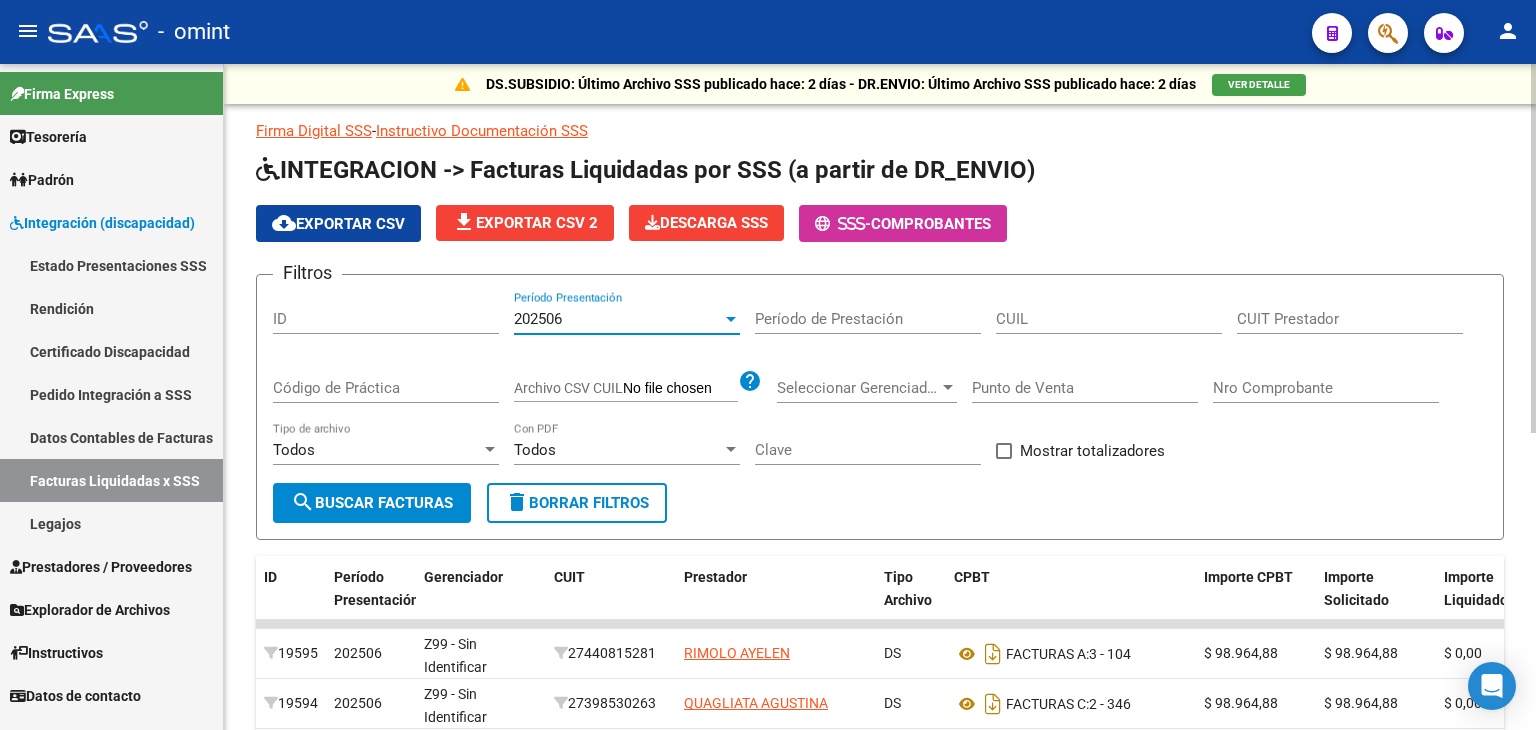 click on "202506" at bounding box center (618, 319) 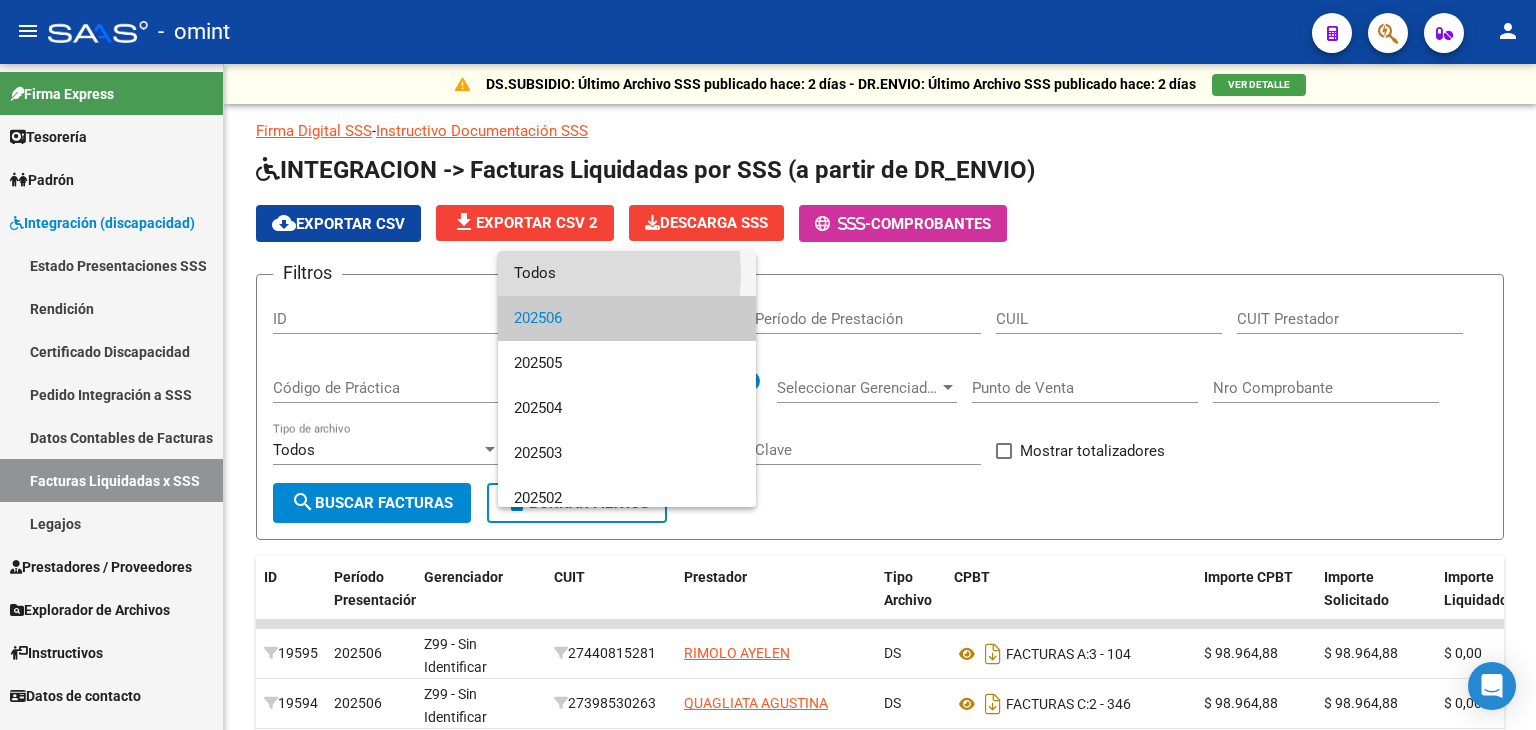 click on "Todos" at bounding box center [627, 273] 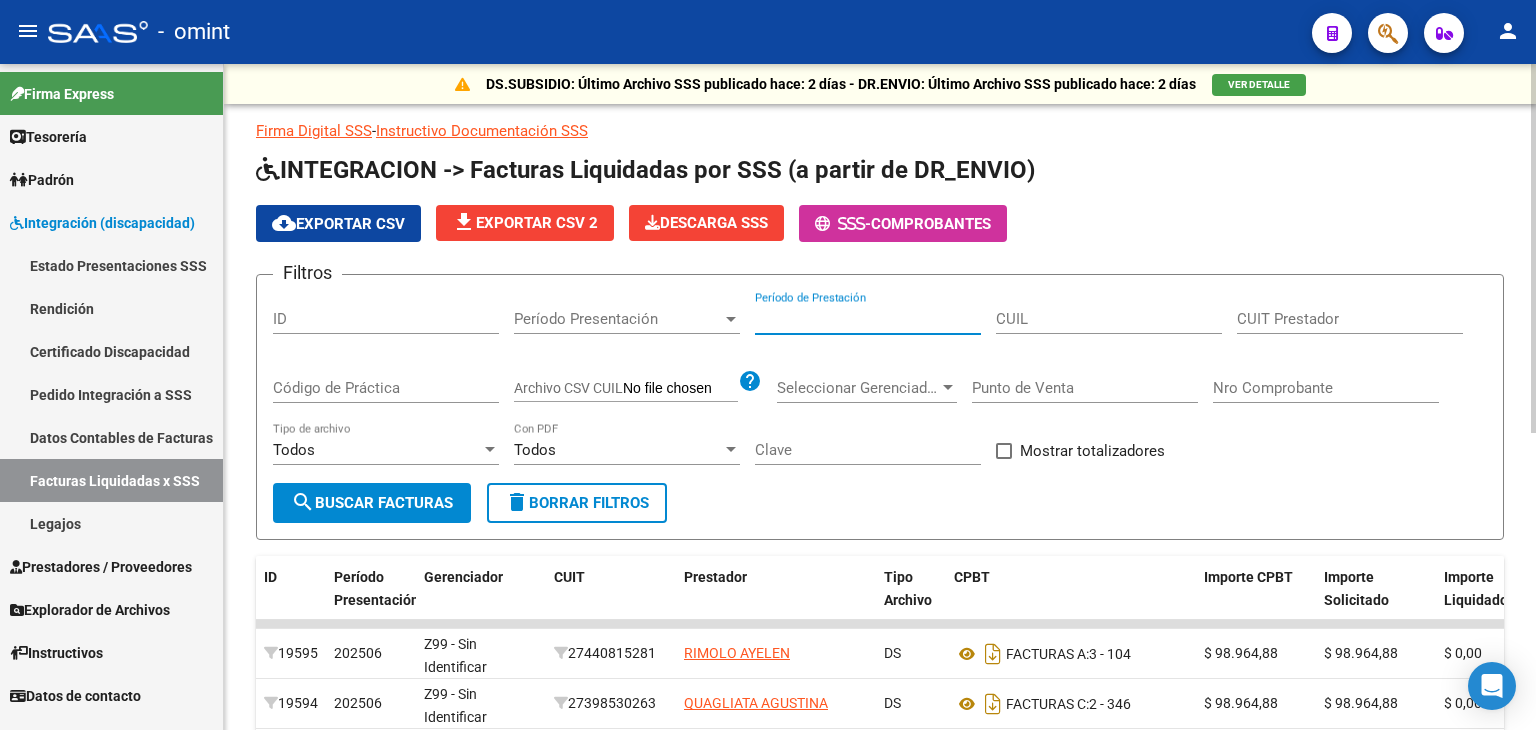click on "Período de Prestación" at bounding box center [868, 319] 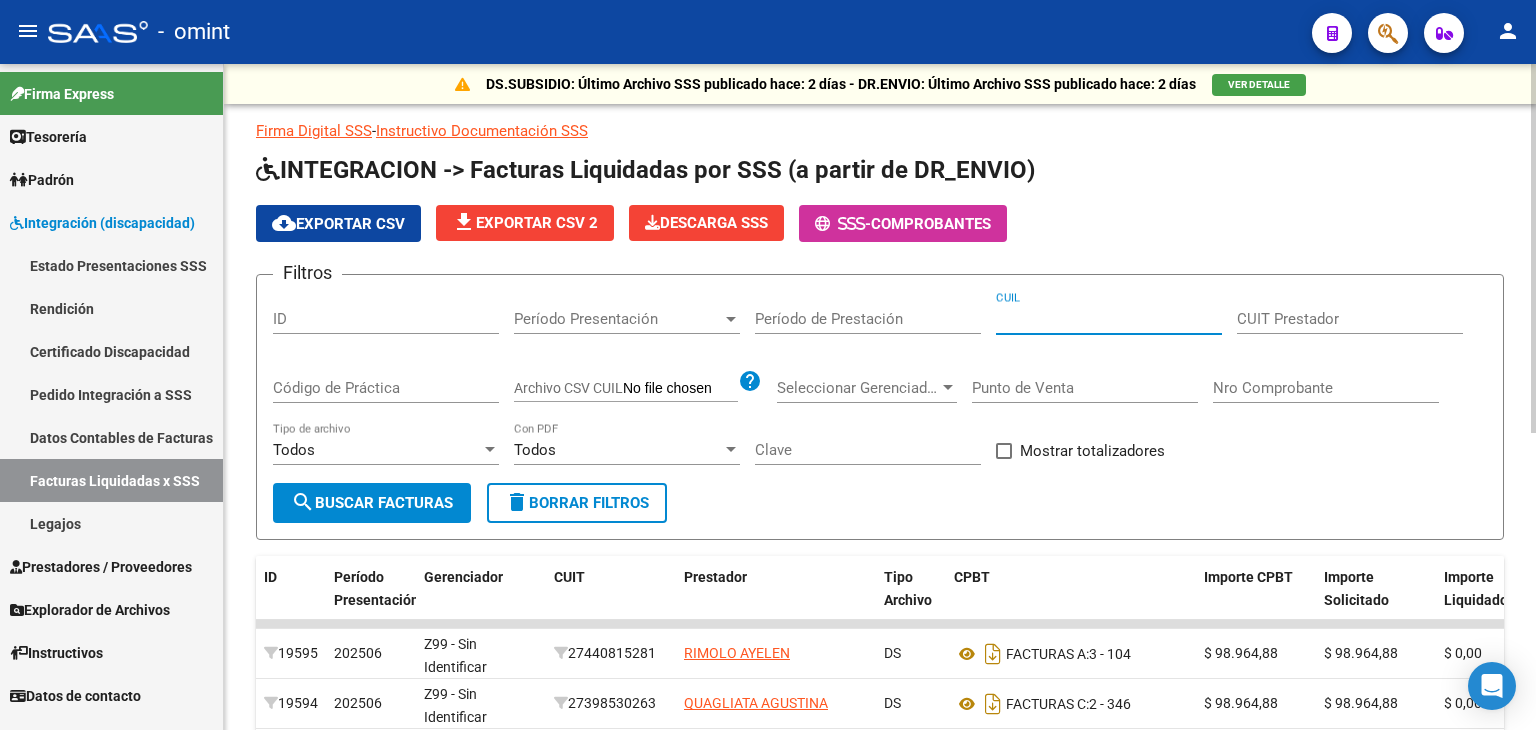 paste on "[CUIT]" 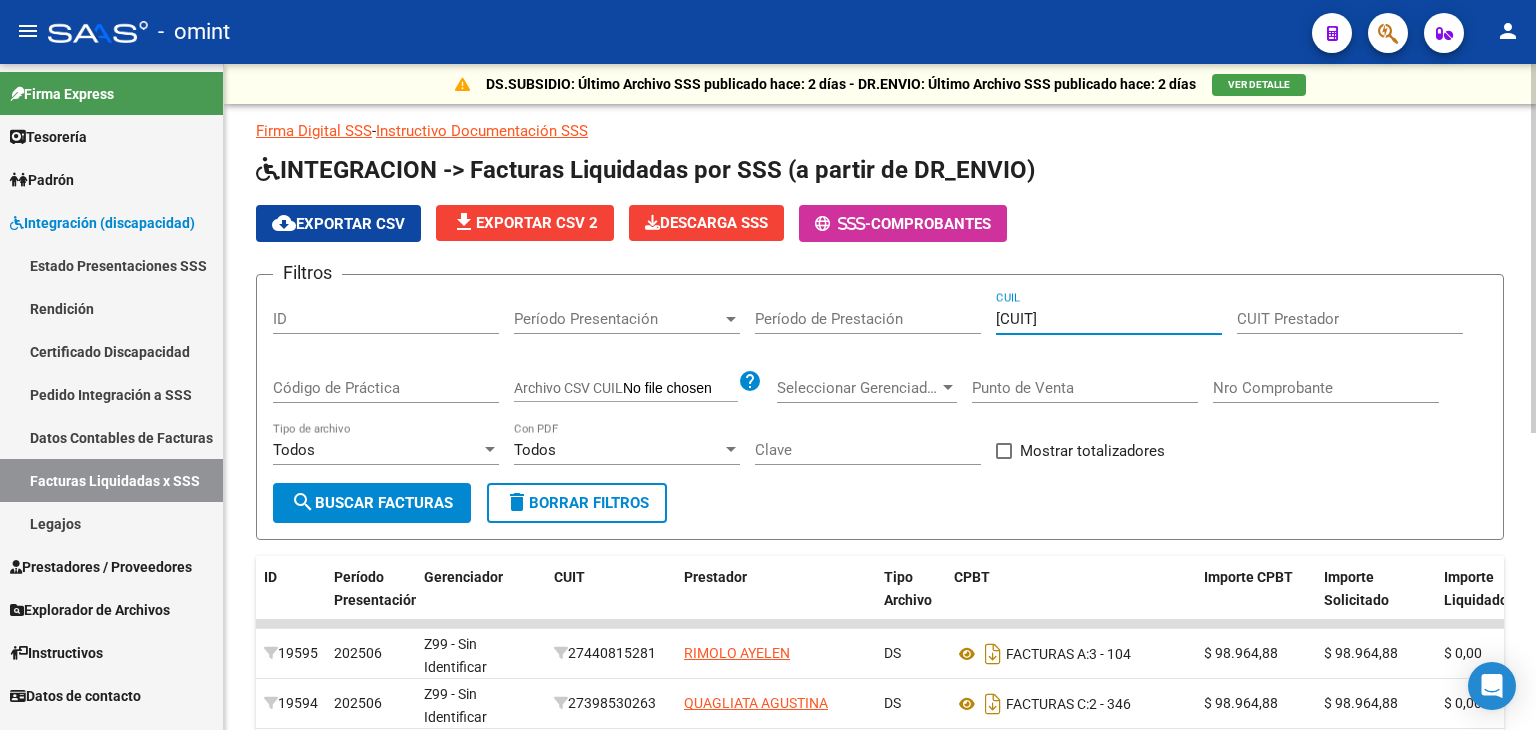 type on "[CUIT]" 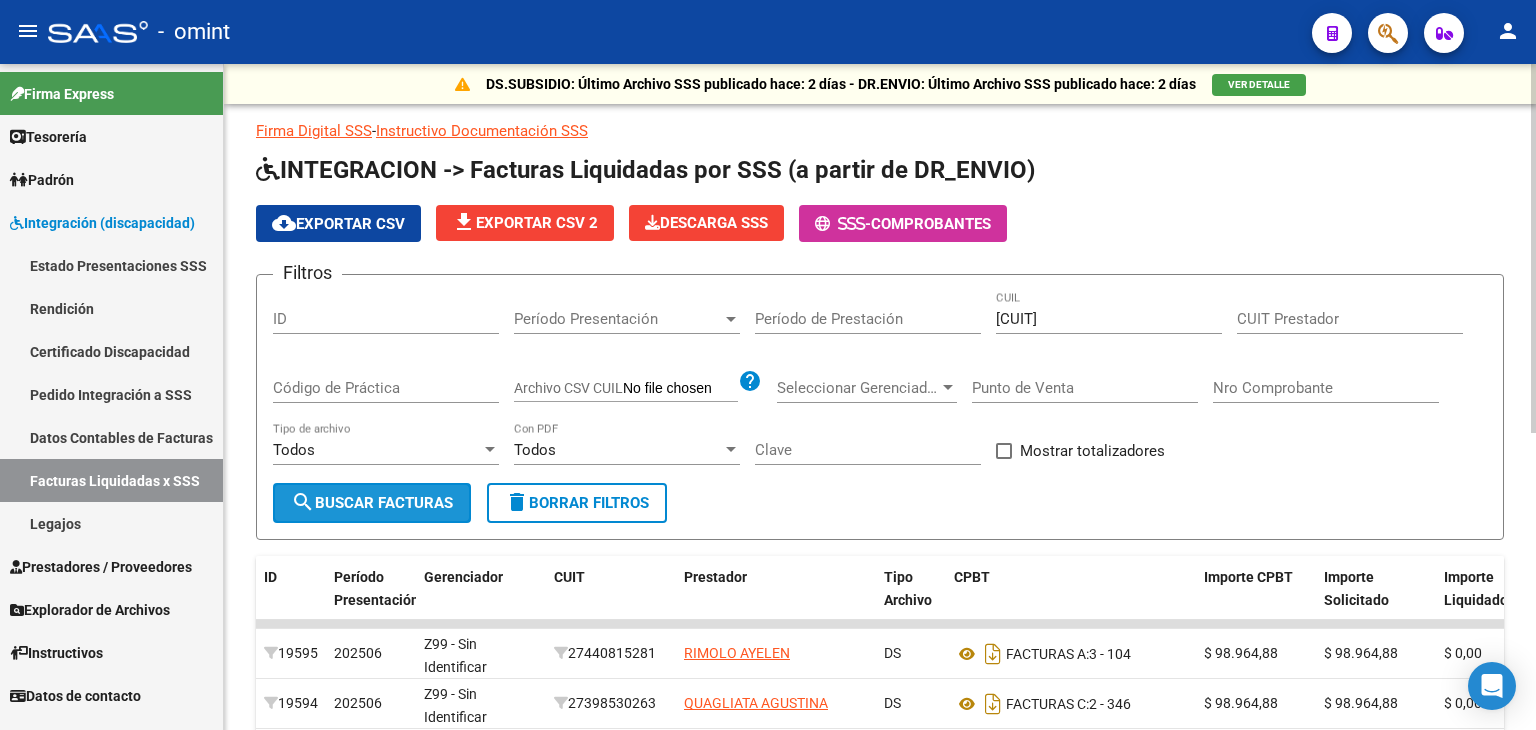 click on "search  Buscar Facturas" 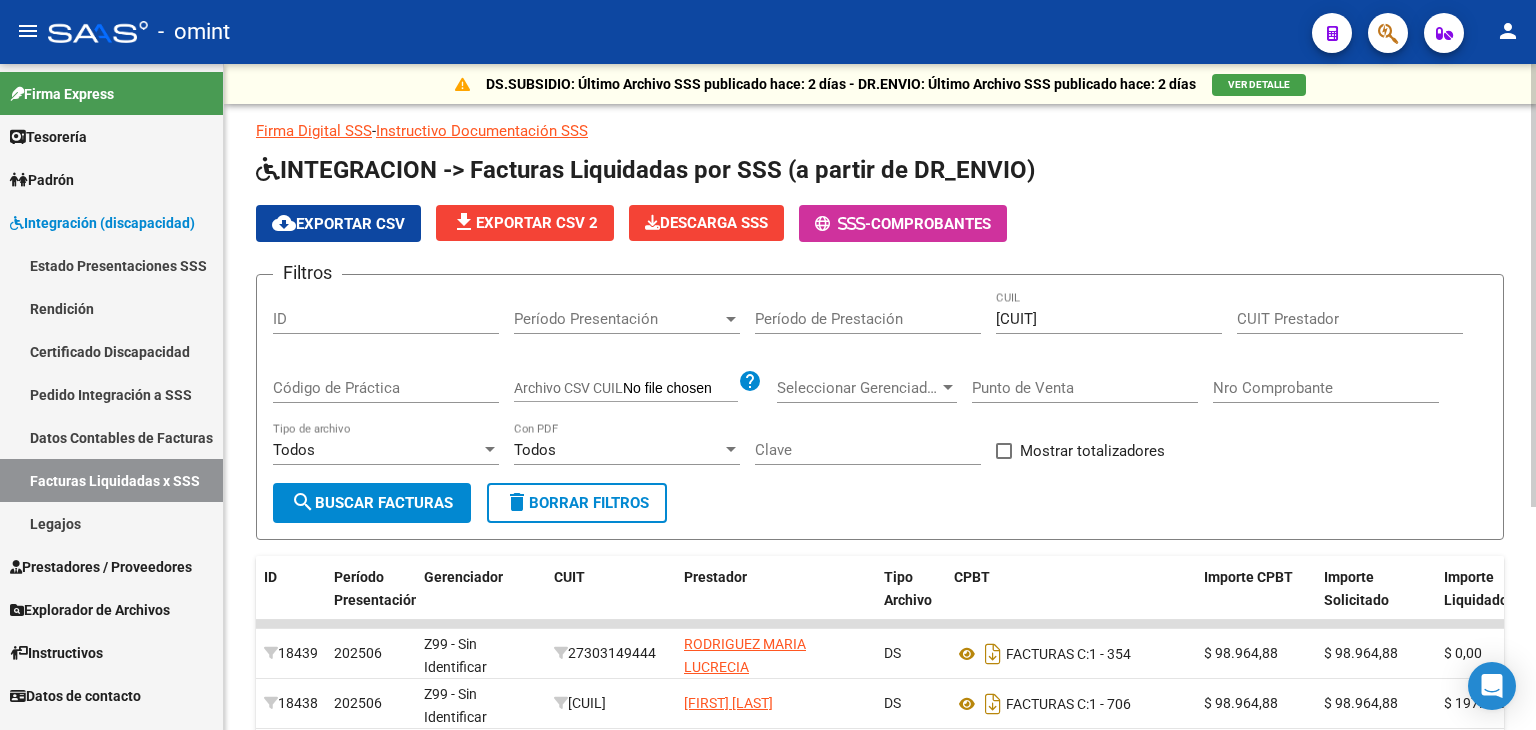 click on "cloud_download  Exportar CSV  file_download  Exportar CSV 2
Descarga SSS
-  Comprobantes" 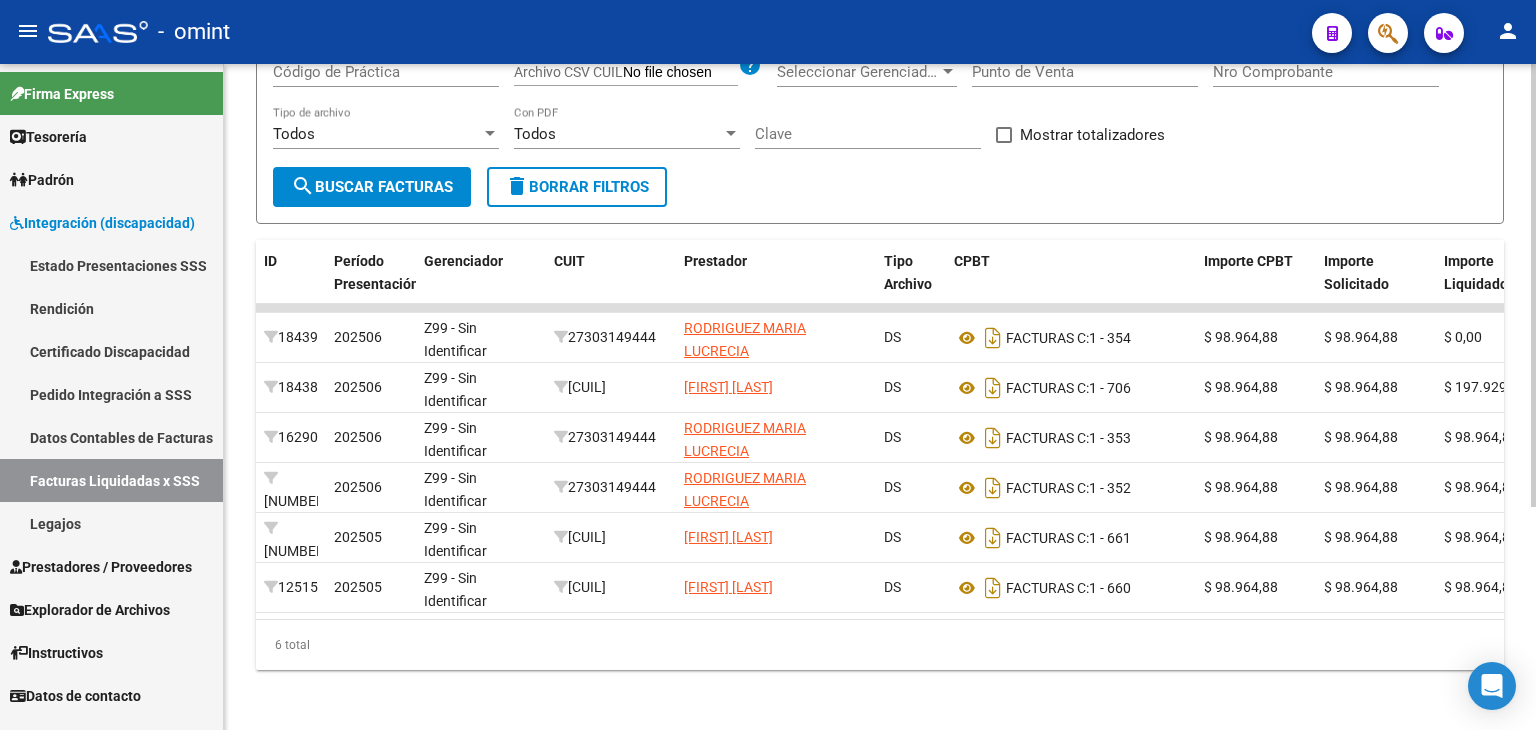 scroll, scrollTop: 320, scrollLeft: 0, axis: vertical 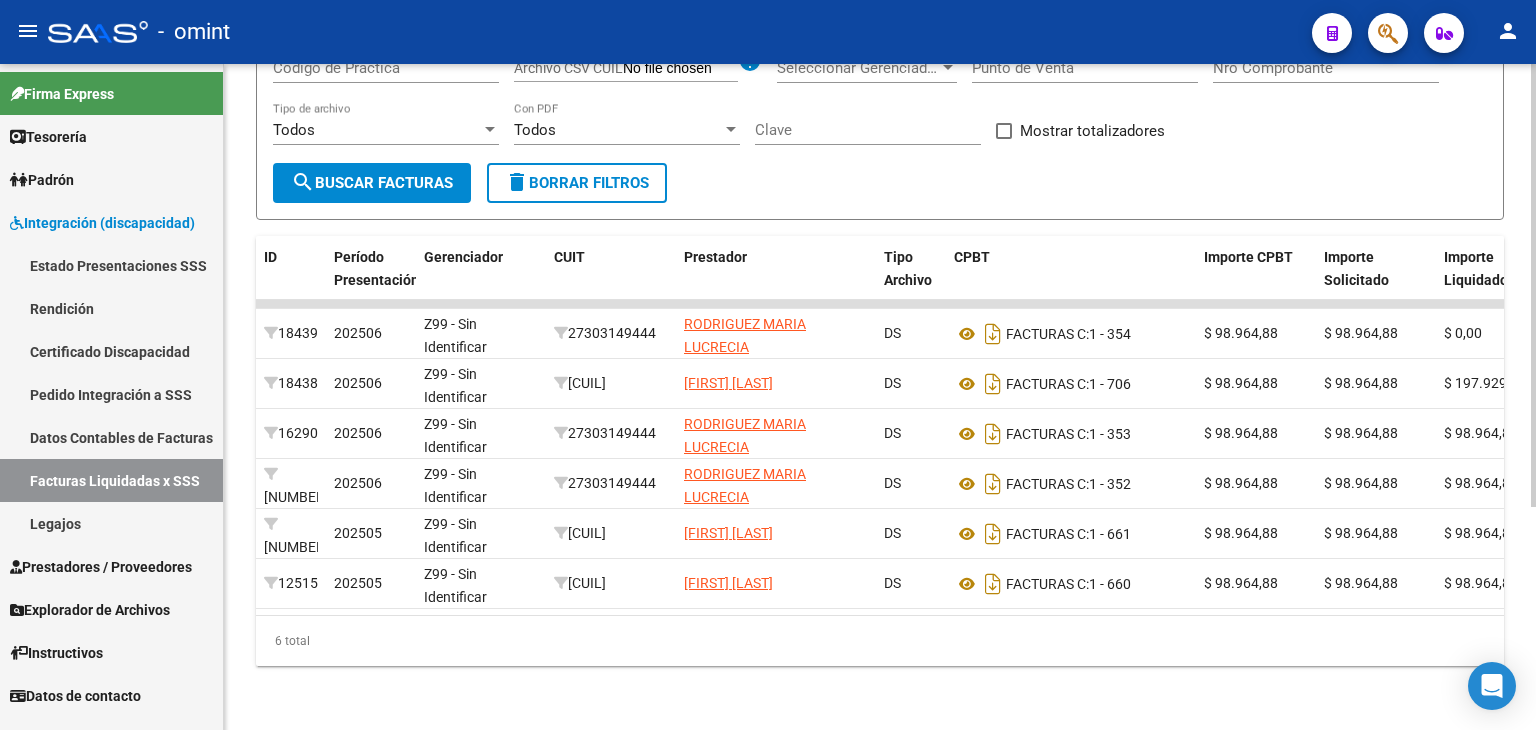 click on "DS.SUBSIDIO: Último Archivo SSS publicado hace: 2 días - DR.ENVIO: Último Archivo SSS publicado hace: 2 días  VER DETALLE  Firma Digital SSS  -  Instructivo Documentación SSS  INTEGRACION -> Facturas Liquidadas por SSS (a partir de DR_ENVIO) cloud_download  Exportar CSV  file_download  Exportar CSV 2
Descarga SSS
-  Comprobantes Filtros ID Período Presentación Período Presentación Período de Prestación [CUIT] CUIL CUIT Prestador Código de Práctica Archivo CSV CUIL help Seleccionar Gerenciador Seleccionar Gerenciador Punto de Venta Nro Comprobante Todos Tipo de archivo Todos Con PDF Clave   Mostrar totalizadores  search  Buscar Facturas  delete  Borrar Filtros  ID Período Presentación Gerenciador CUIT Prestador Tipo Archivo CPBT Importe CPBT Importe Solicitado Importe Liquidado Importe Aplicado (x SAAS) Dif. Solicitado - Aplicado Importe CPBT DS/DC Cuil Afiliado Práctica Período de Prestación Clave    18439  202506 Z99 - Sin Identificar    [CUIT]  DS FACTURAS C:" 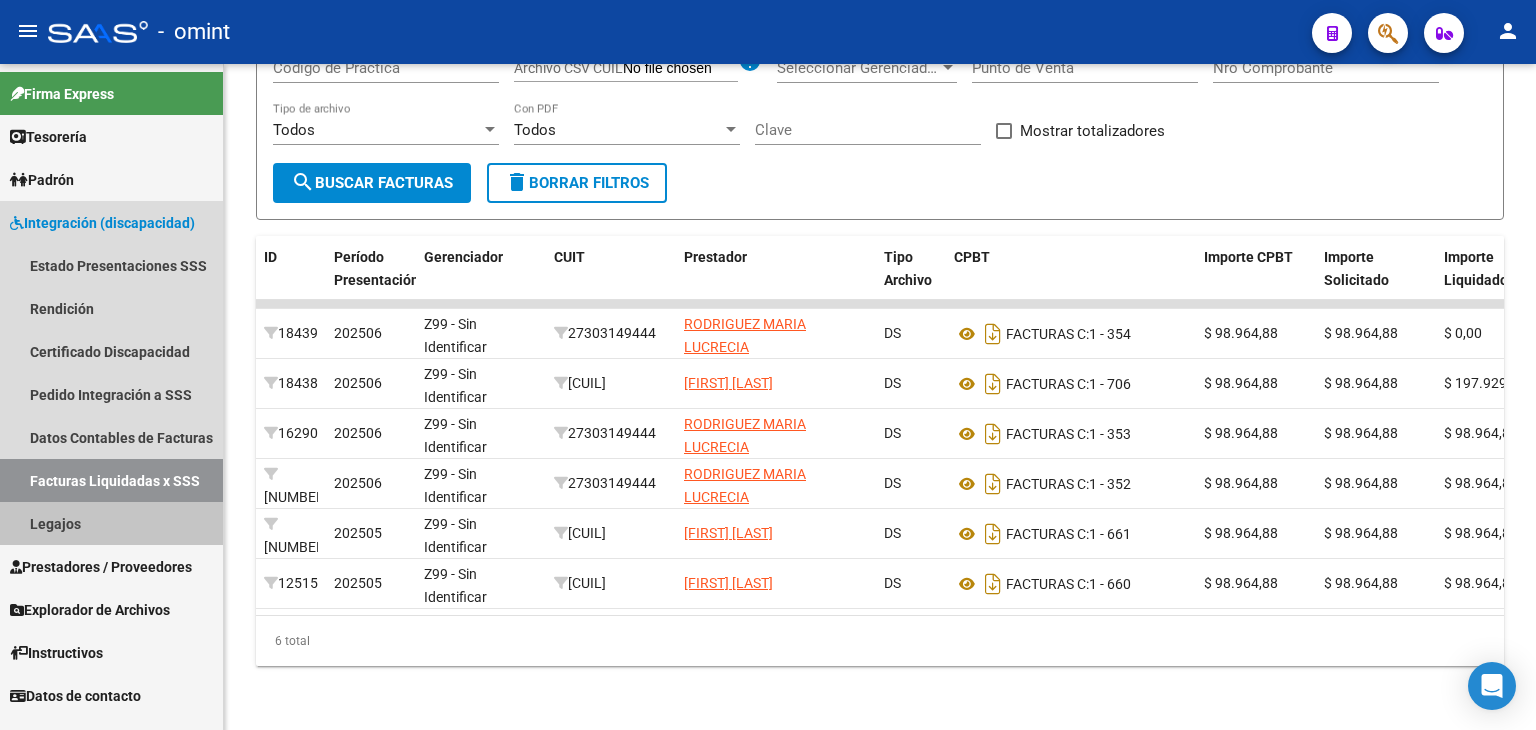 click on "Legajos" at bounding box center [111, 523] 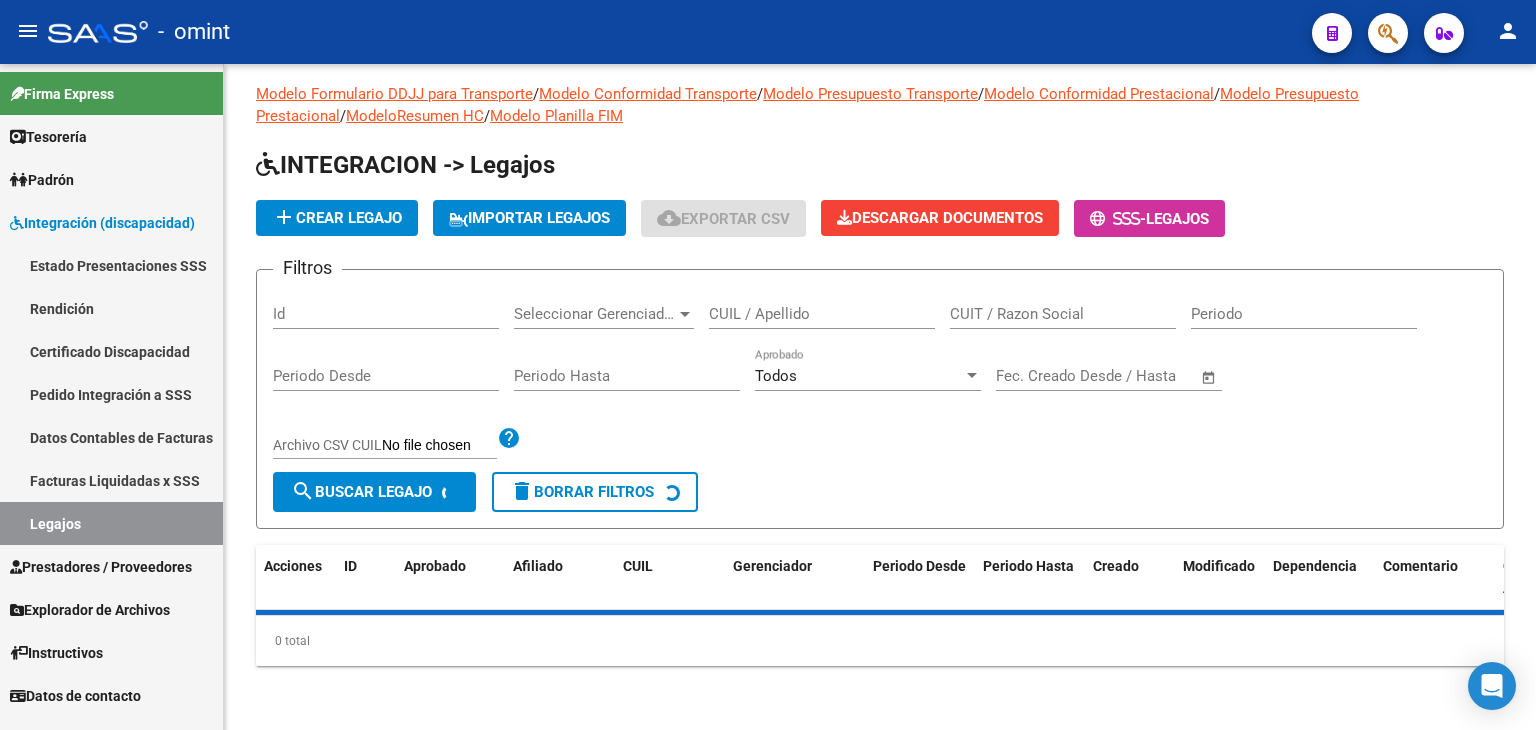 scroll, scrollTop: 0, scrollLeft: 0, axis: both 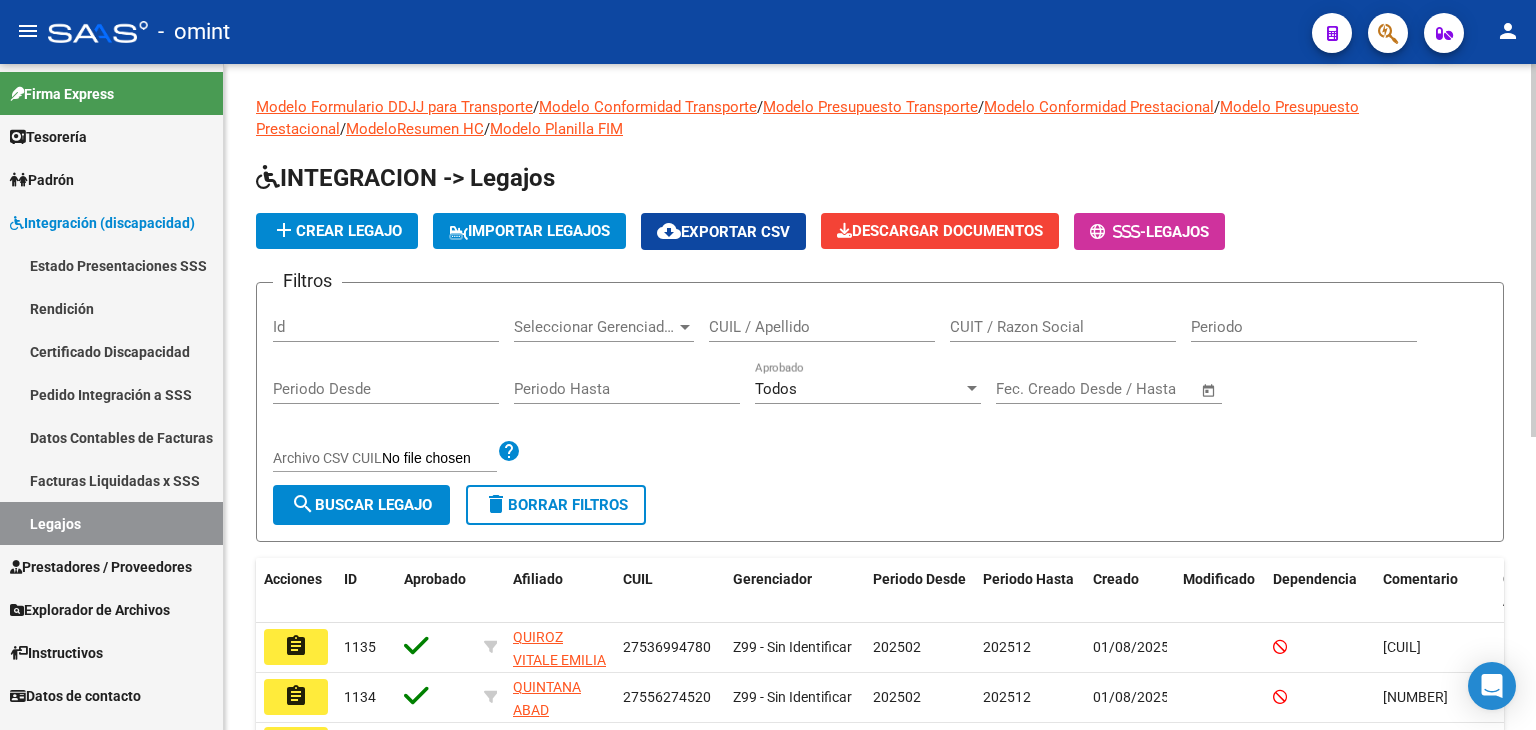 click on "CUIL / Apellido" at bounding box center [822, 327] 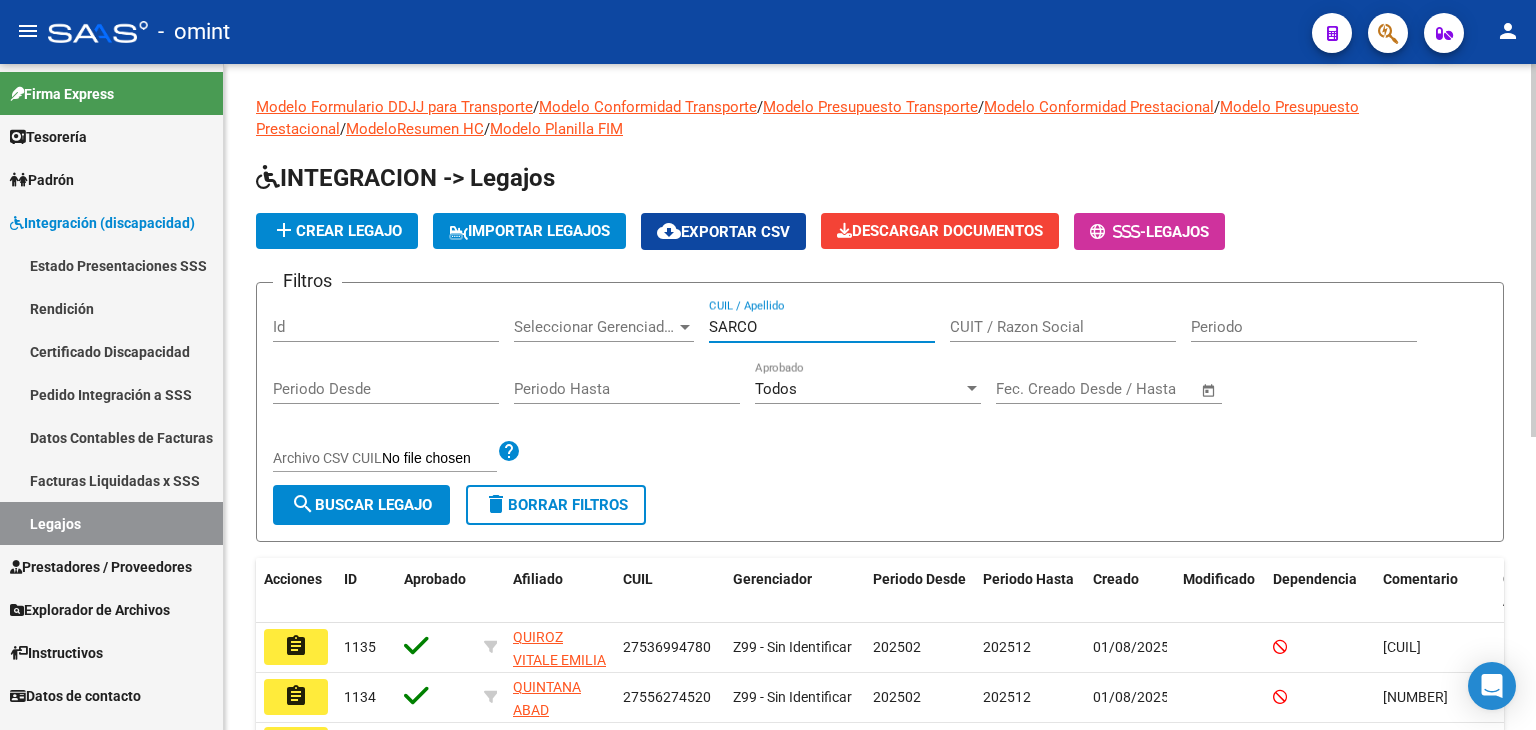 type on "SARCO" 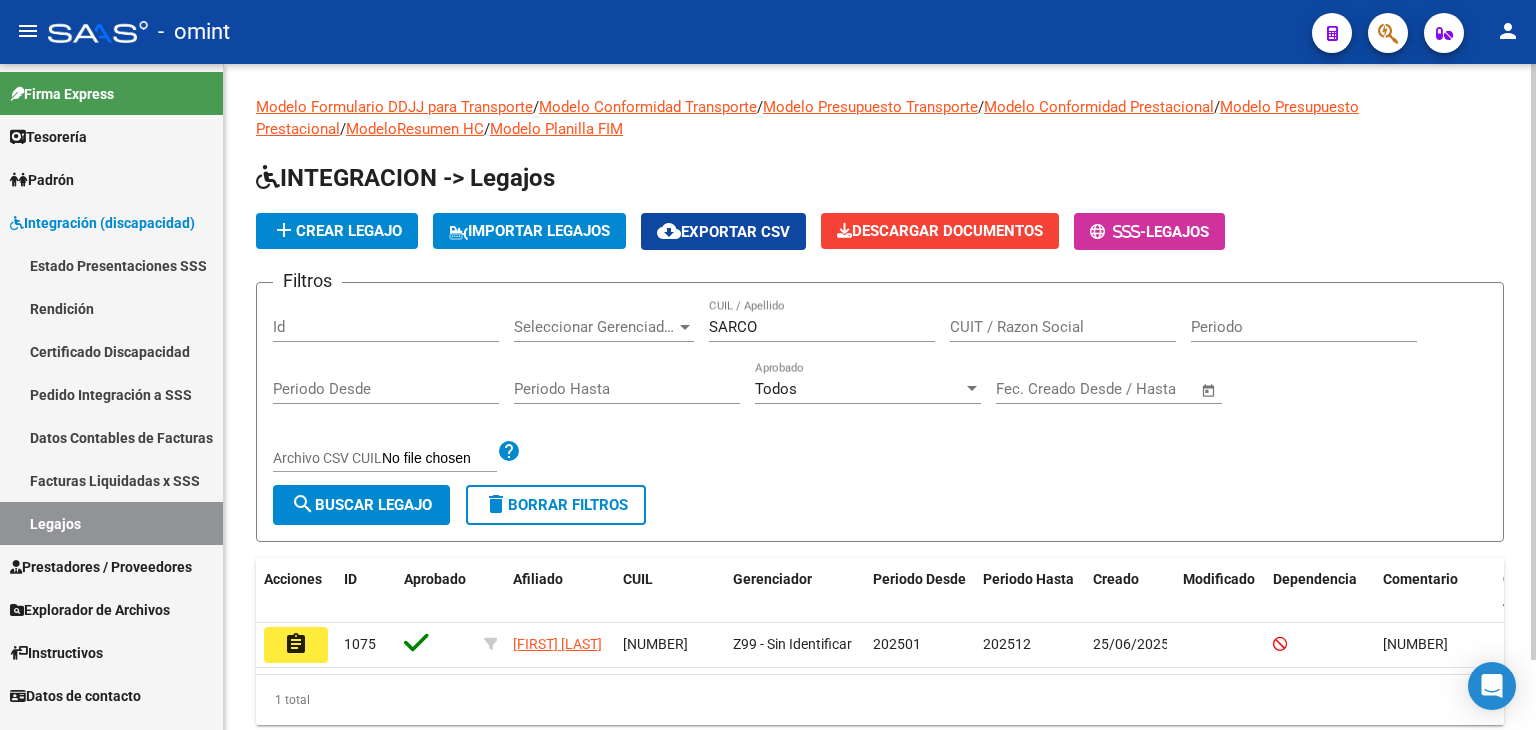 click on "Modelo Formulario DDJJ para Transporte  /  Modelo Conformidad Transporte  /  Modelo Presupuesto Transporte  /  Modelo Conformidad Prestacional  /  Modelo Presupuesto Prestacional  /  ModeloResumen HC  /  Modelo Planilla FIM  INTEGRACION -> Legajos add  Crear Legajo
IMPORTAR LEGAJOS
cloud_download  Exportar CSV  Descargar Documentos
-  Legajos Filtros Id Seleccionar Gerenciador Seleccionar Gerenciador SARCO [CUIL] / [LAST] [CUIT] / Razon Social Periodo Periodo Desde Periodo Hasta Todos Aprobado Start date – End date Fec. Creado Desde / Hasta Archivo CSV CUIL help search  Buscar Legajo  delete  Borrar Filtros  Acciones ID Aprobado Afiliado CUIL Gerenciador Periodo Desde Periodo Hasta Creado Modificado Dependencia Comentario Comentario Adm. assignment 1075 SARCO [FIRST] [LAST] [CUIL] Z99 - Sin Identificar 202501 202512 25/06/2025 1932338502   1 total   1" 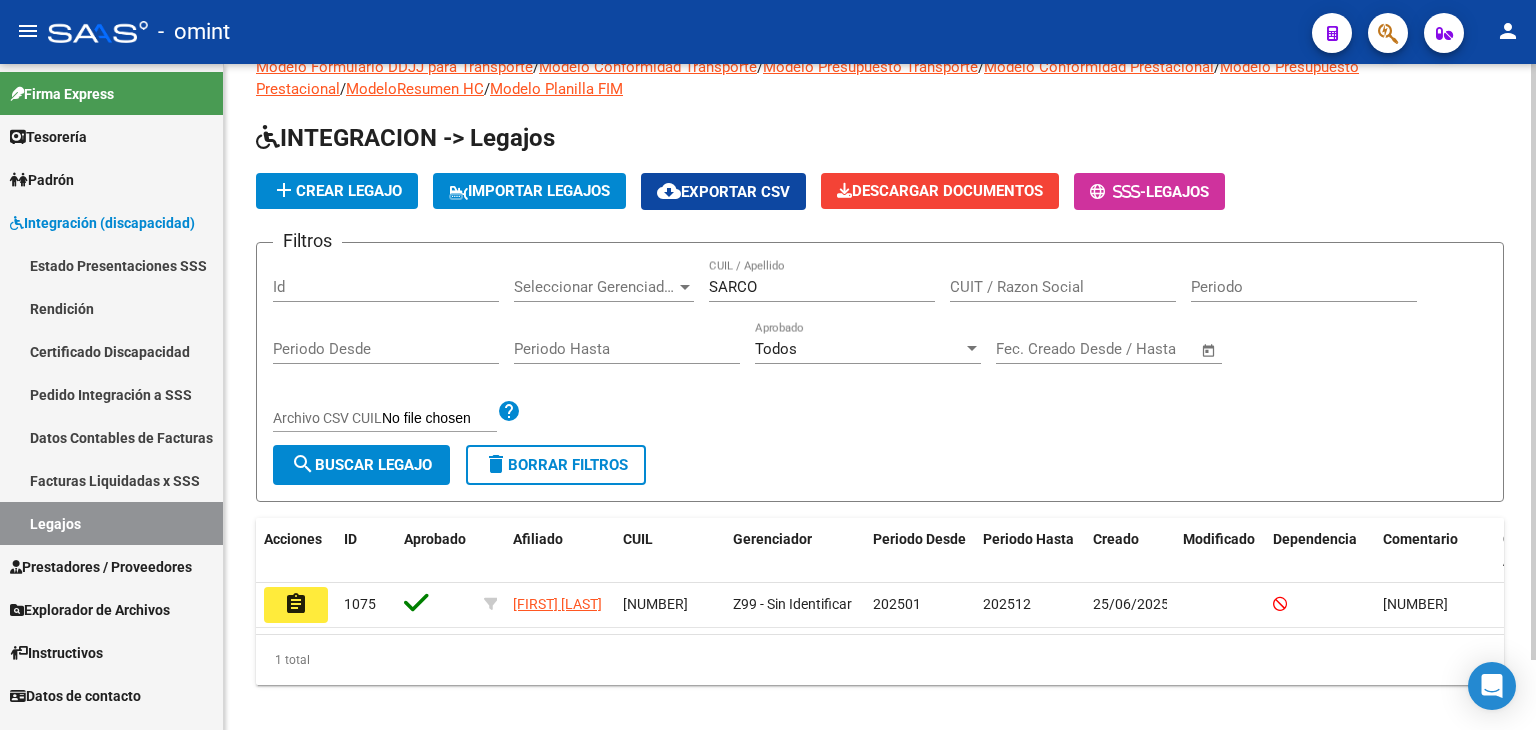 scroll, scrollTop: 78, scrollLeft: 0, axis: vertical 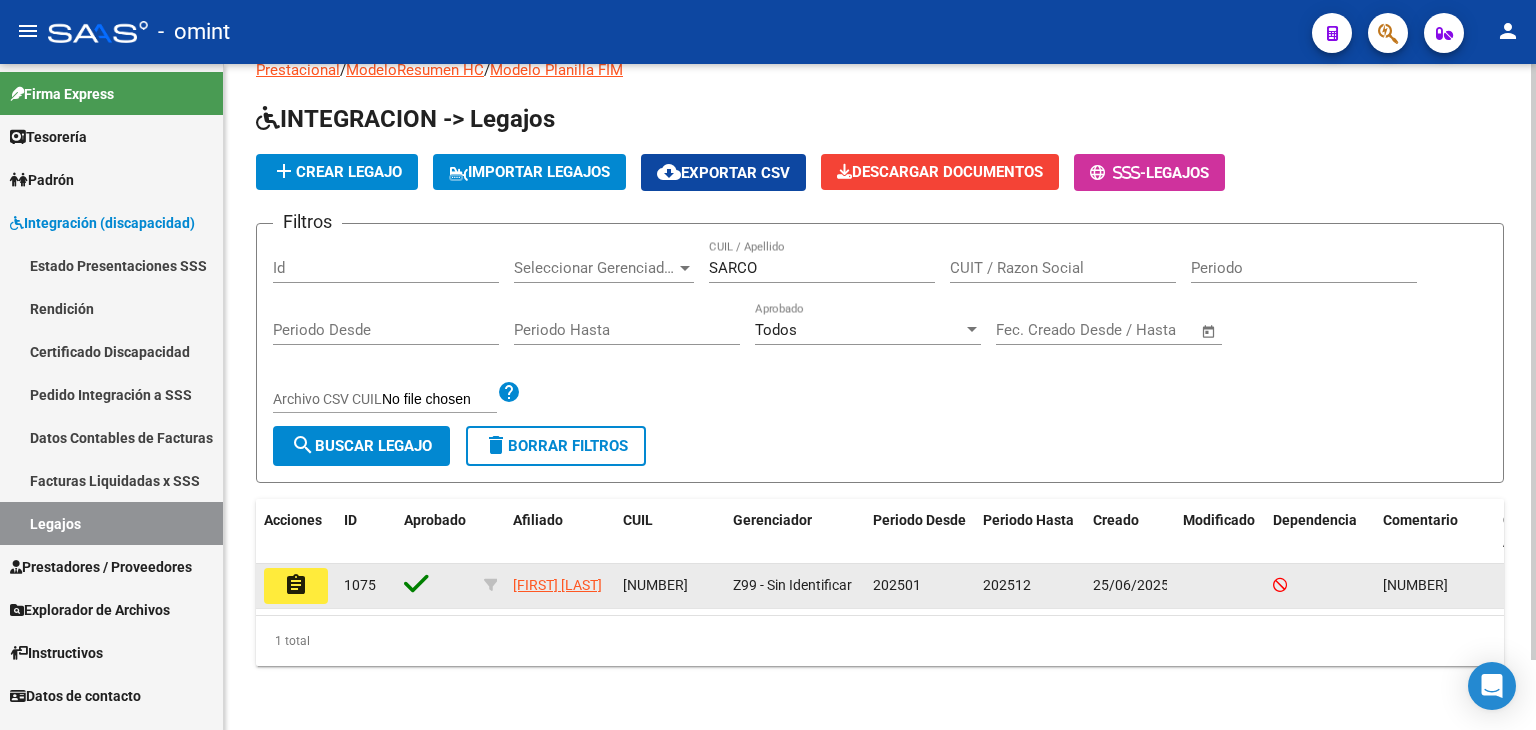 click on "assignment" 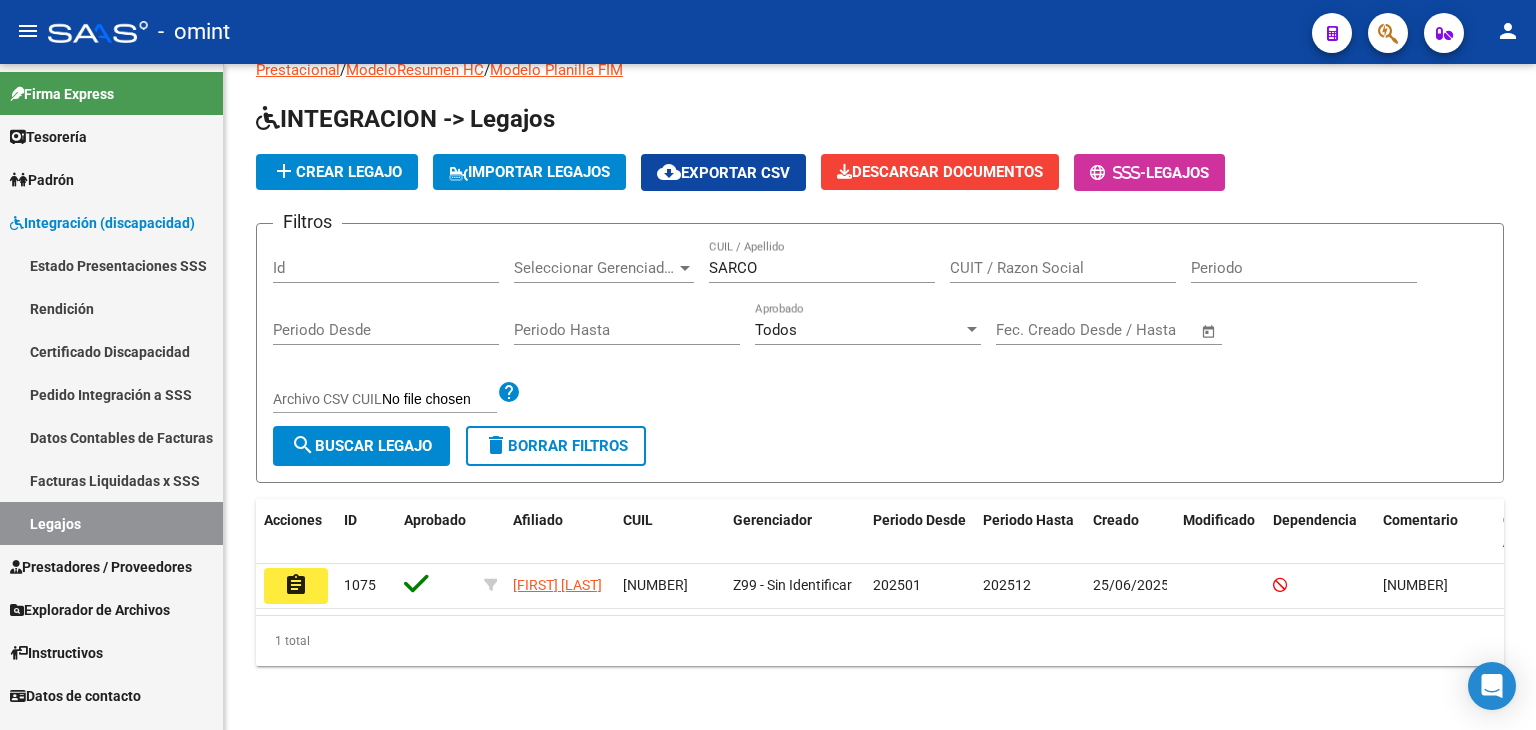 drag, startPoint x: 268, startPoint y: 547, endPoint x: 279, endPoint y: 554, distance: 13.038404 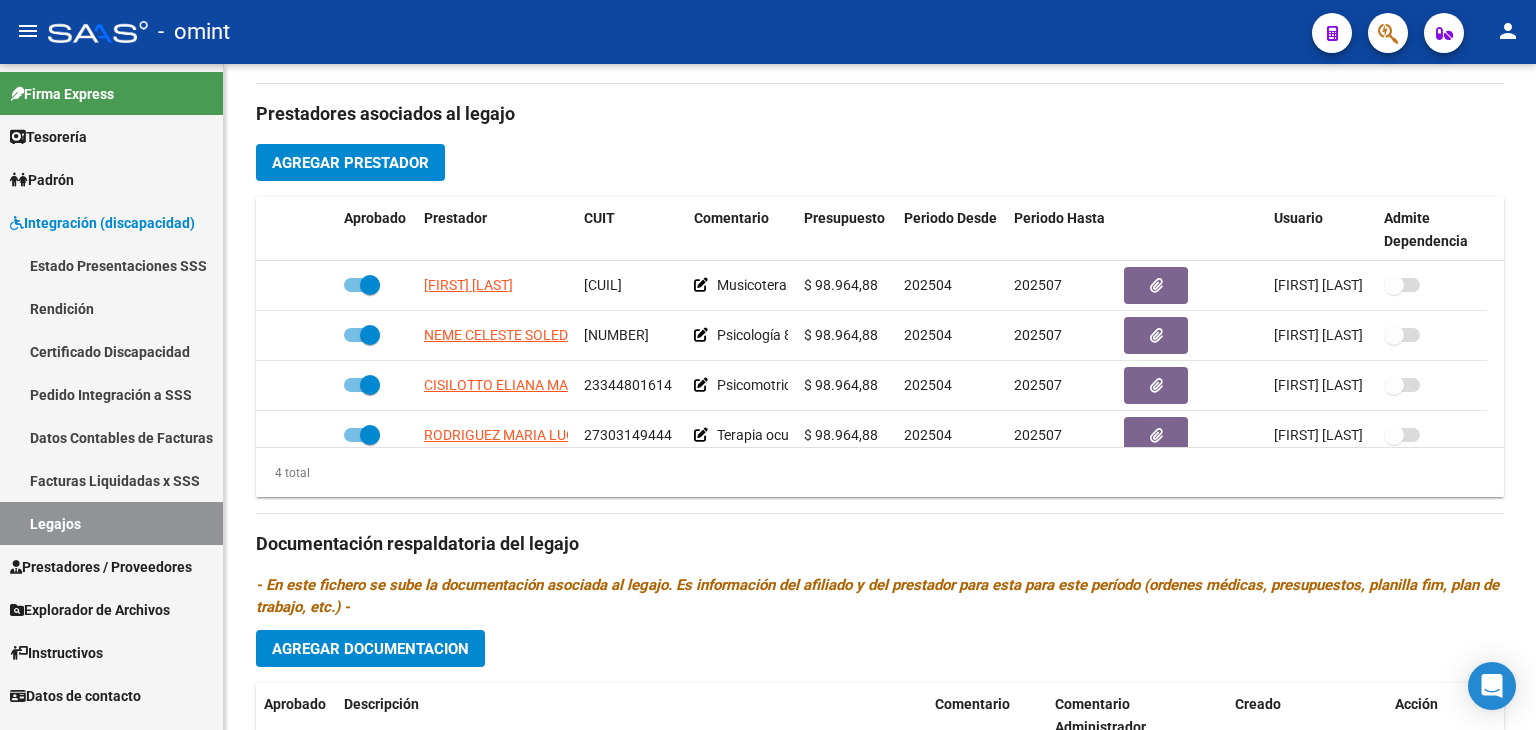 scroll, scrollTop: 720, scrollLeft: 0, axis: vertical 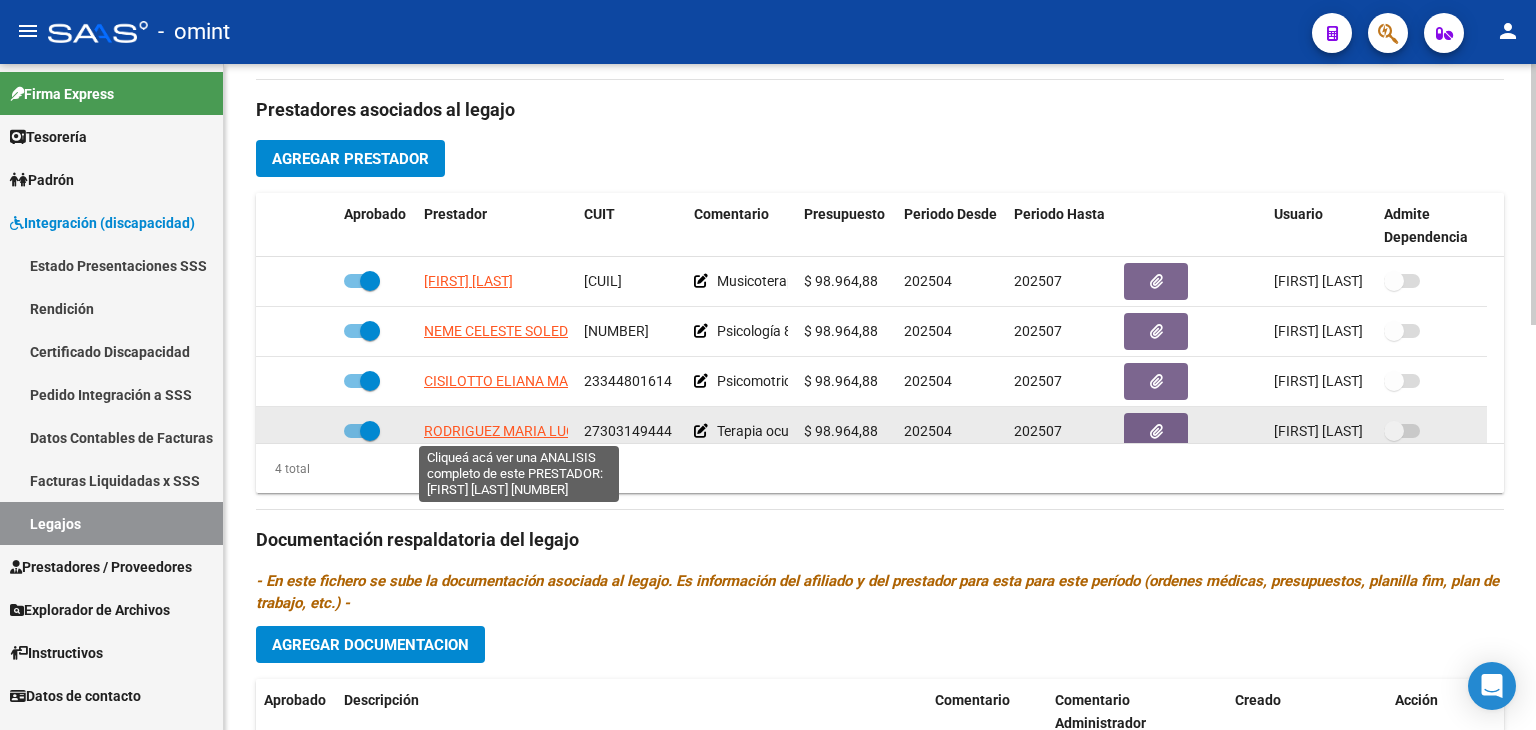 click on "RODRIGUEZ MARIA LUCRECIA" 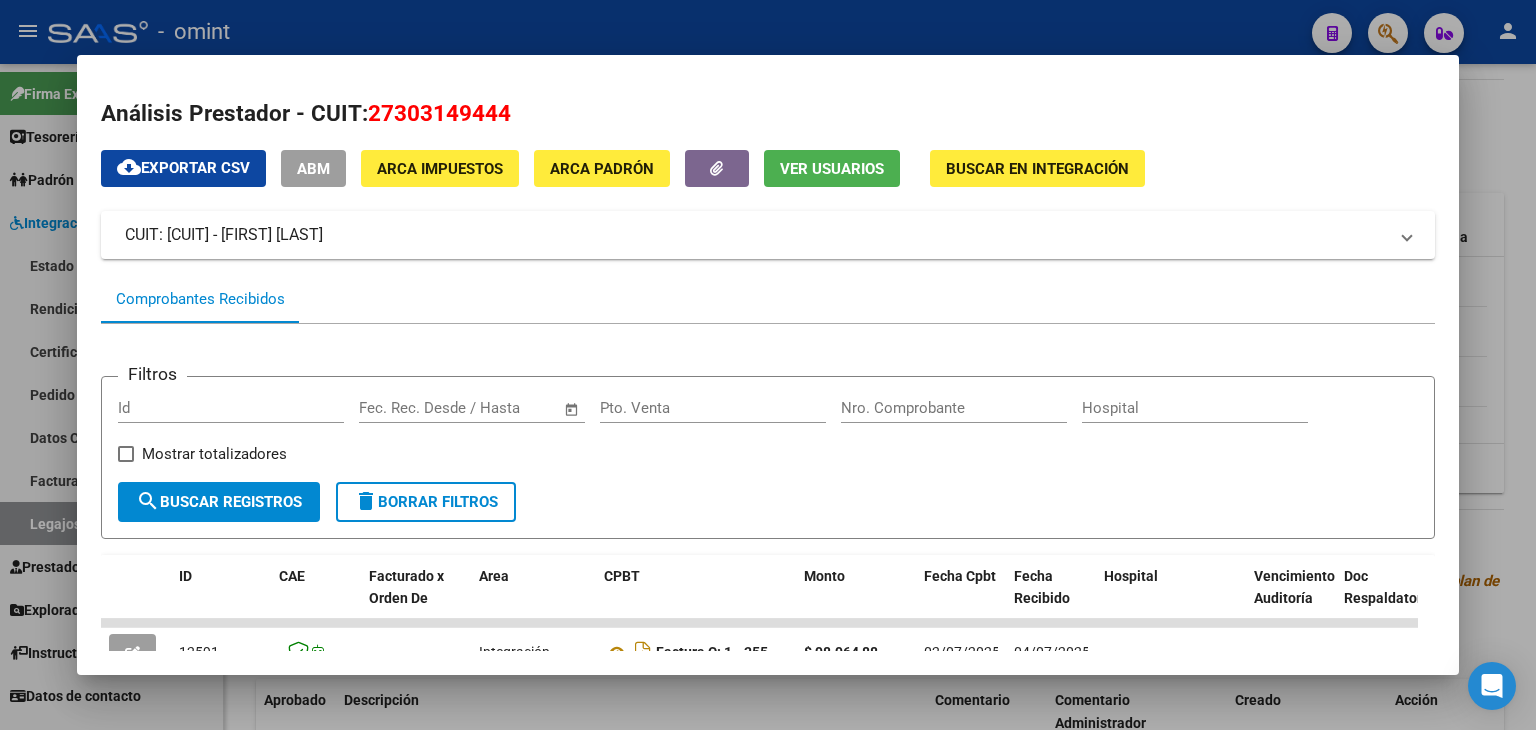 click on "Análisis Prestador - CUIT:  [CUIT]" at bounding box center [768, 114] 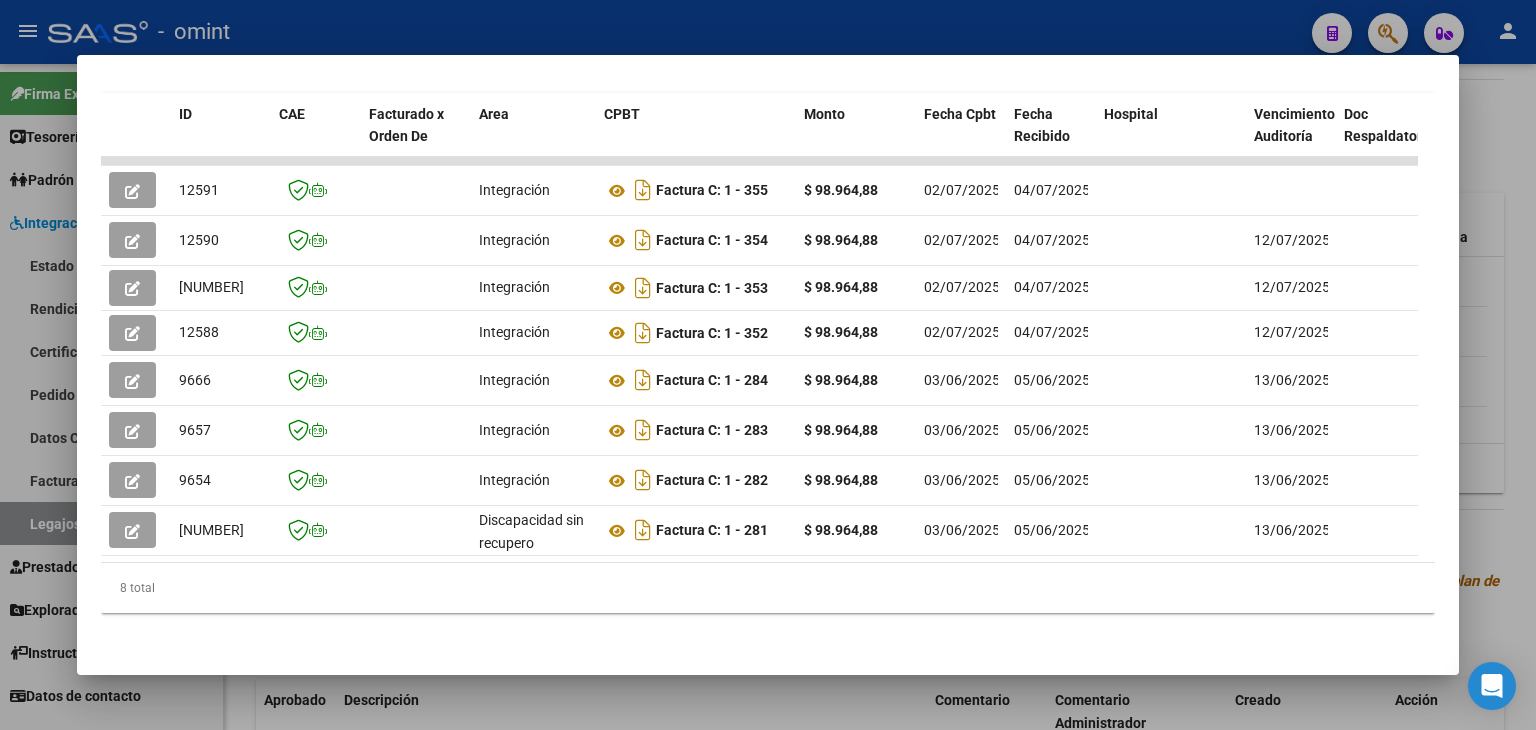 scroll, scrollTop: 0, scrollLeft: 0, axis: both 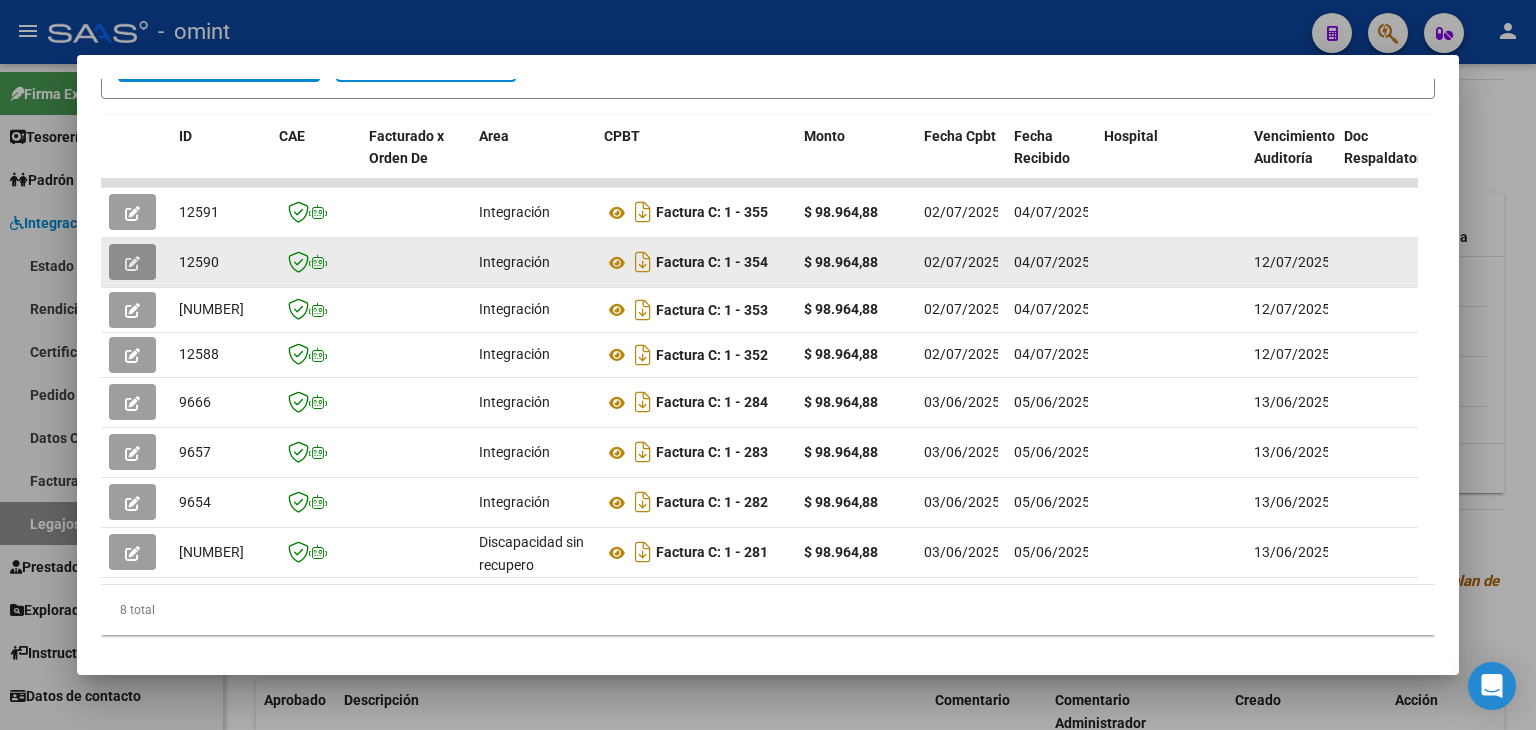 click 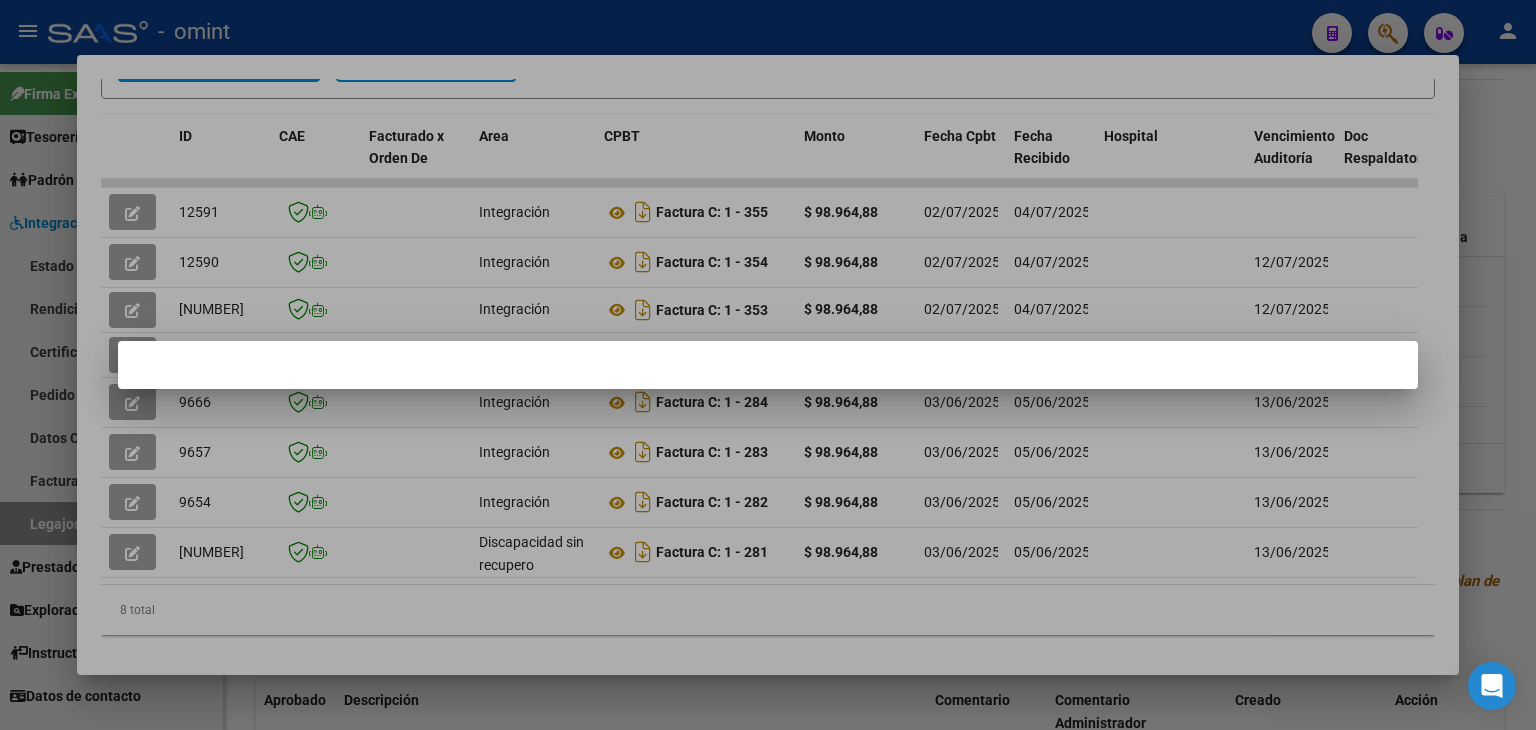 click at bounding box center (768, 365) 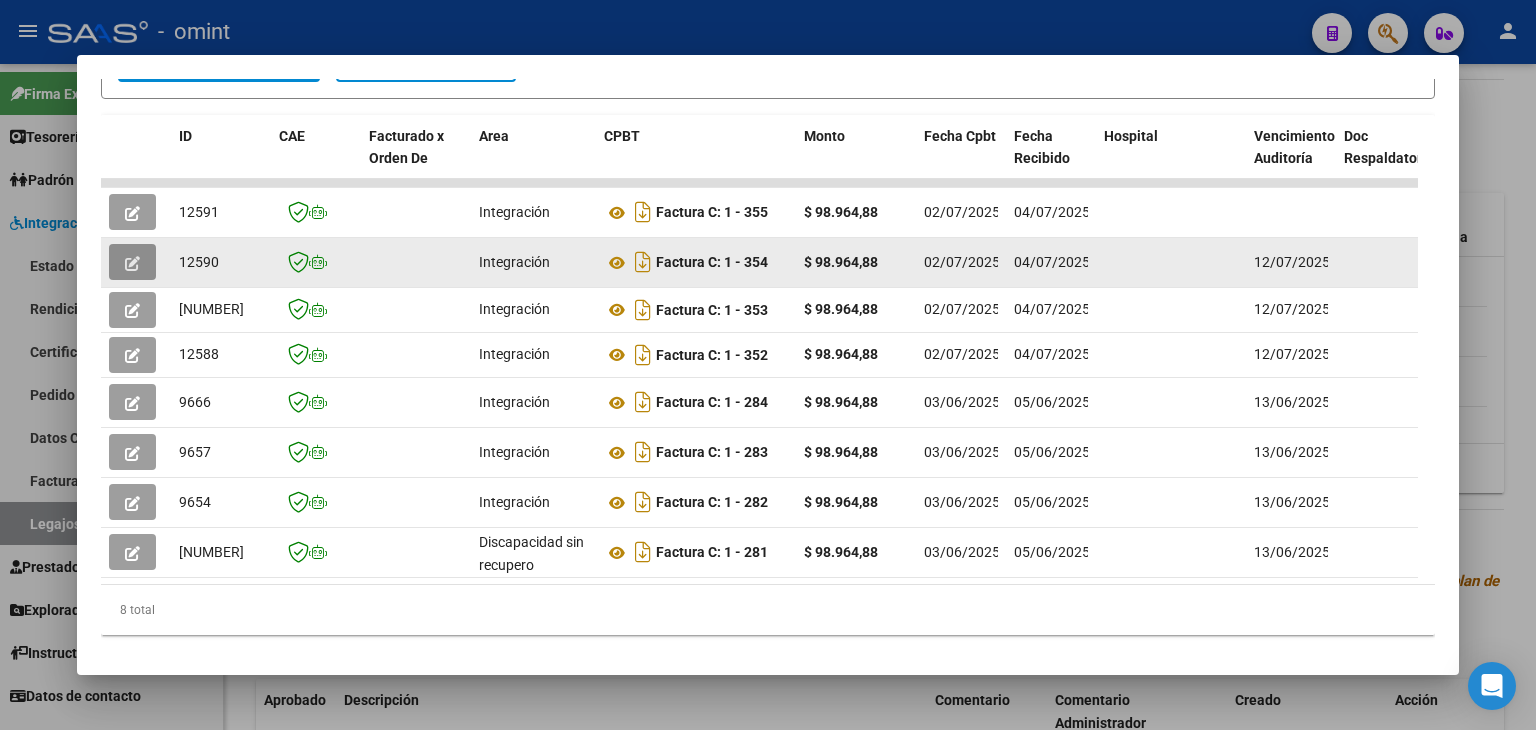 click 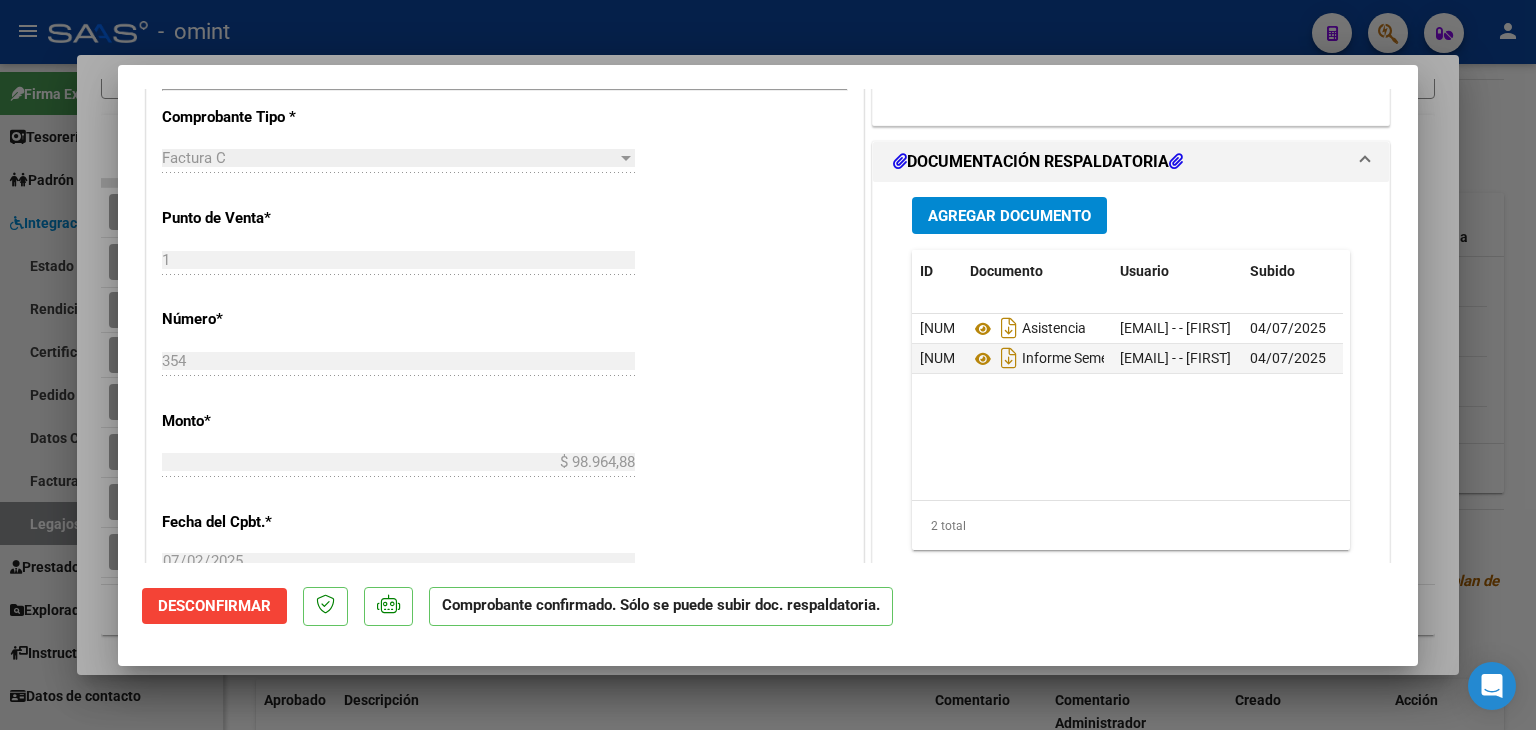 scroll, scrollTop: 984, scrollLeft: 0, axis: vertical 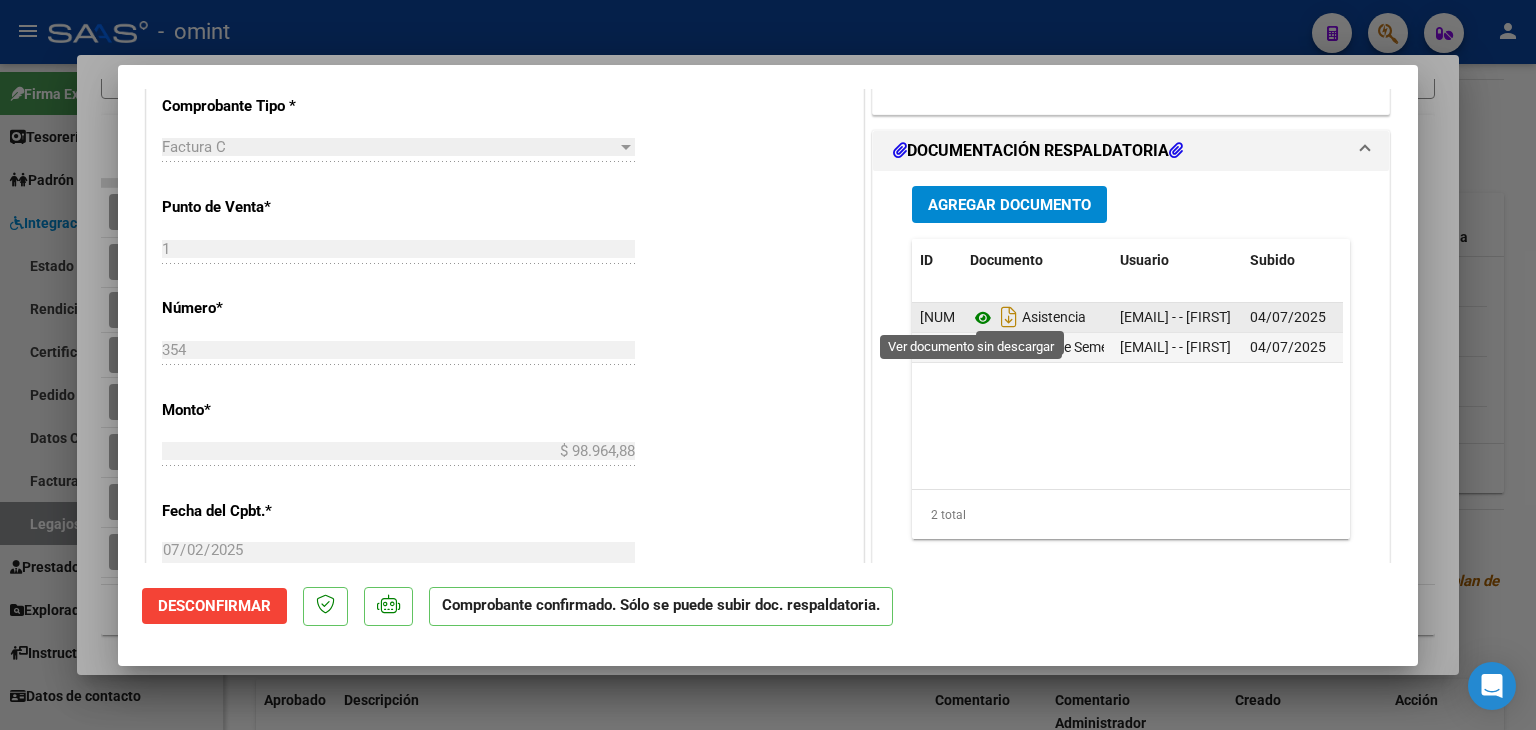 click 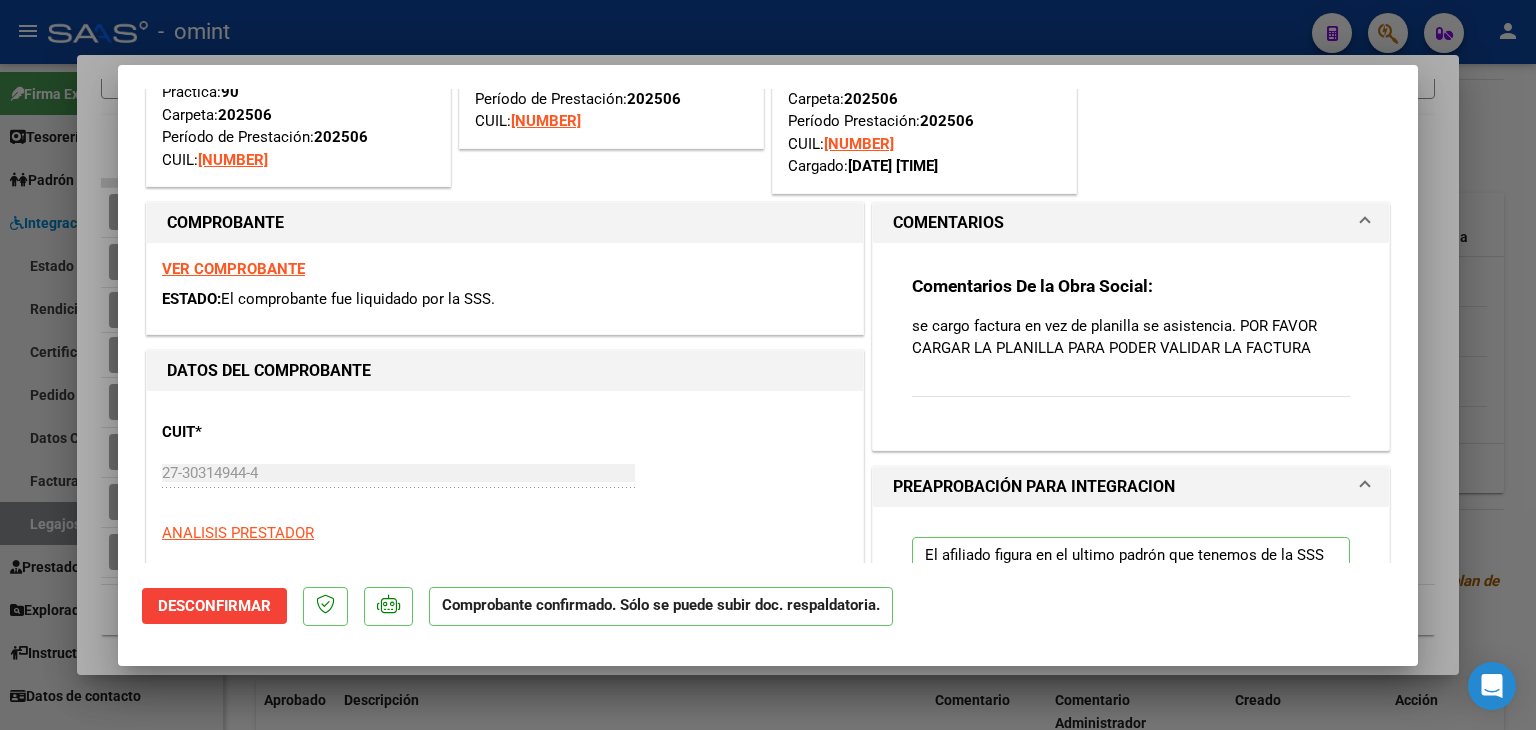scroll, scrollTop: 200, scrollLeft: 0, axis: vertical 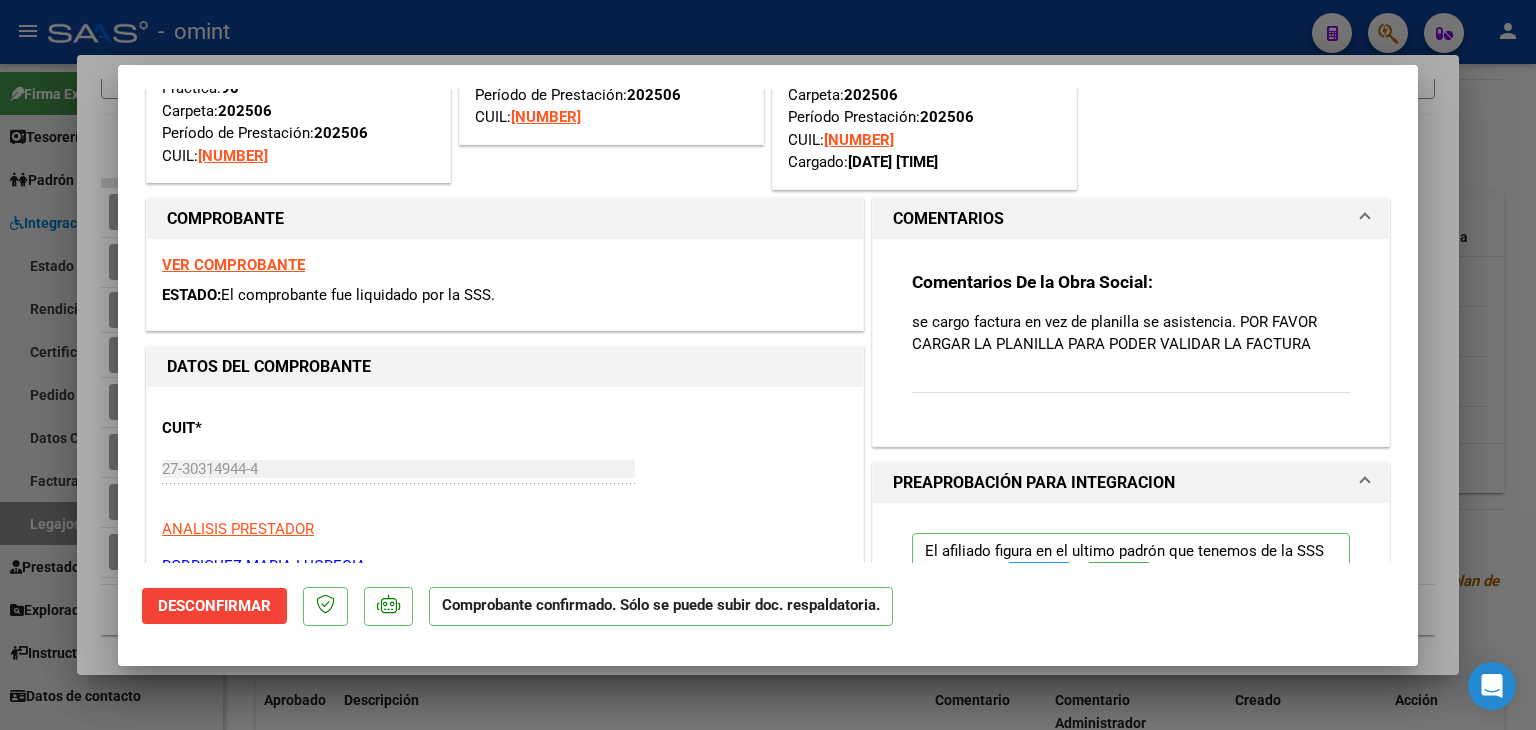 drag, startPoint x: 904, startPoint y: 318, endPoint x: 1245, endPoint y: 373, distance: 345.407 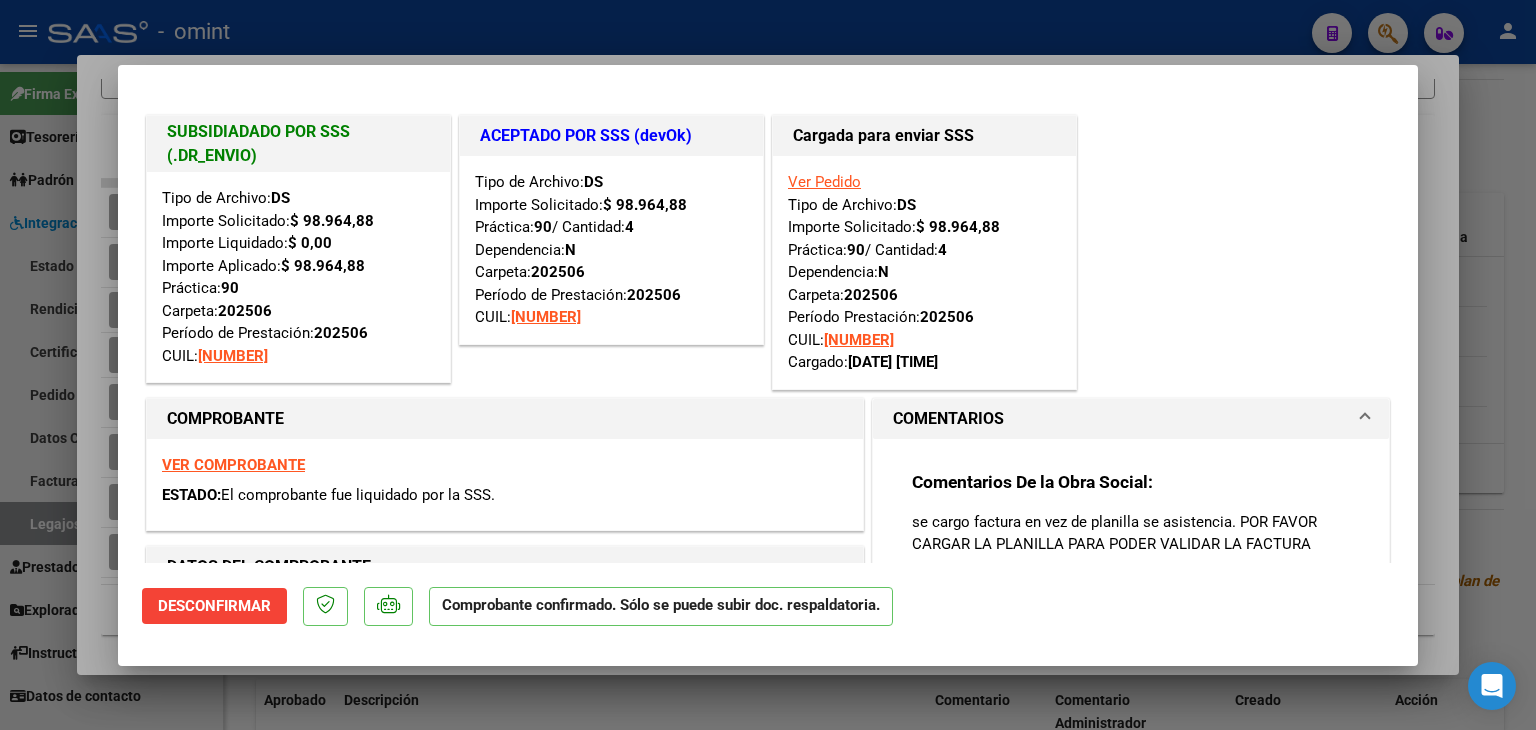 click at bounding box center (768, 365) 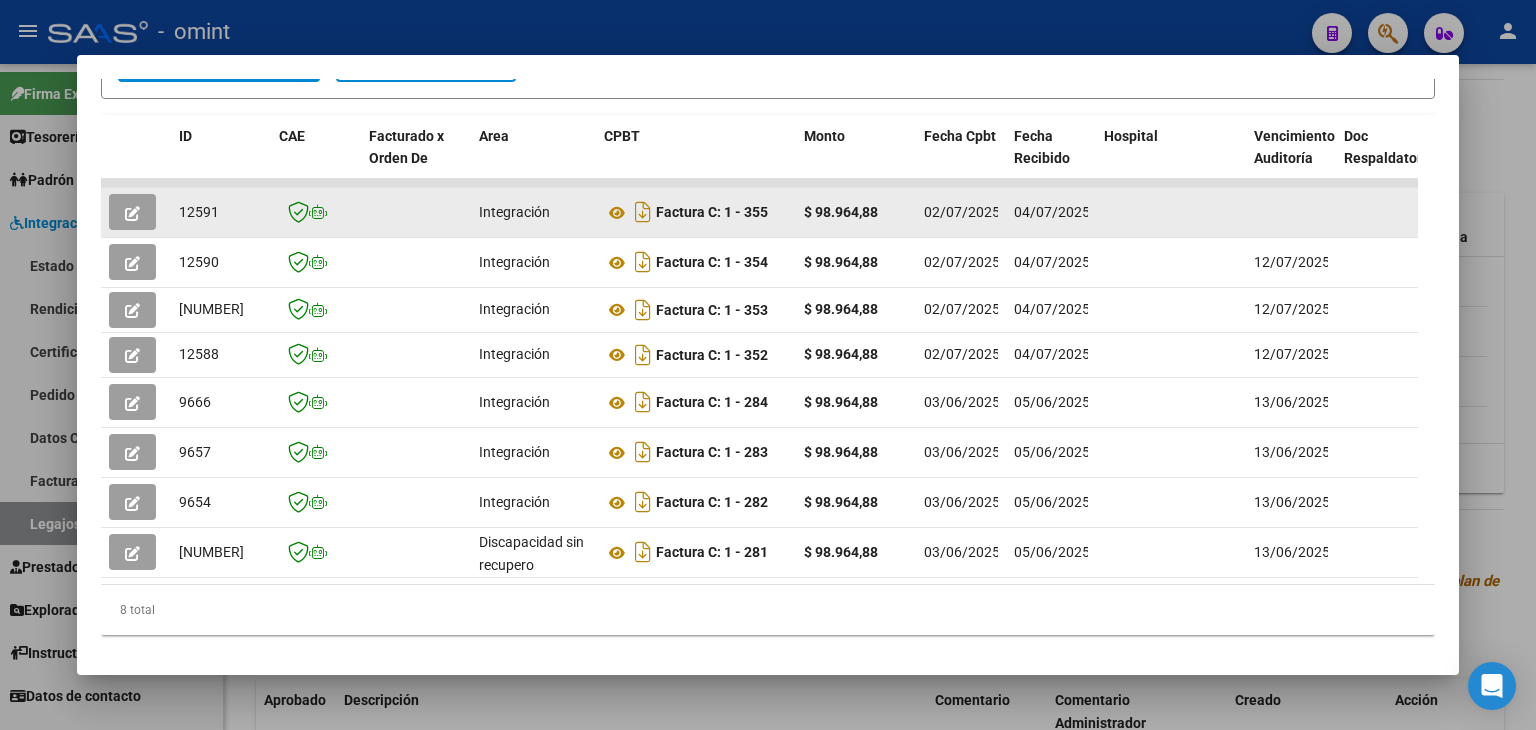 click 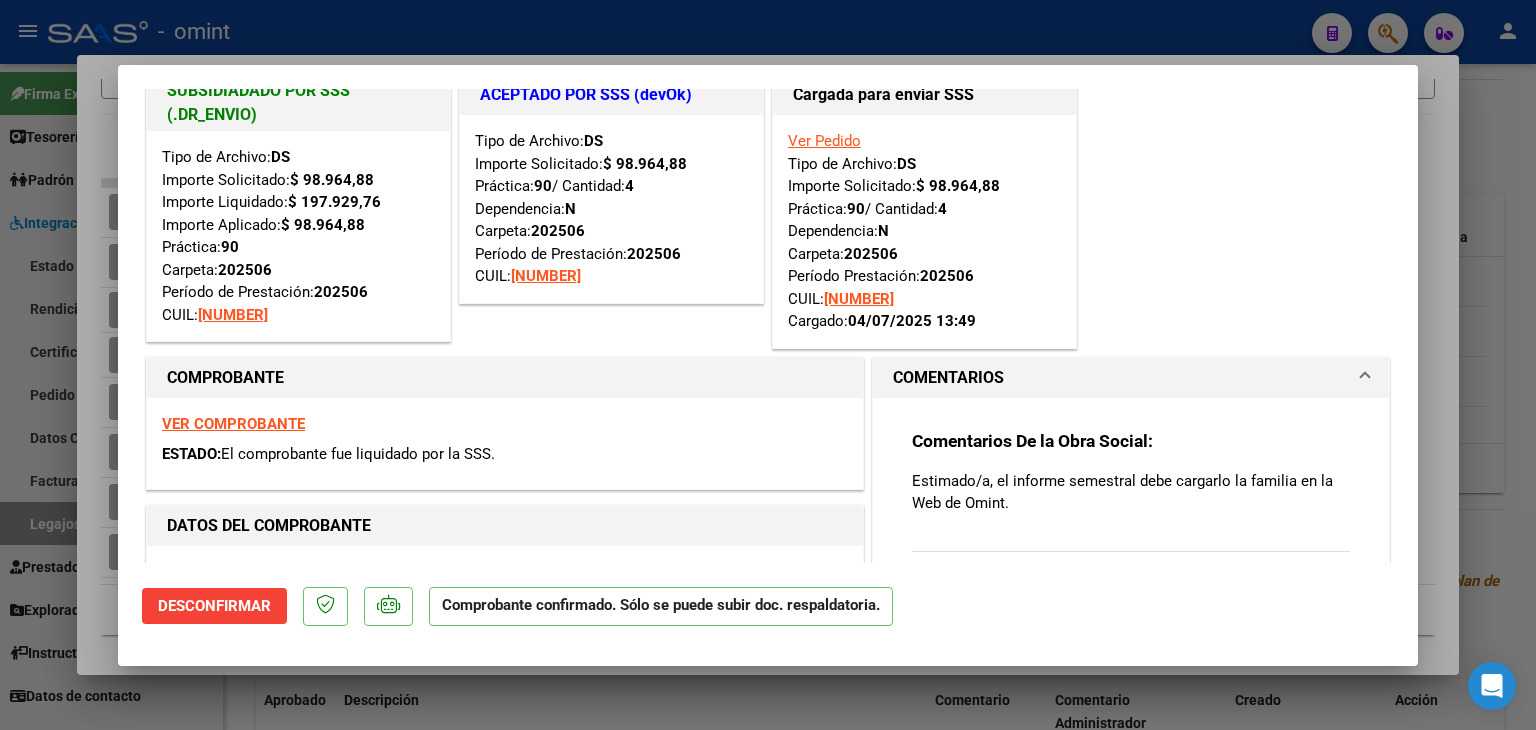 scroll, scrollTop: 0, scrollLeft: 0, axis: both 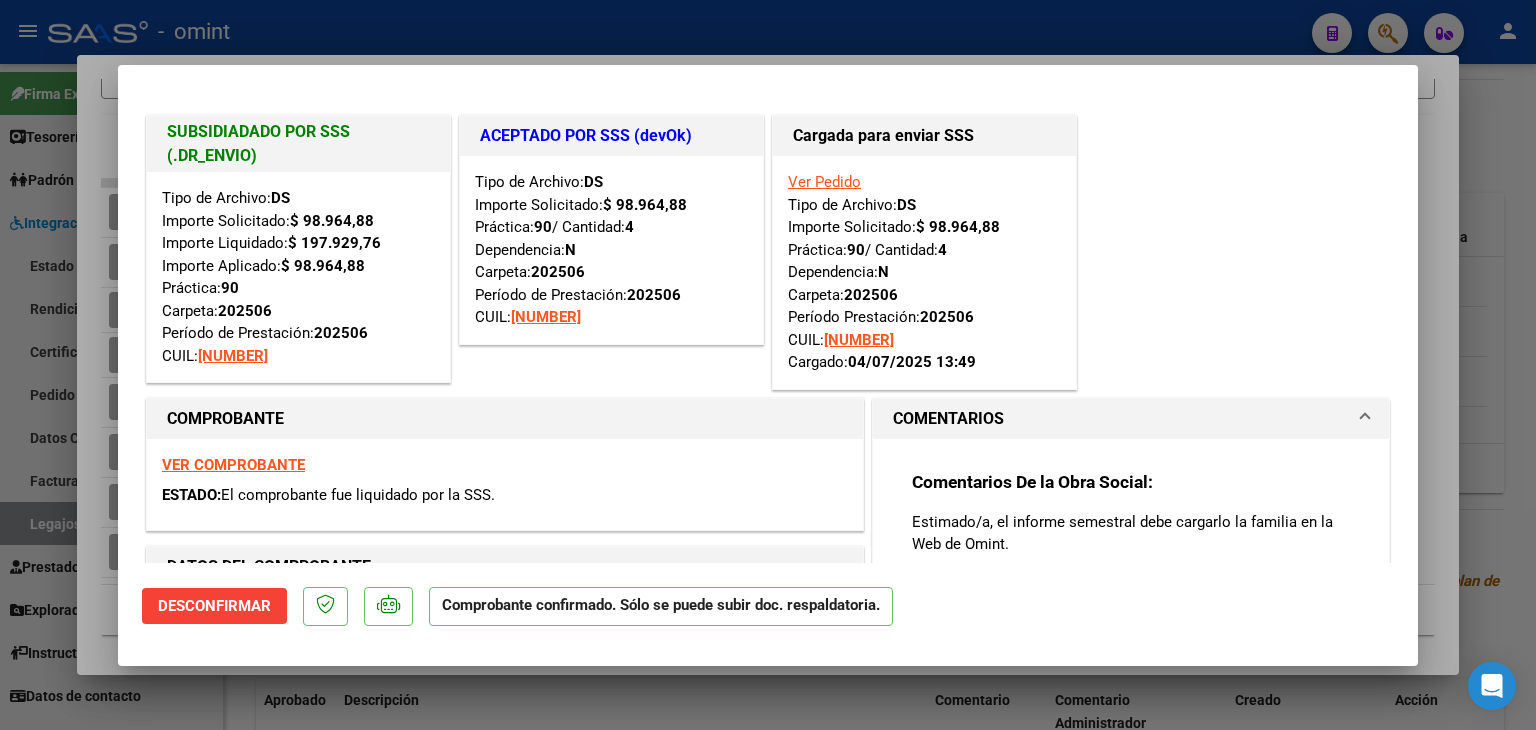 click at bounding box center (768, 365) 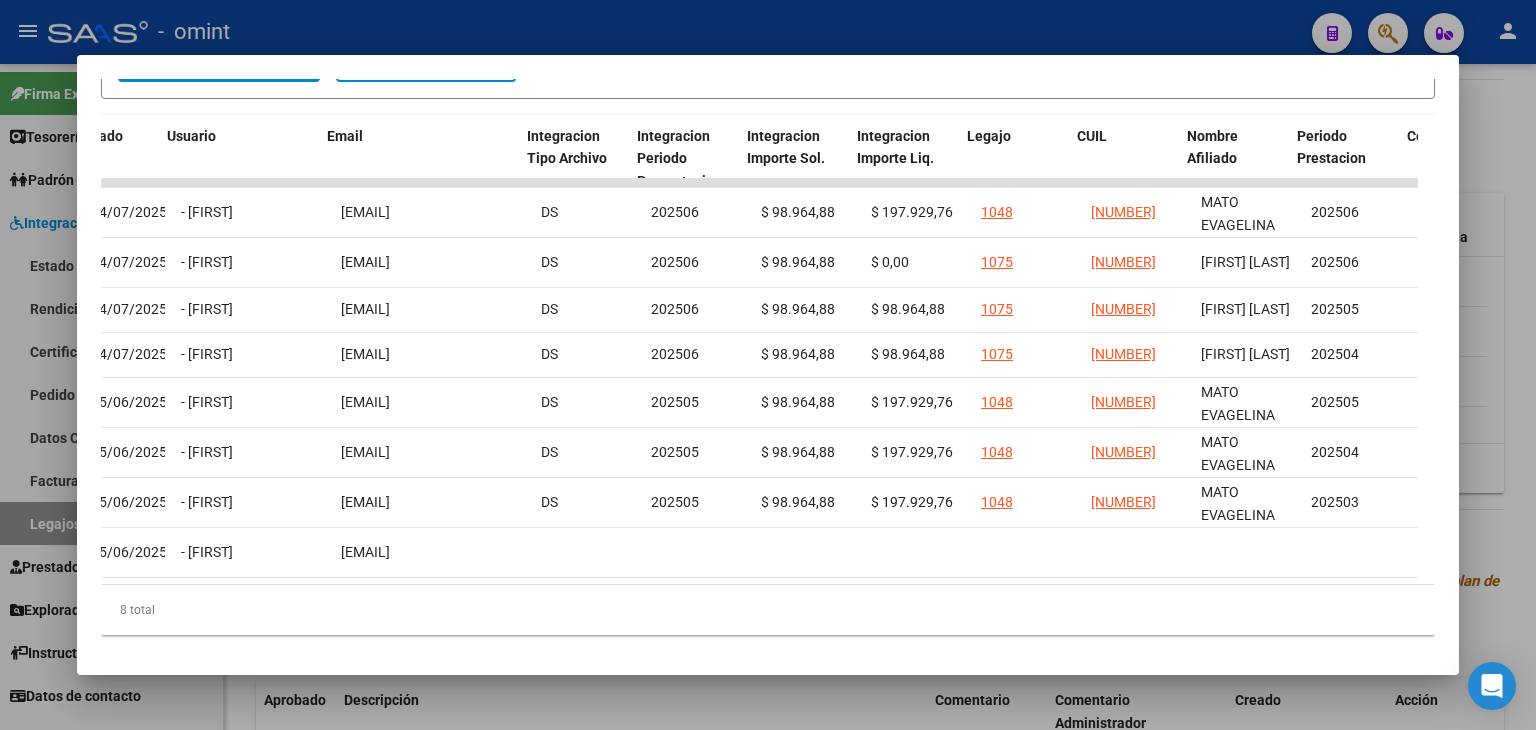 scroll, scrollTop: 0, scrollLeft: 2312, axis: horizontal 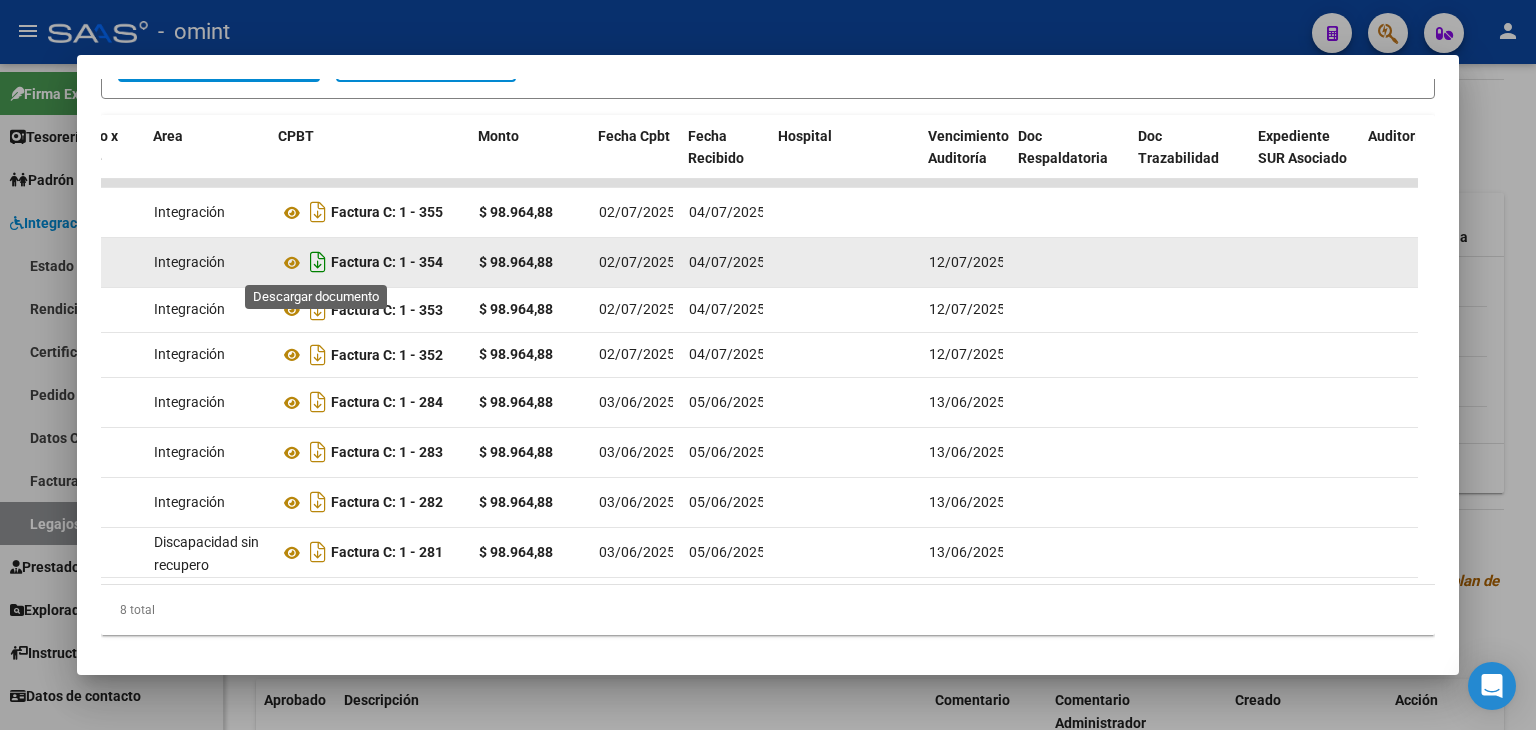 click 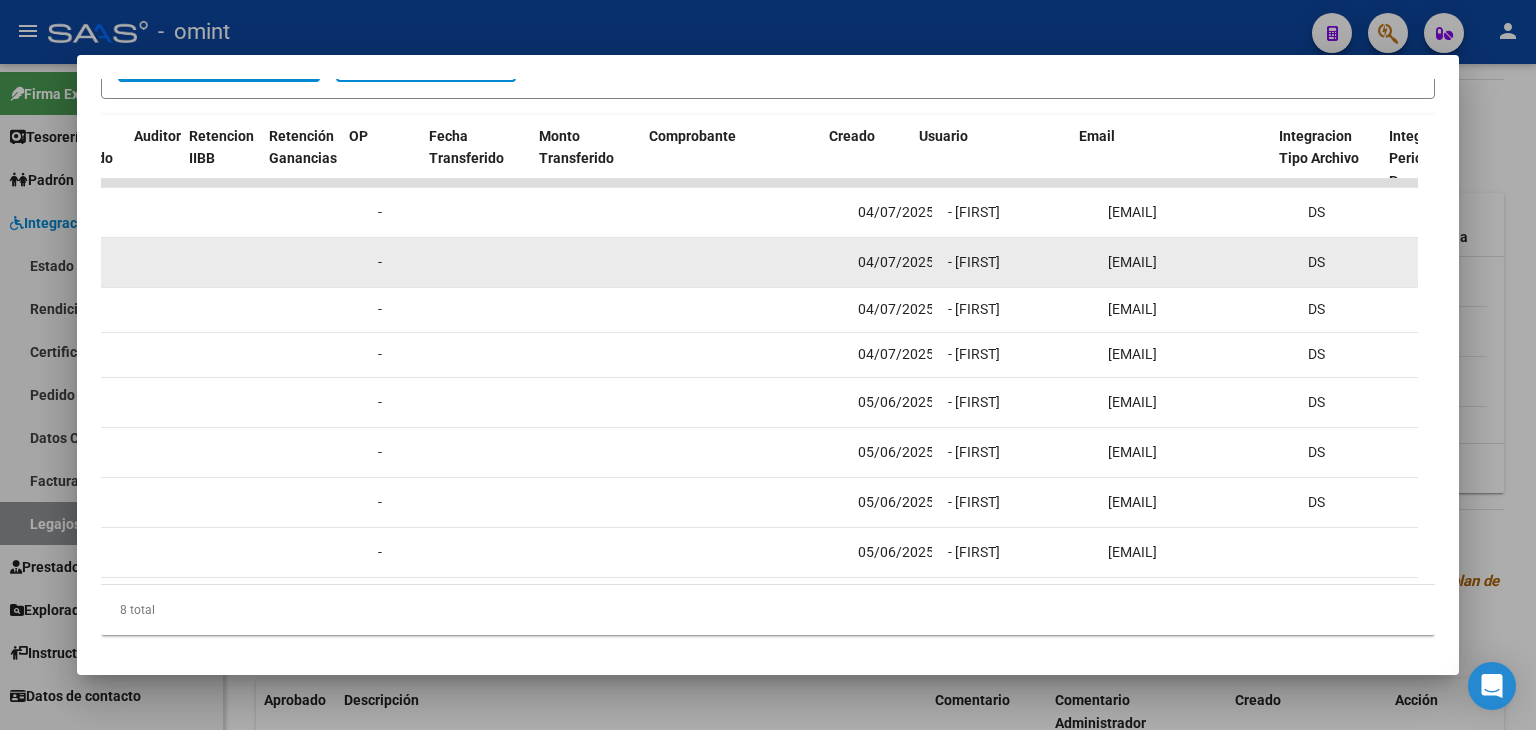 scroll, scrollTop: 0, scrollLeft: 1565, axis: horizontal 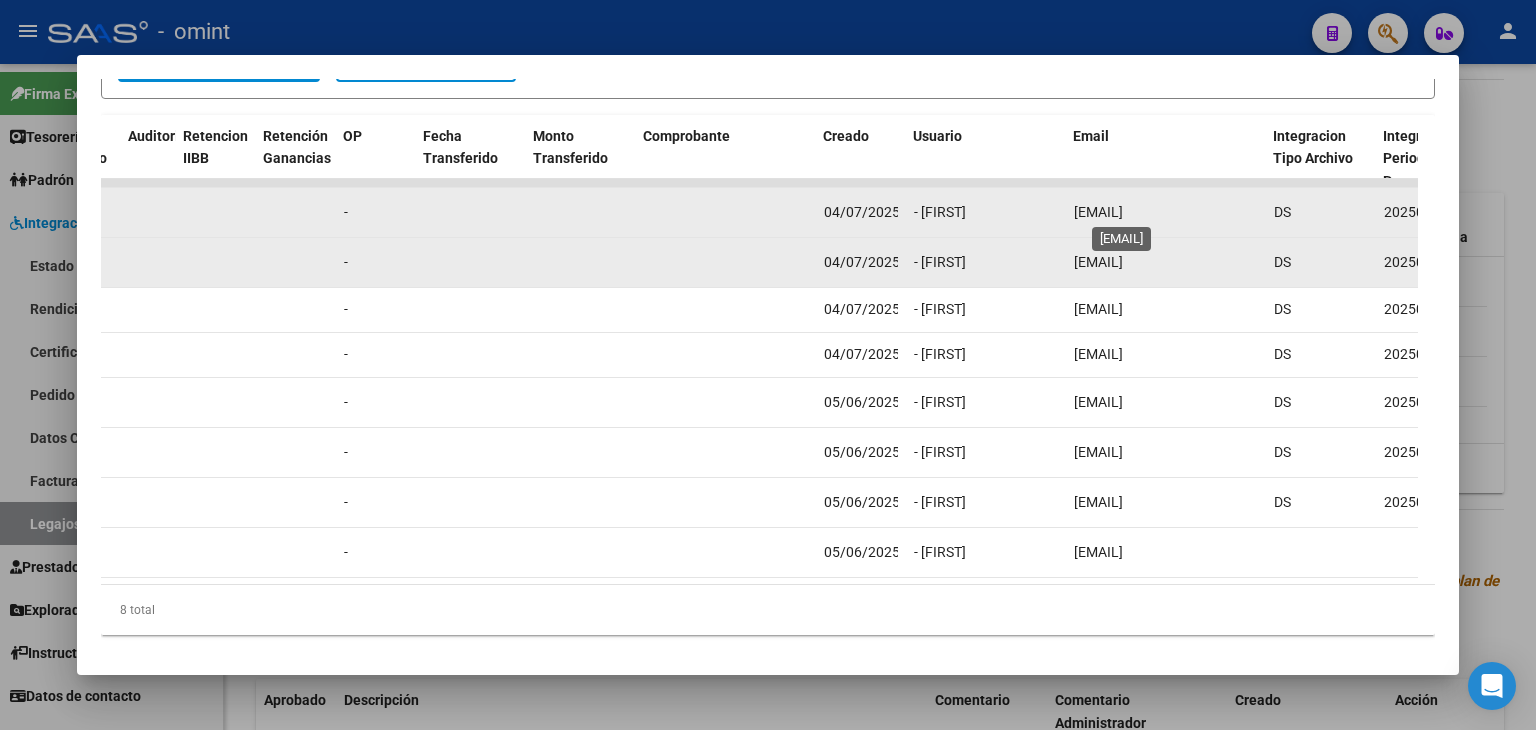 click on "[EMAIL]" 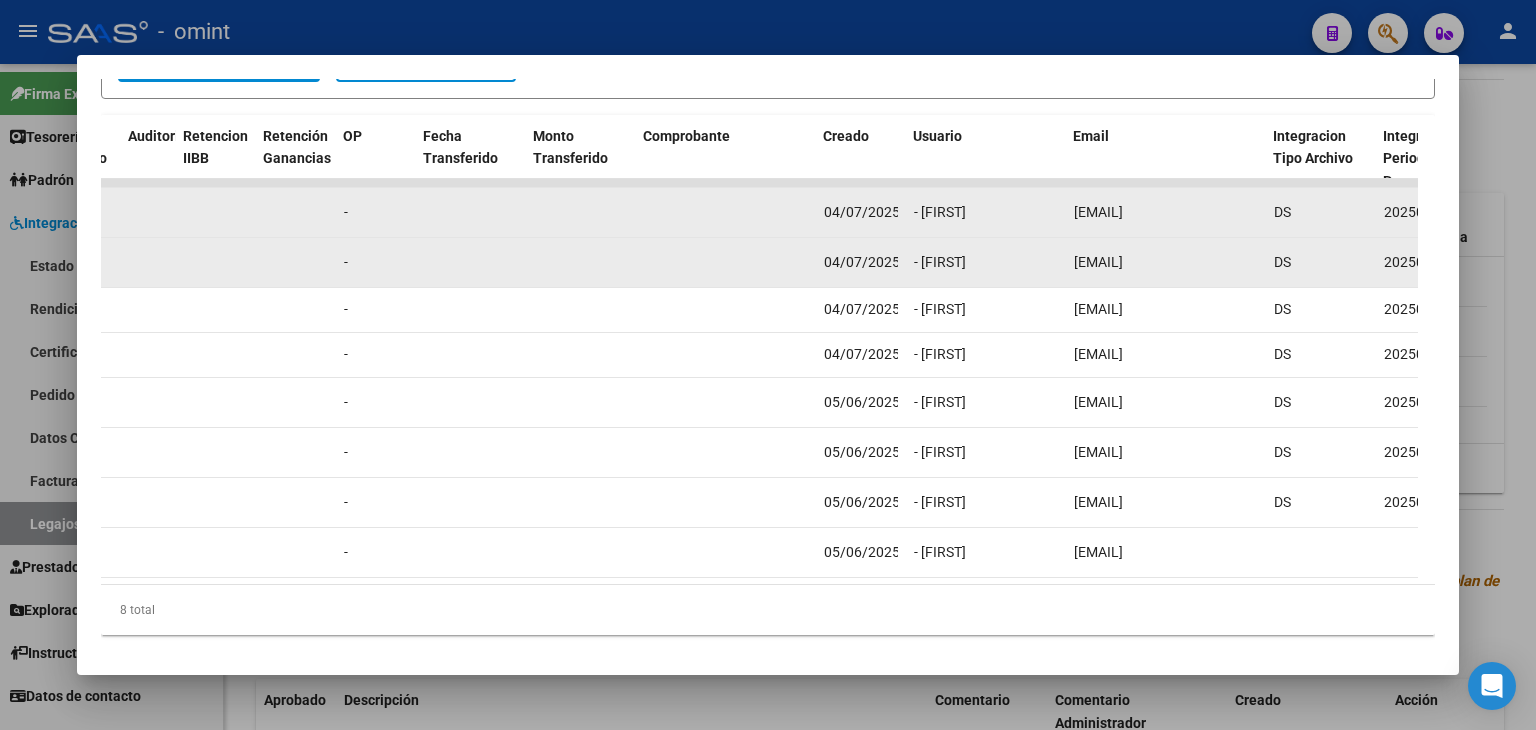 click on "[EMAIL]" 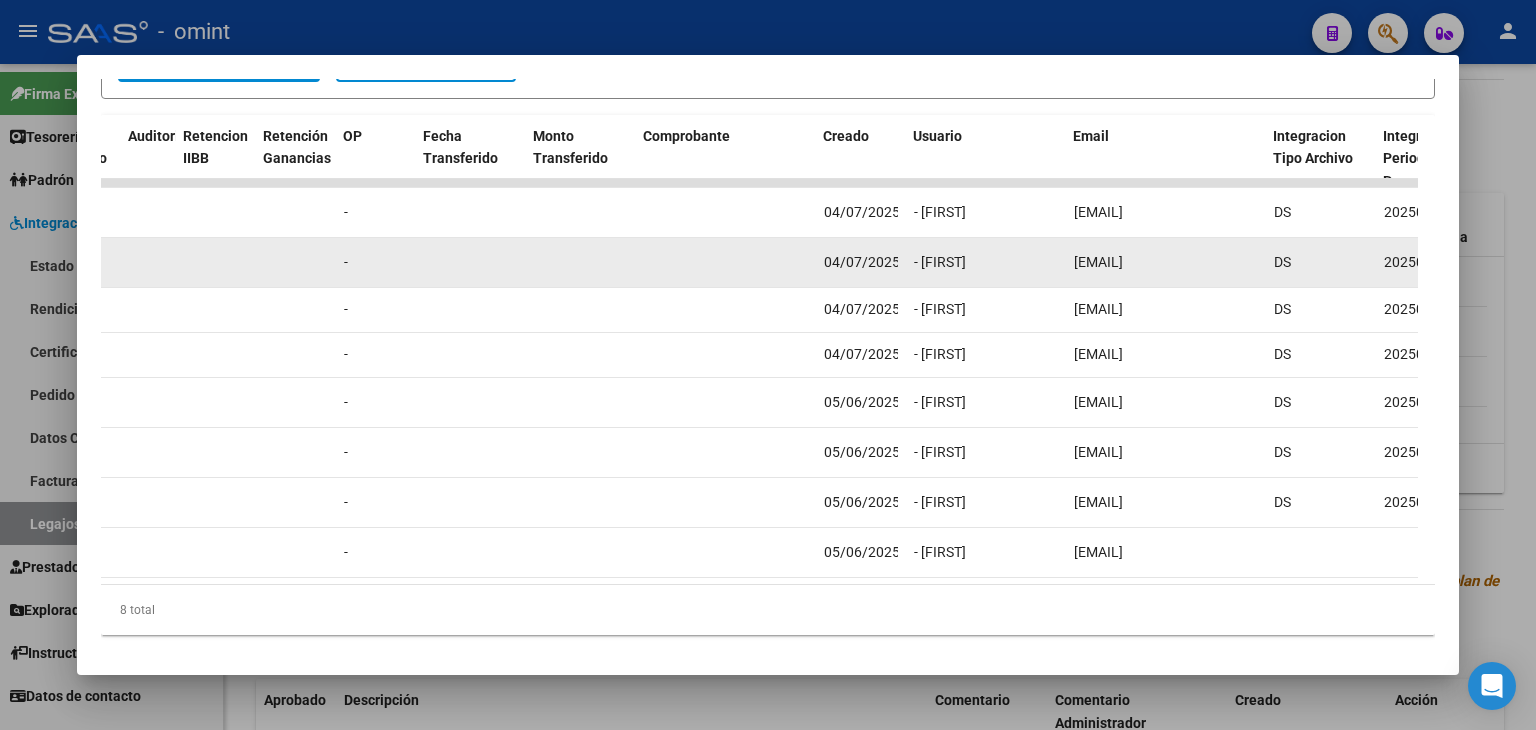 click on "Análisis Prestador - CUIT:  [NUMBER] cloud_download  Exportar CSV   ABM  ARCA Impuestos ARCA Padrón Ver Usuarios Buscar en Integración  CUIT: [NUMBER] - [FIRST] [LAST]  Es Prestador Discapacidad:  Si Activo:  Si Comprobantes Recibidos Filtros Id Start date – End date Fec. Rec. Desde / Hasta Pto. Venta Nro. Comprobante Hospital   Mostrar totalizadores  search  Buscar Registros  delete  Borrar Filtros  ID CAE Facturado x Orden De Area CPBT Monto Fecha Cpbt Fecha Recibido Hospital Vencimiento Auditoría Doc Respaldatoria Doc Trazabilidad Expediente SUR Asociado Auditoria Retencion IIBB Retención Ganancias OP Fecha Transferido Monto Transferido Comprobante Creado Usuario Email Integracion Tipo Archivo Integracion Periodo Presentacion Integracion Importe Sol. Integracion Importe Liq. Legajo CUIL Nombre Afiliado Periodo Prestacion Comentario Prestador / Gerenciador Comentario Obra Social Fecha Confimado Codigo SSS
[NUMBER]  Integración  Factura C: 1 - 355  $ 98.964,88 02/07/2025 04/07/2025" at bounding box center (768, 365) 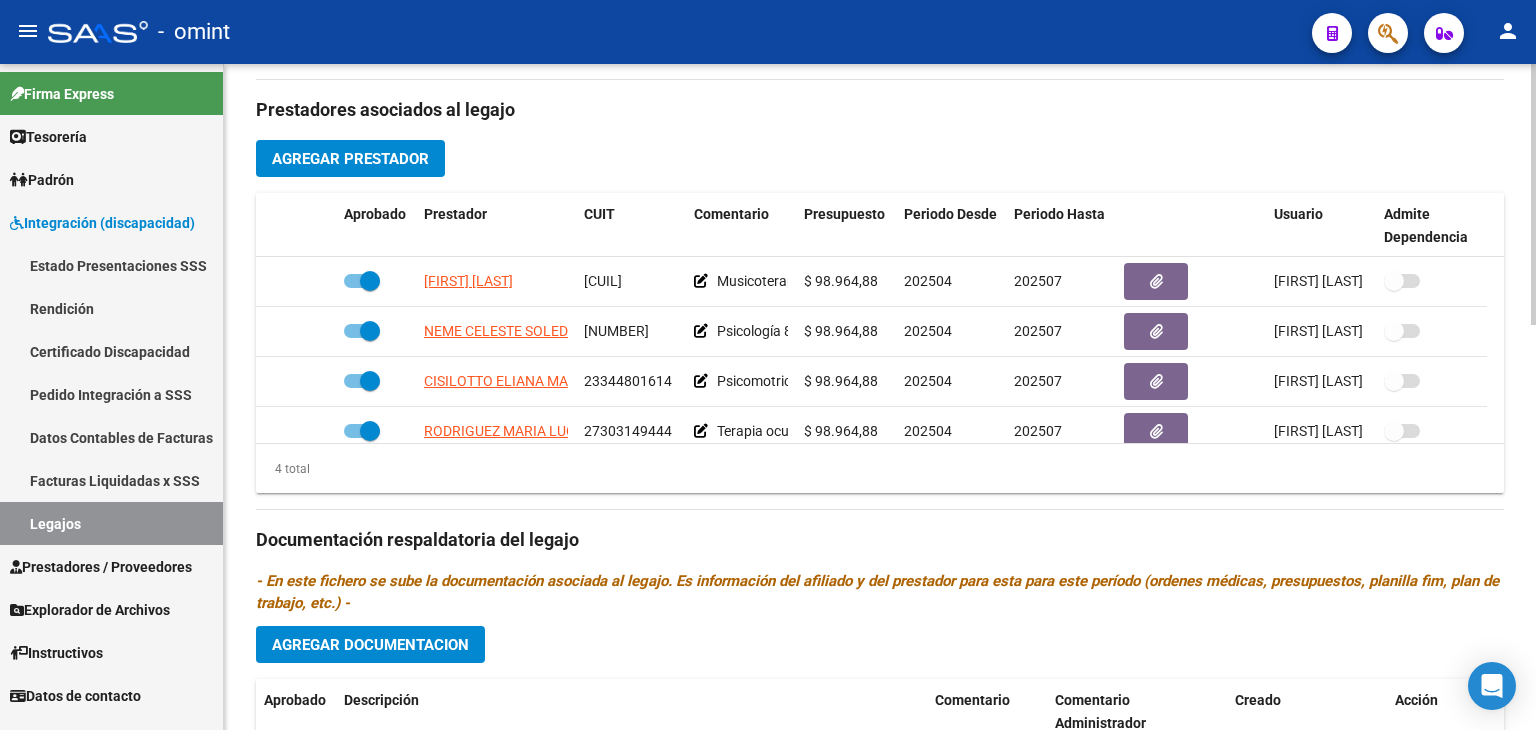 click on "Prestadores asociados al legajo Agregar Prestador Aprobado Prestador CUIT Comentario Presupuesto Periodo Desde Periodo Hasta Usuario Admite Dependencia   [FIRST] [LAST] [NUMBER]    Musicoterapia
8 sesiones mensuales   $ 98.964,88  202504 202507 [FIRST]   25/06/2025      [FIRST] [LAST] [NUMBER]     Psicología
8 sesiones mensuales   $ 98.964,88  202504 202507 [FIRST]   25/06/2025      [FIRST] [LAST] [NUMBER]     Psicomotricidad
8 sesiones mensuales   $ 98.964,88  202504 202507 [FIRST]   25/06/2025      [FIRST] [LAST] [NUMBER]     Terapia ocupacional
8 sesiones mensuales   $ 98.964,88  202504 202507 [FIRST]   25/06/2025    4 total Documentación respaldatoria del legajo - En este fichero se sube la documentación asociada al legajo. Es información del afiliado y del prestador para esta para este período (ordenes médicas, presupuestos, planilla fim, plan de trabajo, etc.) - Agregar Documentacion Aprobado" 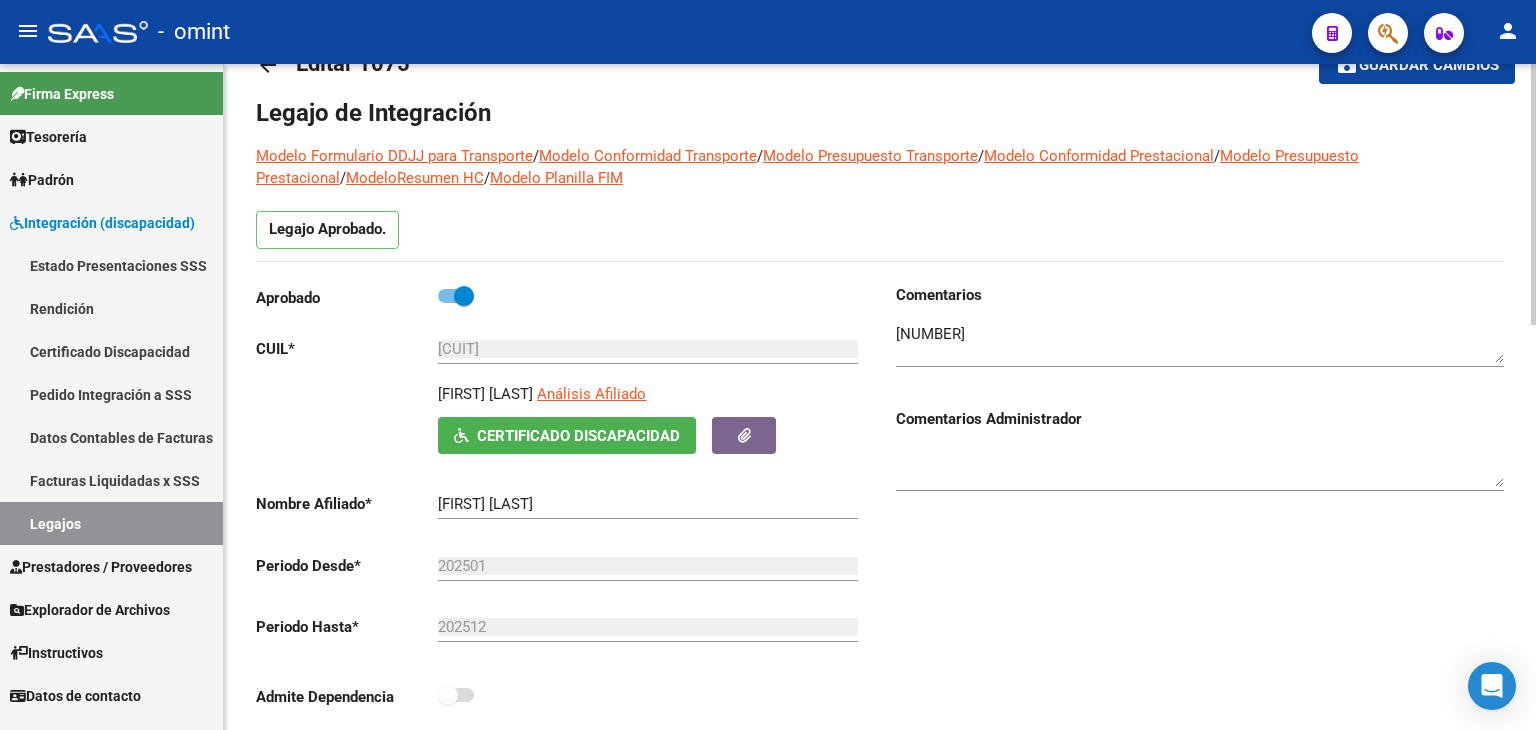 scroll, scrollTop: 0, scrollLeft: 0, axis: both 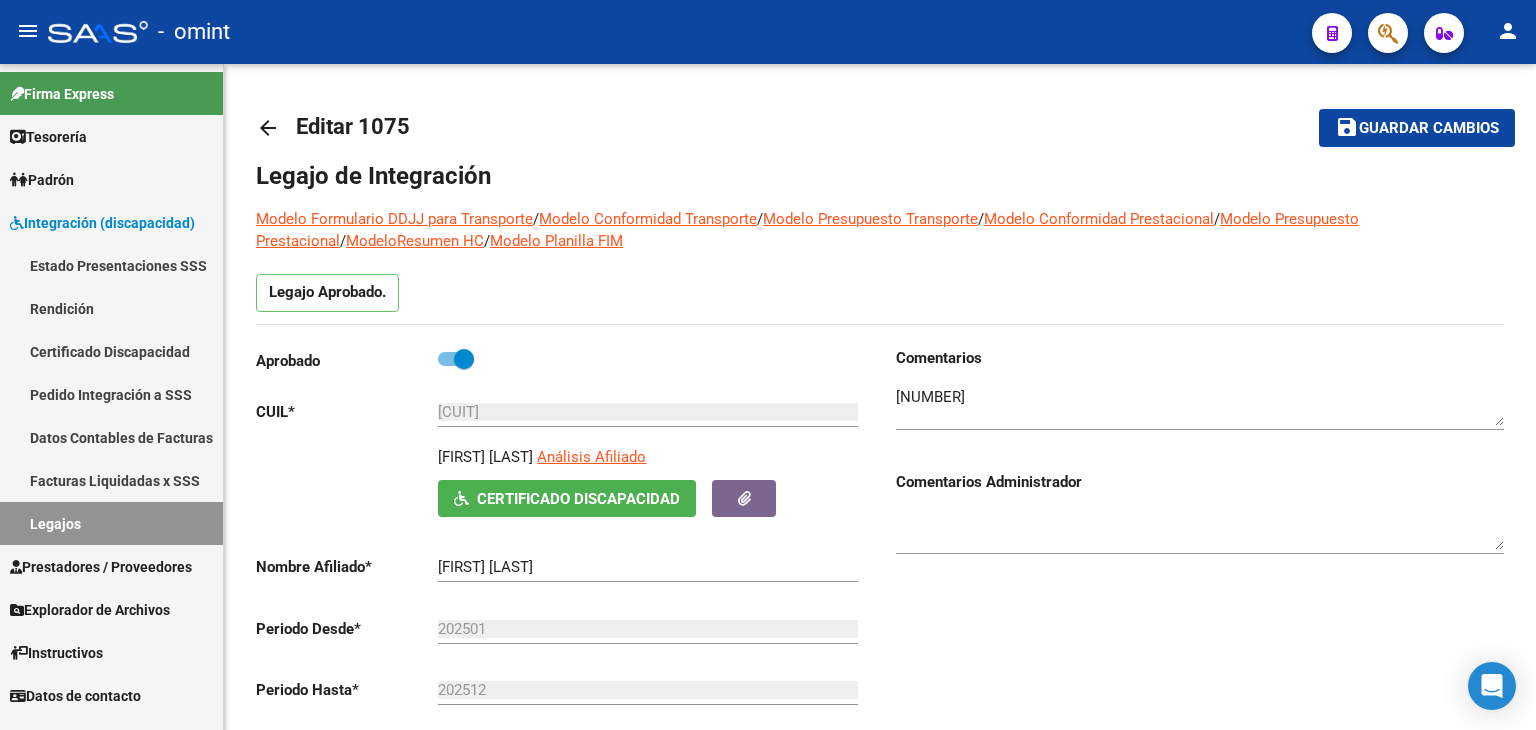 click on "Facturas Liquidadas x SSS" at bounding box center [111, 480] 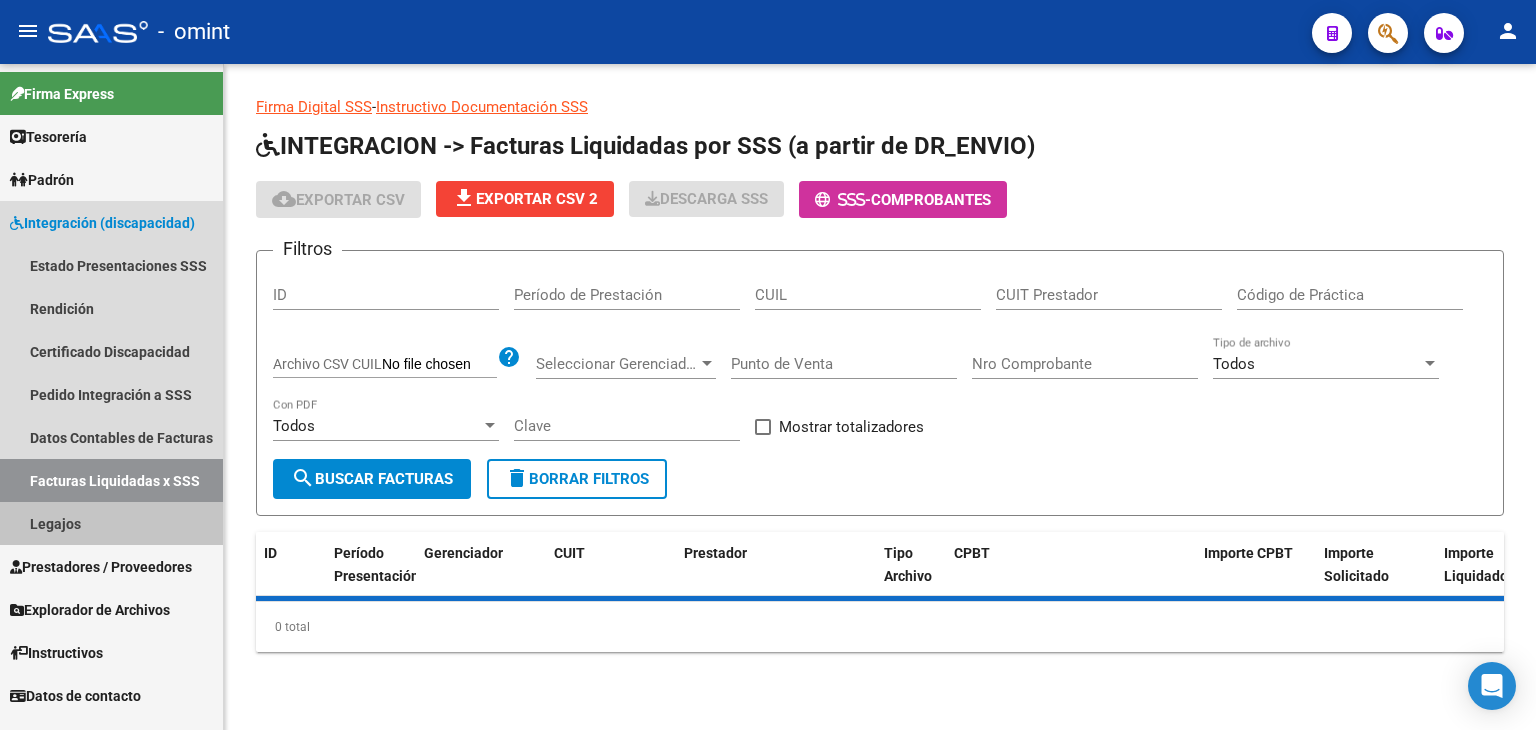click on "Legajos" at bounding box center [111, 523] 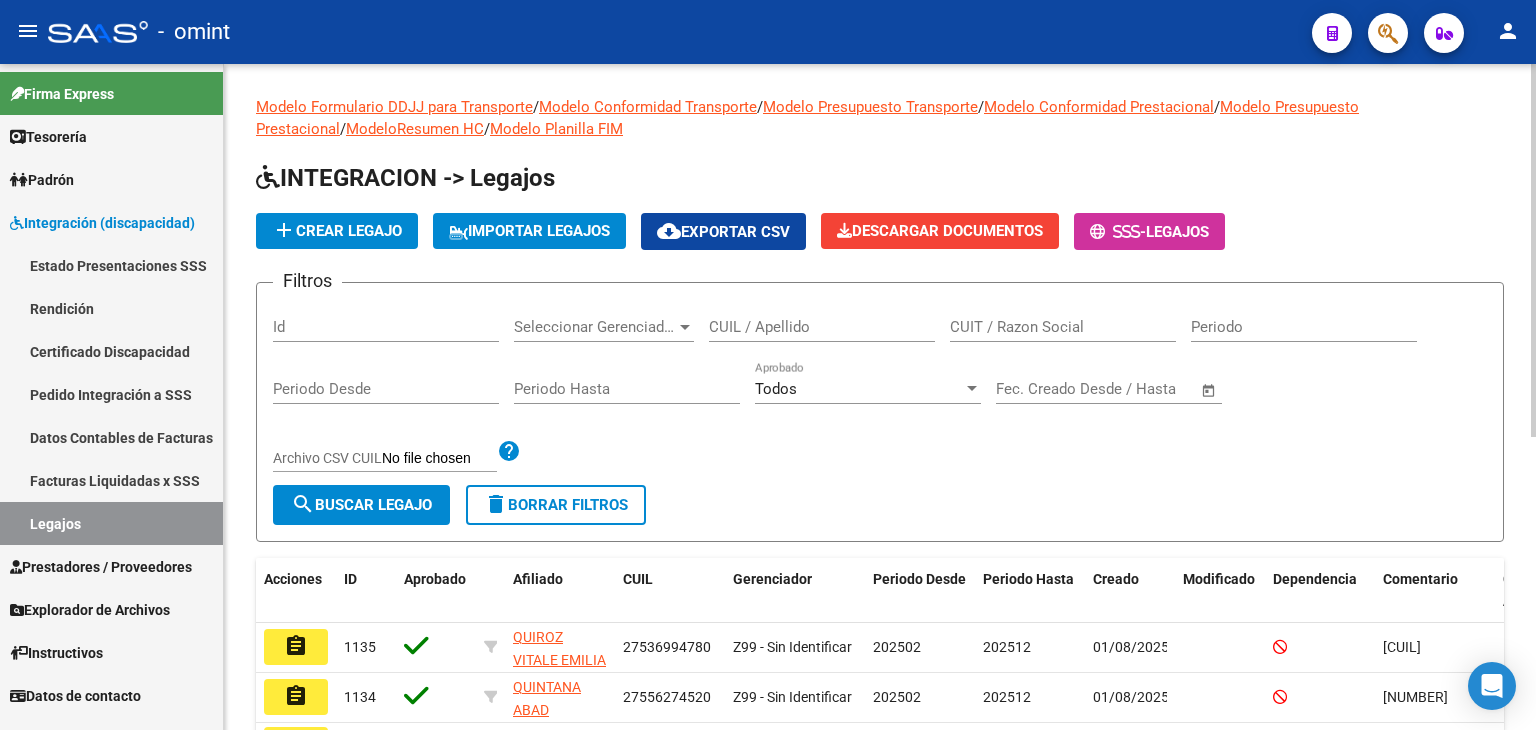 click on "CUIL / Apellido" at bounding box center [822, 327] 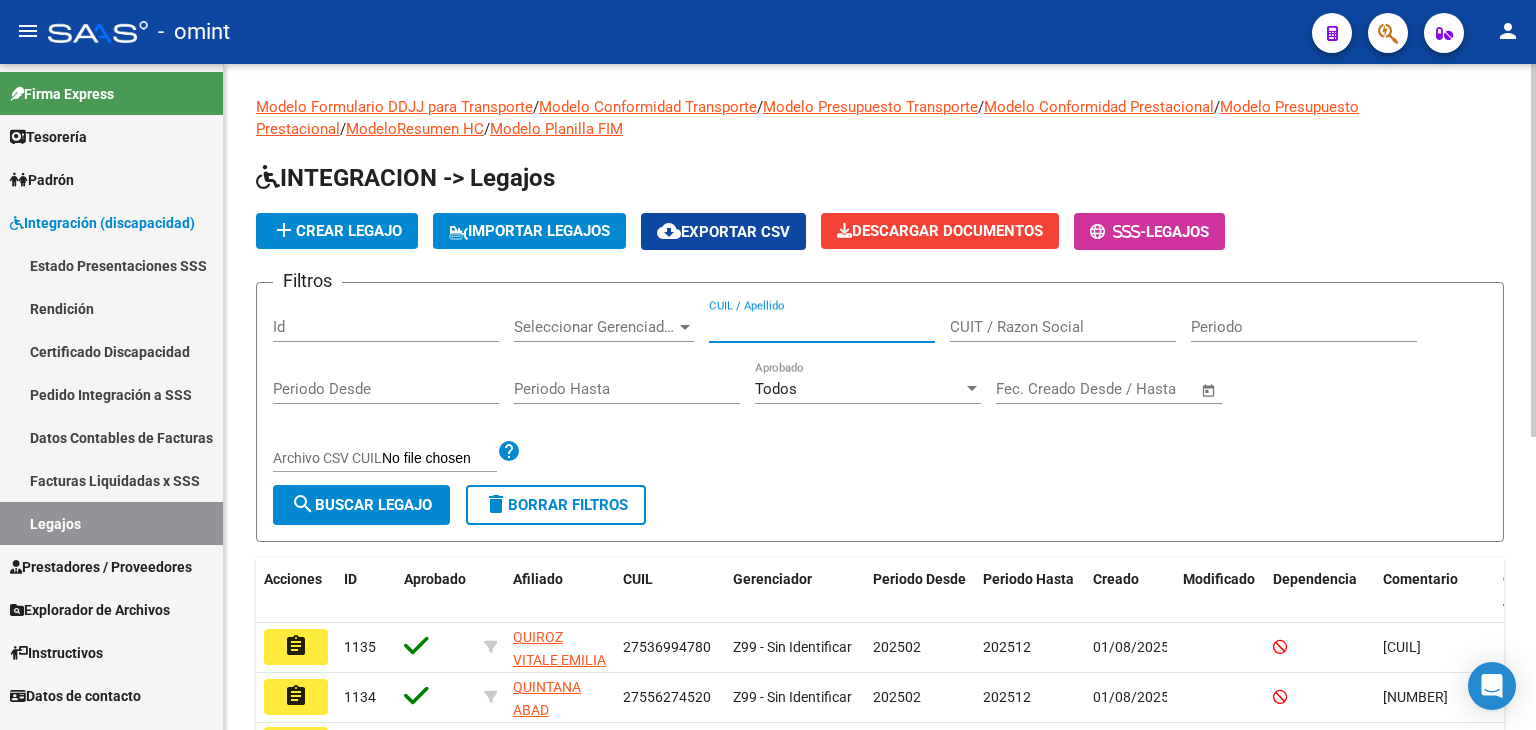 paste on "[NUMBER]" 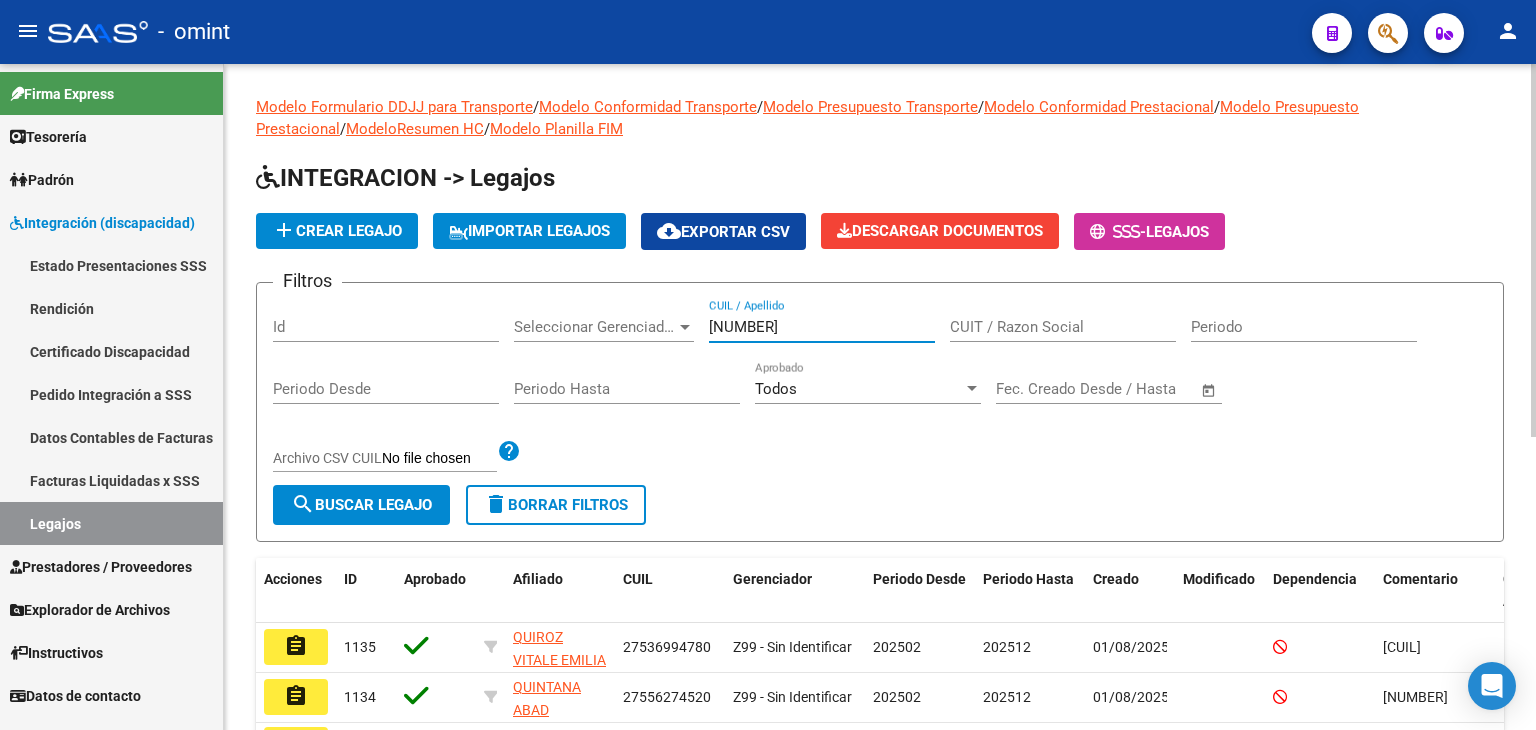 type on "[NUMBER]" 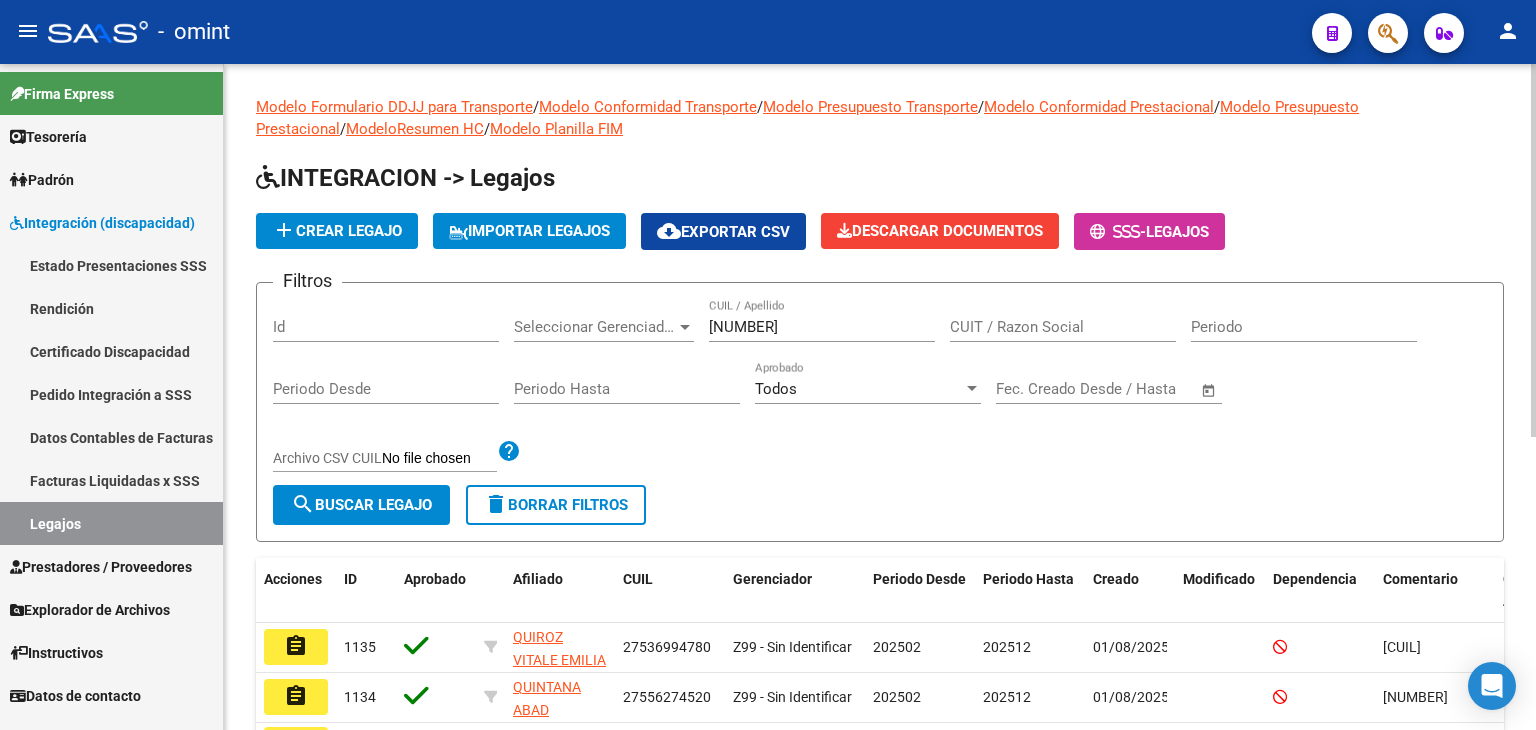 click on "Filtros Id Seleccionar Gerenciador Seleccionar Gerenciador [NUMBER] CUIL / Apellido CUIT / Razon Social Periodo Periodo Desde Periodo Hasta Todos Aprobado Start date – End date Fec. Creado Desde / Hasta Archivo CSV CUIL help" 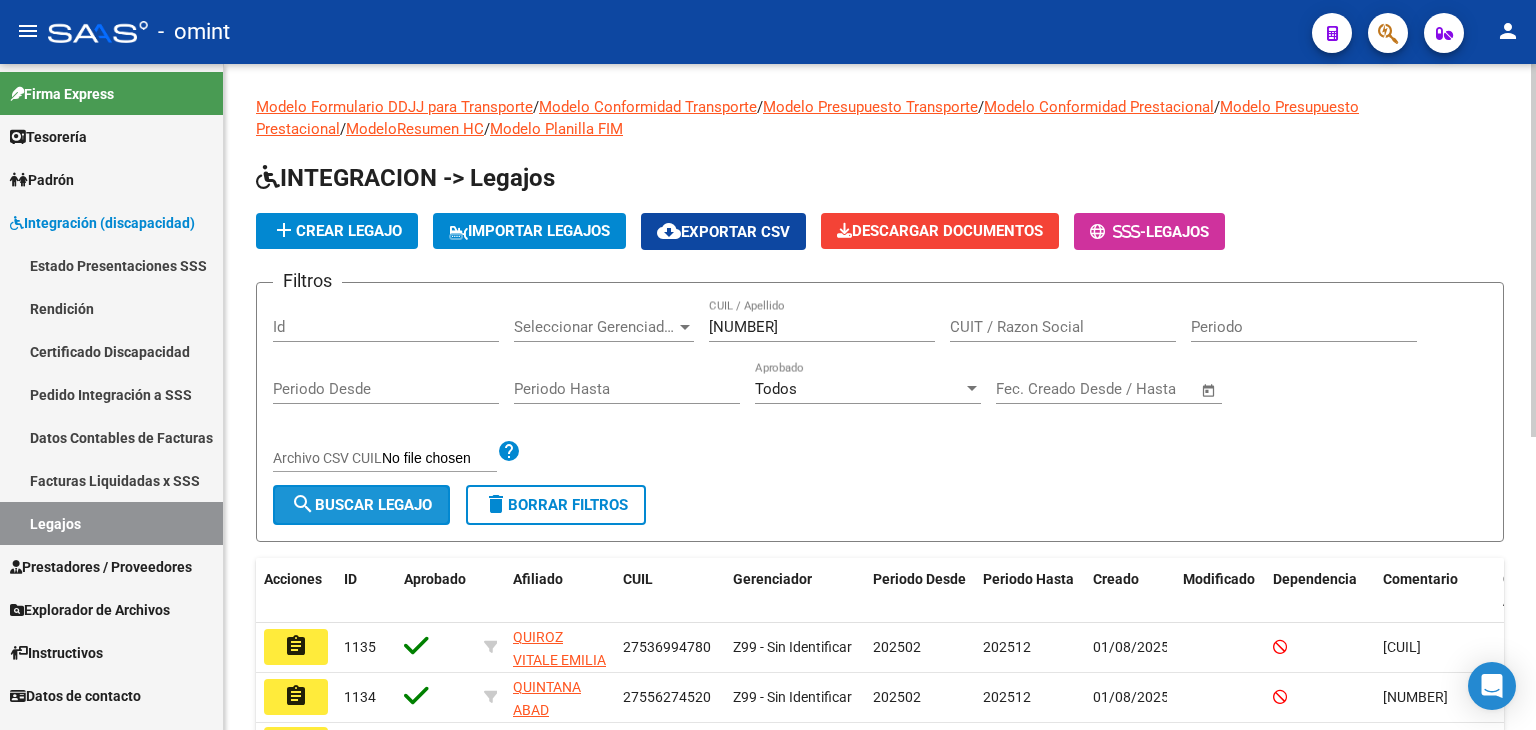 click on "search  Buscar Legajo" 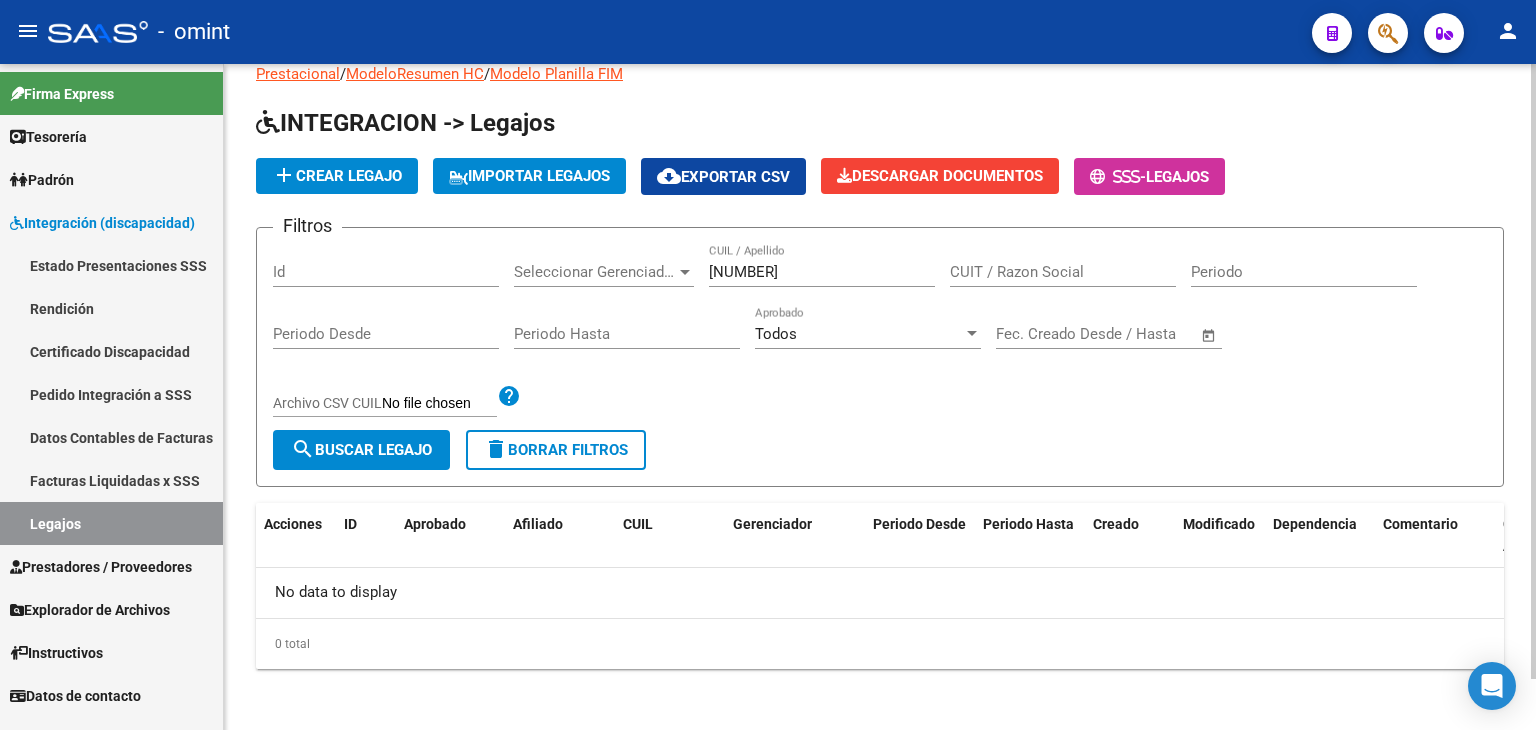 scroll, scrollTop: 56, scrollLeft: 0, axis: vertical 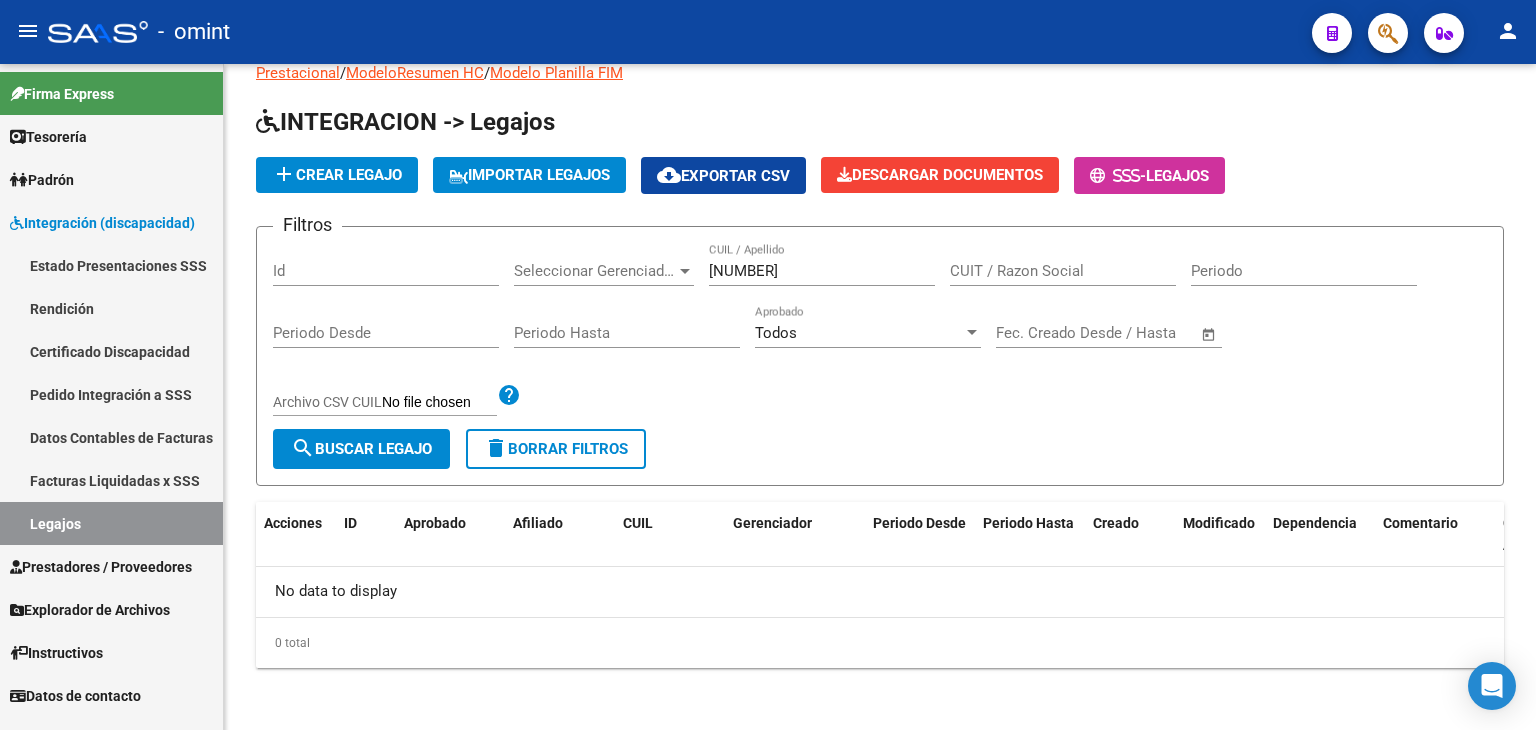 click on "Facturas Liquidadas x SSS" at bounding box center [111, 480] 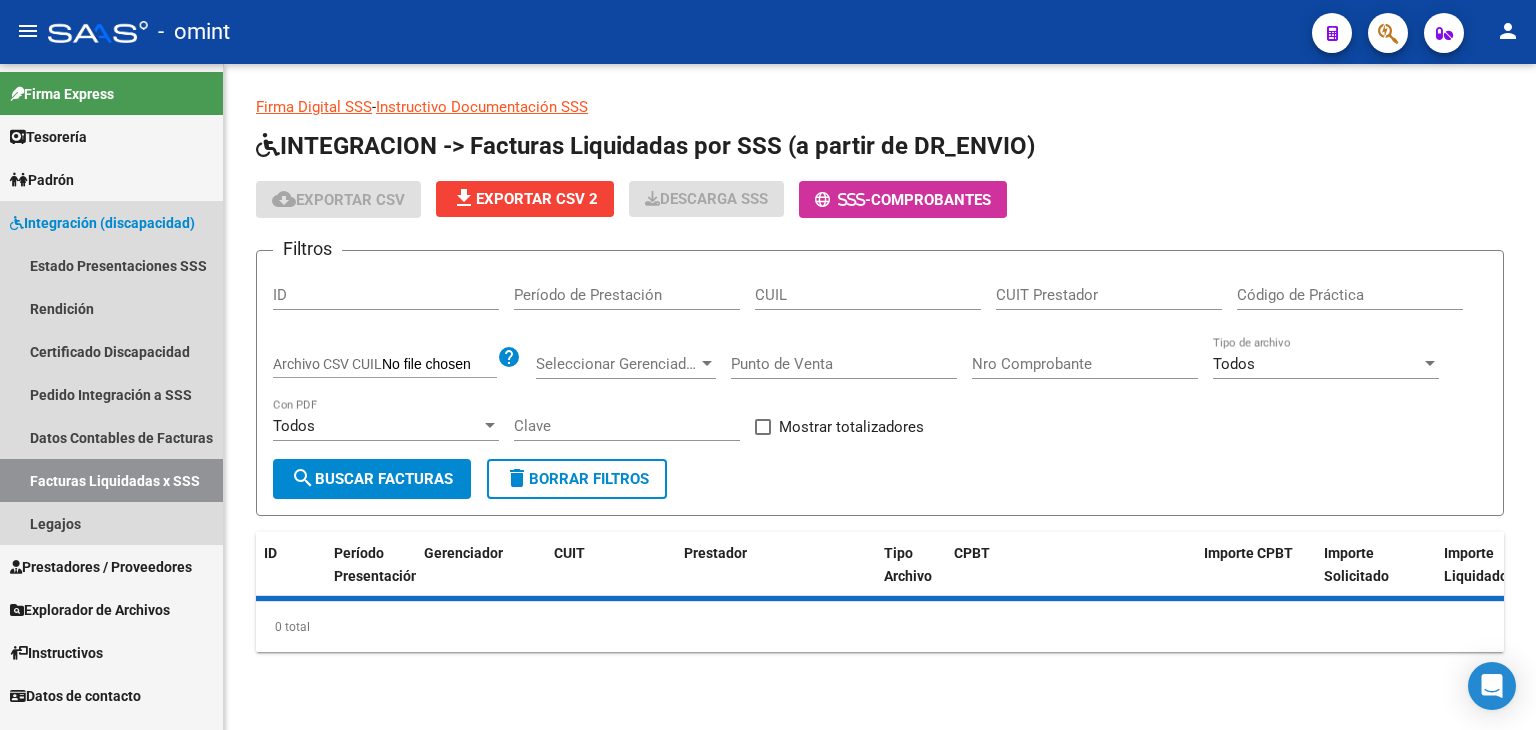 scroll, scrollTop: 0, scrollLeft: 0, axis: both 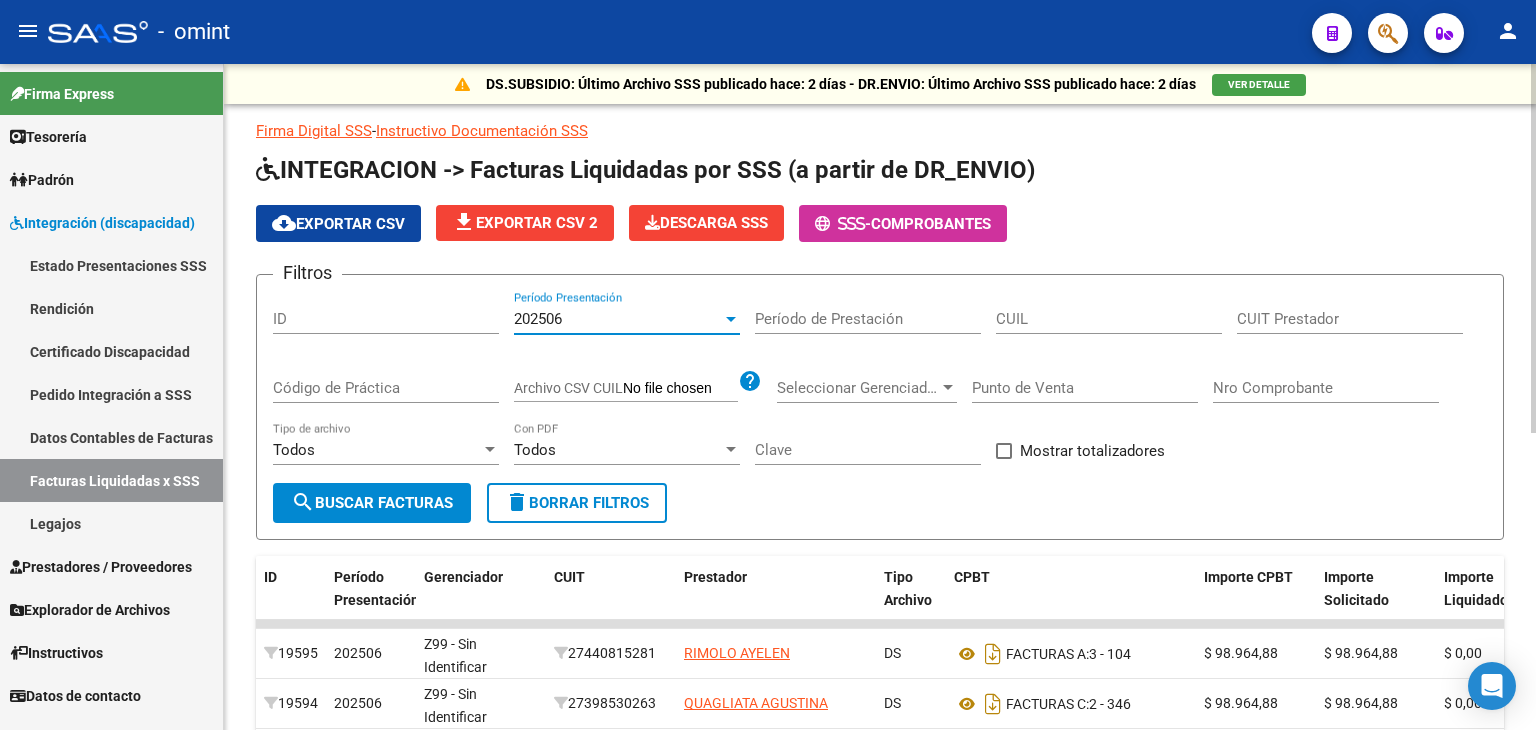 click at bounding box center (731, 319) 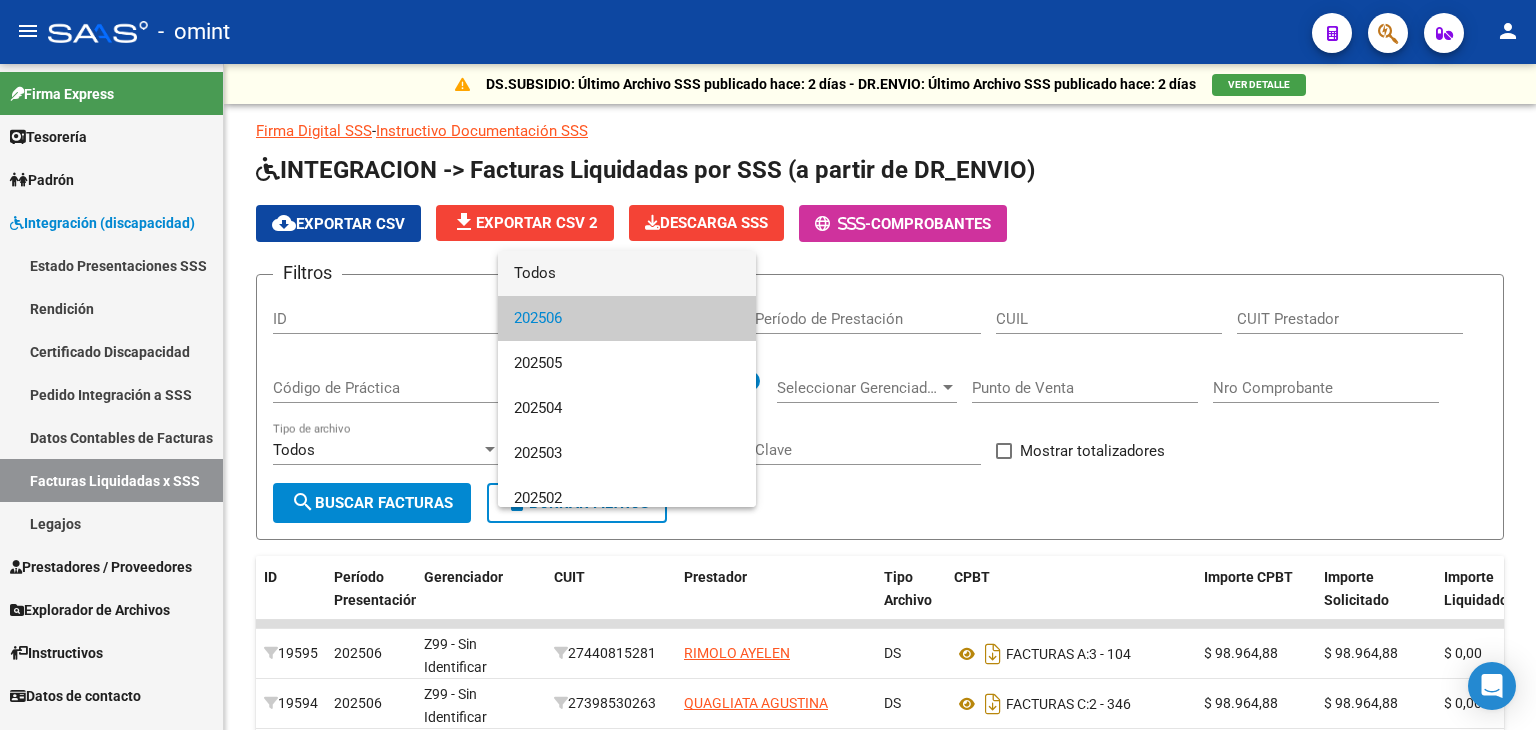 click on "Todos" at bounding box center (627, 273) 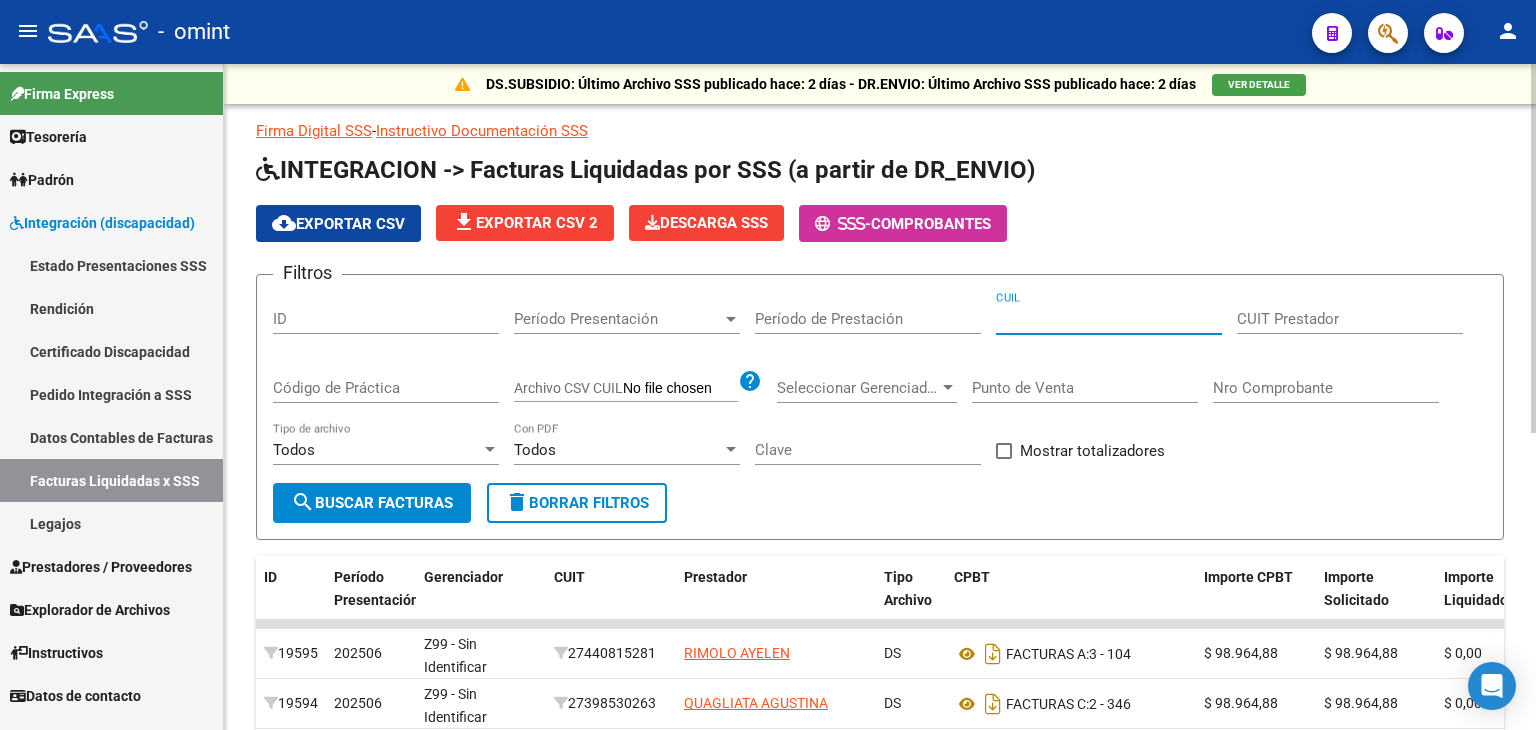 click on "CUIL" at bounding box center (1109, 319) 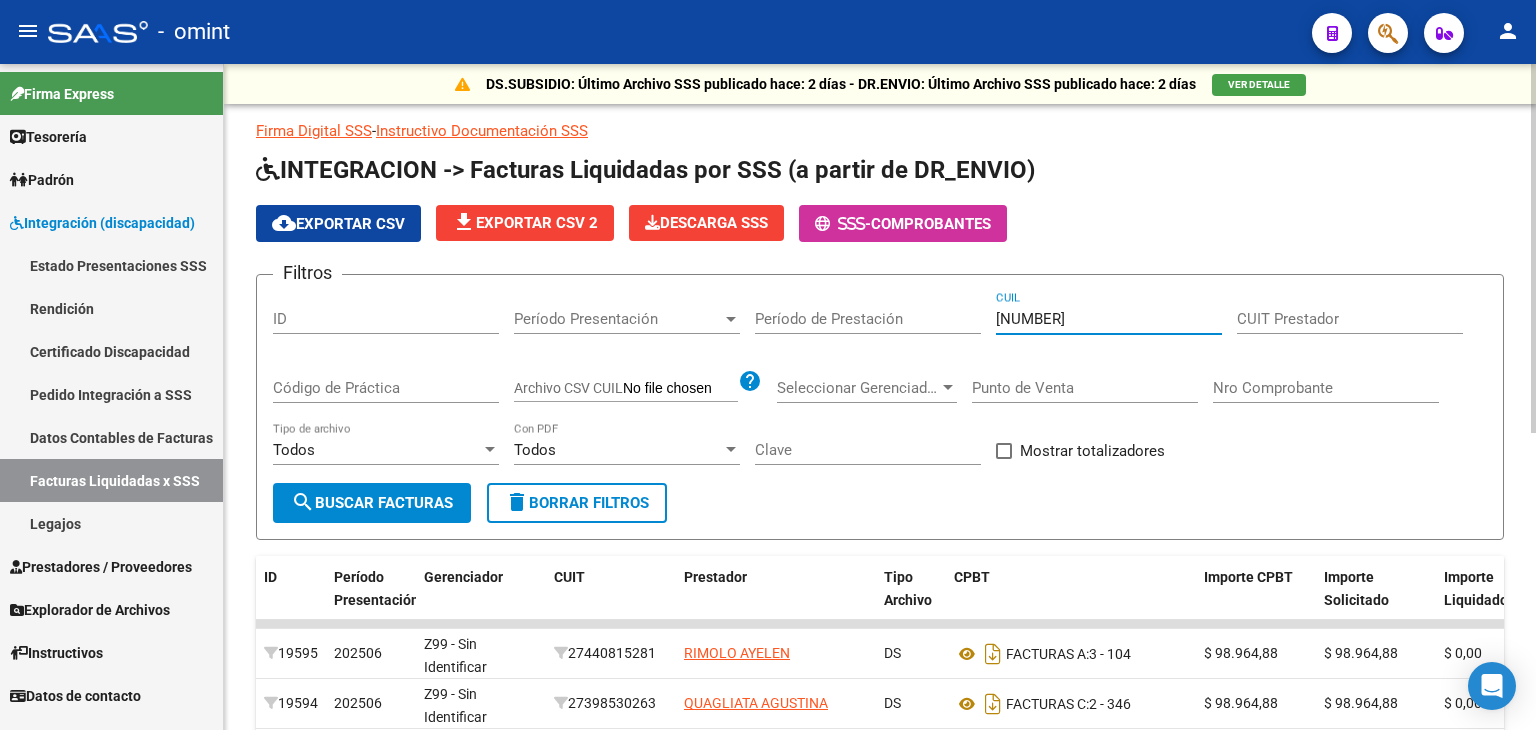 type on "[NUMBER]" 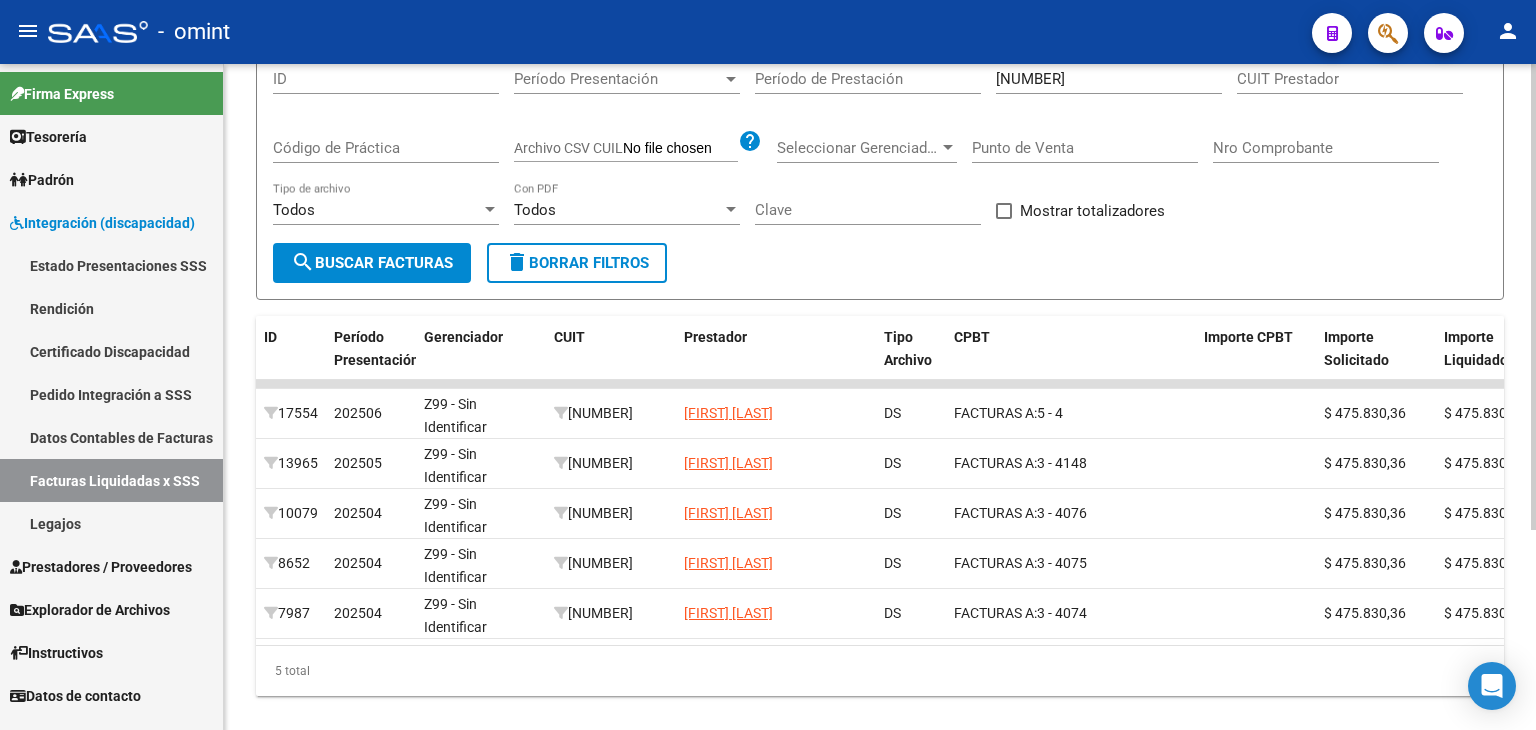 scroll, scrollTop: 280, scrollLeft: 0, axis: vertical 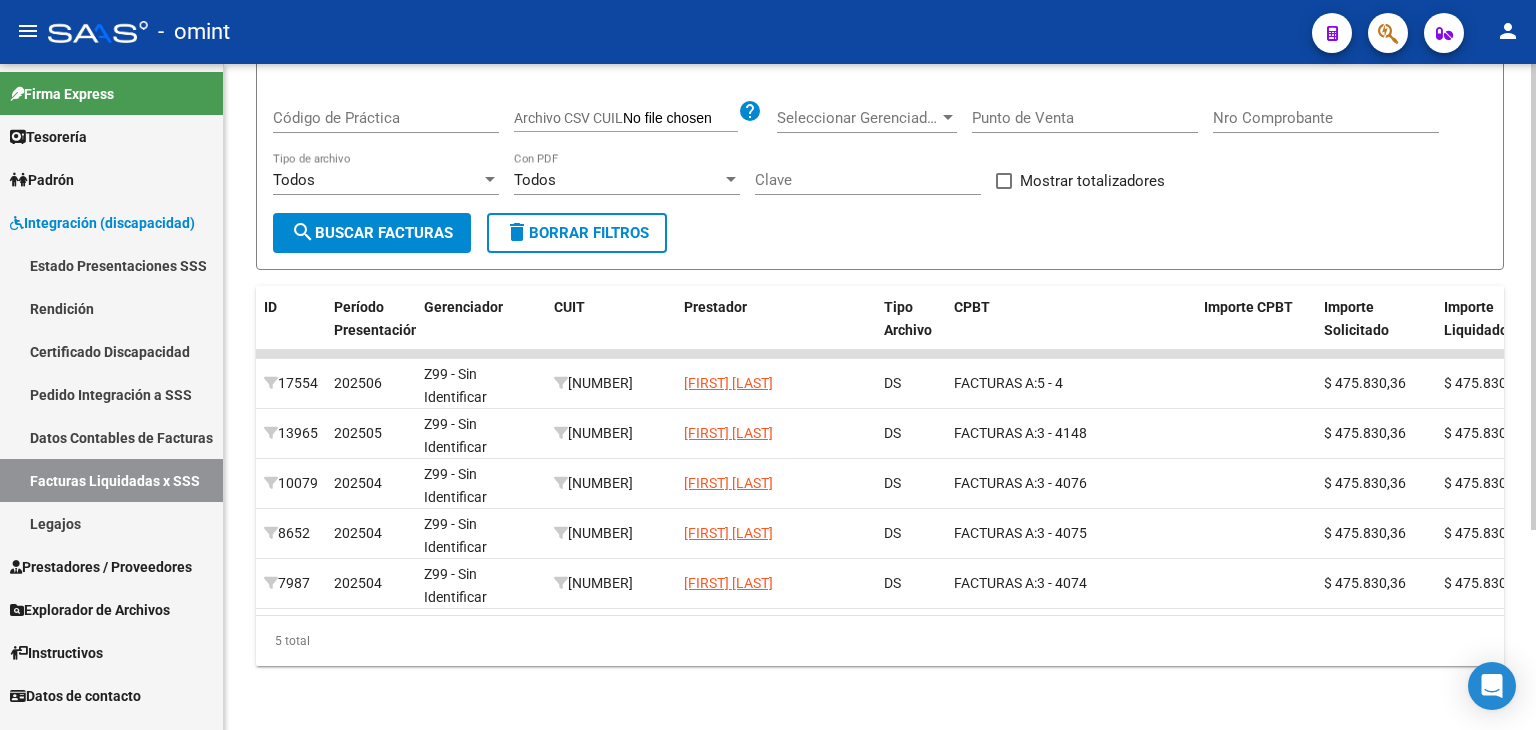 click on "17554  202506 Z99 - Sin Identificar    [CUIT]  RIFFEL VANESA DS FACTURAS A:    5 - 4  $ 475.830,36 $ 475.830,36 $ 475.830,36 $ 0,00 $ 0,00     20559889335 SETA DONATO                    - 89 202506 [CUIL]    13965  202505 Z99 - Sin Identificar    [CUIT]  RIFFEL VANESA DS FACTURAS A:    3 - 4148  $ 475.830,36 $ 475.830,36 $ 475.830,36 $ 0,00 $ 0,00     20559889335 SETA DONATO                    - 89 202505 [CUIL]    10079  202504 Z99 - Sin Identificar    [CUIT]  RIFFEL VANESA DS FACTURAS A:    3 - 4076  $ 475.830,36 $ 475.830,36 $ 475.830,36 $ 0,00 $ 0,00     20559889335 SETA DONATO                    - 89 202504 [CUIL]    8652  202504 Z99 - Sin Identificar    [CUIT]  RIFFEL VANESA DS FACTURAS A:    3 - 4075  $ 475.830,36 $ 475.830,36 $ 475.830,36 $ 0,00 $ 0,00     20559889335 SETA DONATO                    - 89 202503 [CUIL]    7987  202504 Z99 - Sin Identificar    [CUIT]  RIFFEL VANESA DS FACTURAS A:    3 - 4074  $ 0,00" 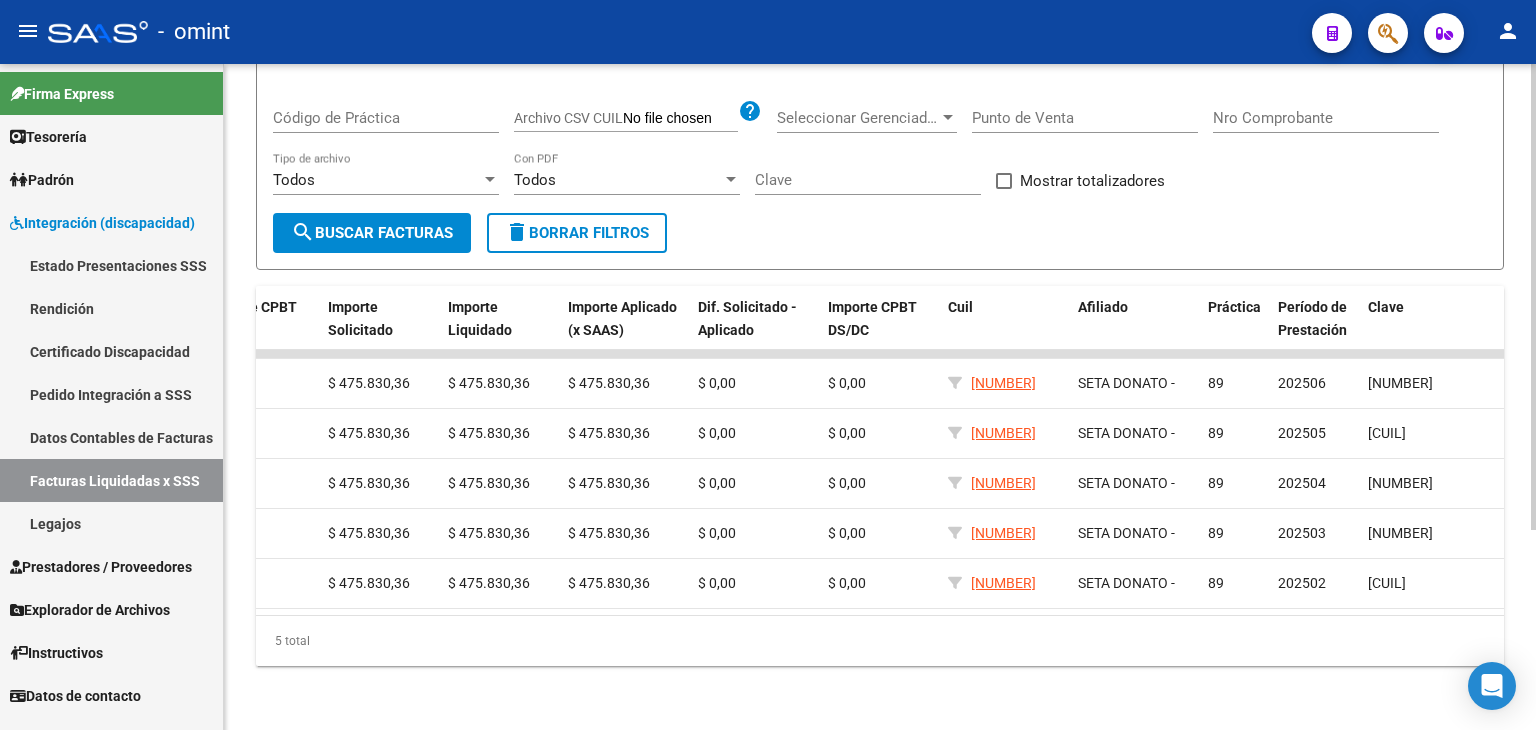 scroll, scrollTop: 0, scrollLeft: 1002, axis: horizontal 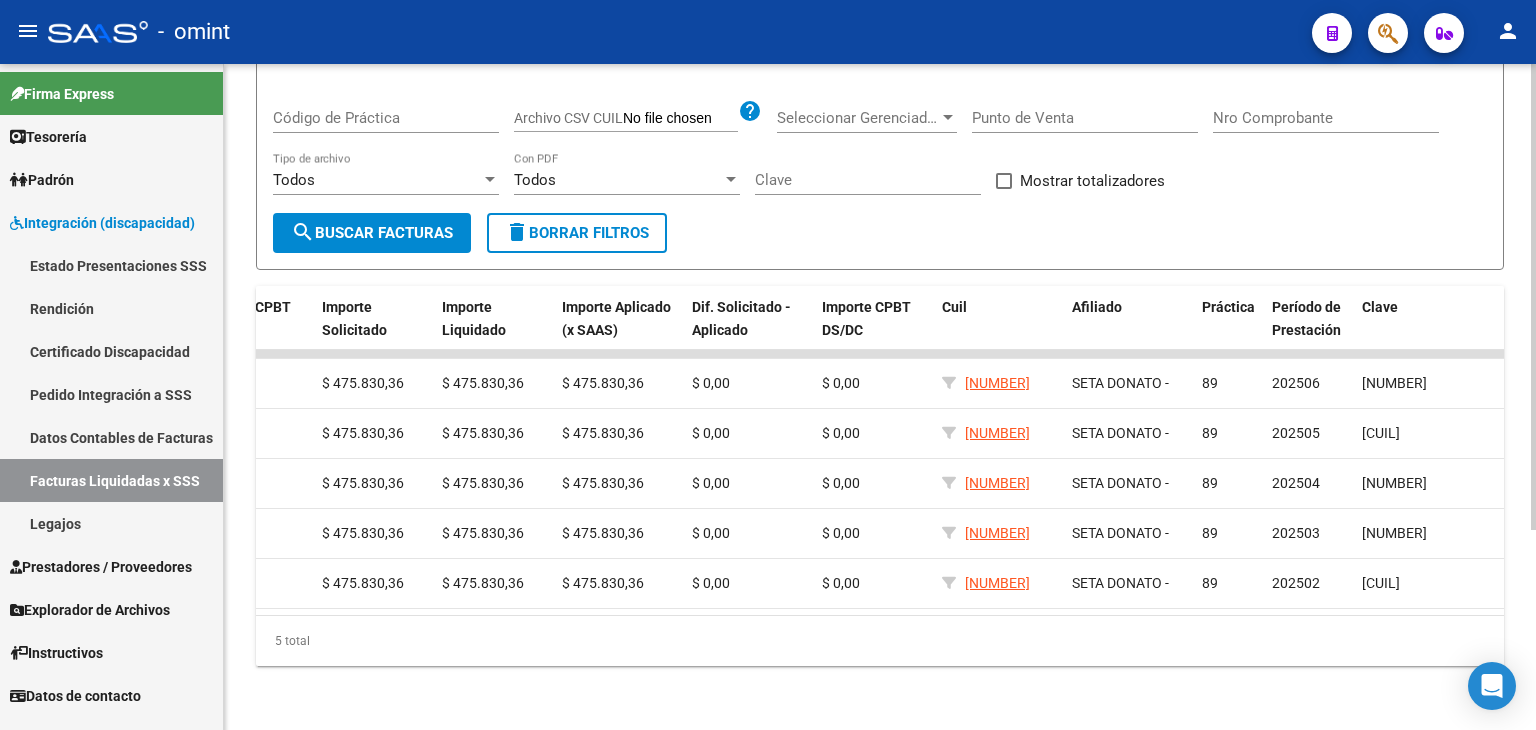 click on "5 total" 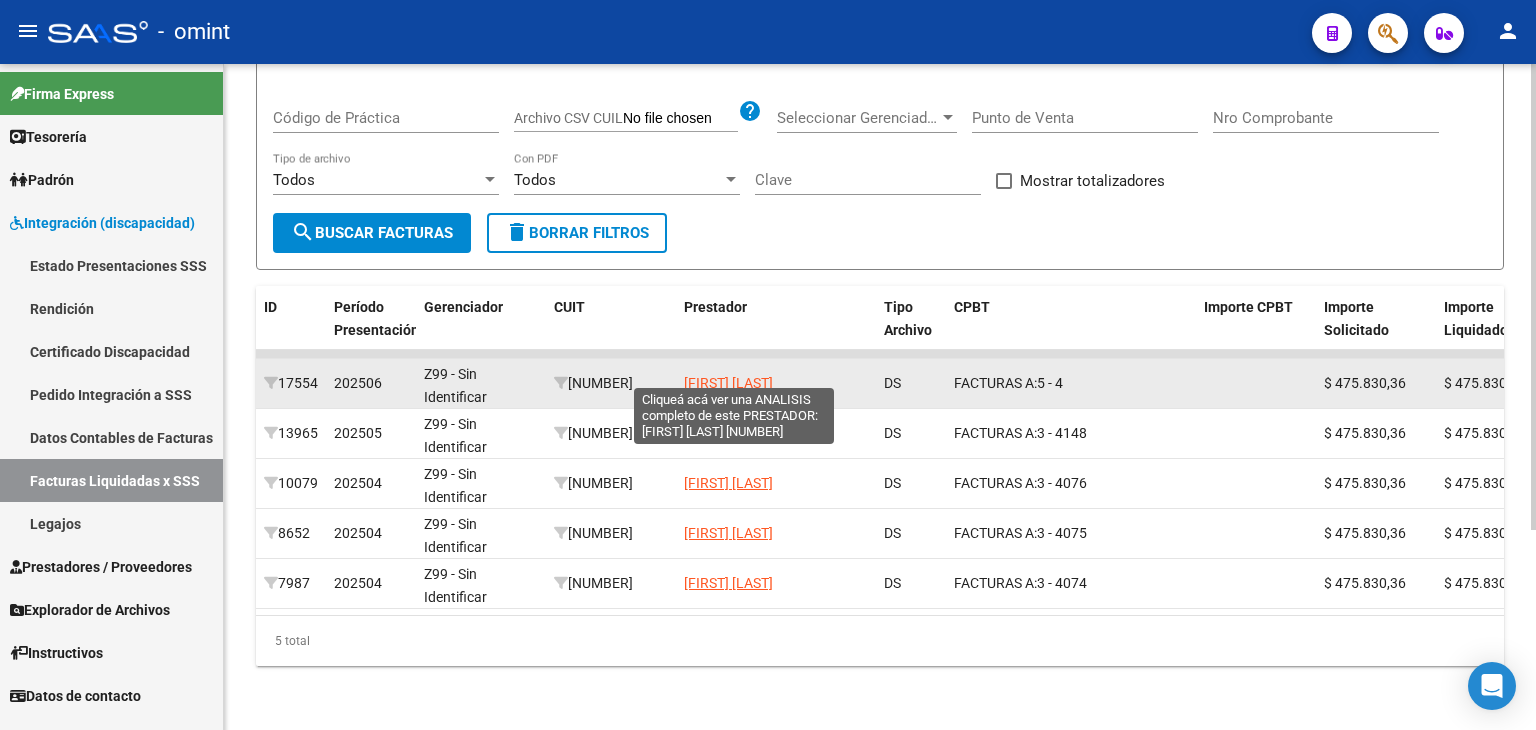 click on "[FIRST] [LAST]" 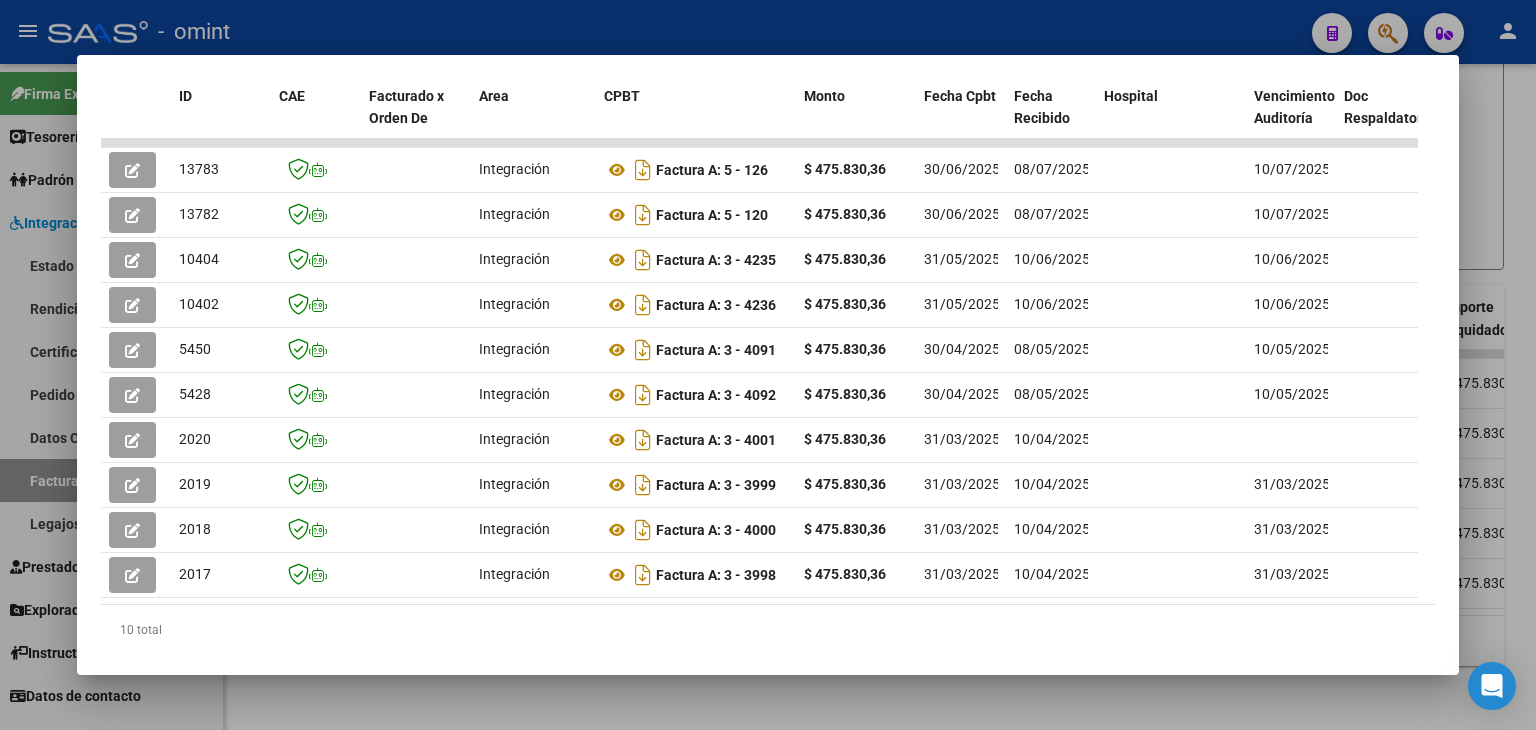 scroll, scrollTop: 520, scrollLeft: 0, axis: vertical 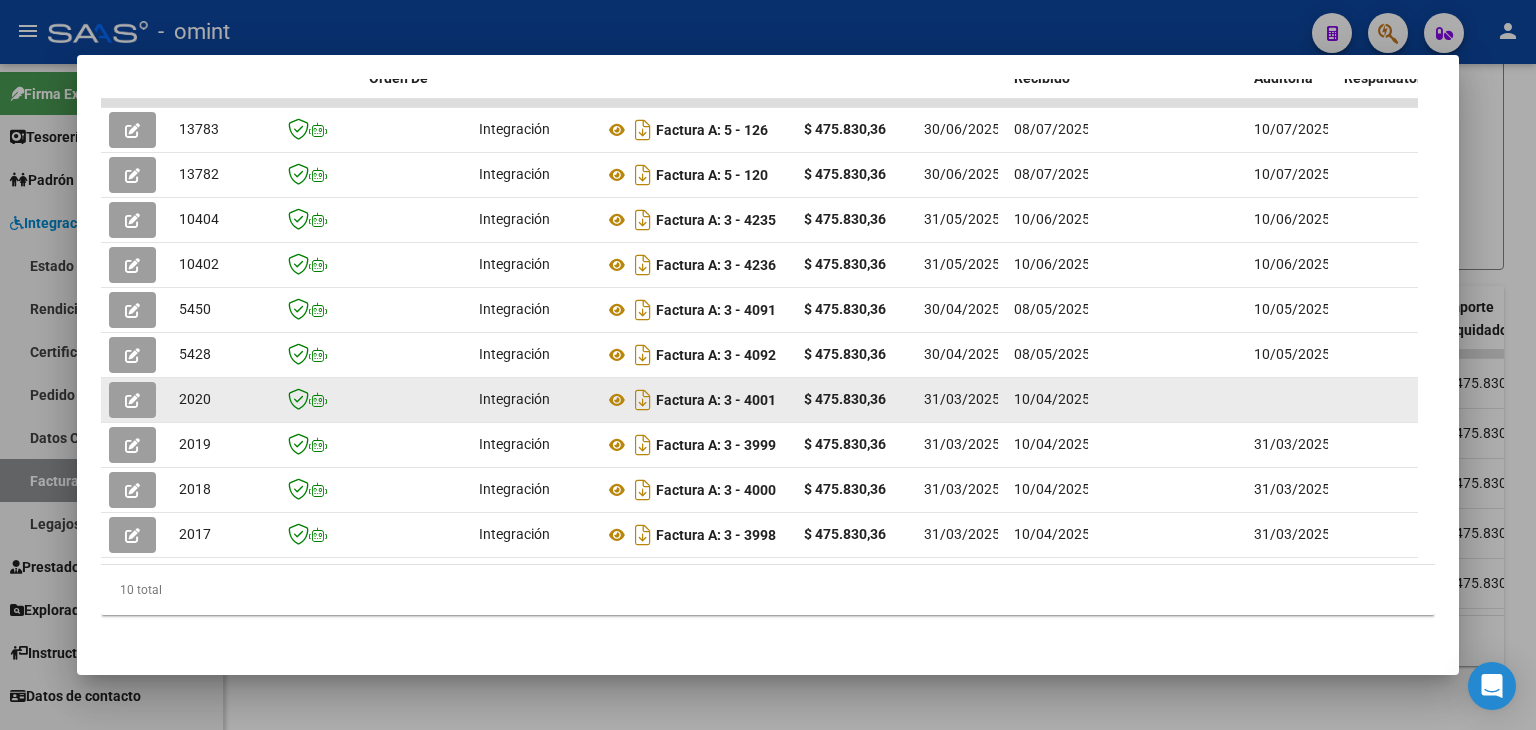 click 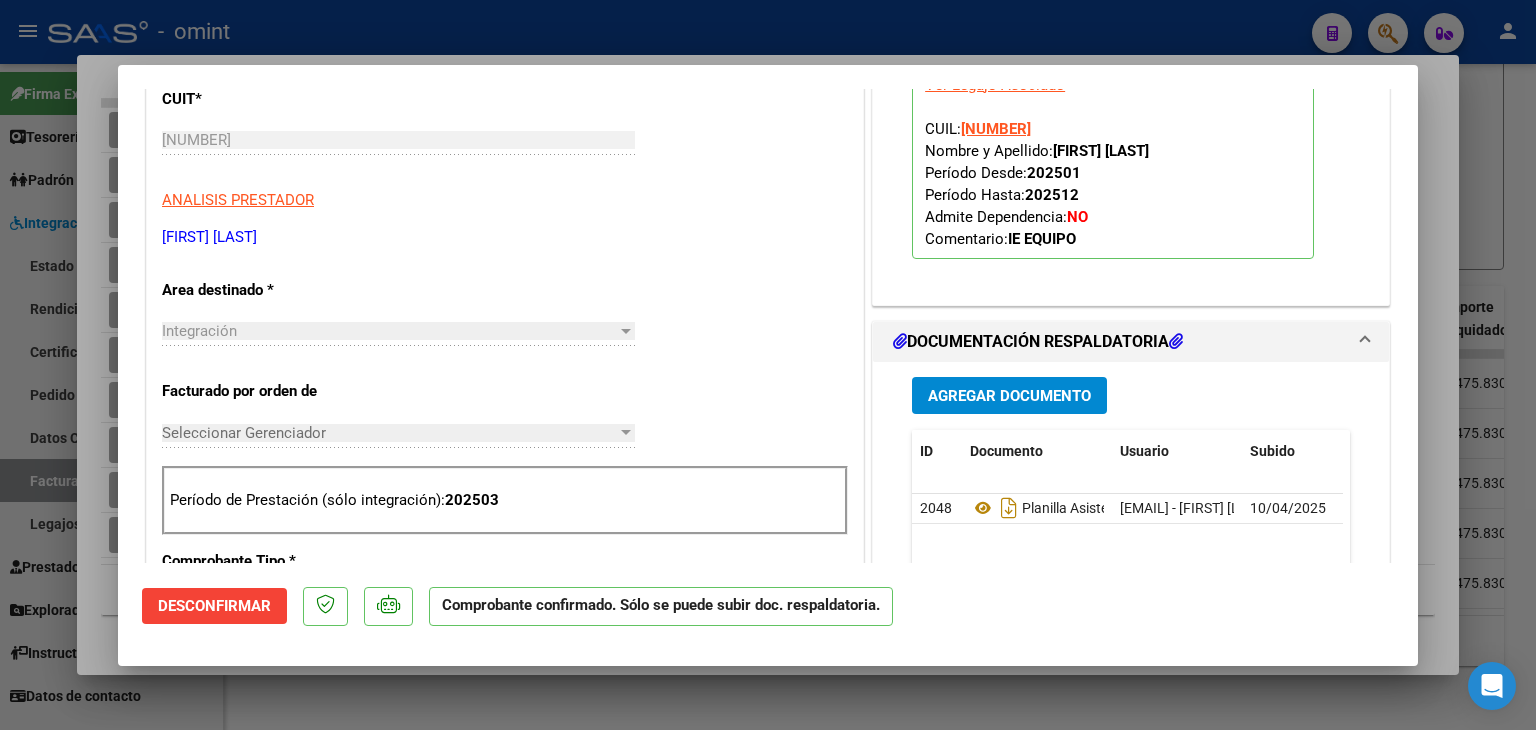 scroll, scrollTop: 569, scrollLeft: 0, axis: vertical 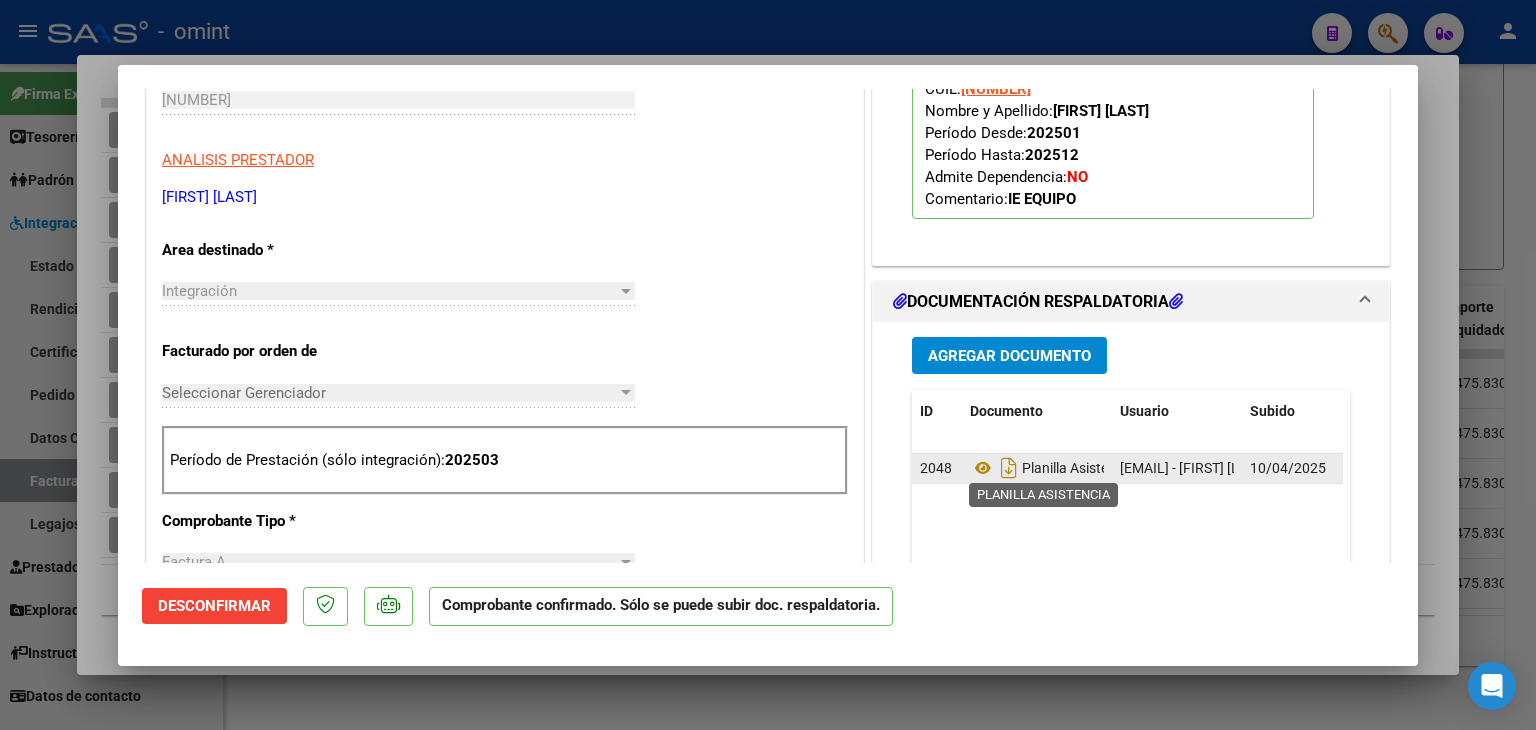 click on "Planilla Asistencia" 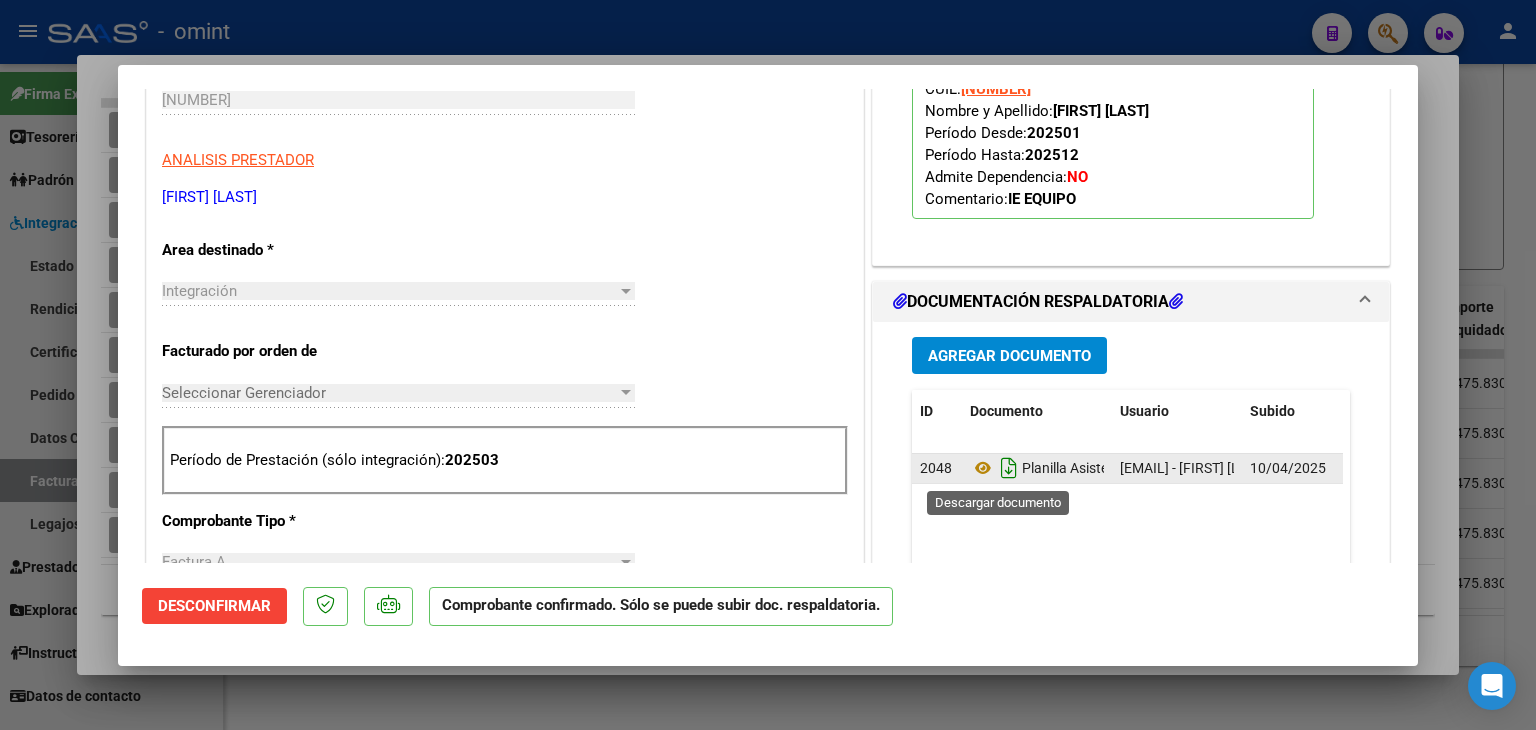 click 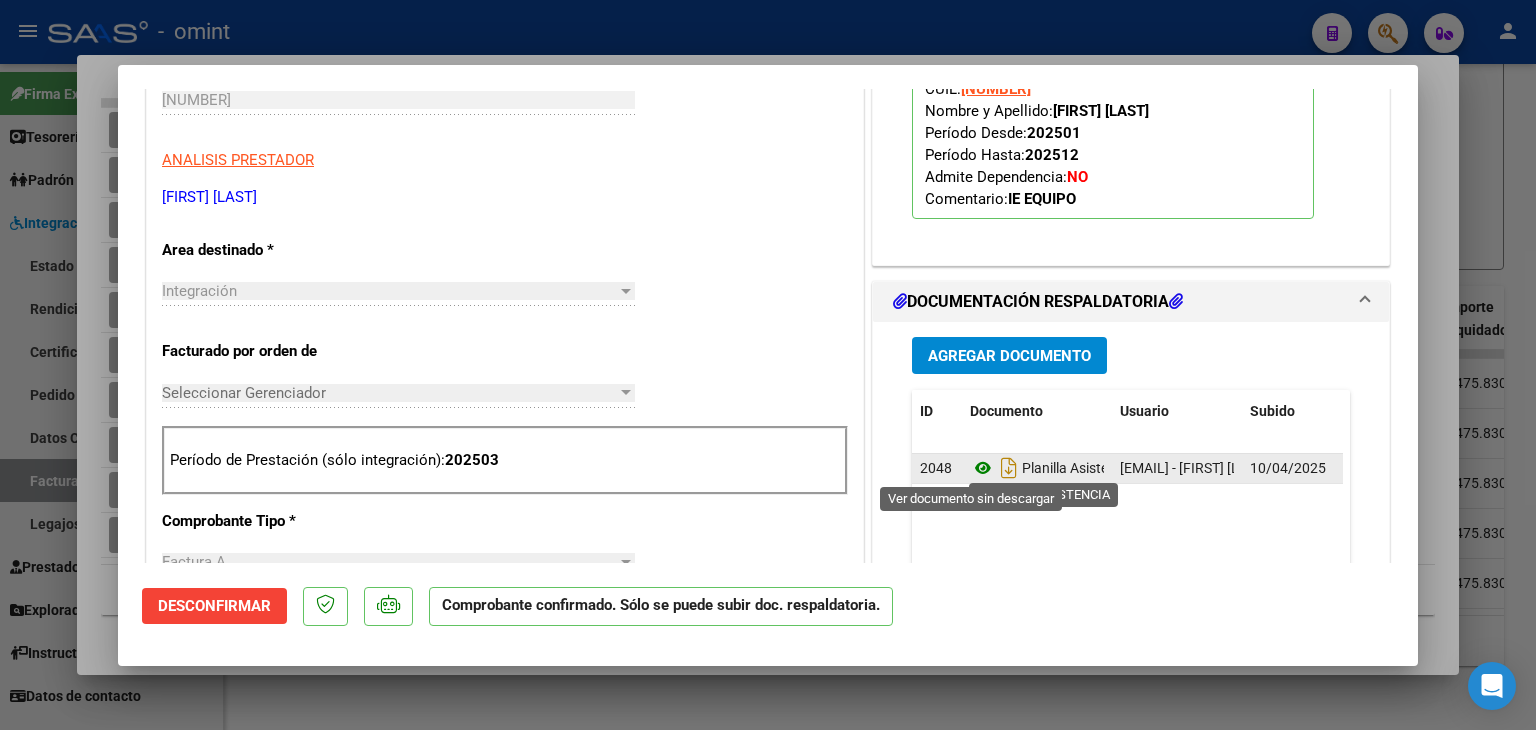 click 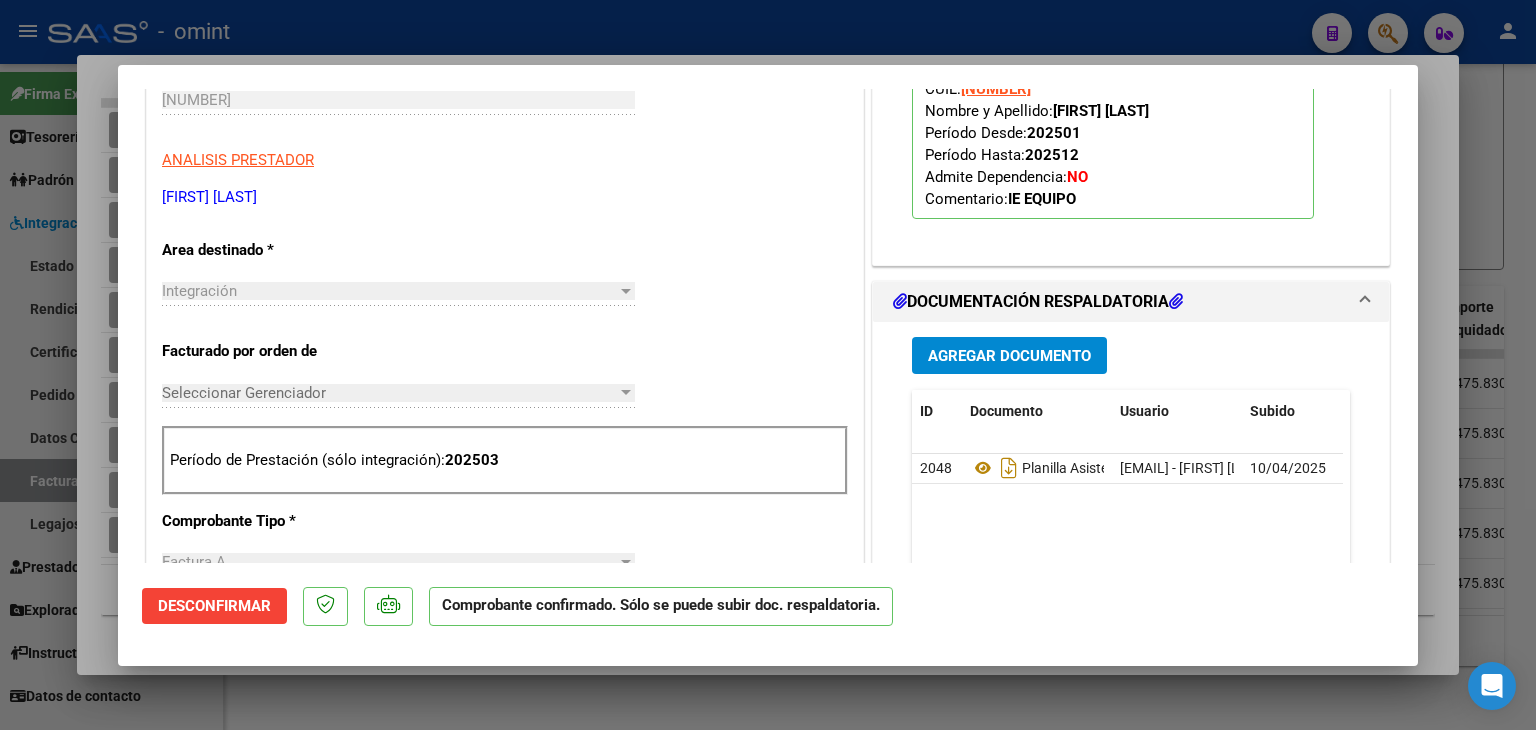 type 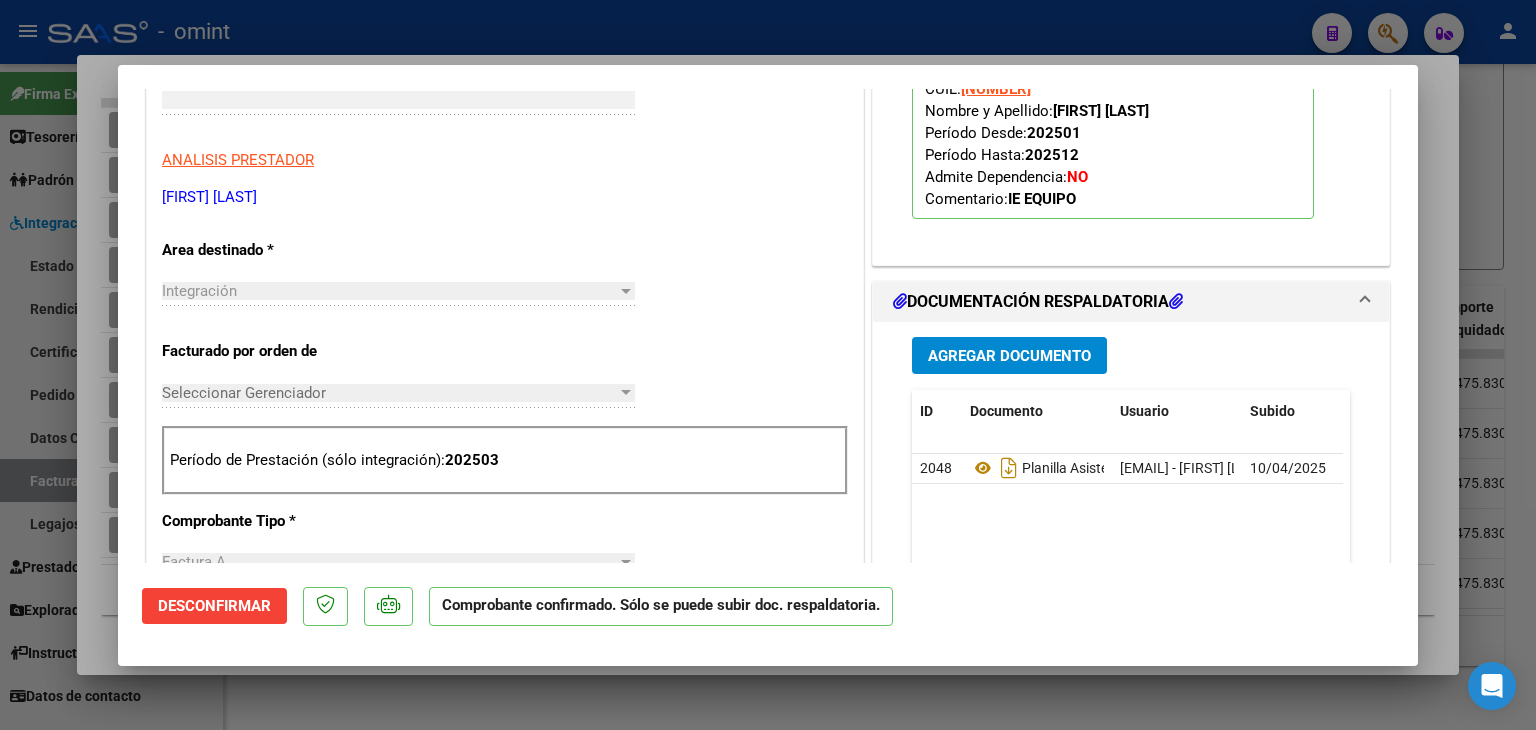 scroll, scrollTop: 0, scrollLeft: 0, axis: both 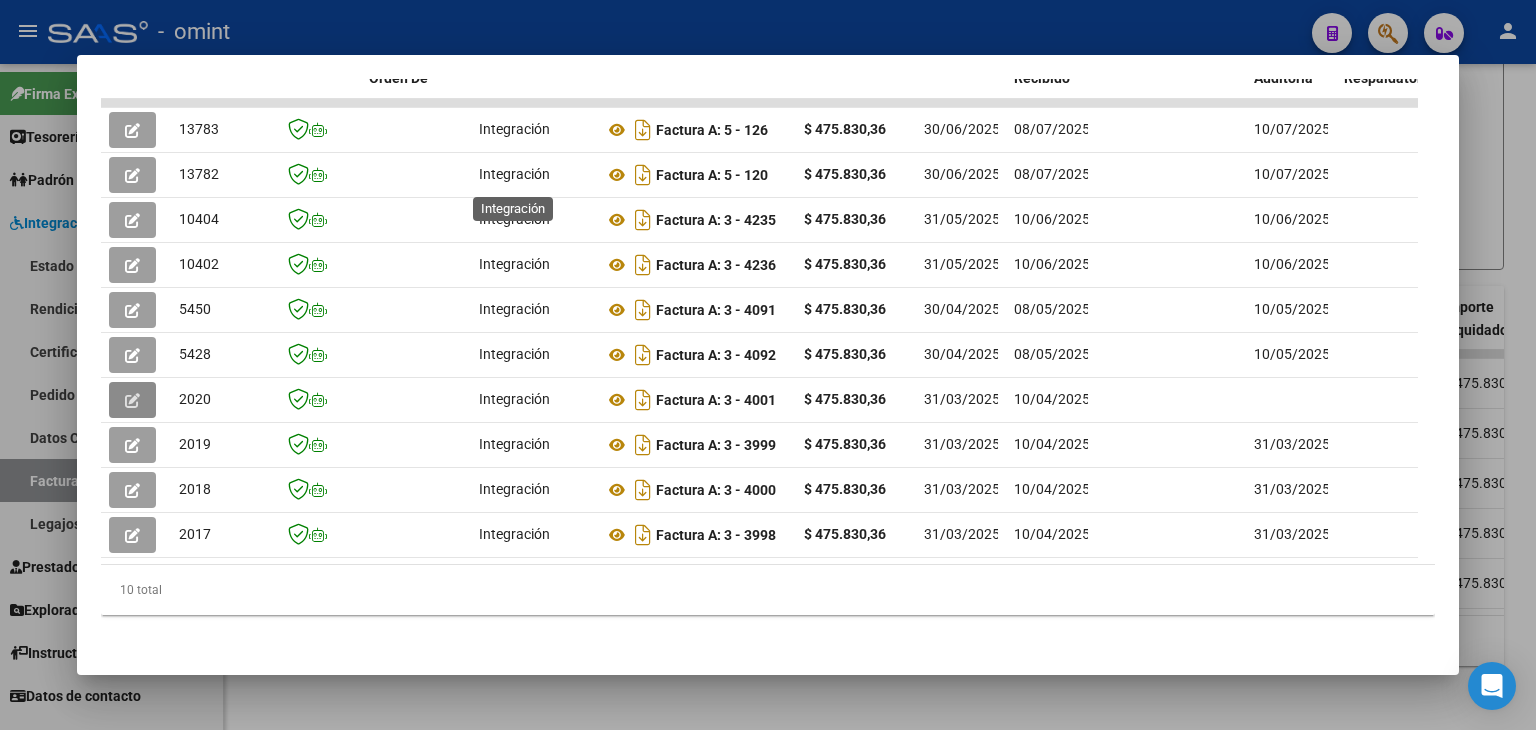 type 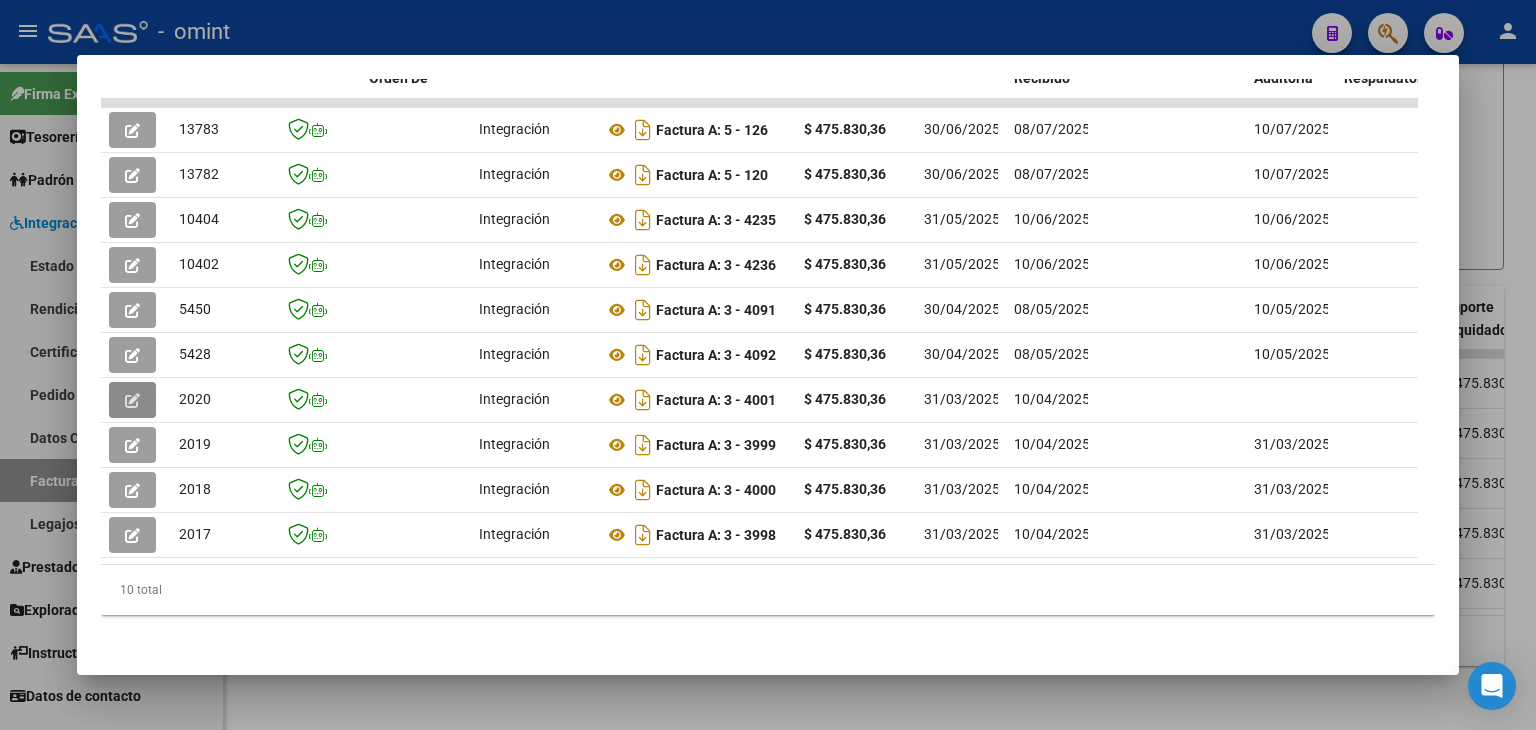 click on "Análisis Prestador - CUIT:  [NUMBER] cloud_download  Exportar CSV   ABM  ARCA Impuestos ARCA Padrón Ver Usuarios Buscar en Integración  CUIT: [NUMBER] - [FIRST] [LAST]  Es Prestador Discapacidad:  Si Activo:  Si Comprobantes Recibidos Filtros Id Start date – End date Fec. Rec. Desde / Hasta Pto. Venta Nro. Comprobante Hospital   Mostrar totalizadores  search  Buscar Registros  delete  Borrar Filtros  ID CAE Facturado x Orden De Area CPBT Monto Fecha Cpbt Fecha Recibido Hospital Vencimiento Auditoría Doc Respaldatoria Doc Trazabilidad Expediente SUR Asociado Auditoria Retencion IIBB Retención Ganancias OP Fecha Transferido Monto Transferido Comprobante Creado Usuario Email Integracion Tipo Archivo Integracion Periodo Presentacion Integracion Importe Sol. Integracion Importe Liq. Legajo CUIL Nombre Afiliado Periodo Prestacion Comentario Prestador / Gerenciador Comentario Obra Social Fecha Confimado Codigo SSS
[NUMBER]  Integración  Factura A: 5 - 126  $ 475.830,36 30/06/2025 08/07/2025     -  DS" at bounding box center (768, 365) 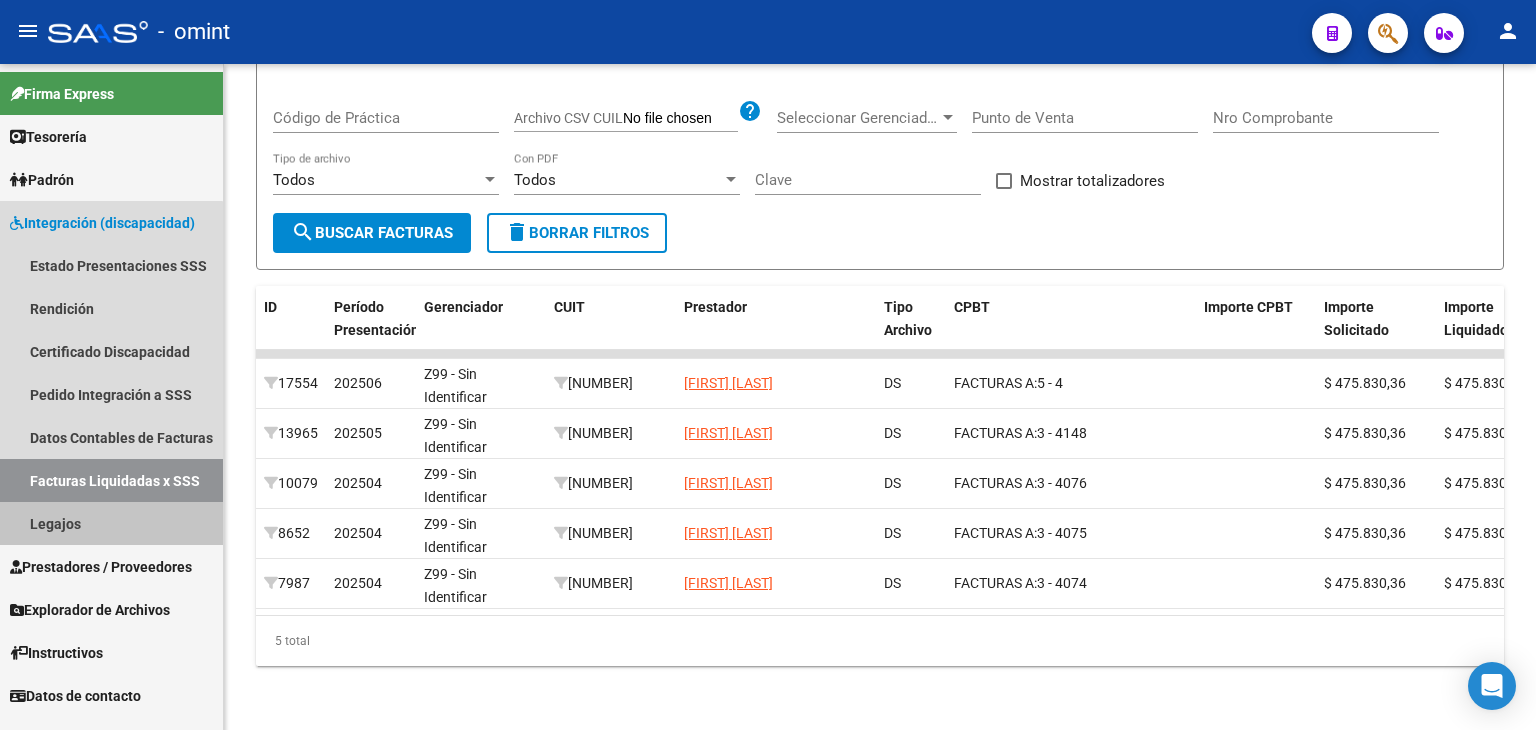 click on "Legajos" at bounding box center (111, 523) 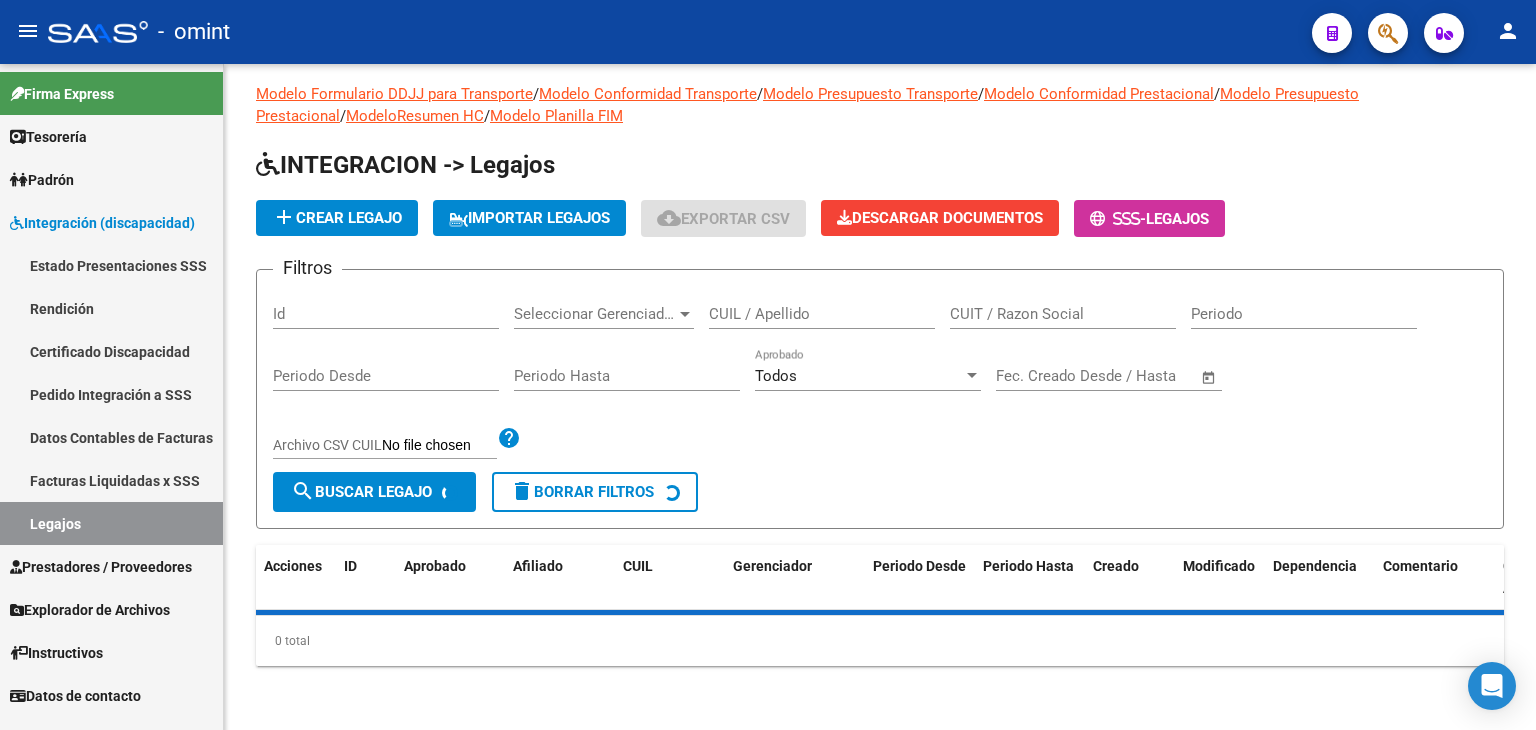 scroll, scrollTop: 0, scrollLeft: 0, axis: both 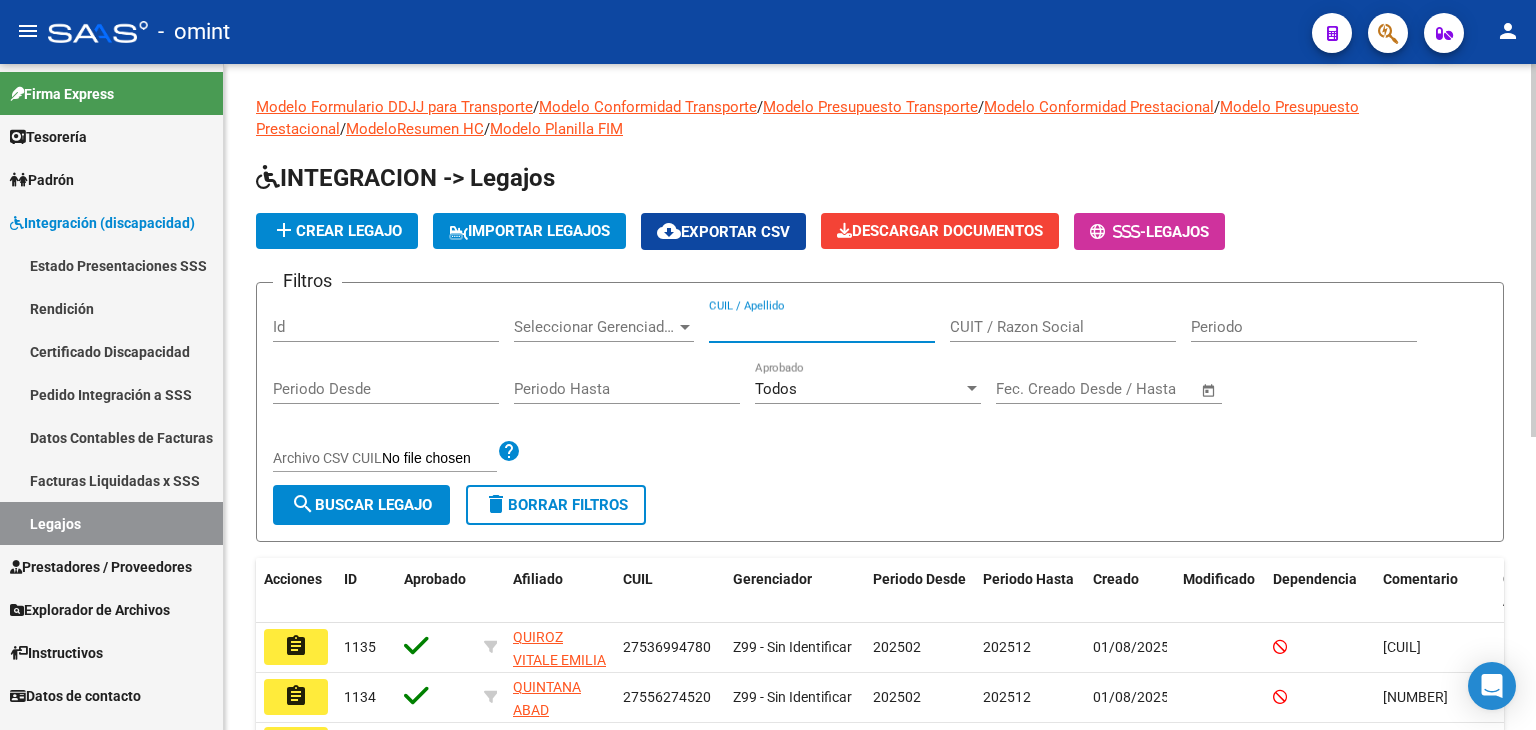 click on "CUIL / Apellido" at bounding box center (822, 327) 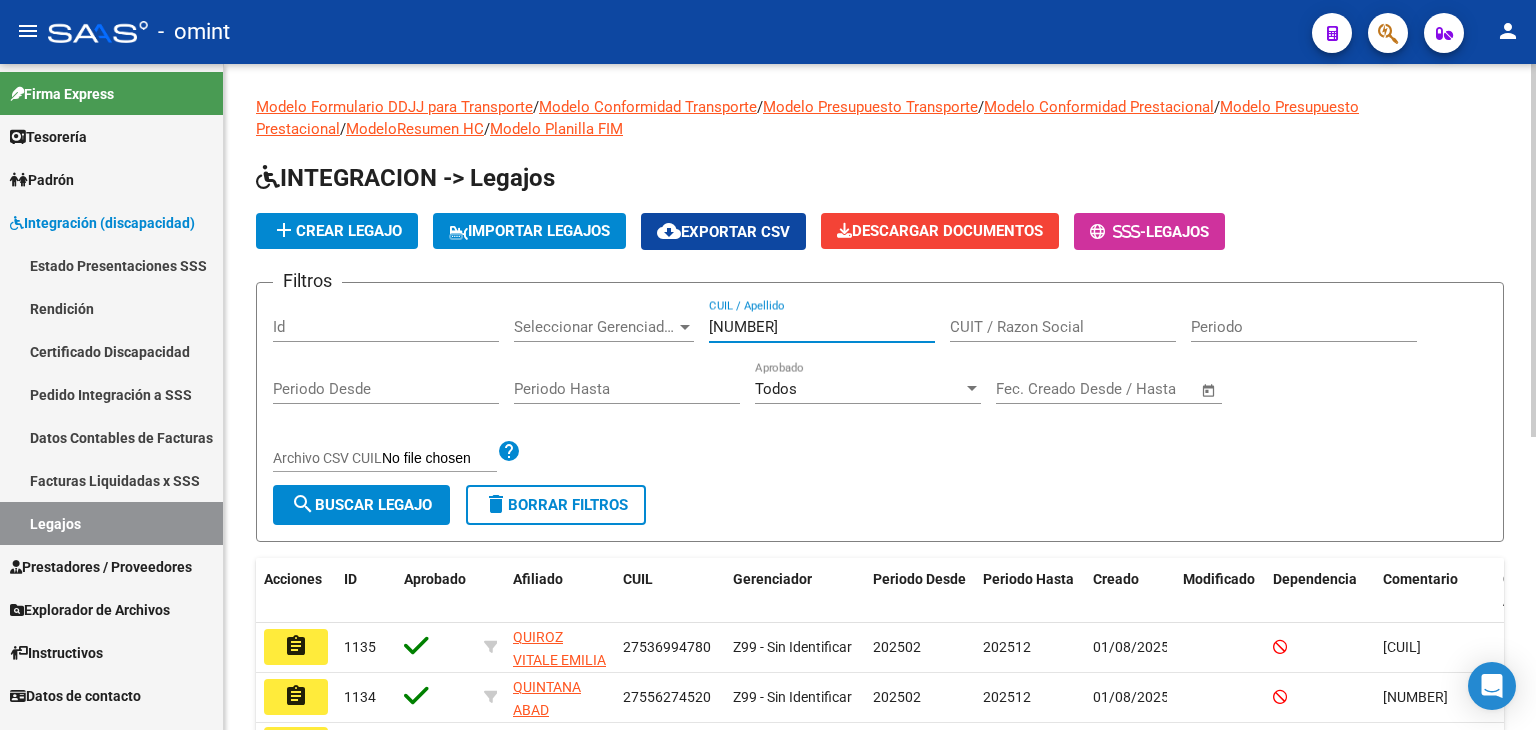 type on "[NUMBER]" 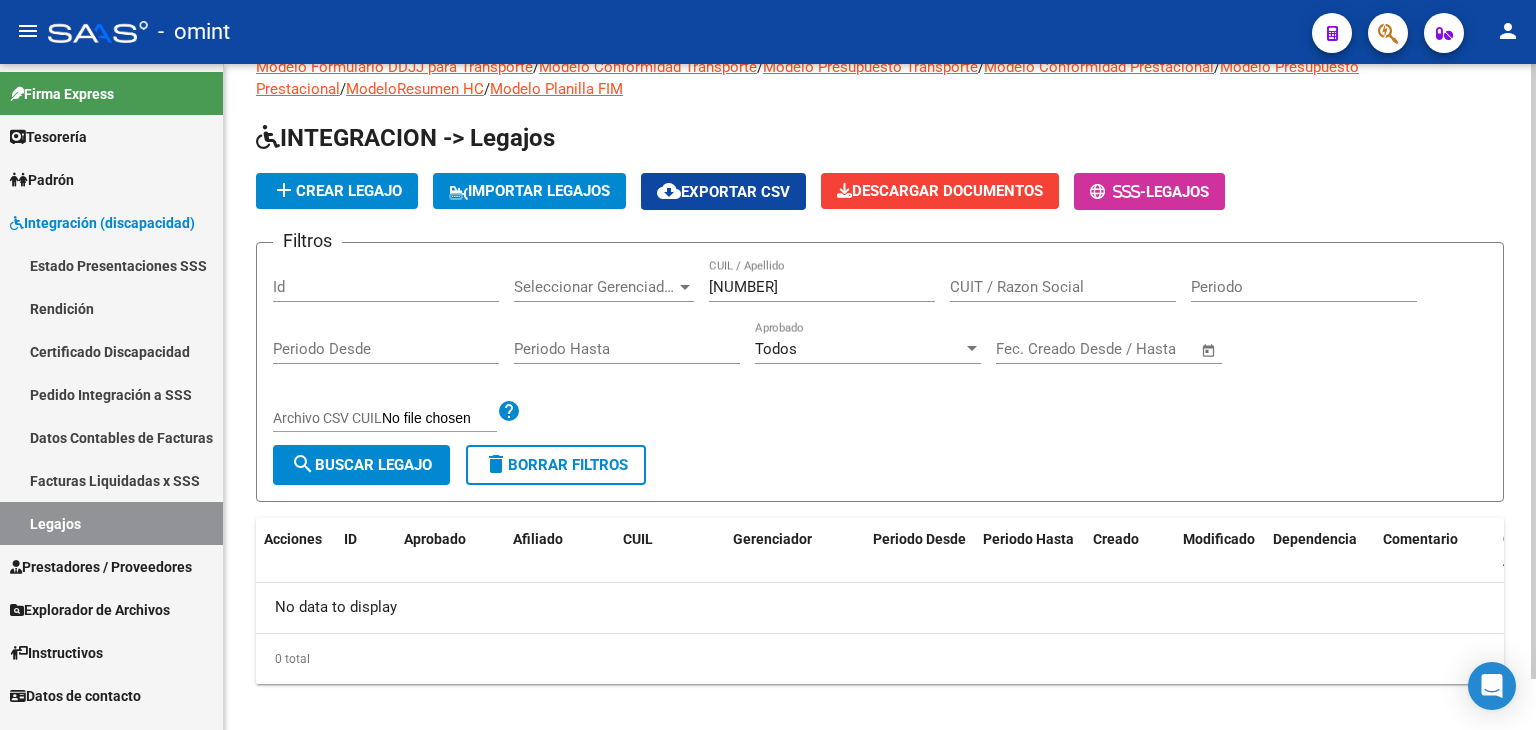 scroll, scrollTop: 56, scrollLeft: 0, axis: vertical 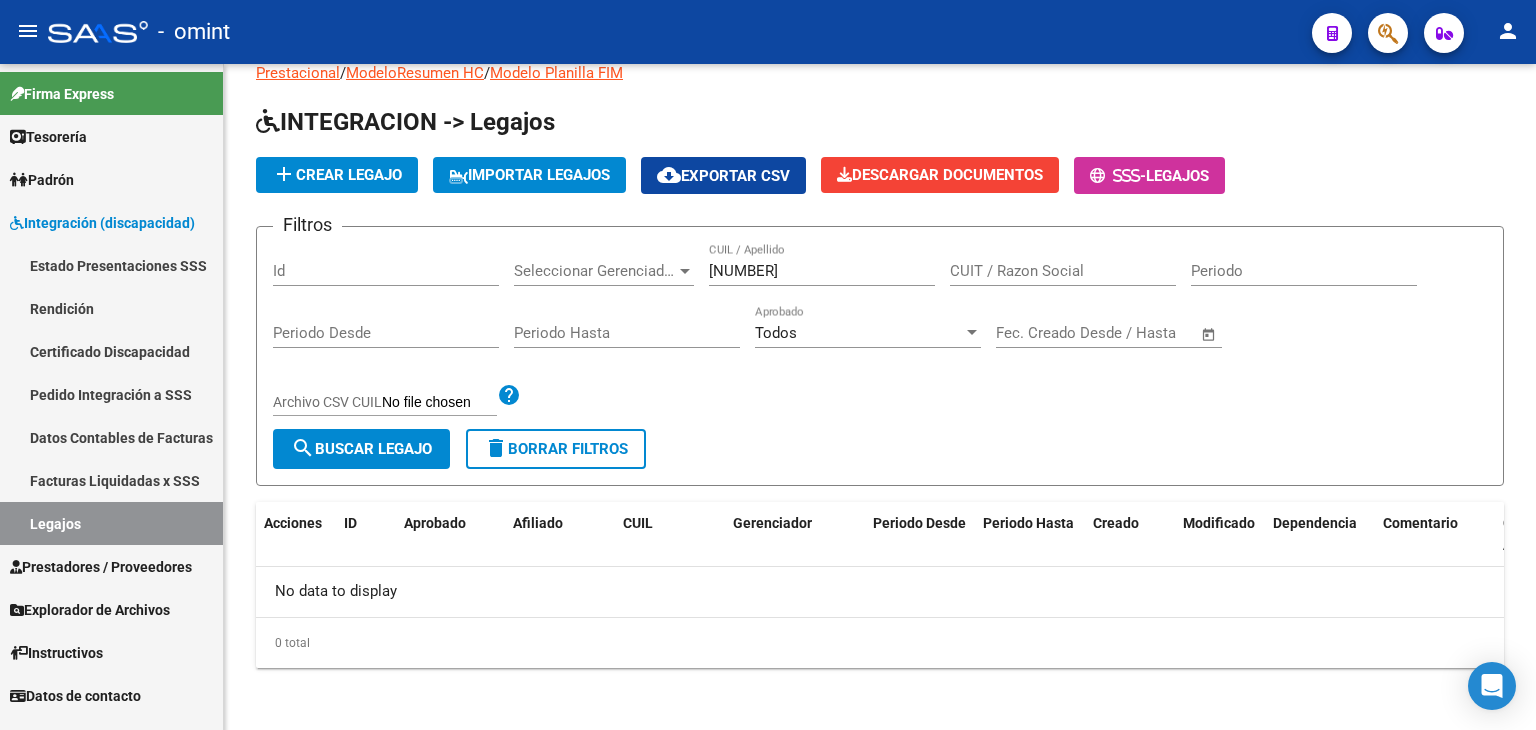 click on "Facturas Liquidadas x SSS" at bounding box center (111, 480) 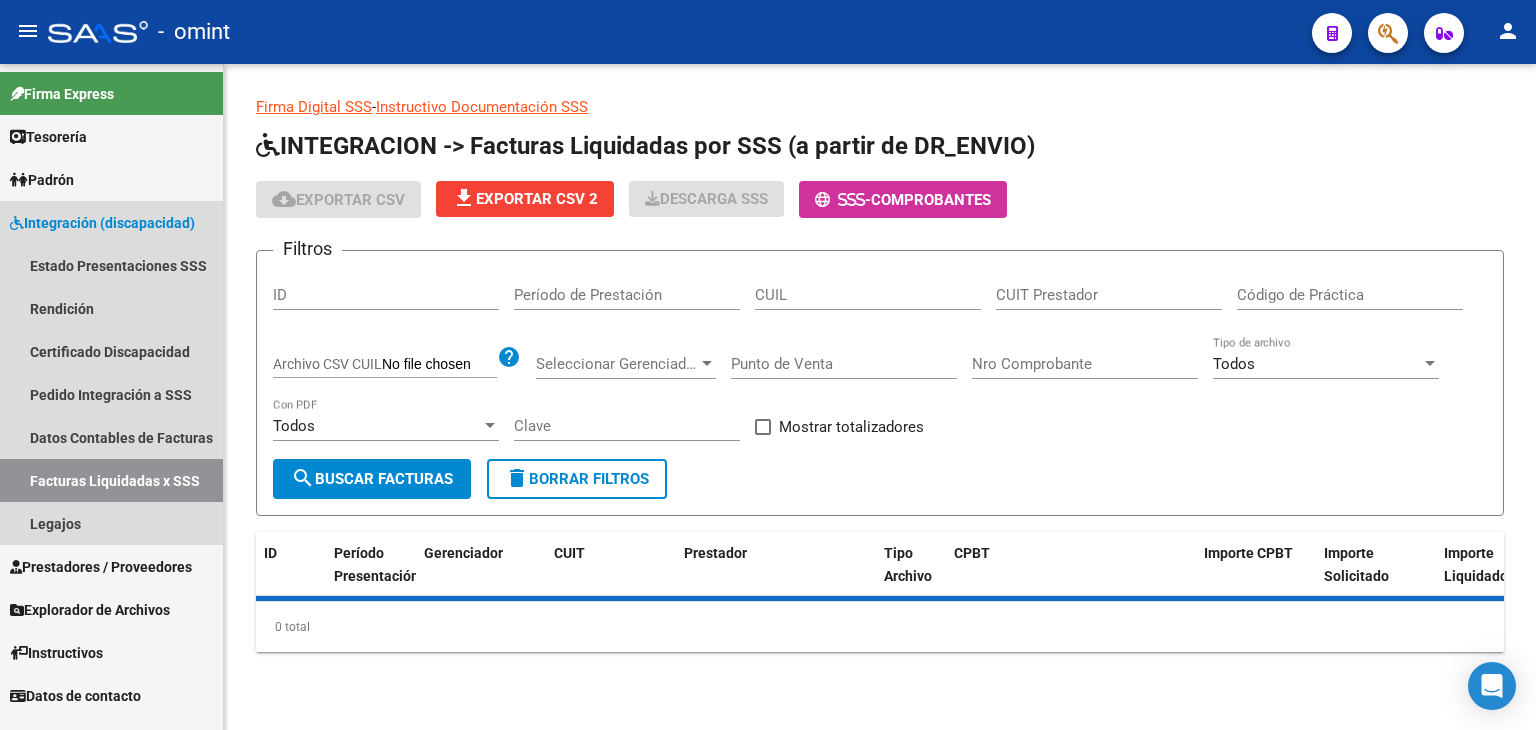 scroll, scrollTop: 0, scrollLeft: 0, axis: both 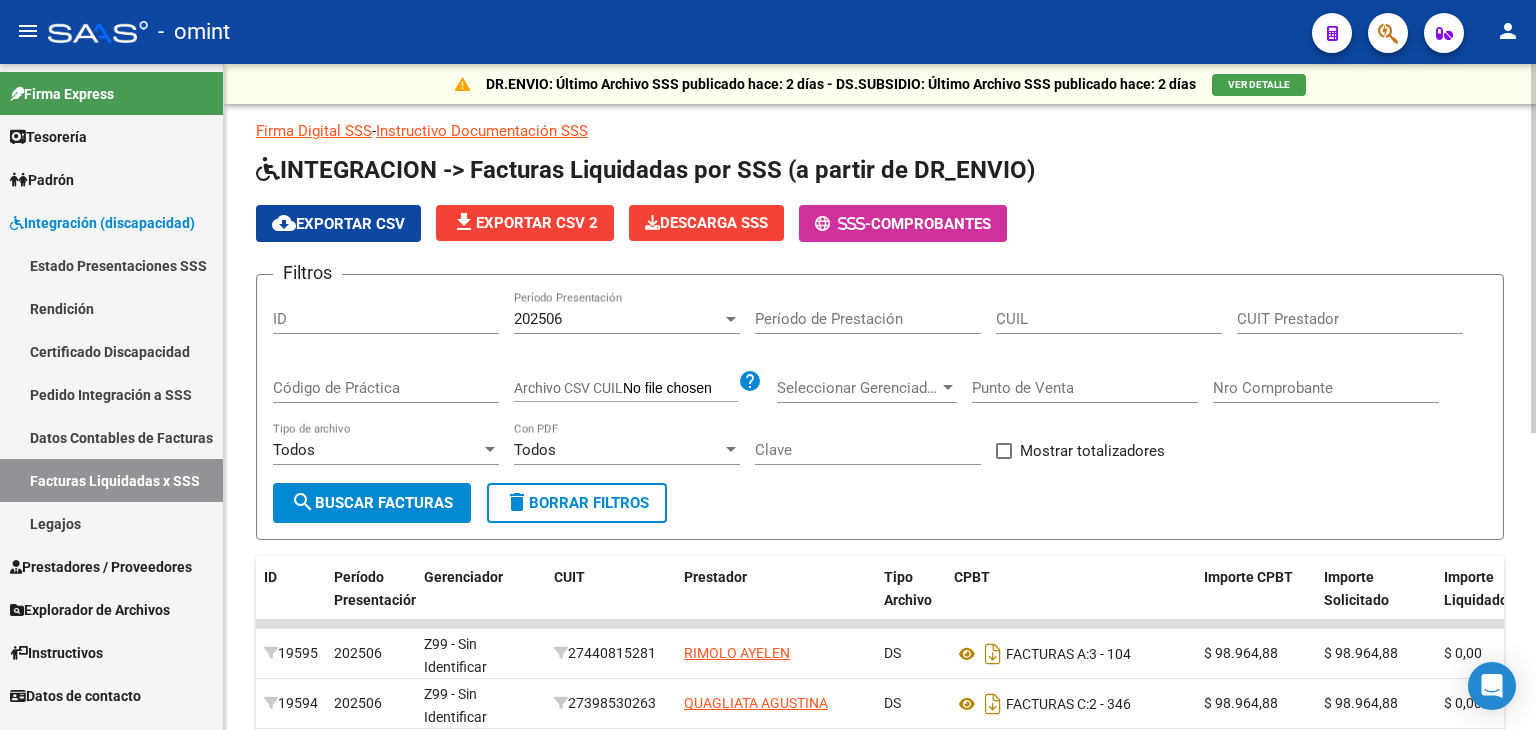 click on "Período de Prestación" at bounding box center (868, 319) 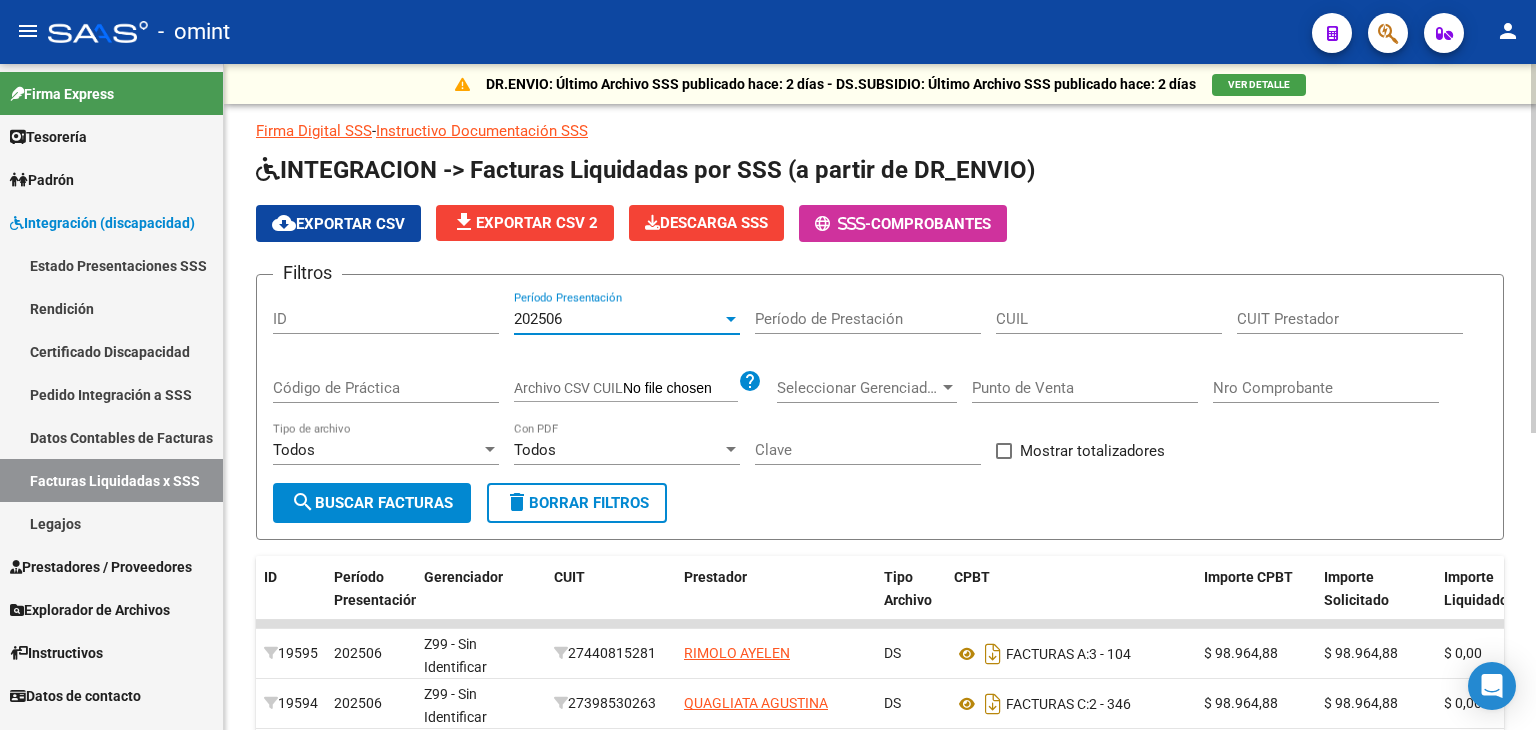 click at bounding box center (731, 319) 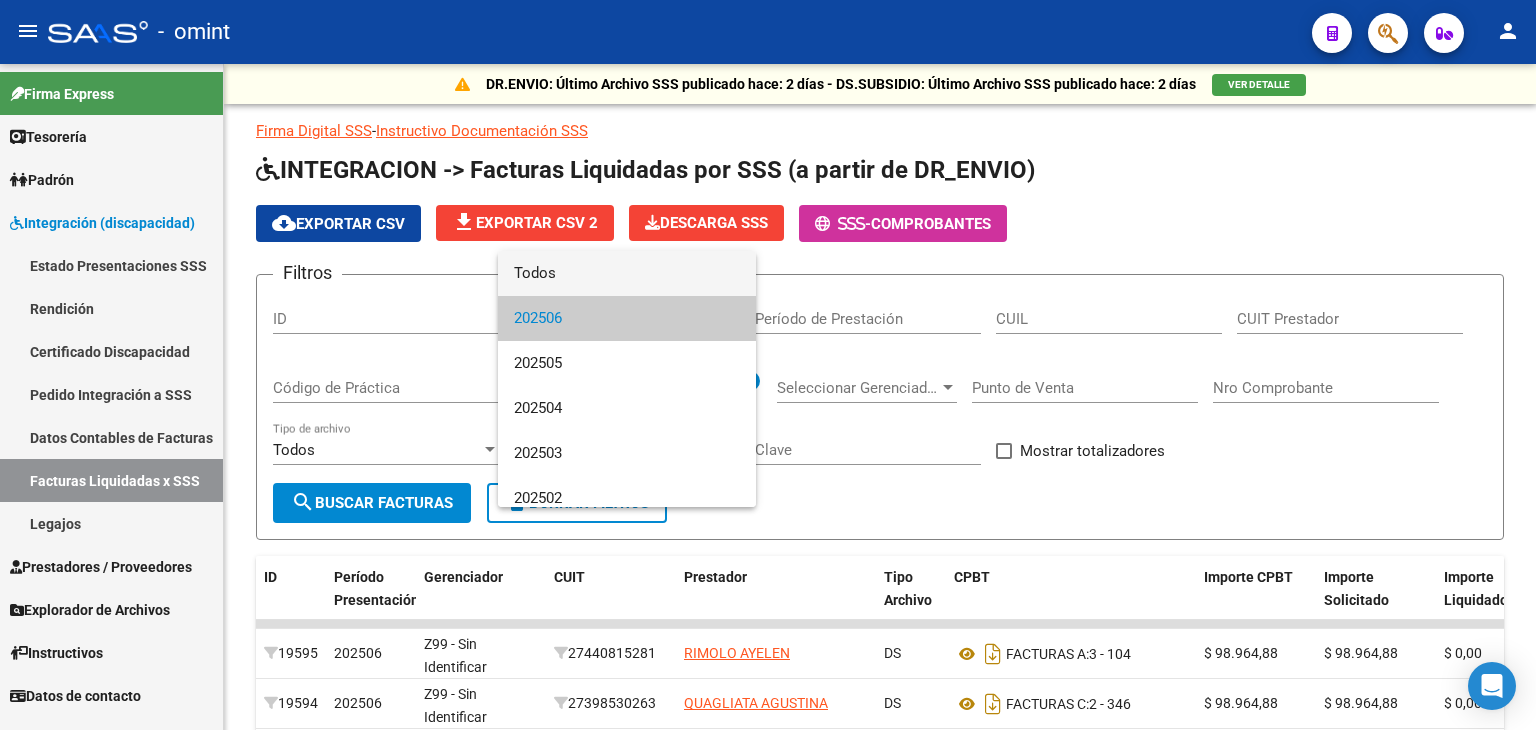 click on "Todos" at bounding box center (627, 273) 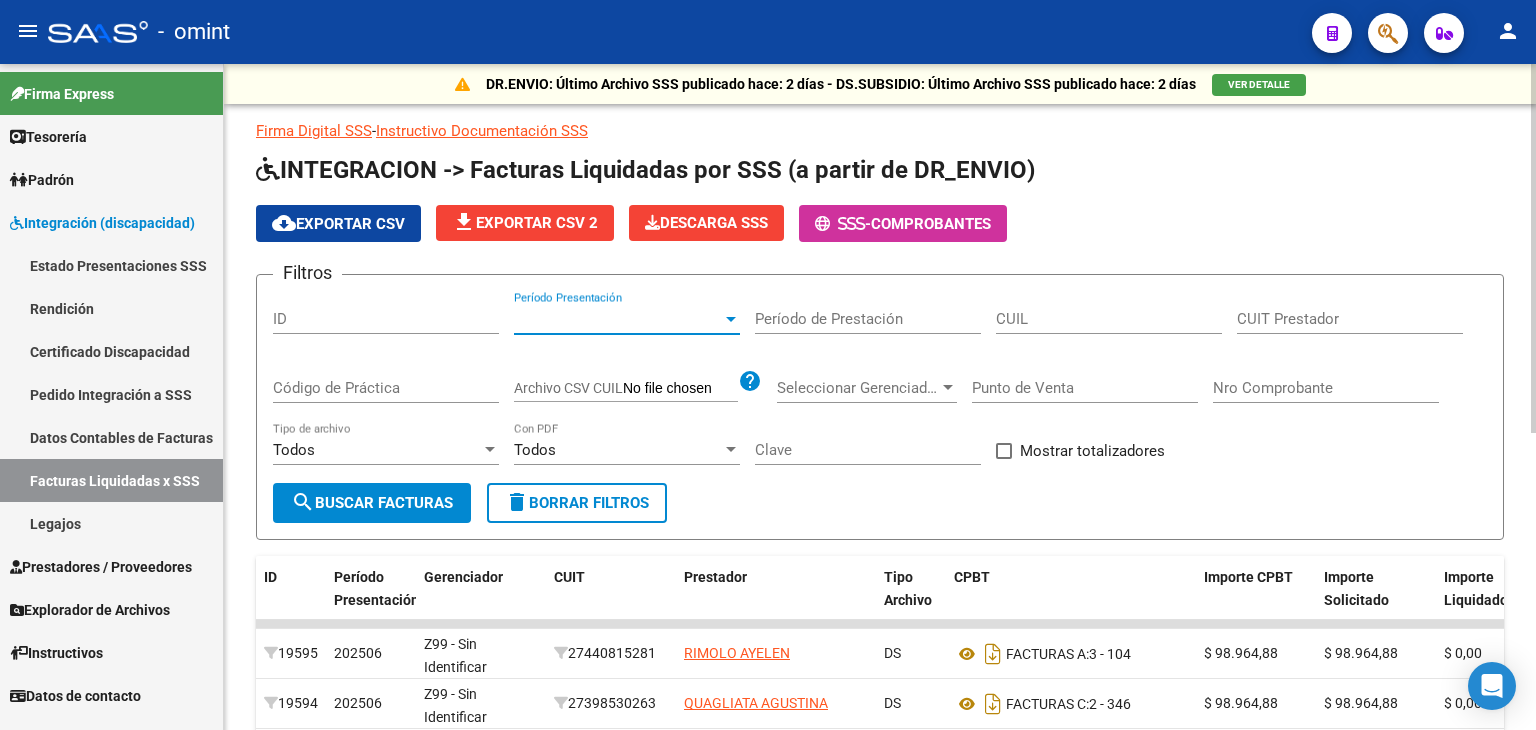 click on "Período de Prestación" at bounding box center (868, 319) 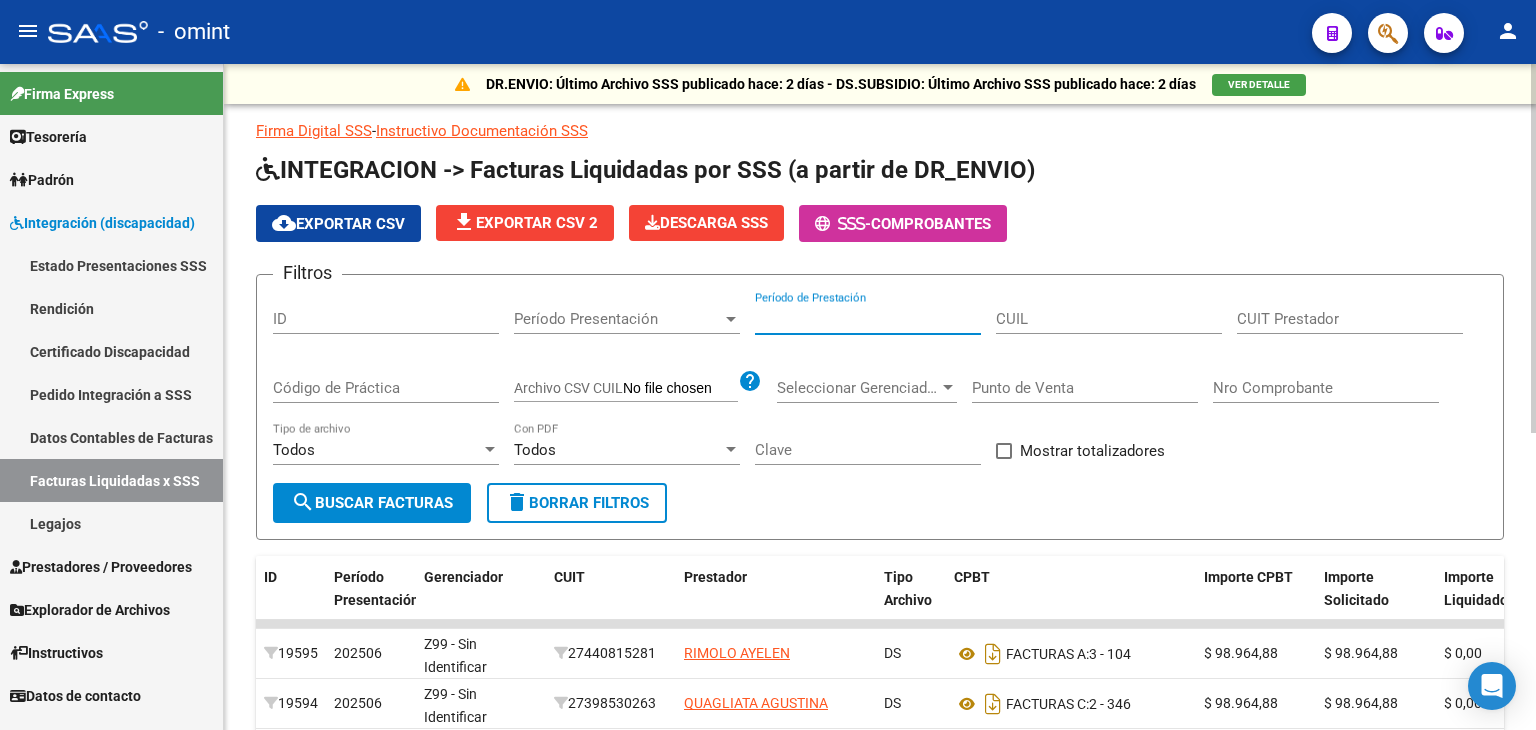 paste on "[NUMBER]" 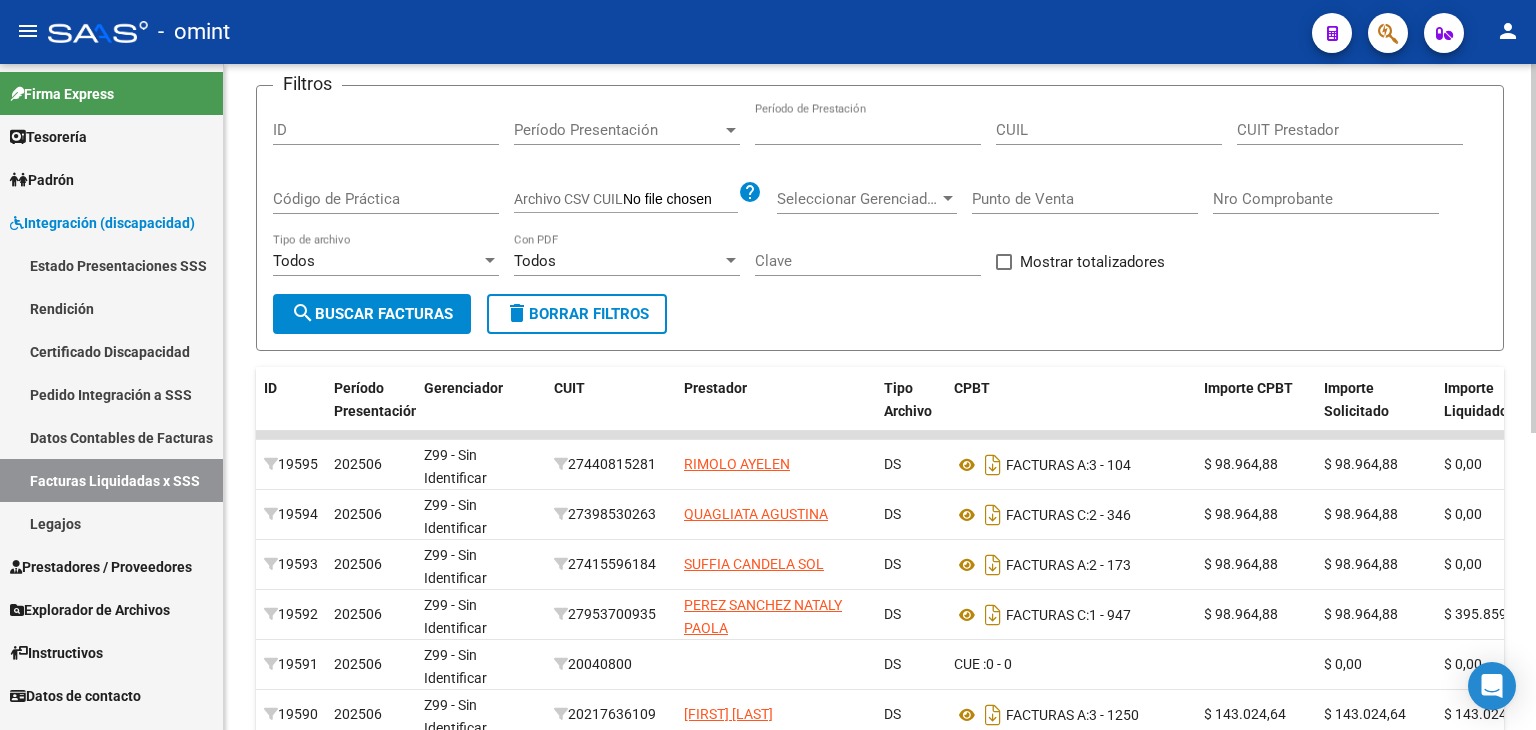 scroll, scrollTop: 200, scrollLeft: 0, axis: vertical 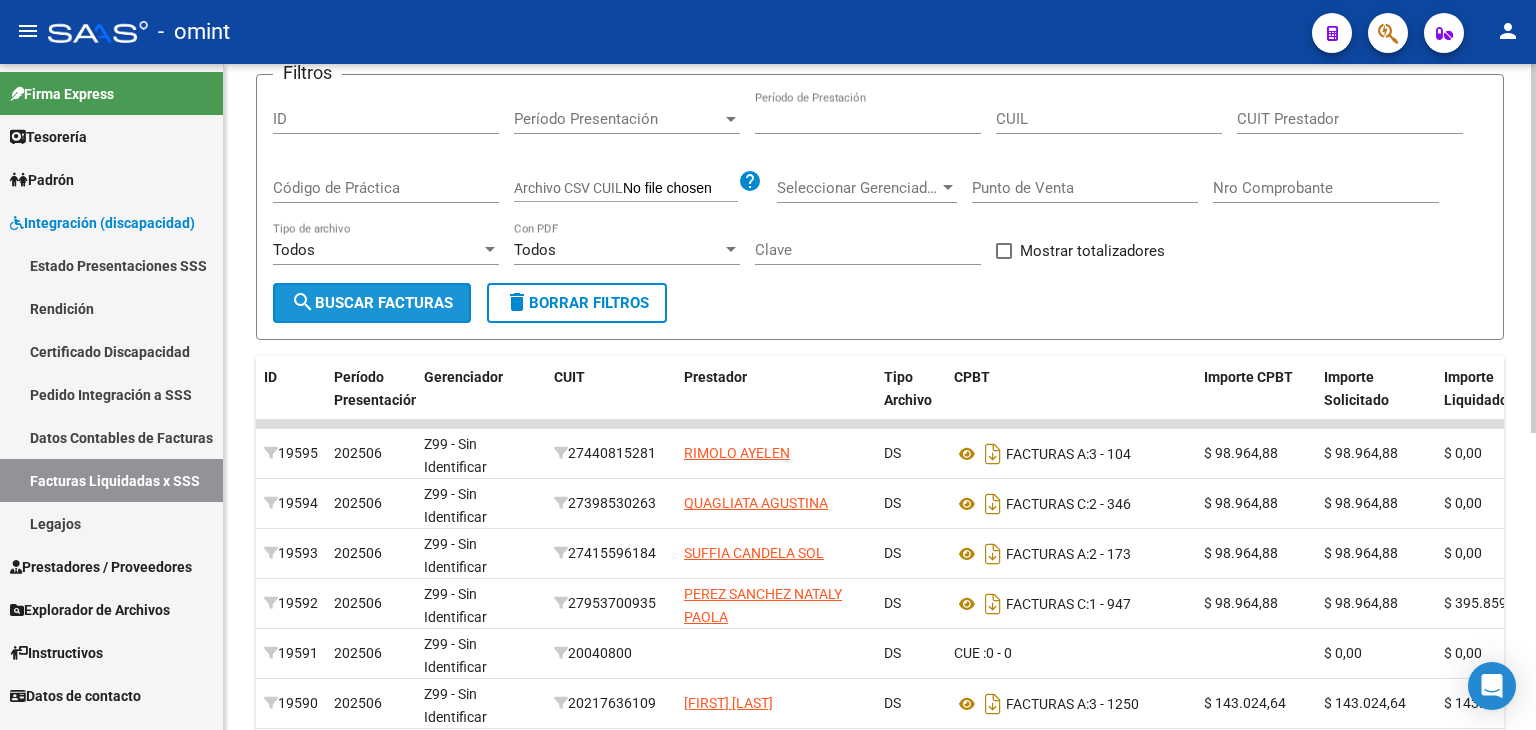 click on "search  Buscar Facturas" 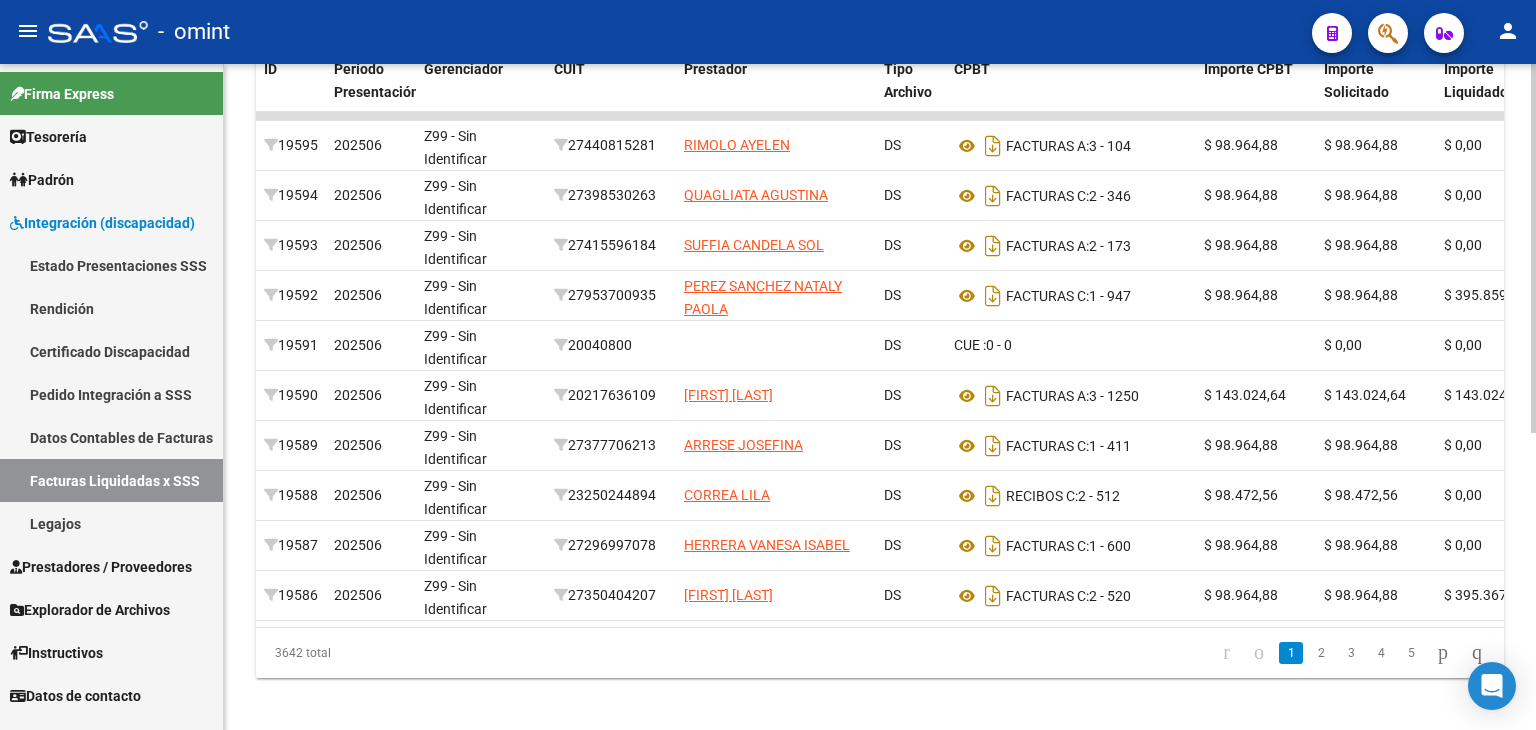 scroll, scrollTop: 520, scrollLeft: 0, axis: vertical 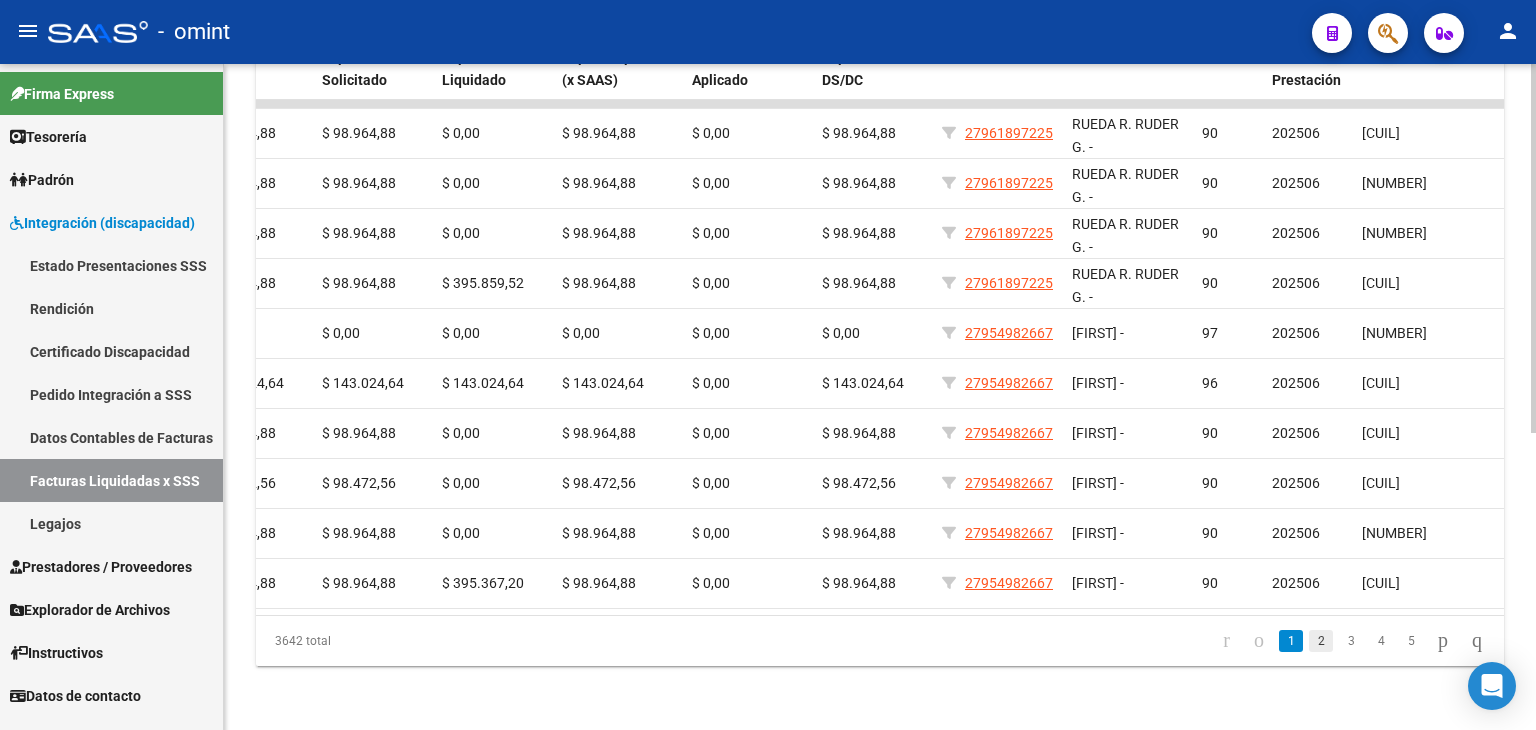 click on "2" 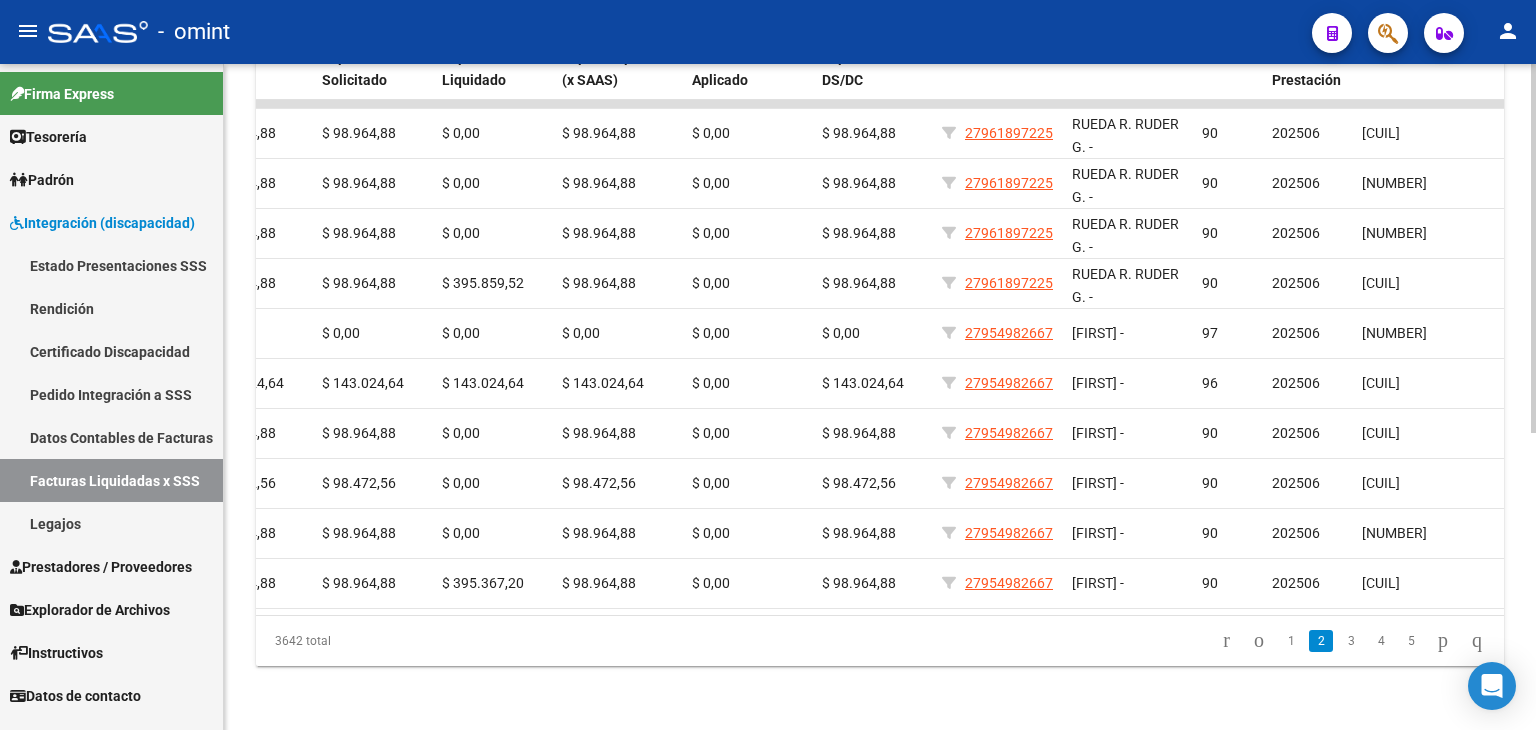 click on "Legajos" at bounding box center [111, 523] 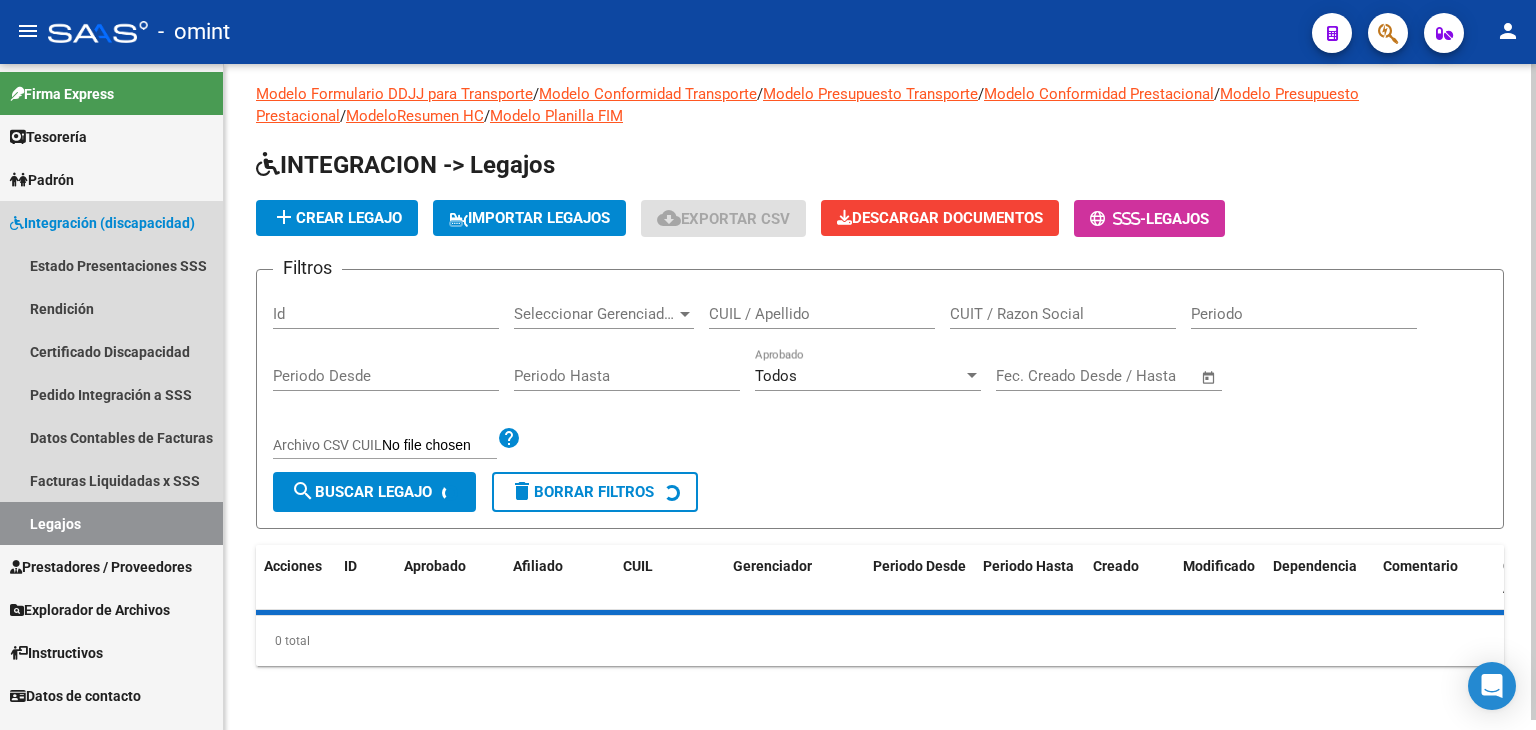 scroll, scrollTop: 0, scrollLeft: 0, axis: both 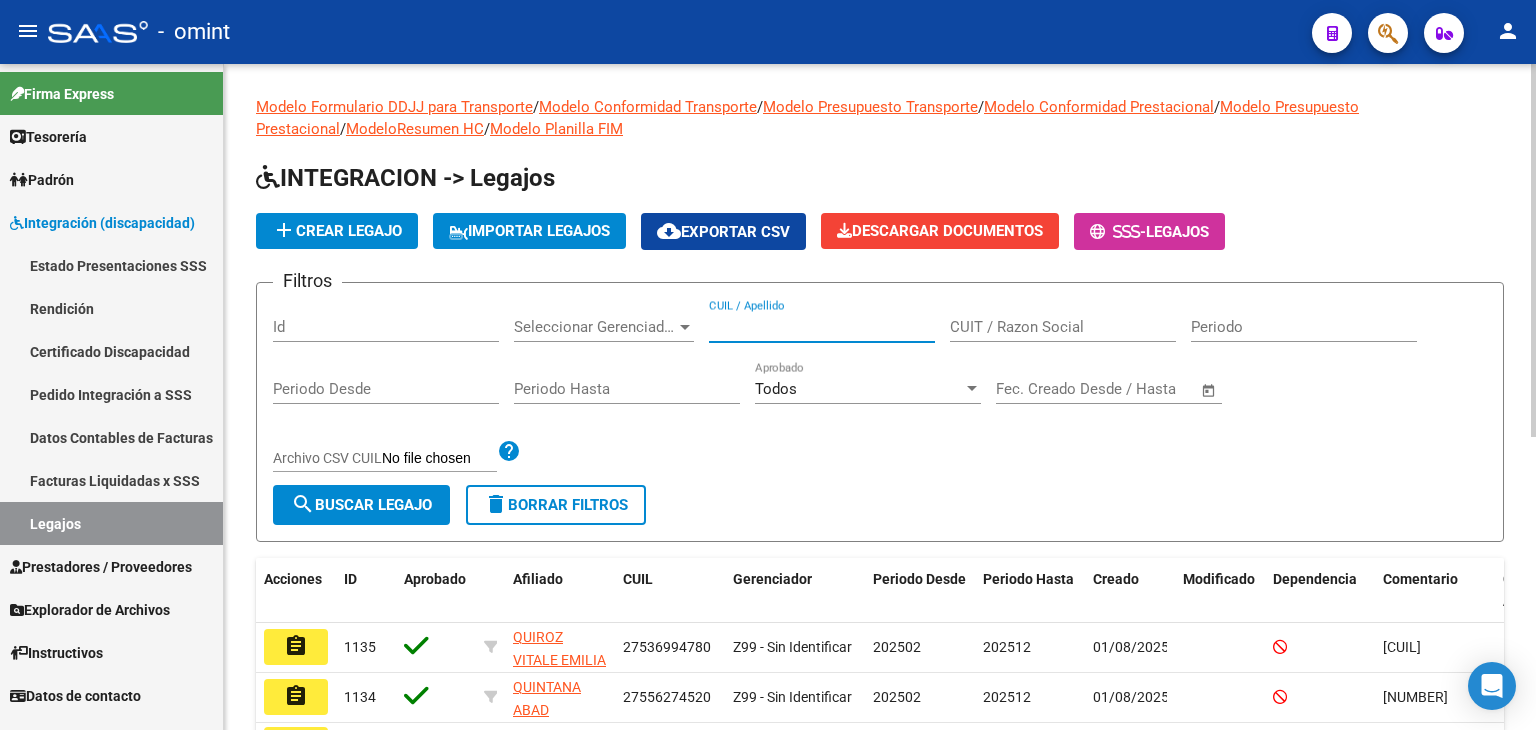 click on "CUIL / Apellido" at bounding box center [822, 327] 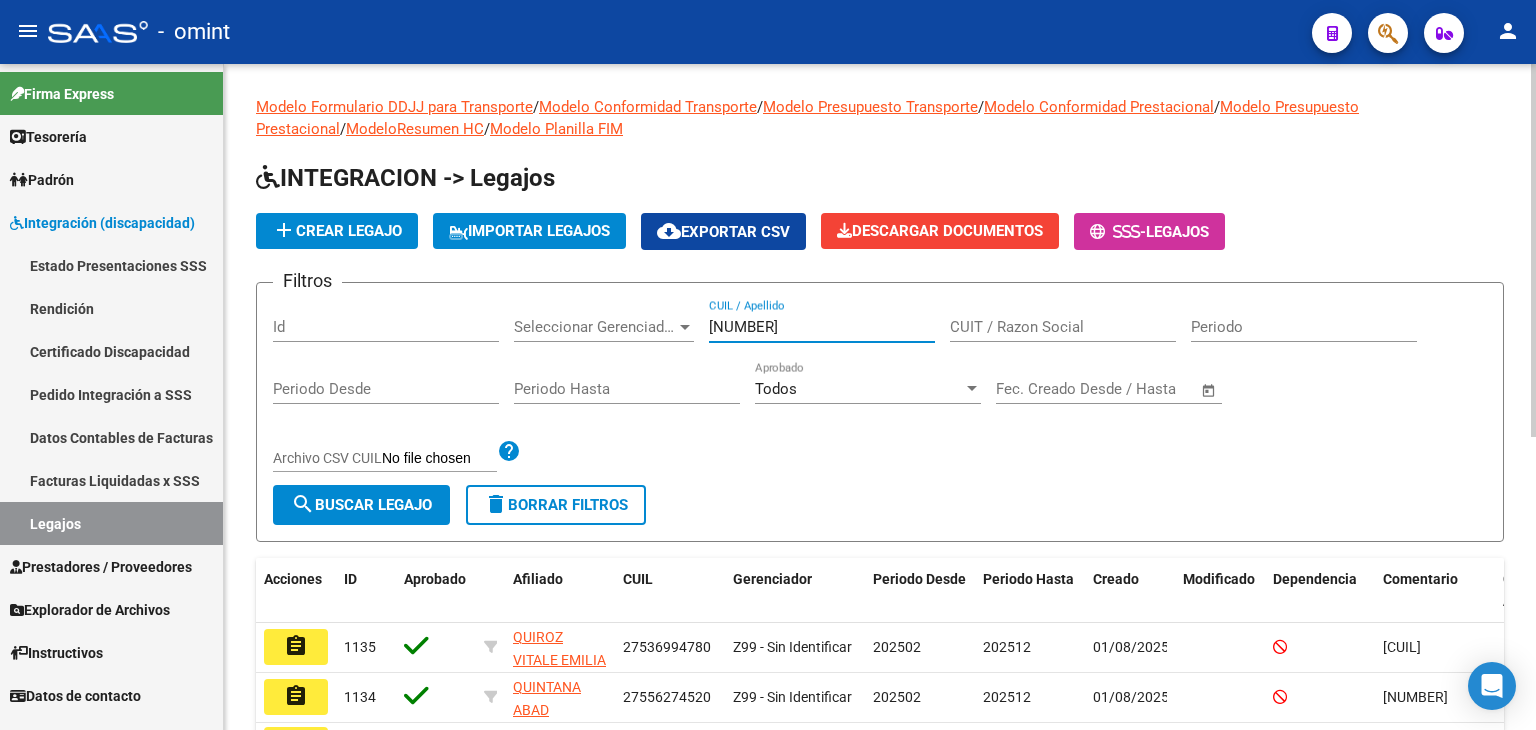 type on "[NUMBER]" 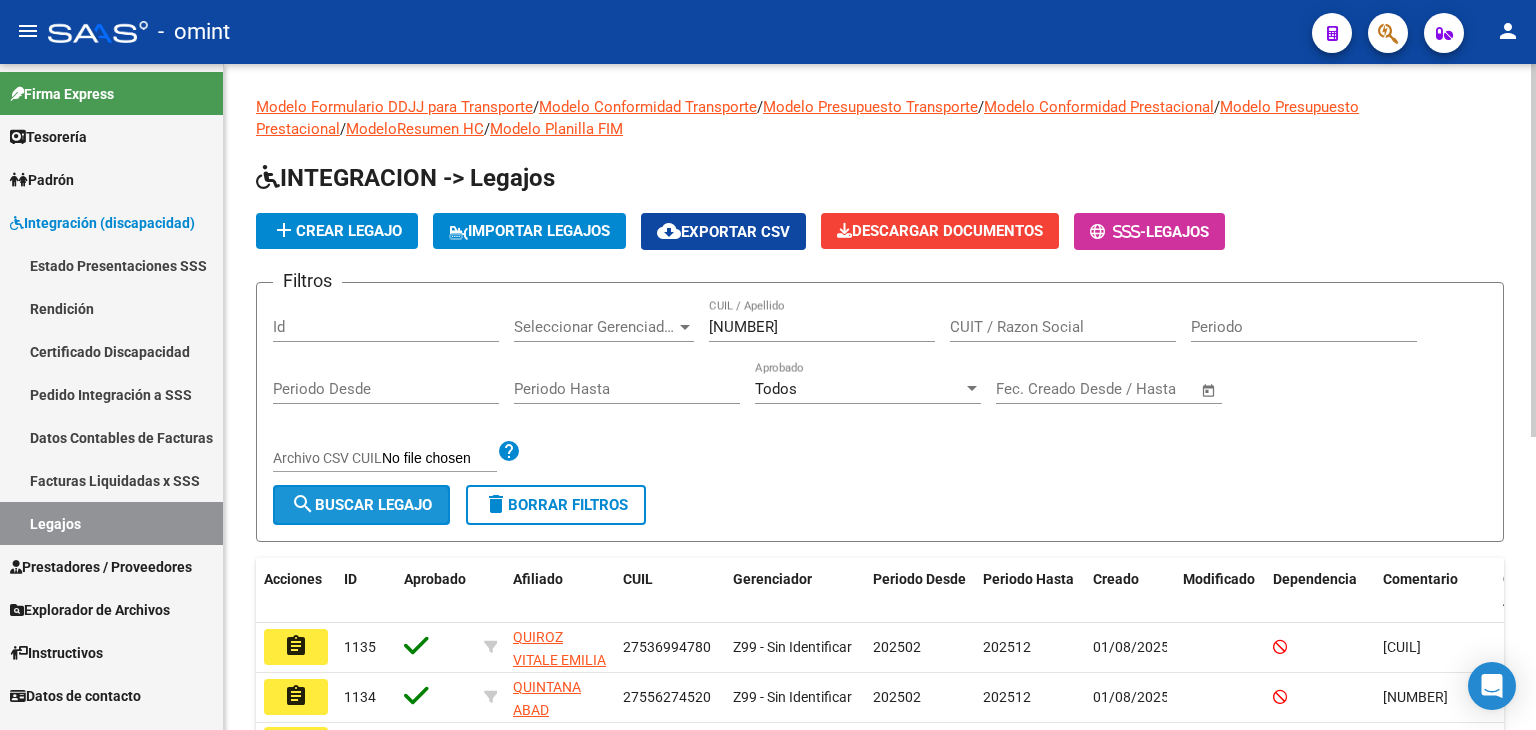click on "search  Buscar Legajo" 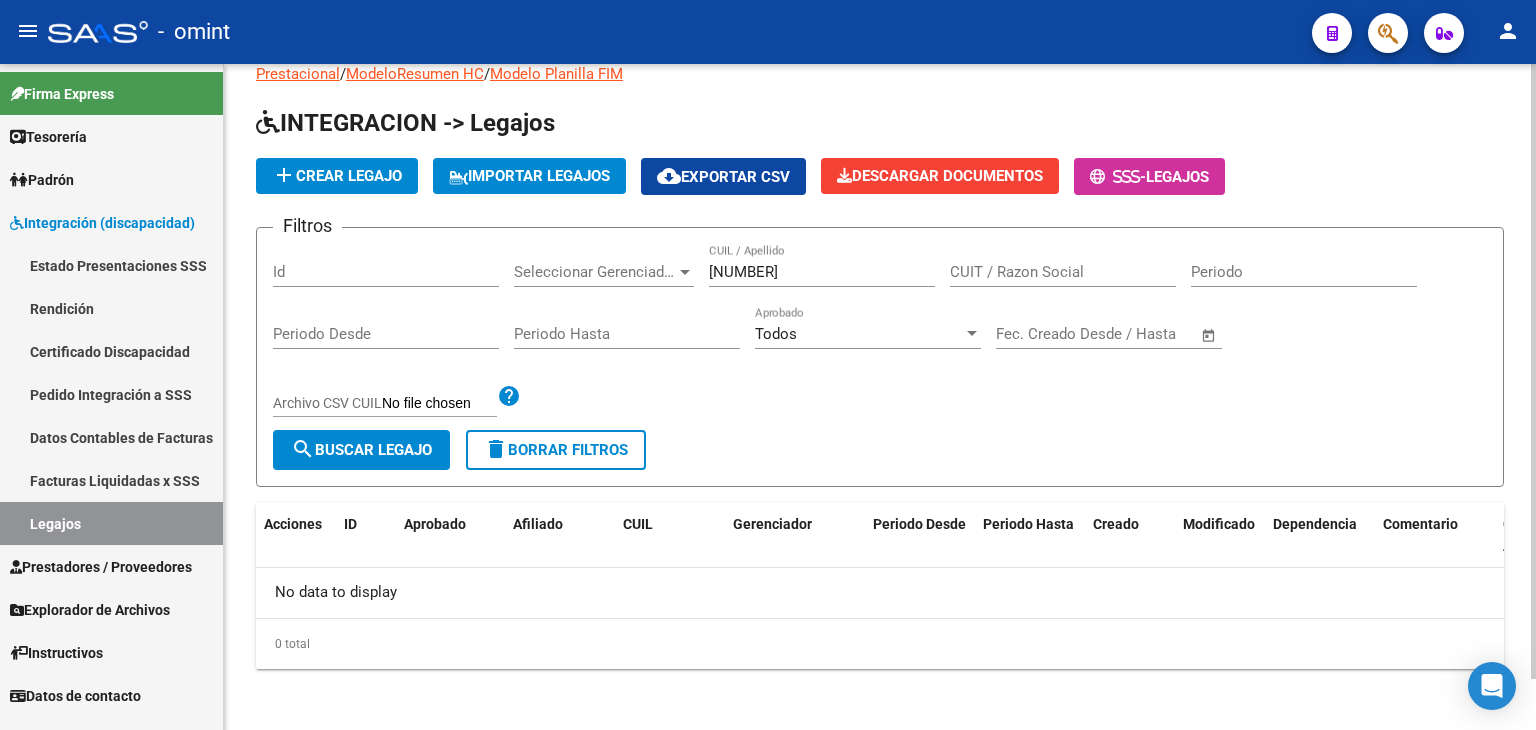 scroll, scrollTop: 56, scrollLeft: 0, axis: vertical 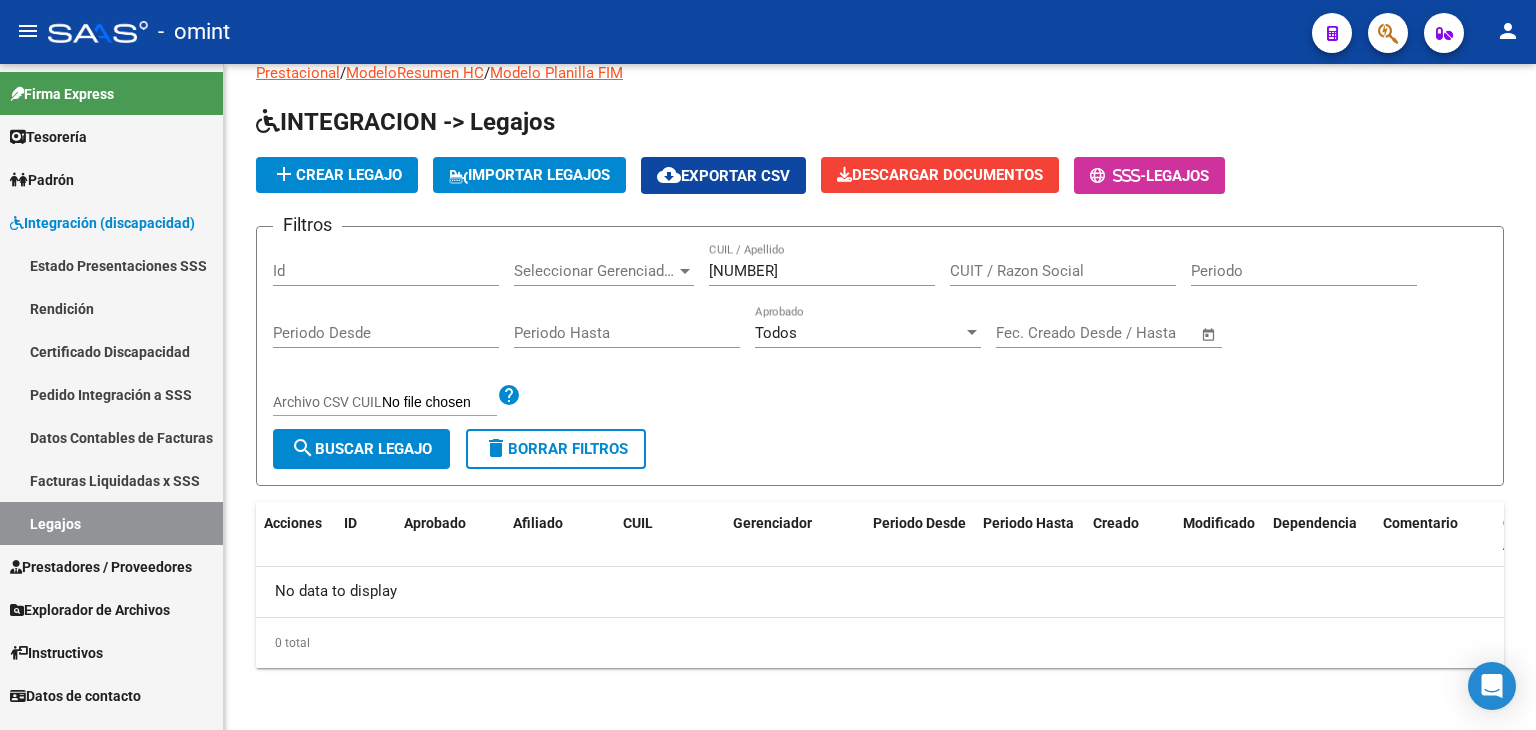 click on "Facturas Liquidadas x SSS" at bounding box center [111, 480] 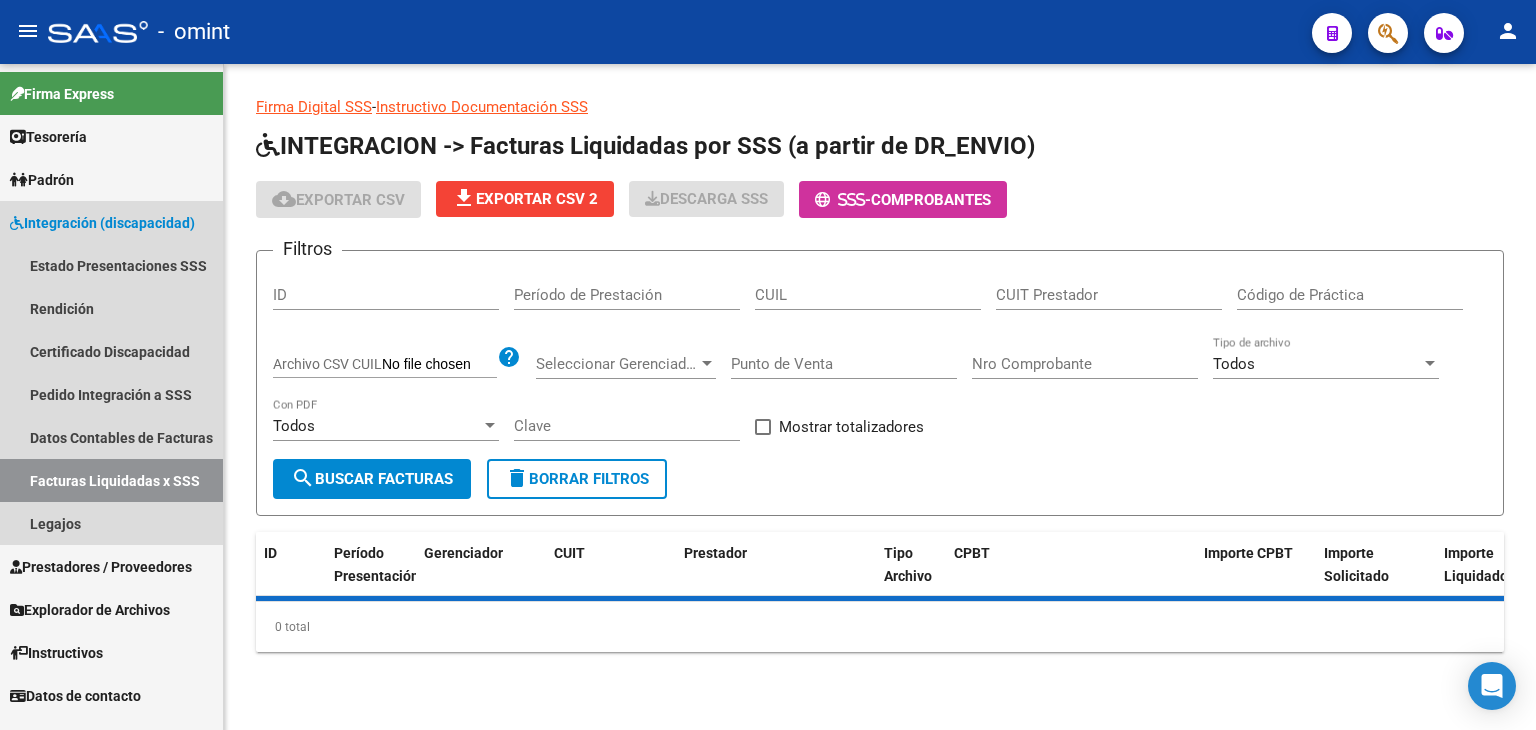 scroll, scrollTop: 0, scrollLeft: 0, axis: both 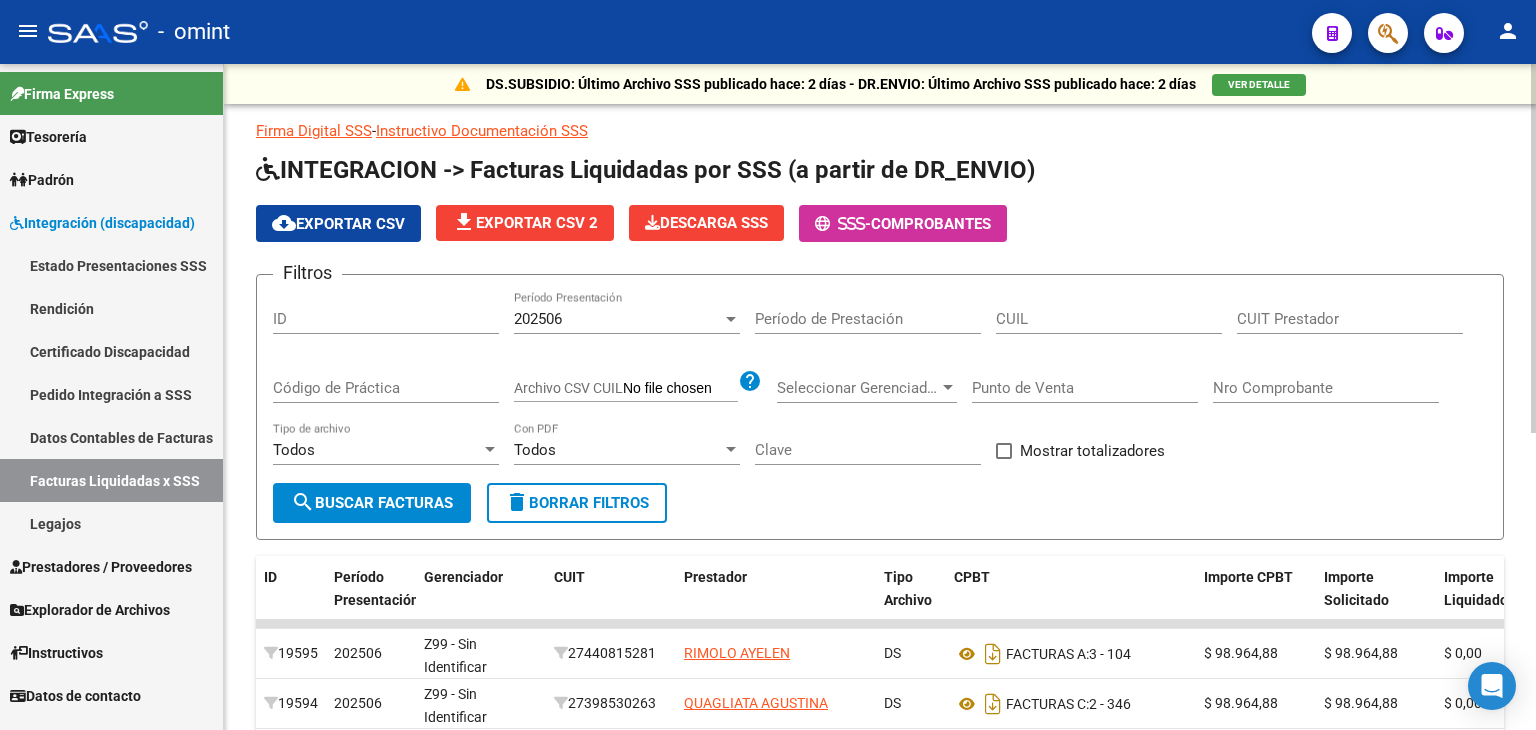 click on "202506 Período Presentación" 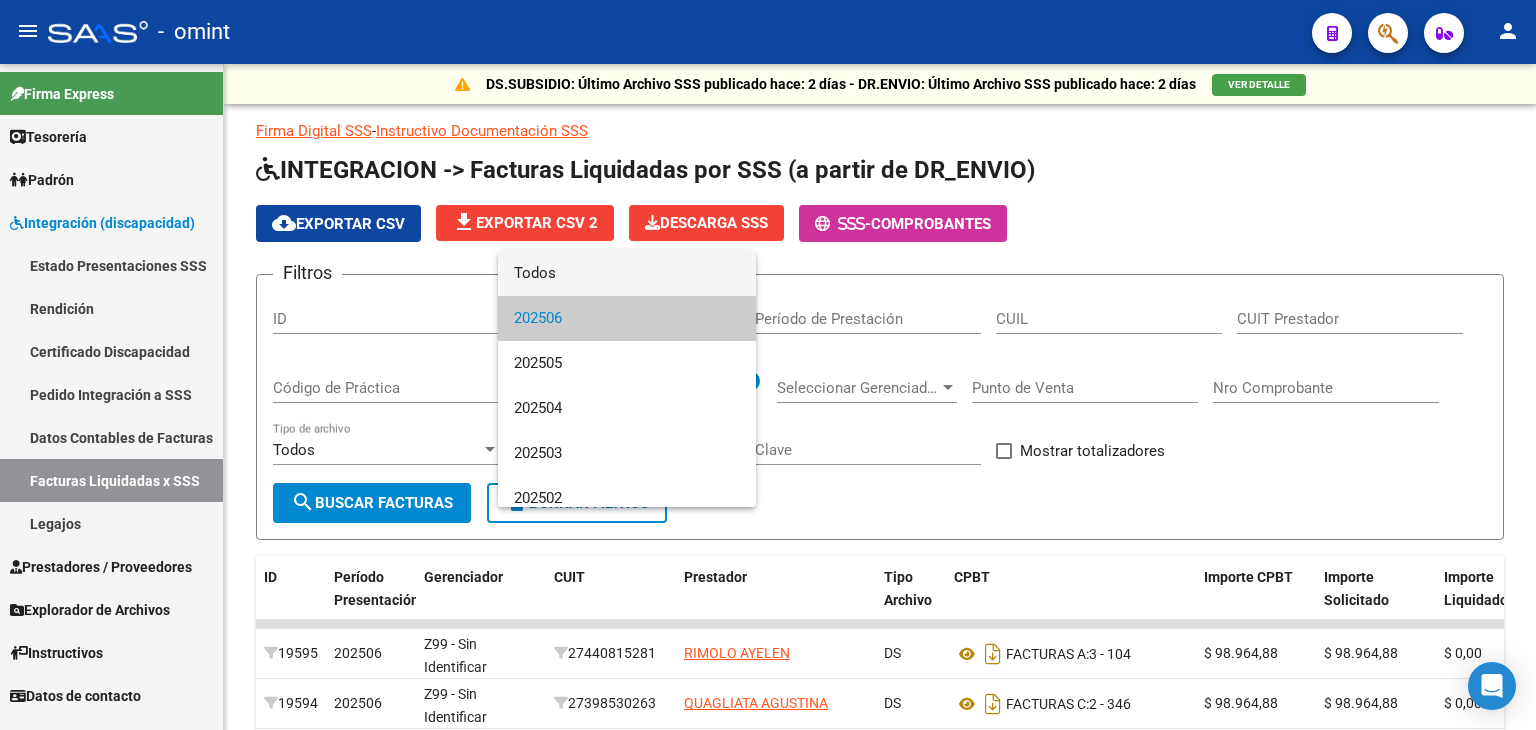 click on "Todos" at bounding box center (627, 273) 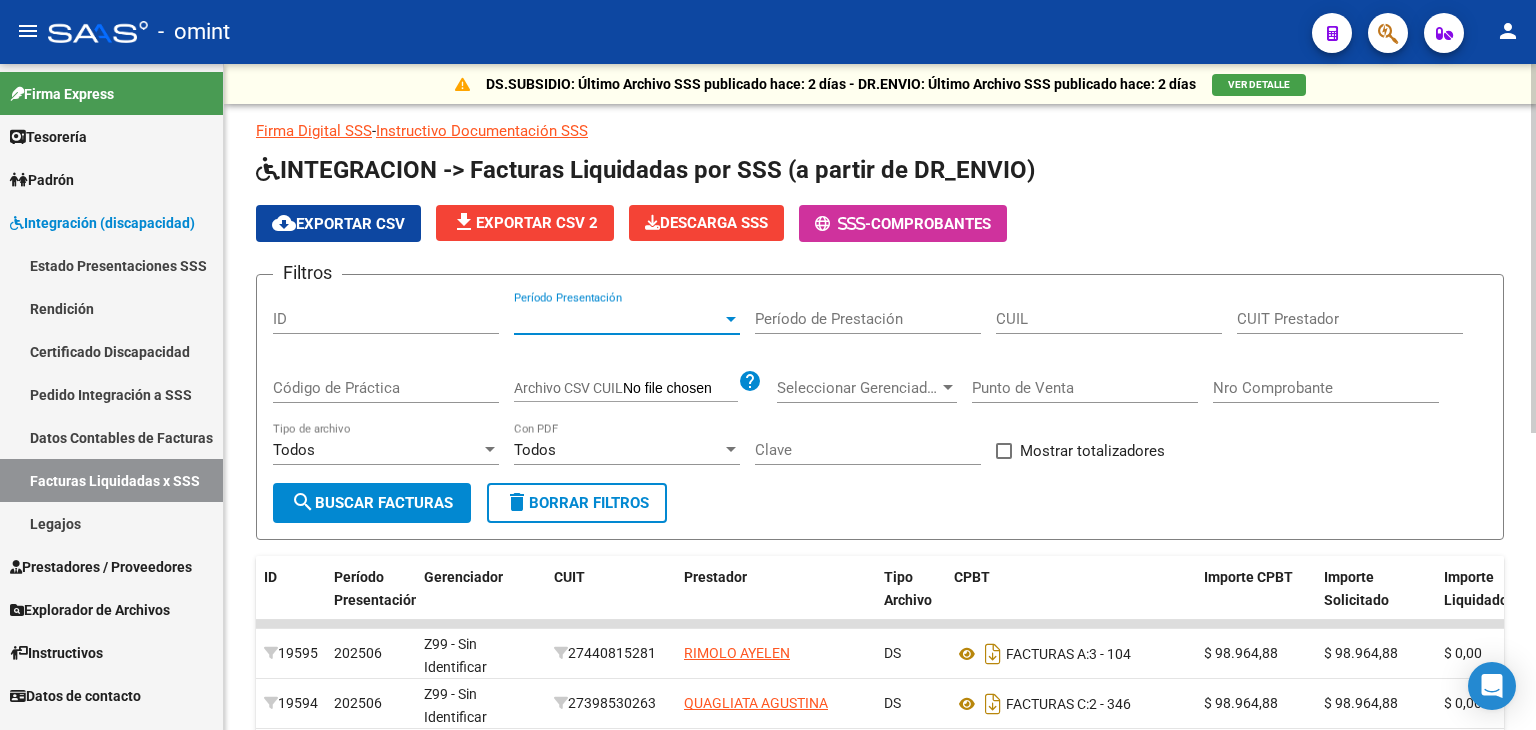 click on "Período de Prestación" at bounding box center (868, 319) 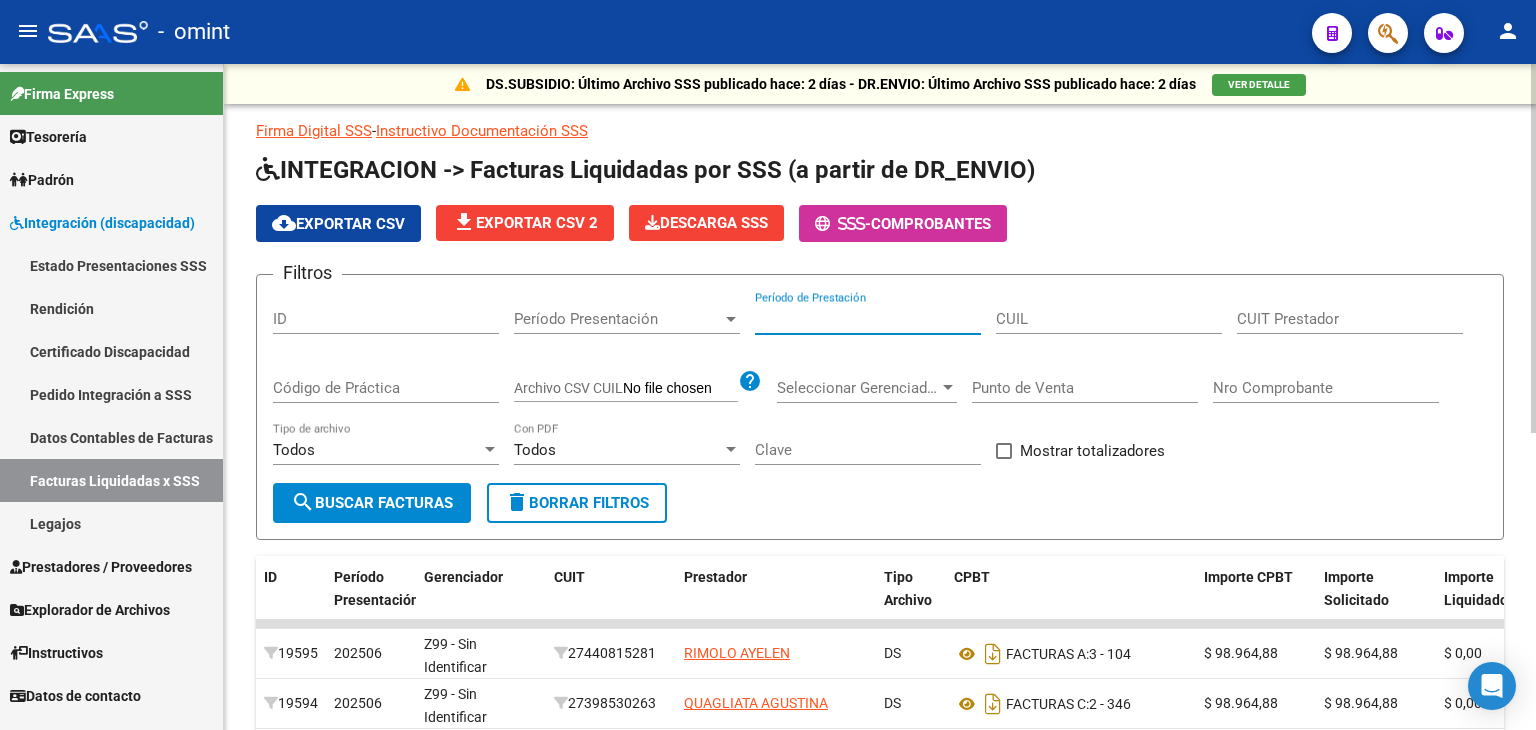 paste on "[NUMBER]" 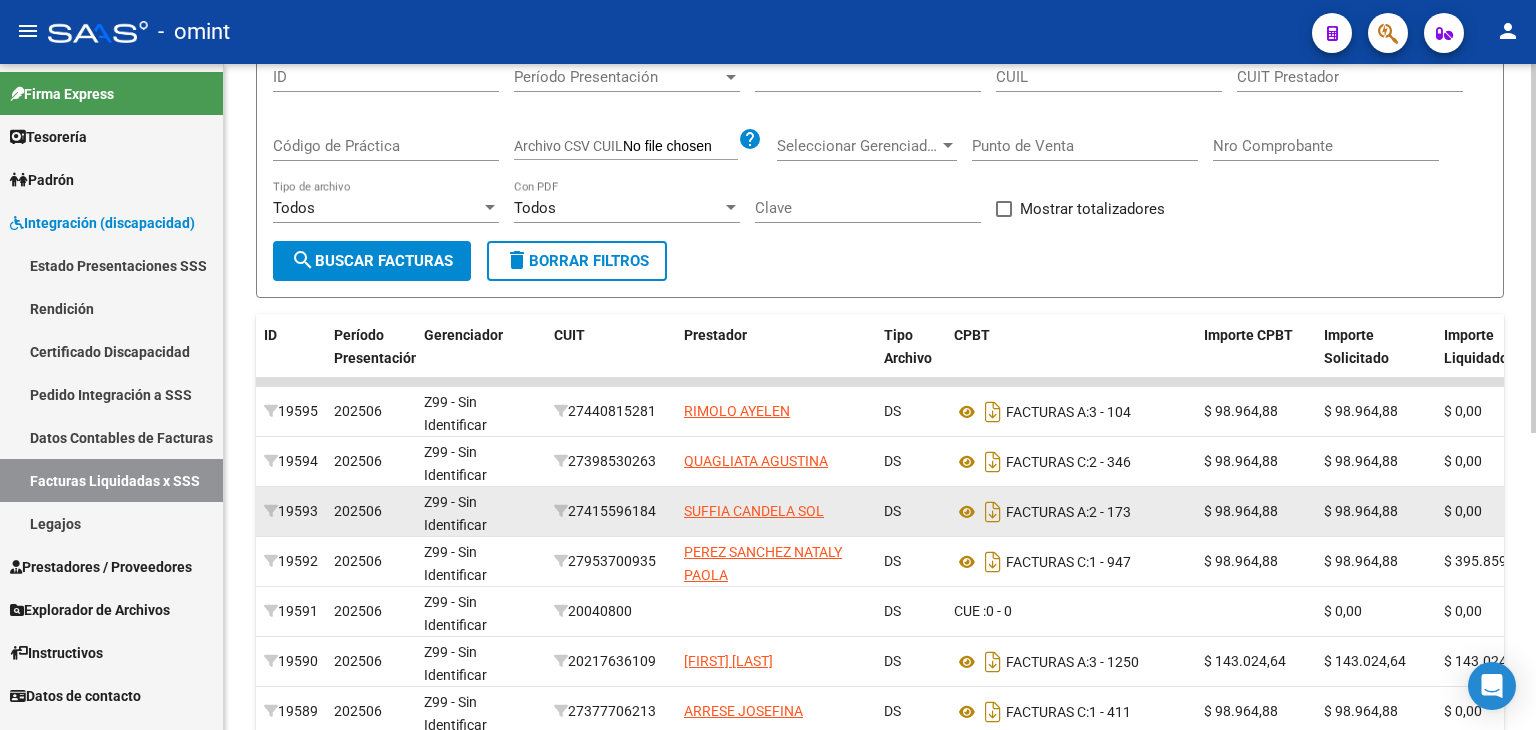 scroll, scrollTop: 0, scrollLeft: 0, axis: both 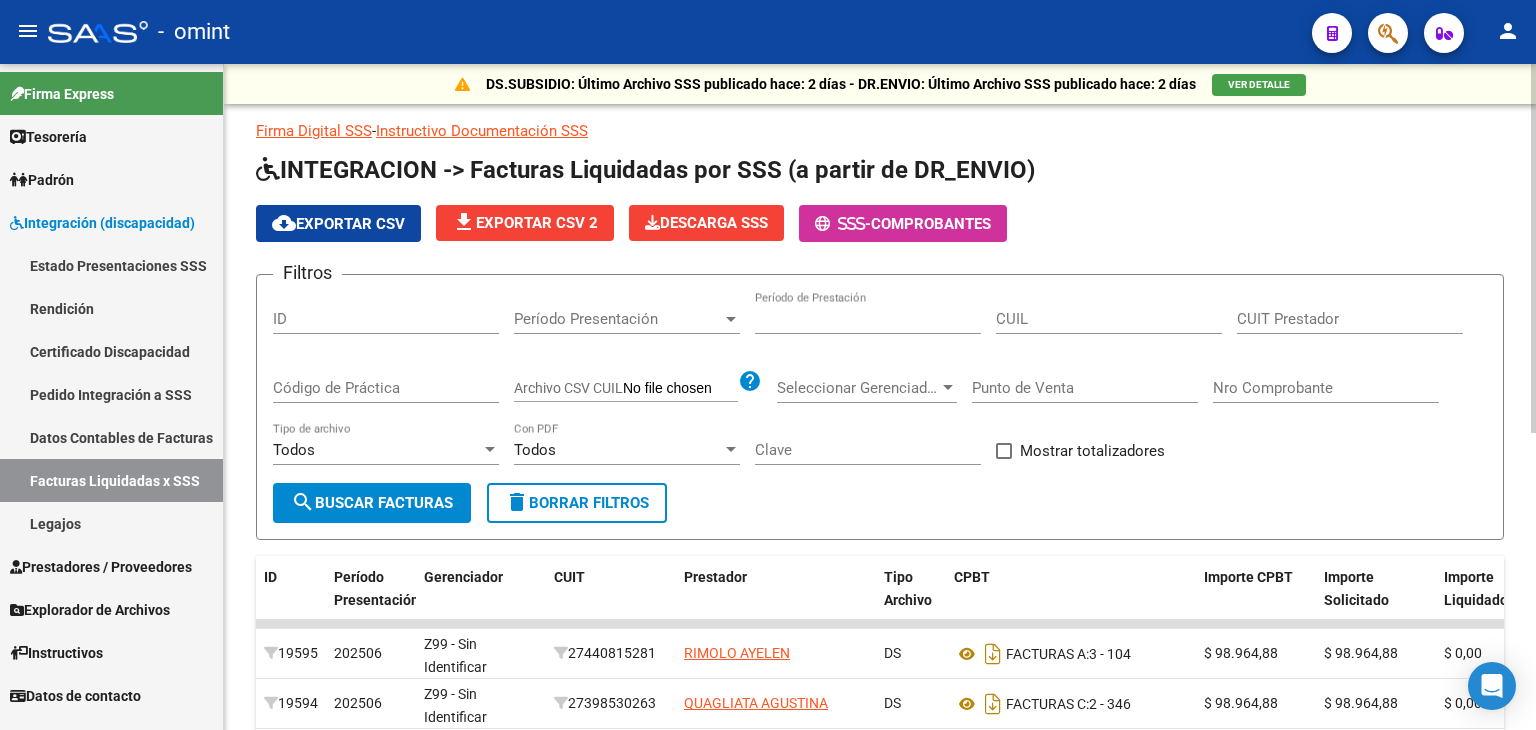 click on "Período Presentación" at bounding box center [618, 319] 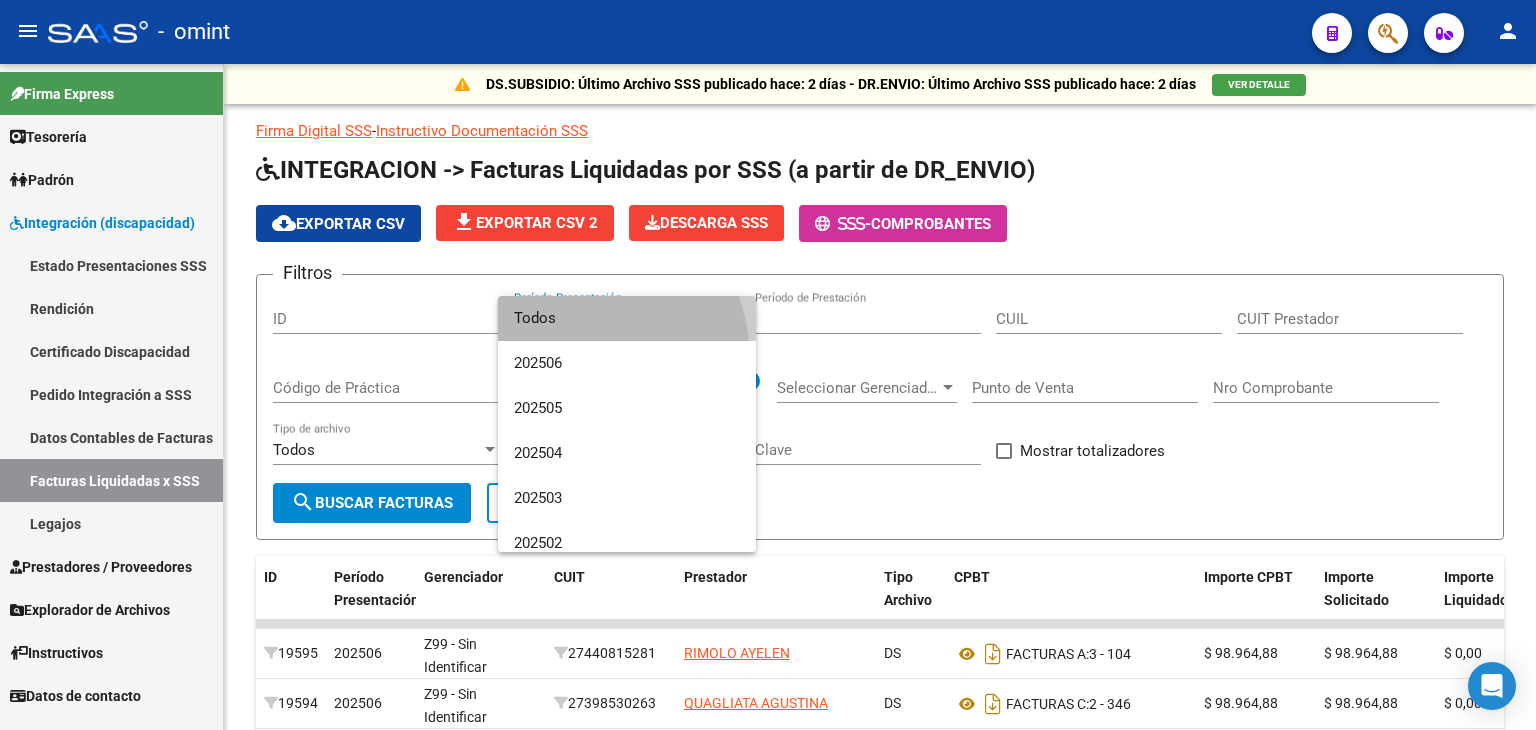 click on "Todos" at bounding box center (627, 318) 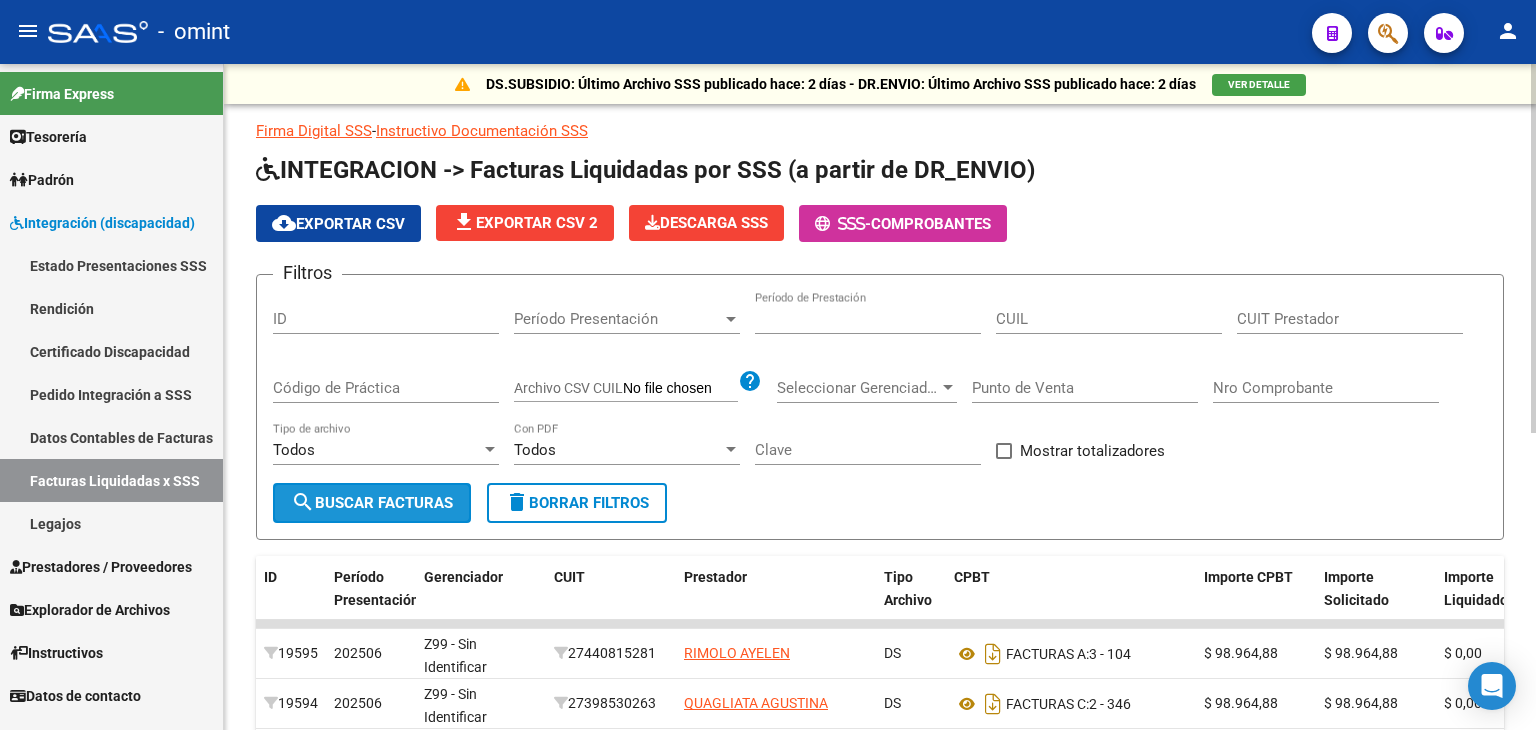 click on "search  Buscar Facturas" 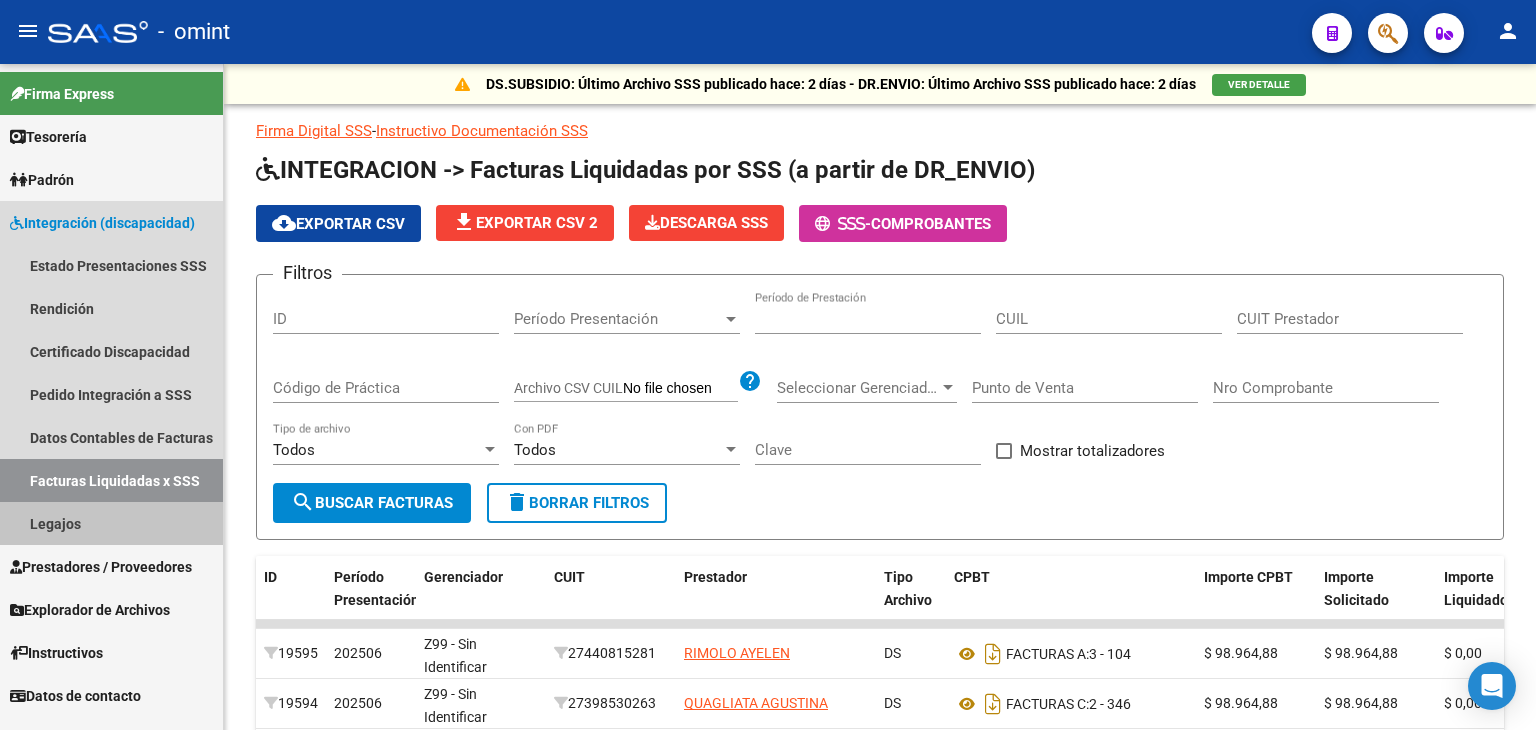click on "Legajos" at bounding box center [111, 523] 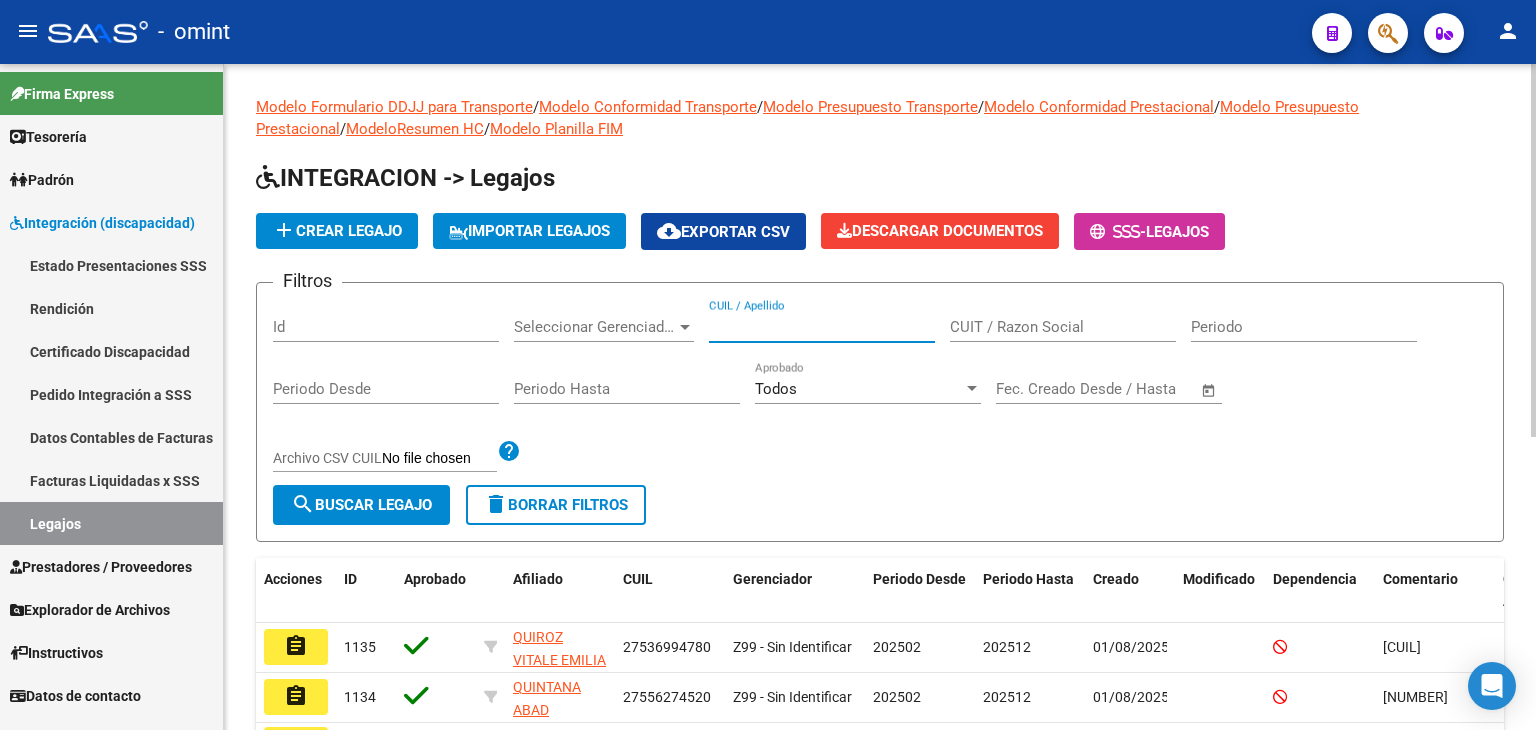 click on "CUIL / Apellido" at bounding box center (822, 327) 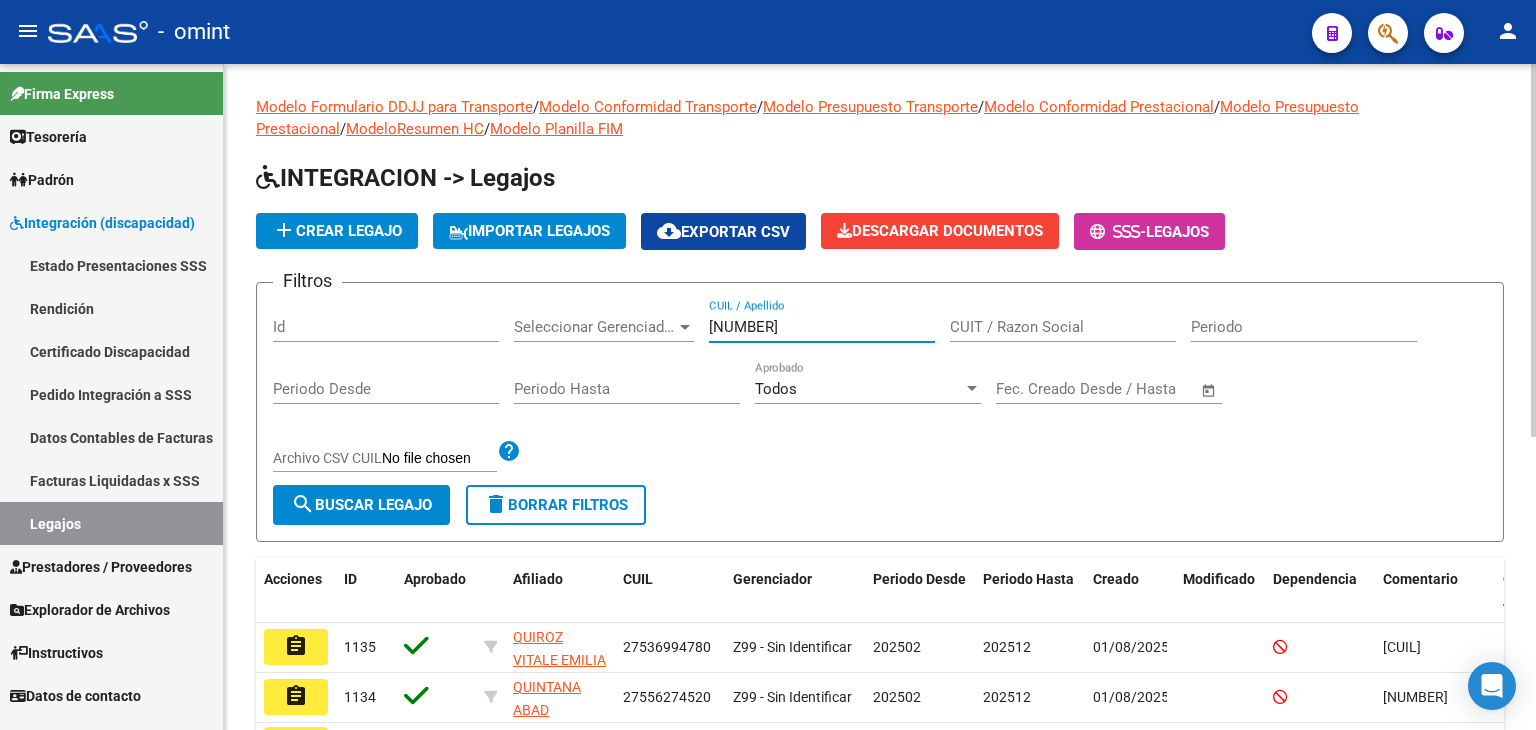 type on "[NUMBER]" 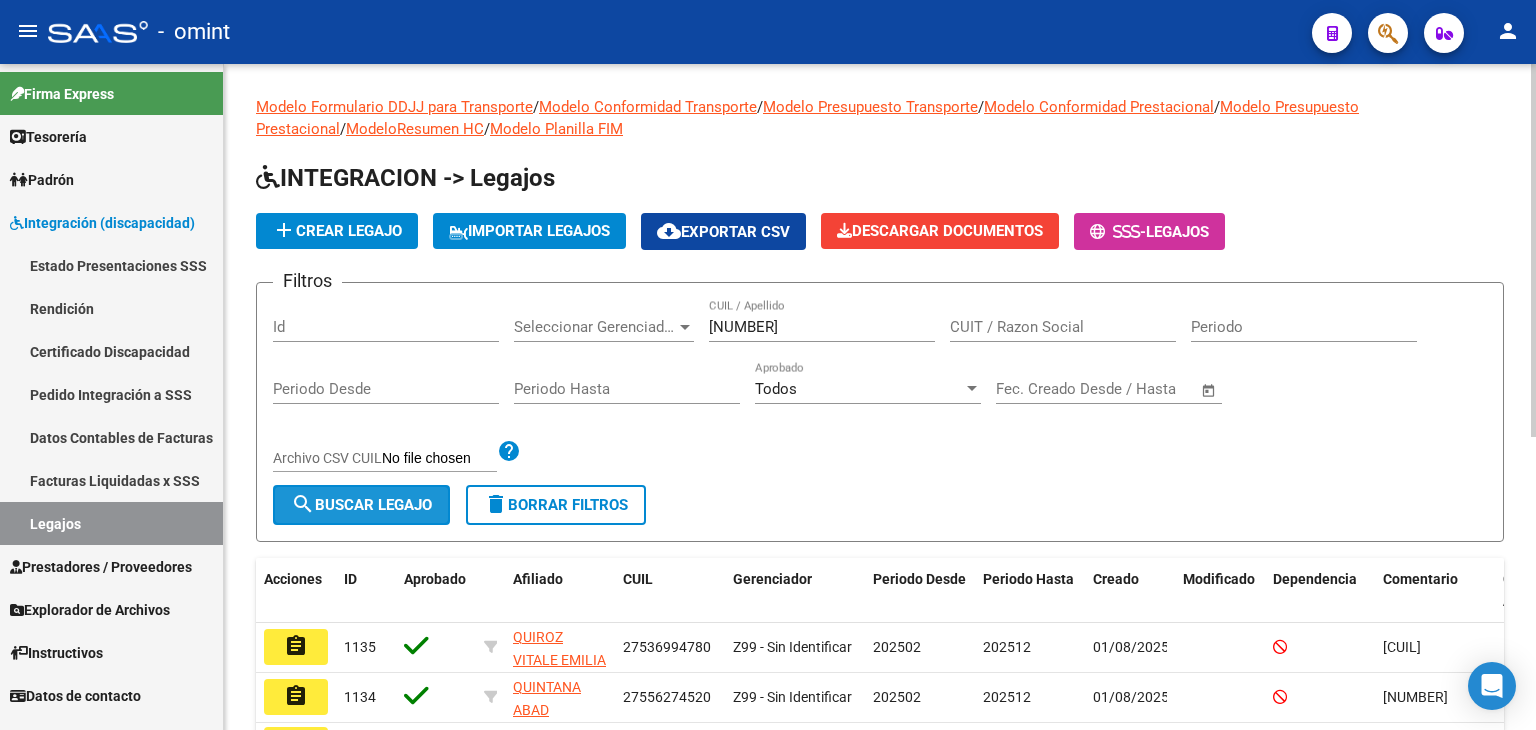 click on "search  Buscar Legajo" 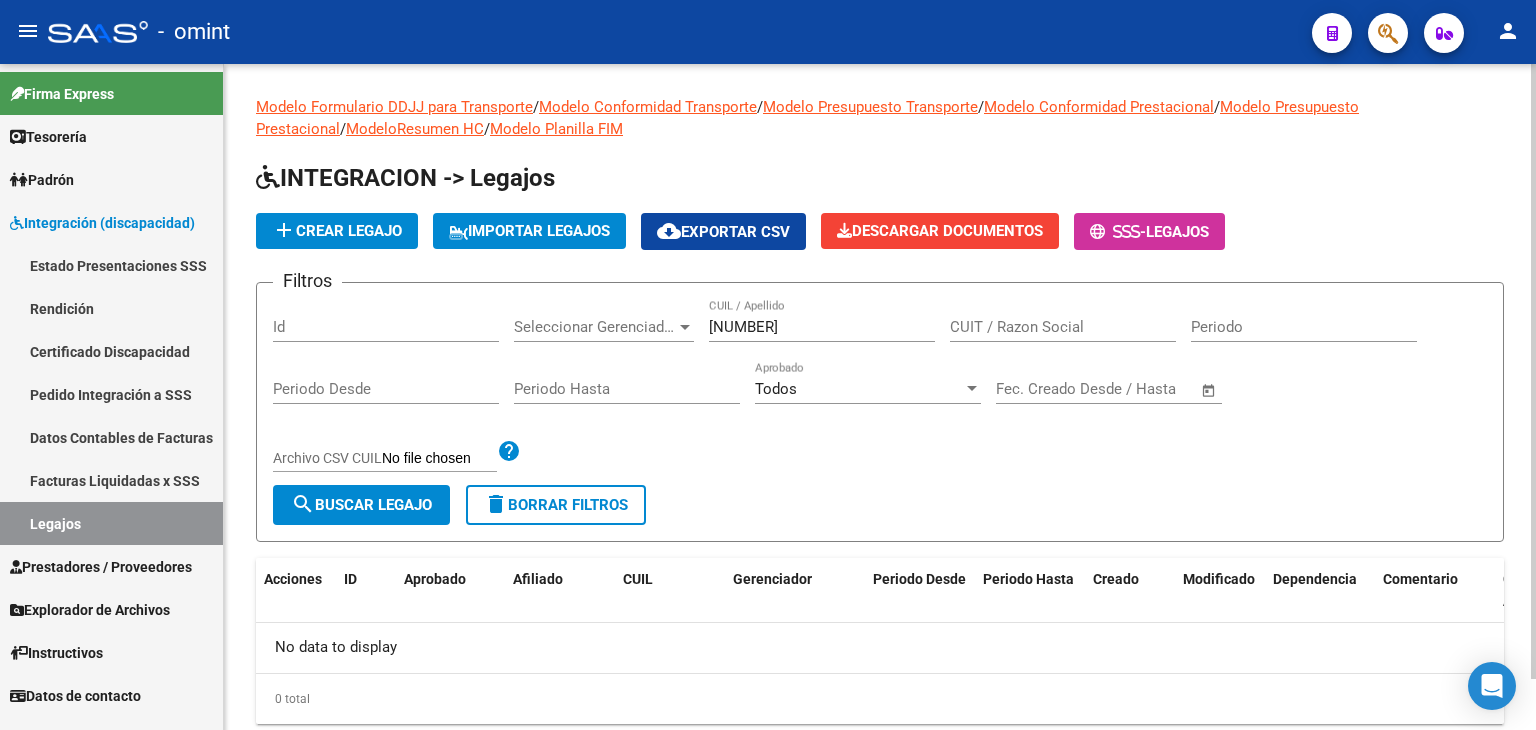 click on "Filtros Id Seleccionar Gerenciador Seleccionar Gerenciador [NUMBER] CUIL / Apellido CUIT / Razon Social Periodo Periodo Desde Periodo Hasta Todos Aprobado Start date – End date Fec. Creado Desde / Hasta Archivo CSV CUIL help" 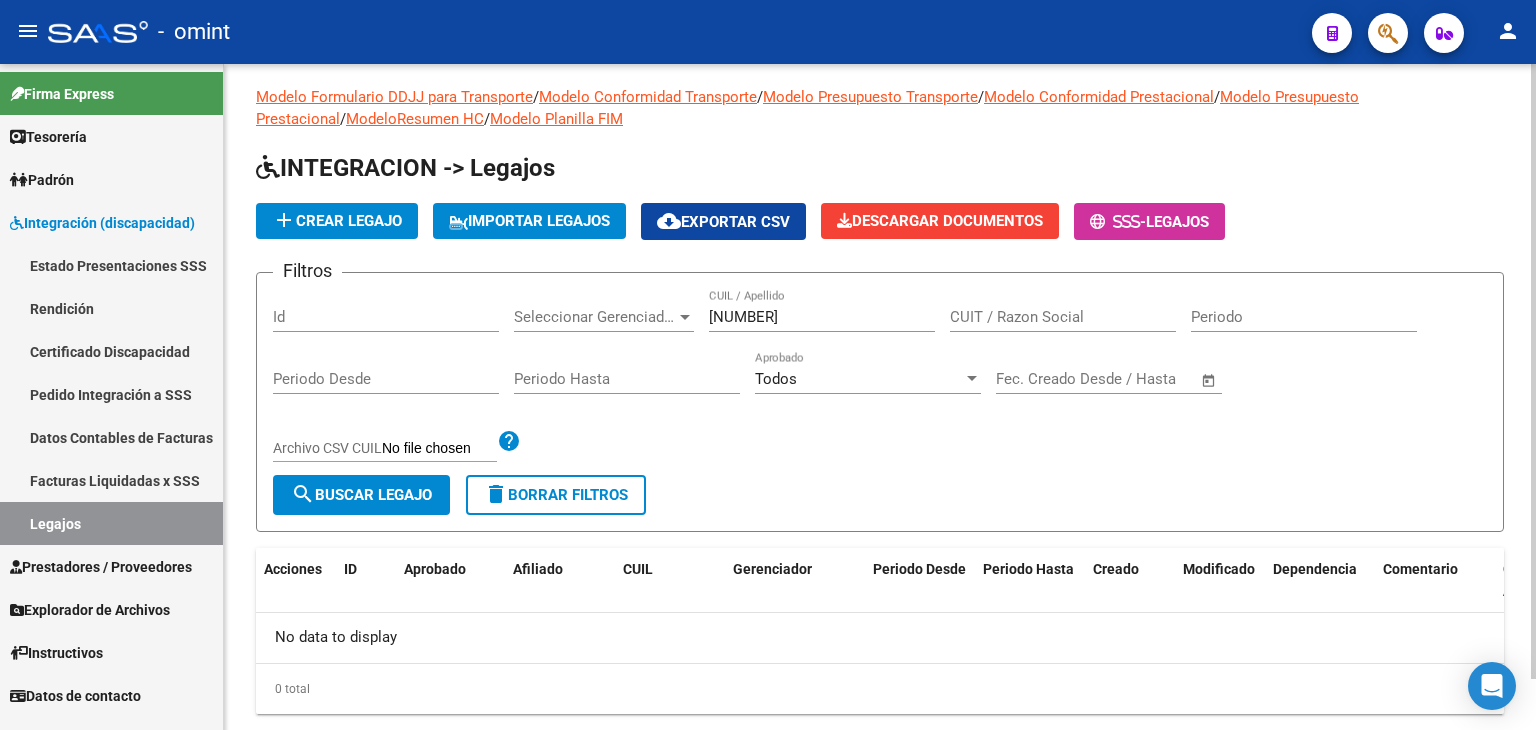 scroll, scrollTop: 0, scrollLeft: 0, axis: both 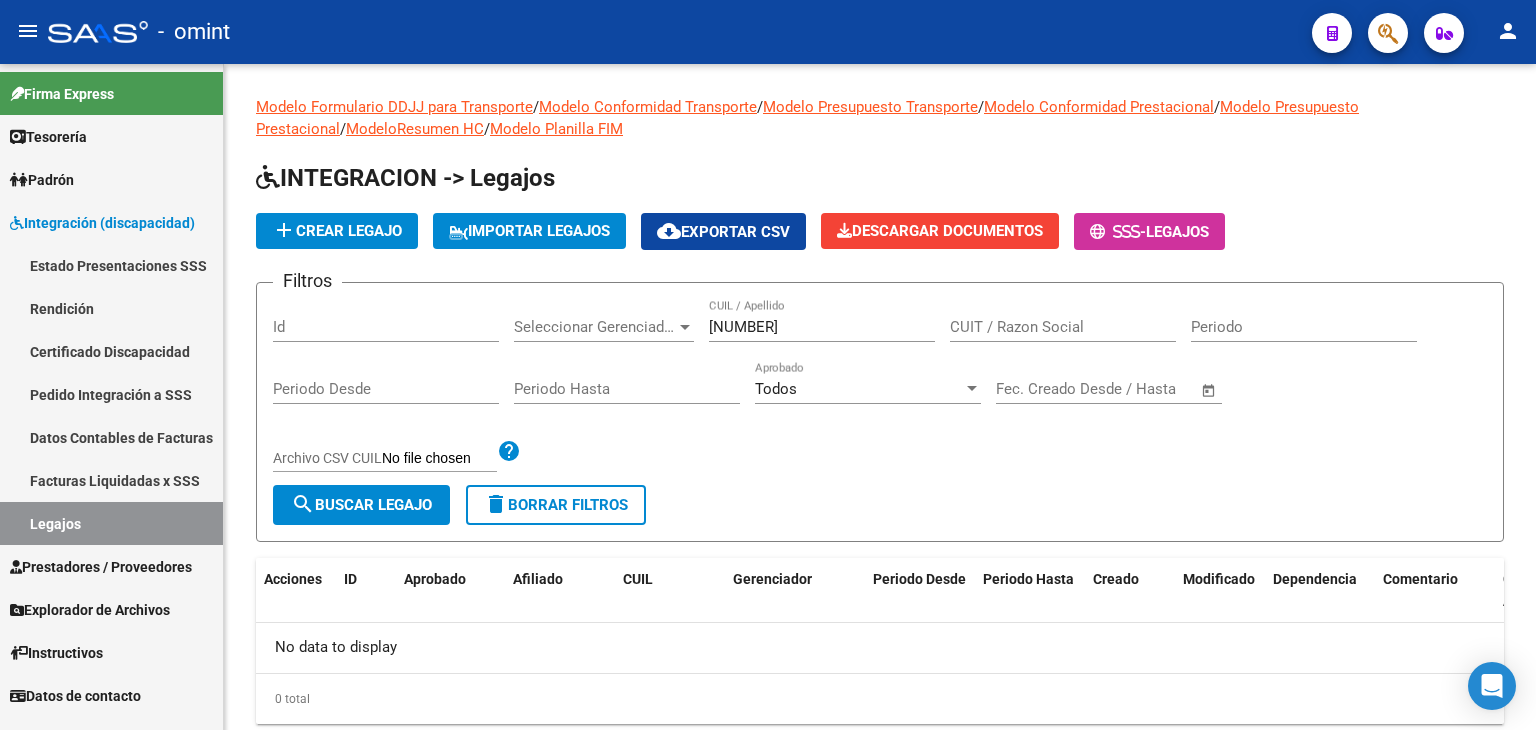 click on "Facturas Liquidadas x SSS" at bounding box center [111, 480] 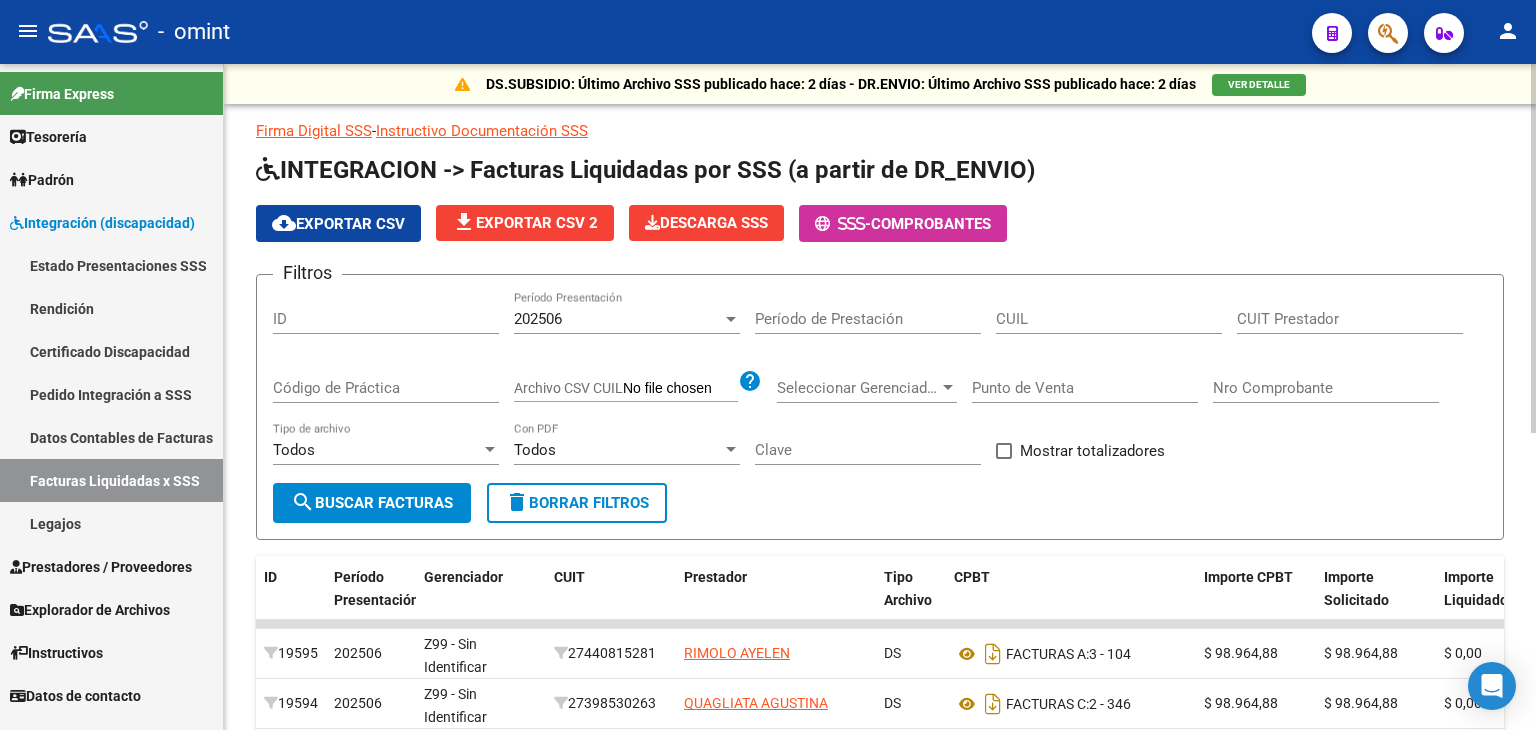 click at bounding box center (731, 319) 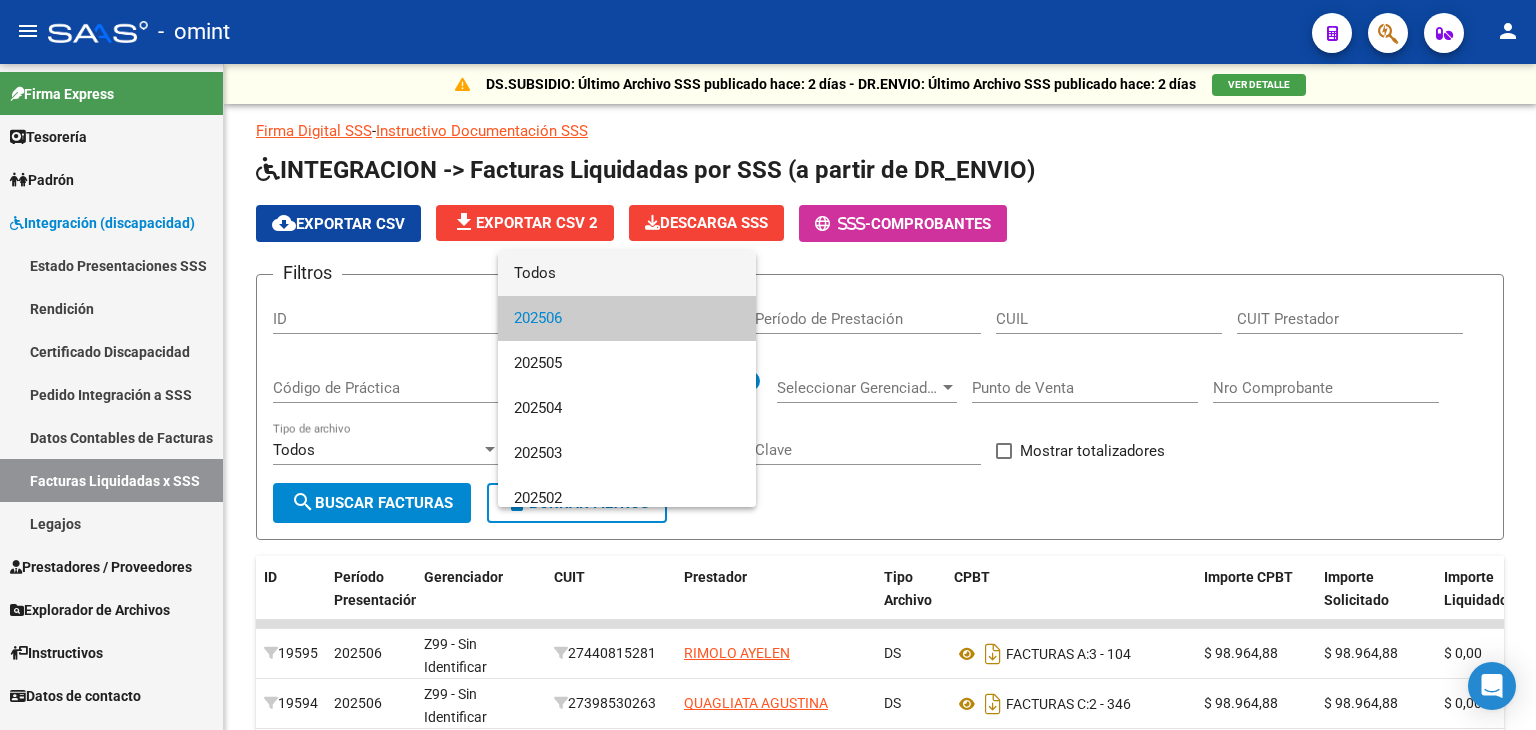 click on "Todos" at bounding box center [627, 273] 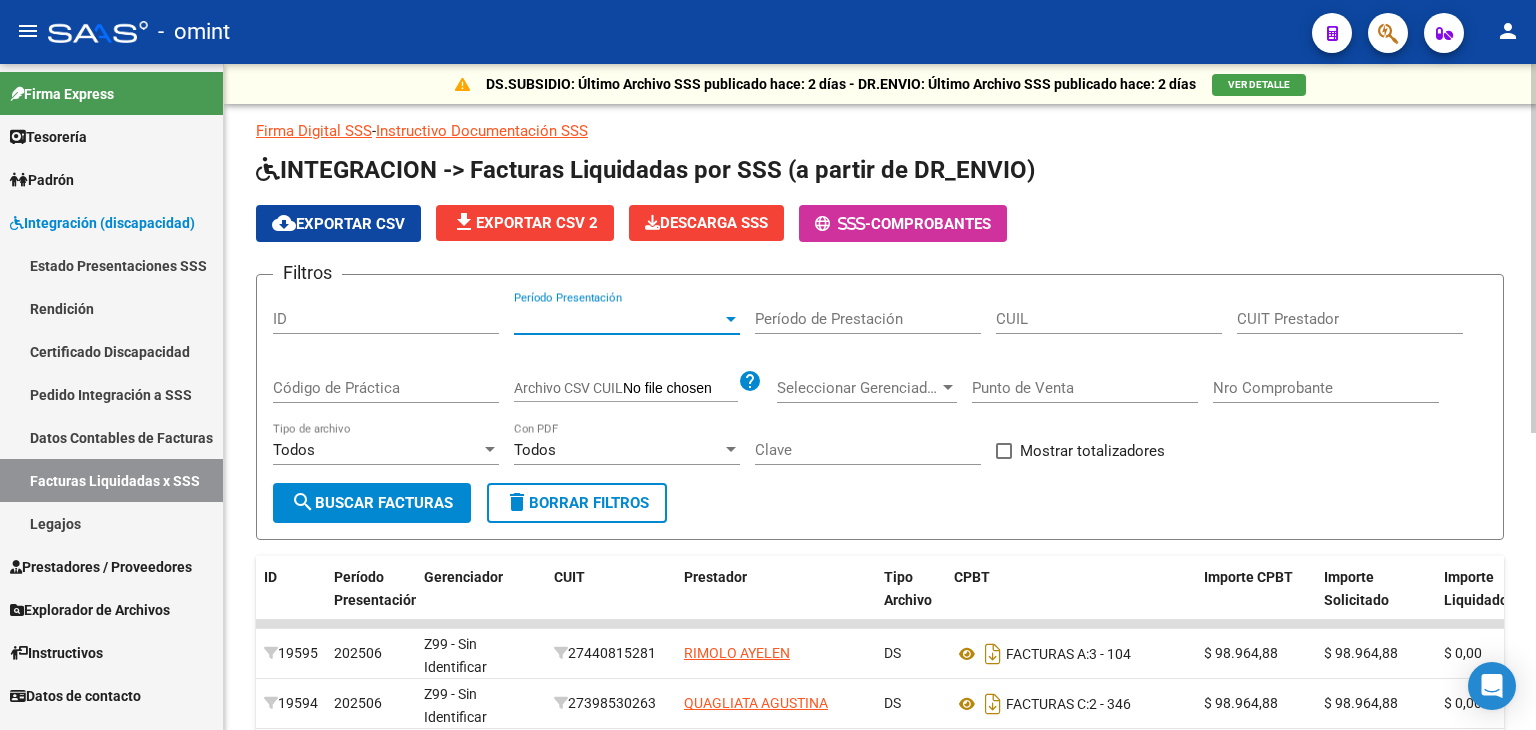 click on "Período de Prestación" at bounding box center (868, 319) 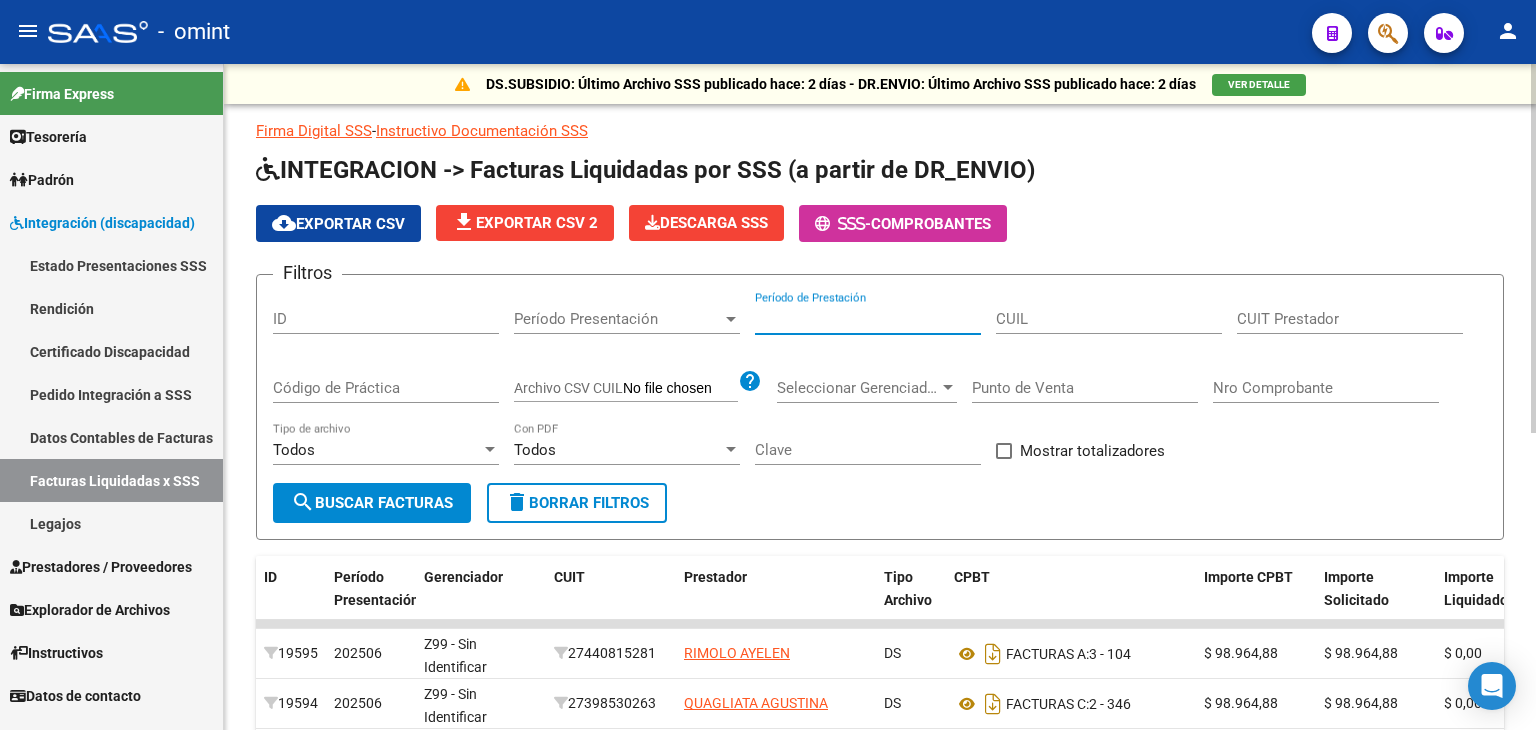 paste on "[NUMBER]" 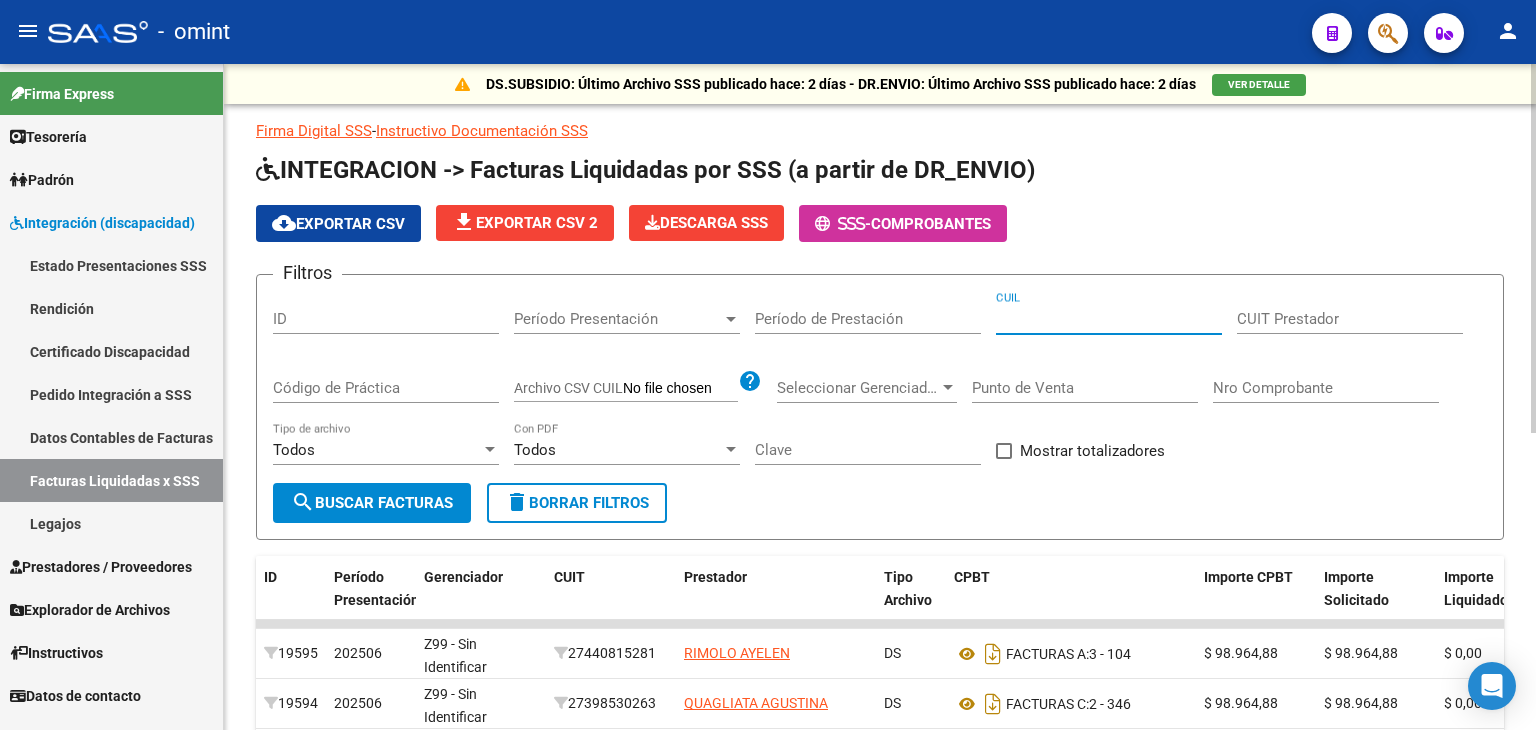 click on "CUIL" at bounding box center (1109, 319) 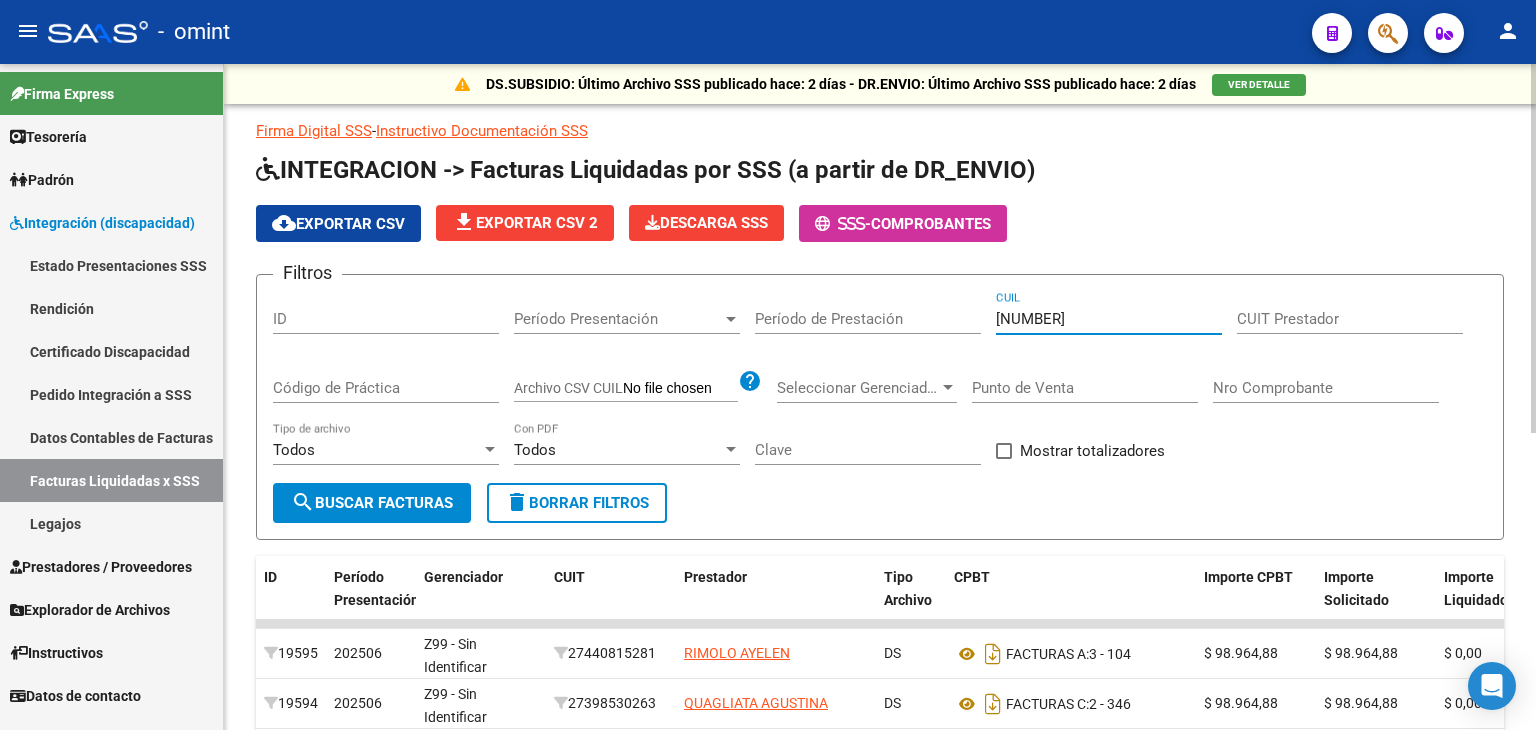 click on "search  Buscar Facturas" 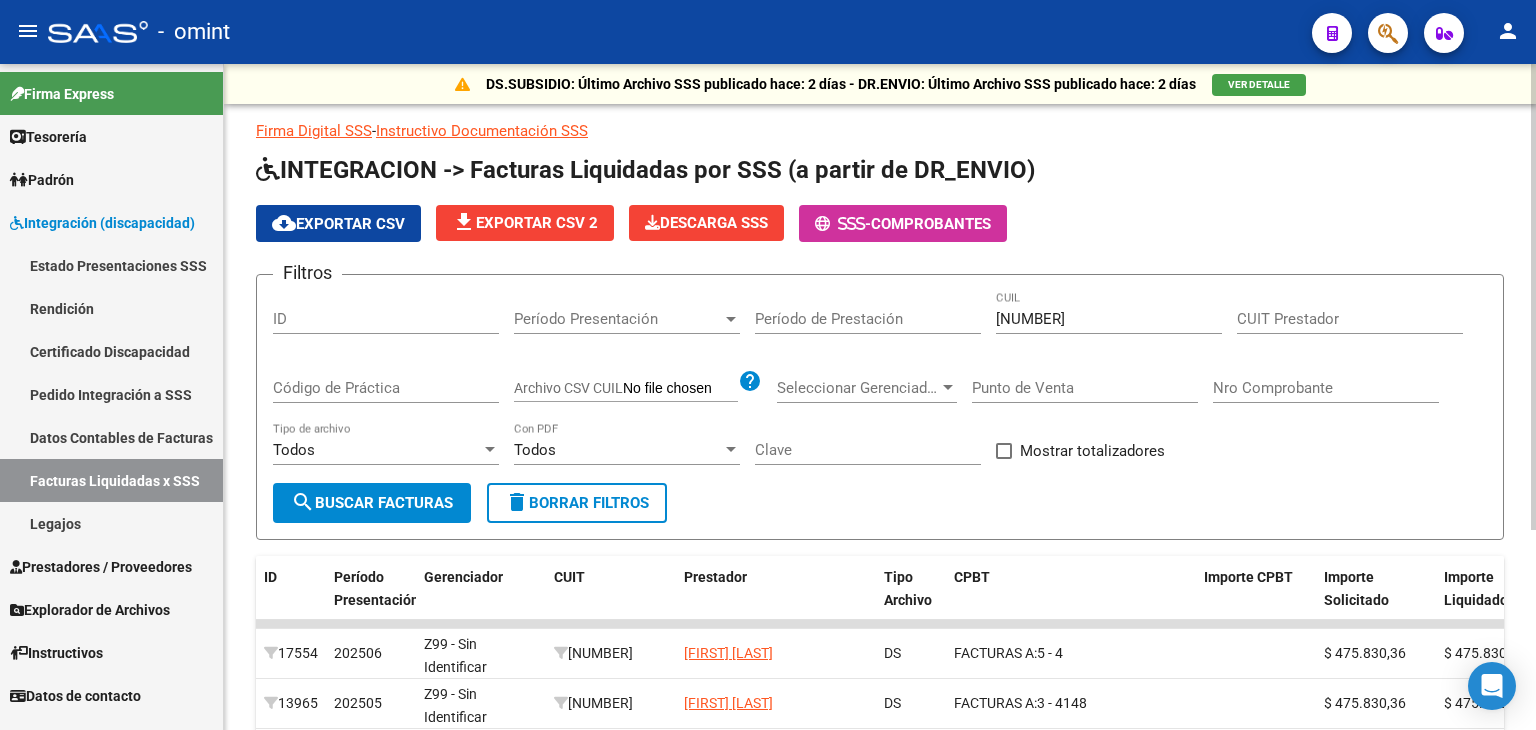 click 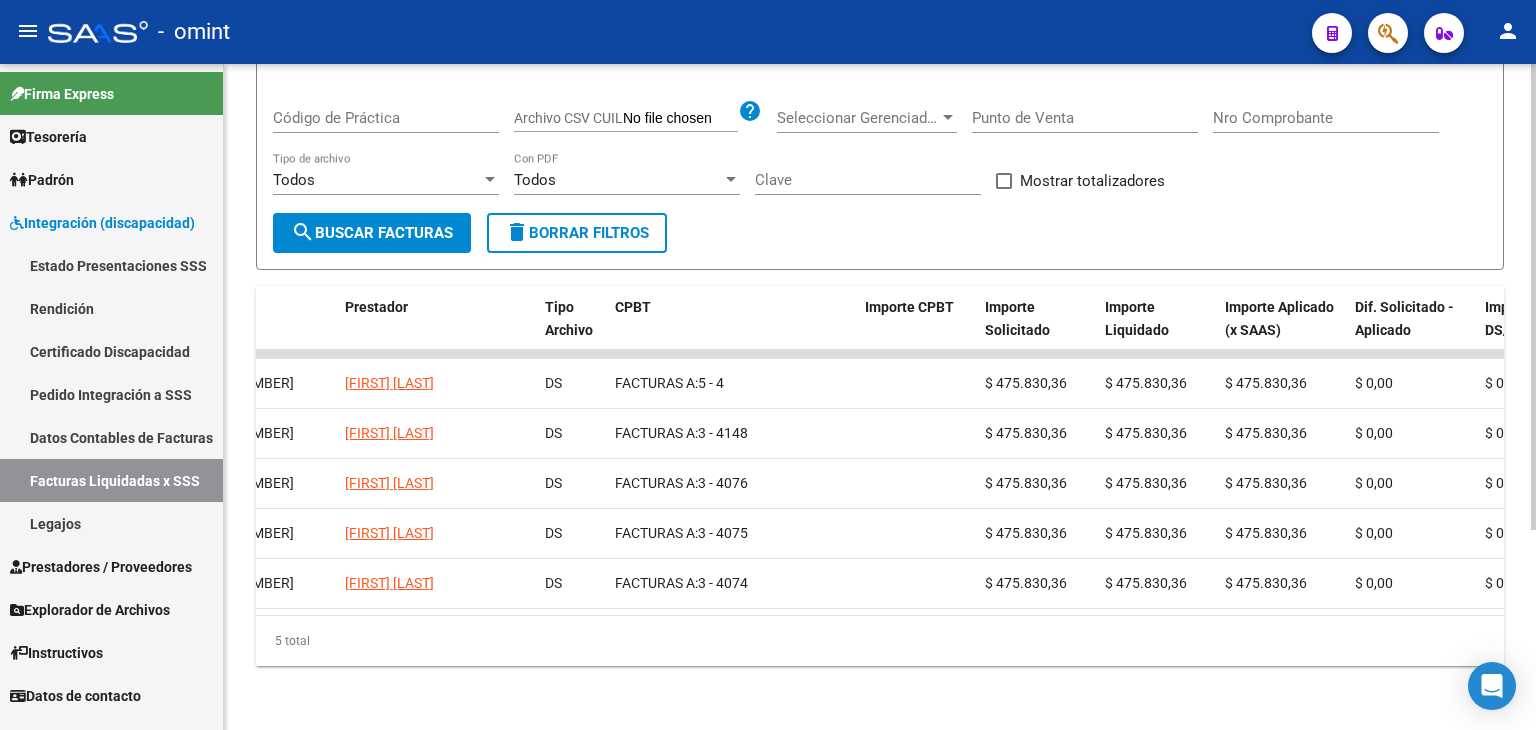 scroll, scrollTop: 0, scrollLeft: 314, axis: horizontal 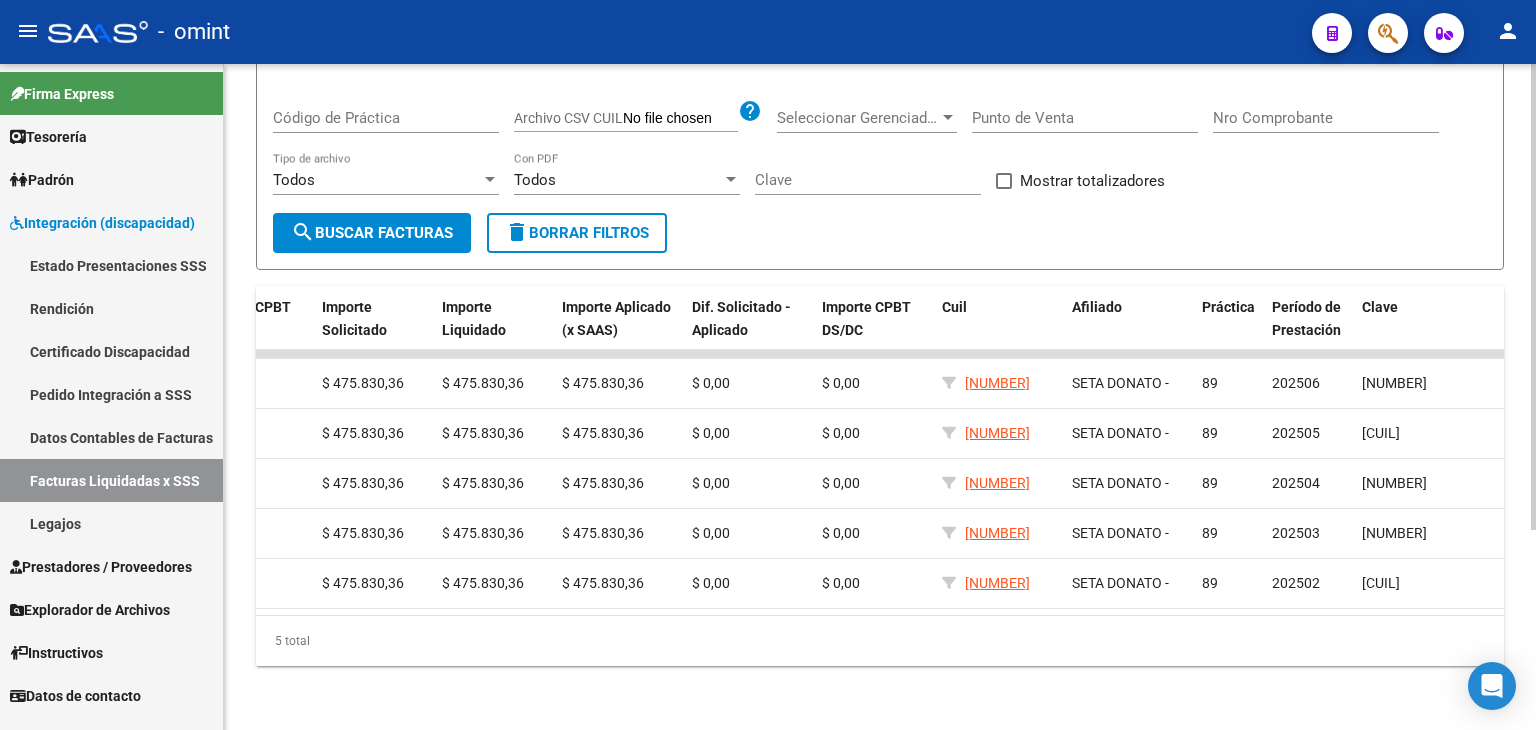 click on "Filtros ID Período Presentación Período Presentación Período de Prestación [NUMBER] CUIL CUIT Prestador Código de Práctica Archivo CSV CUIL help Seleccionar Gerenciador Seleccionar Gerenciador Punto de Venta Nro Comprobante Todos Tipo de archivo Todos Con PDF Clave   Mostrar totalizadores  search  Buscar Facturas  delete  Borrar Filtros" 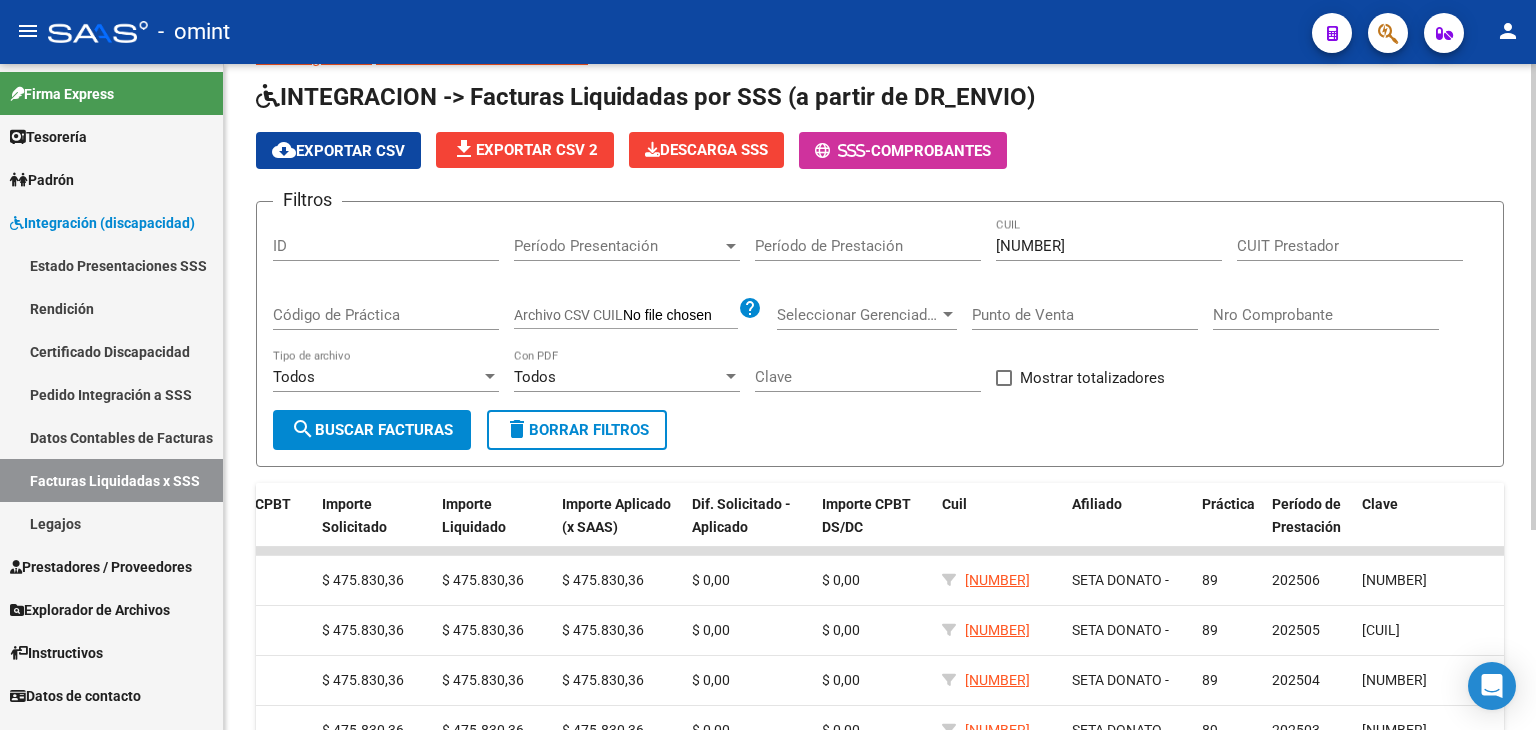 scroll, scrollTop: 44, scrollLeft: 0, axis: vertical 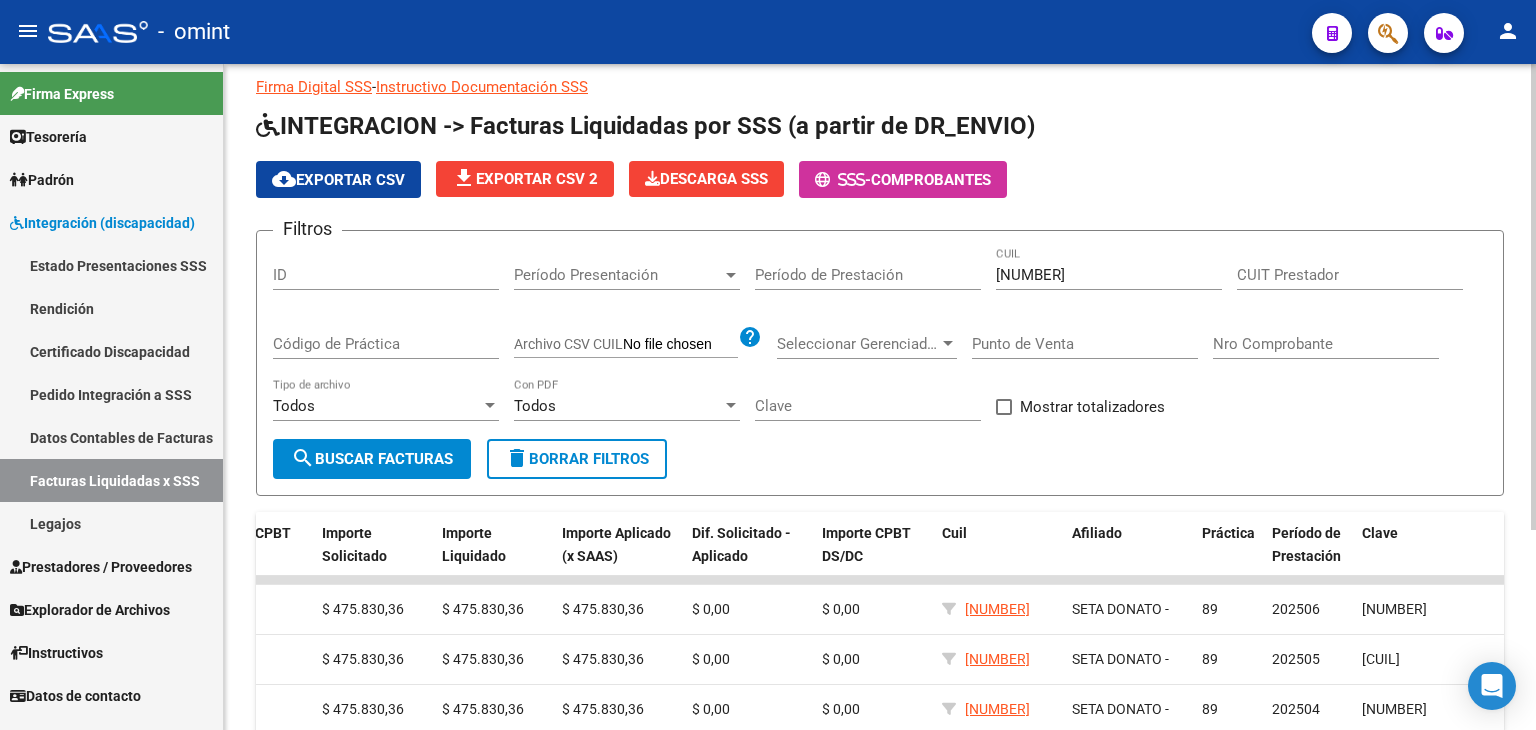click on "[NUMBER]" at bounding box center [1109, 275] 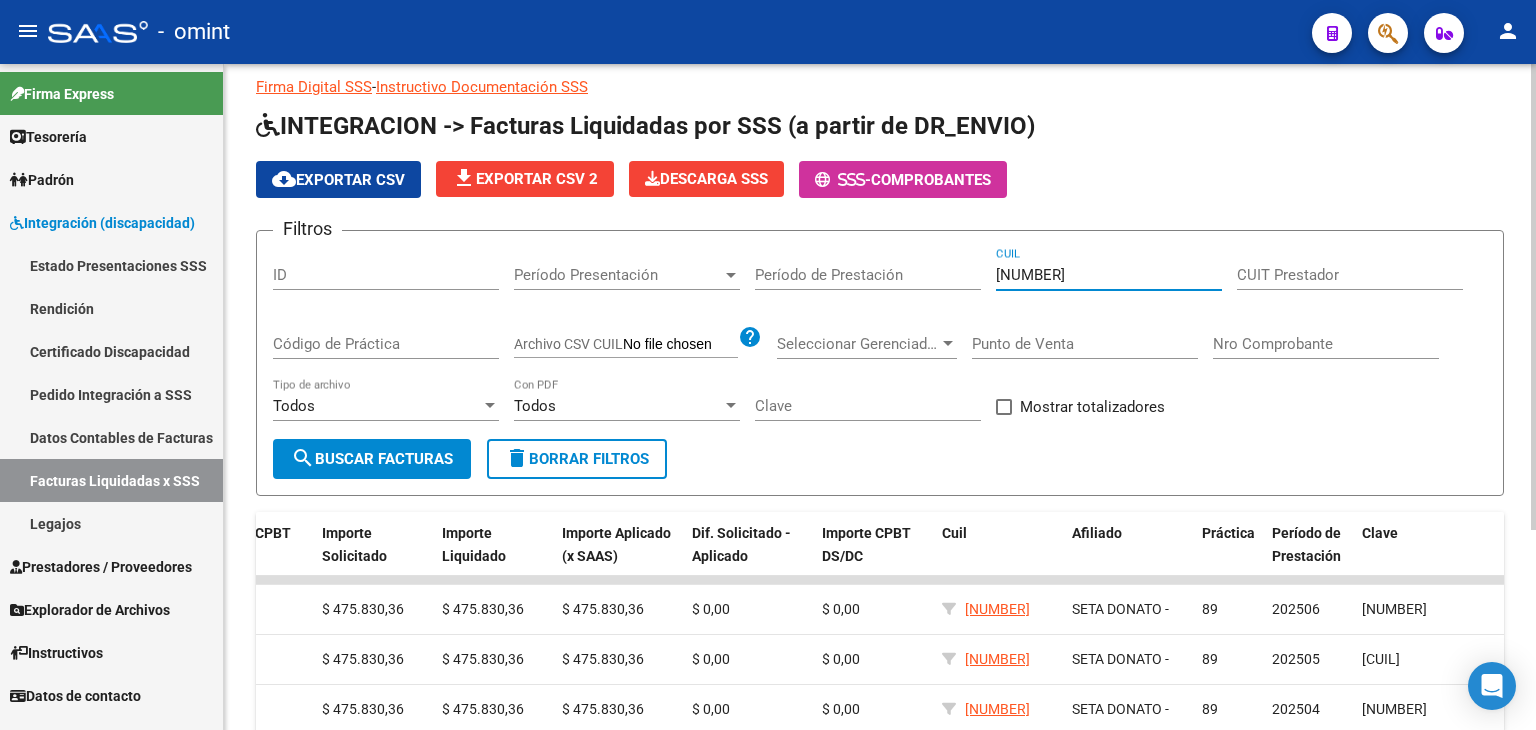 click on "[NUMBER]" at bounding box center [1109, 275] 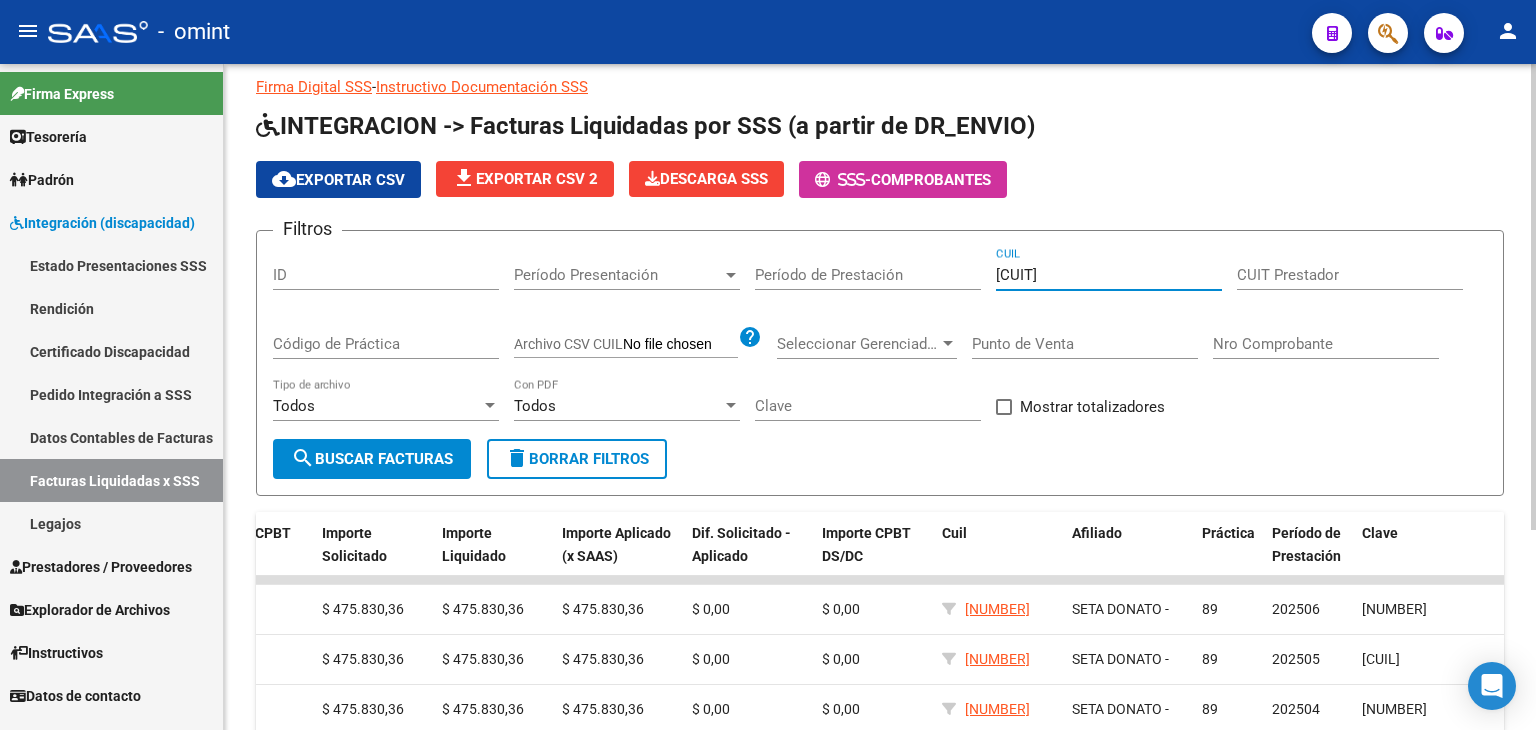 type on "[CUIT]" 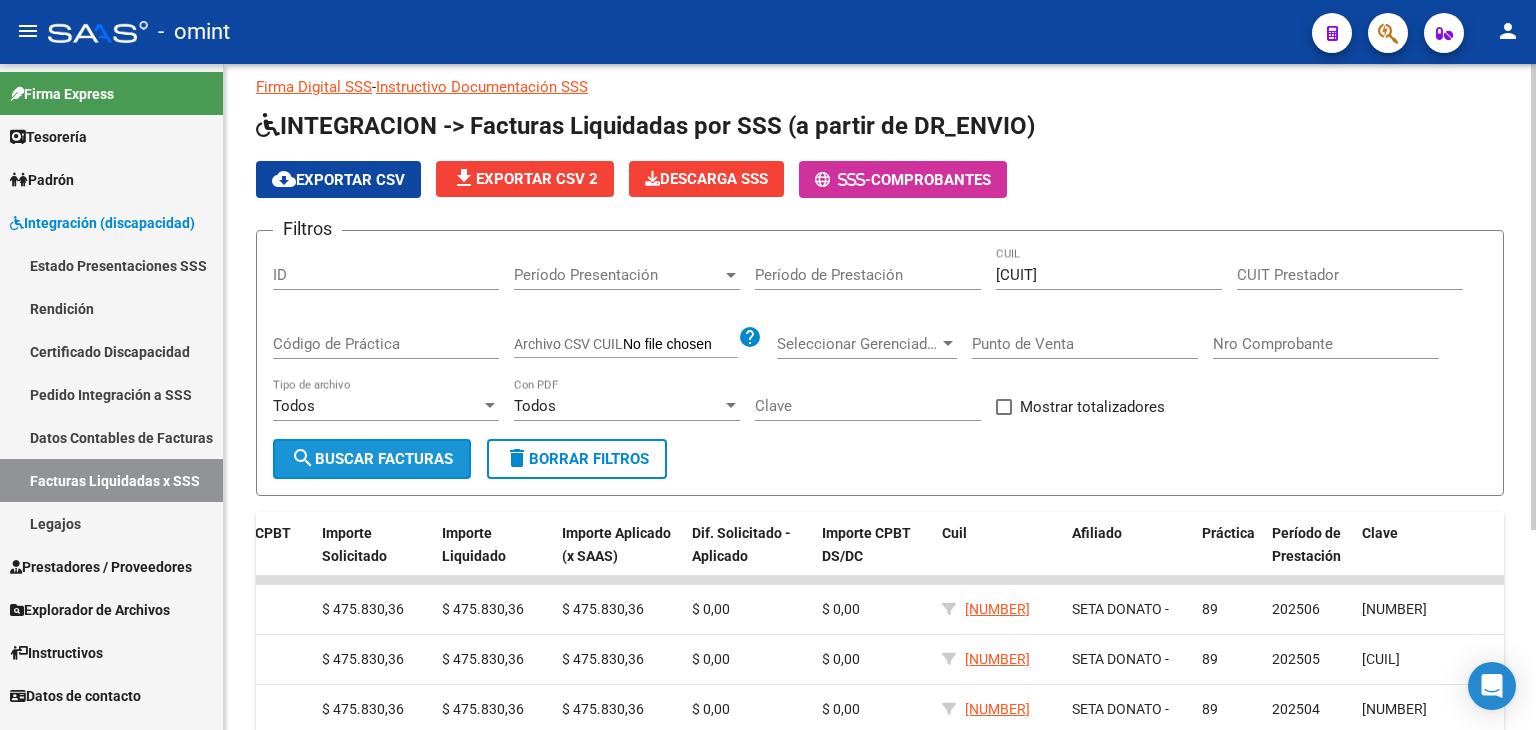 click on "search  Buscar Facturas" 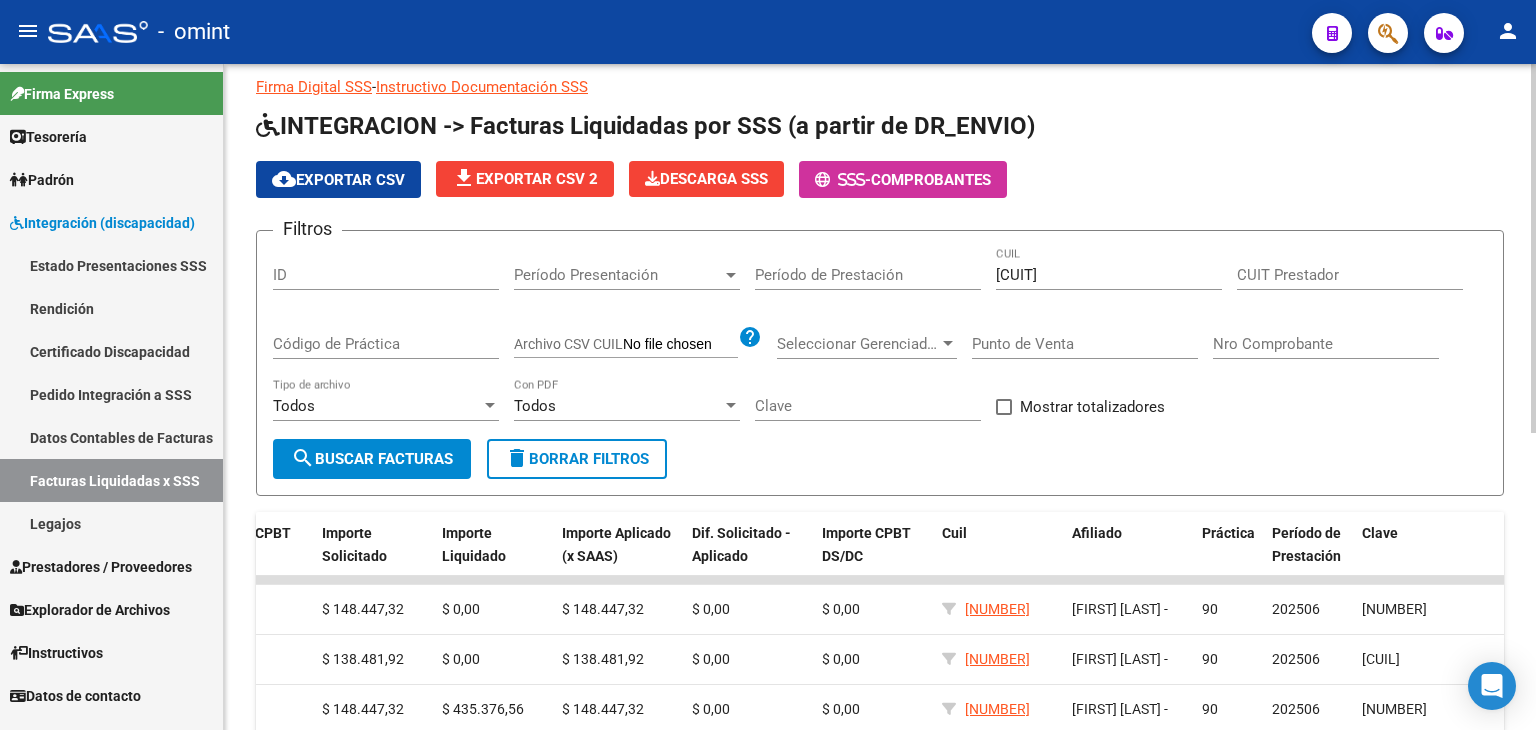 click on "DS.SUBSIDIO: Último Archivo SSS publicado hace: 2 días - DR.ENVIO: Último Archivo SSS publicado hace: 2 días  VER DETALLE  Firma Digital SSS  -  Instructivo Documentación SSS  INTEGRACION -> Facturas Liquidadas por SSS (a partir de DR_ENVIO) cloud_download  Exportar CSV  file_download  Exportar CSV 2
Descarga SSS
-  Comprobantes Filtros ID Período Presentación Período Presentación Período de Prestación [CUIT] CUIL CUIT Prestador Código de Práctica Archivo CSV CUIL help Seleccionar Gerenciador Seleccionar Gerenciador Punto de Venta Nro Comprobante Todos Tipo de archivo Todos Con PDF Clave   Mostrar totalizadores  search  Buscar Facturas  delete  Borrar Filtros  ID Período Presentación Gerenciador CUIT Prestador Tipo Archivo CPBT Importe CPBT Importe Solicitado Importe Liquidado Importe Aplicado (x SAAS) Dif. Solicitado - Aplicado Importe CPBT DS/DC Cuil Afiliado Práctica Período de Prestación Clave    17944  202506 Z99 - Sin Identificar    [CUIT]  DS FACTURAS C:" 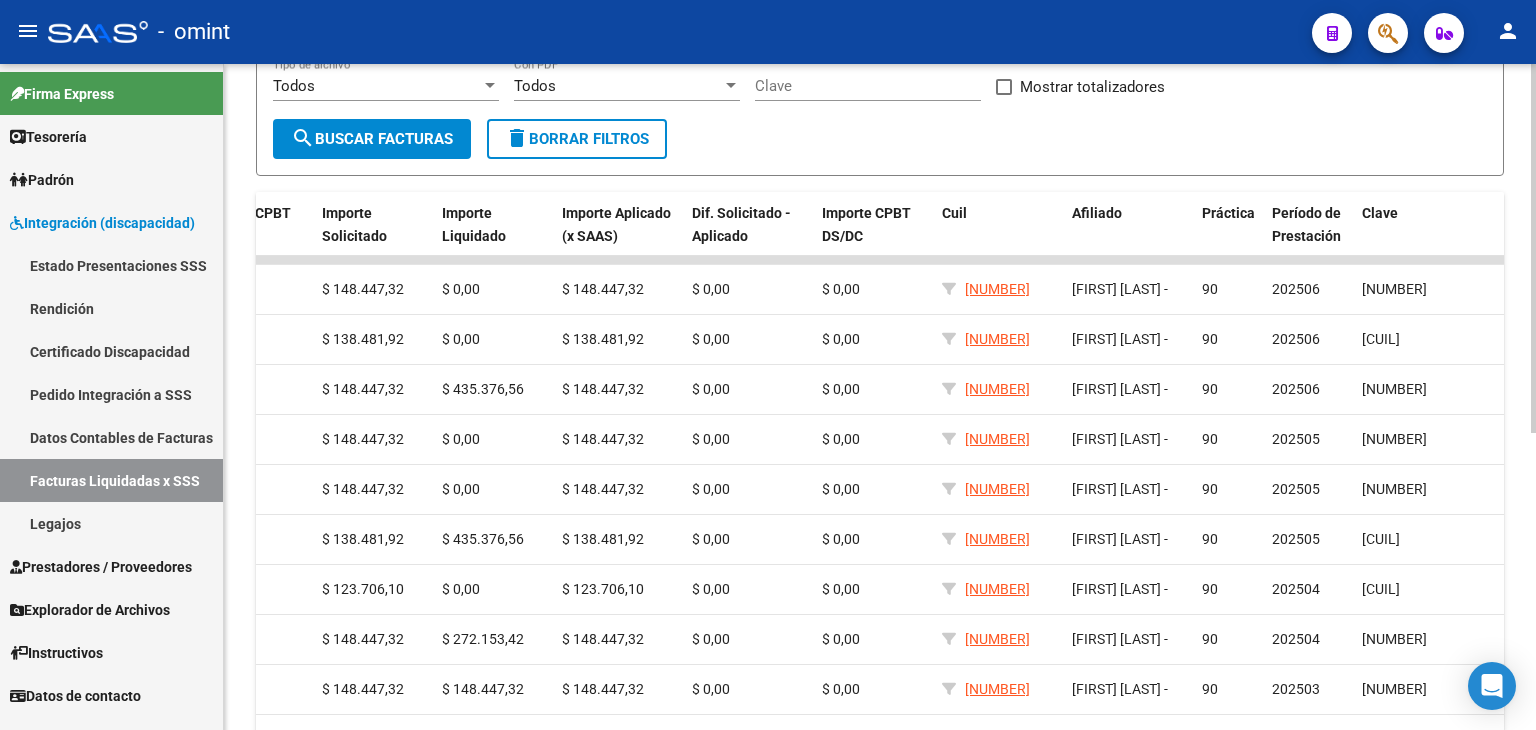 scroll, scrollTop: 0, scrollLeft: 0, axis: both 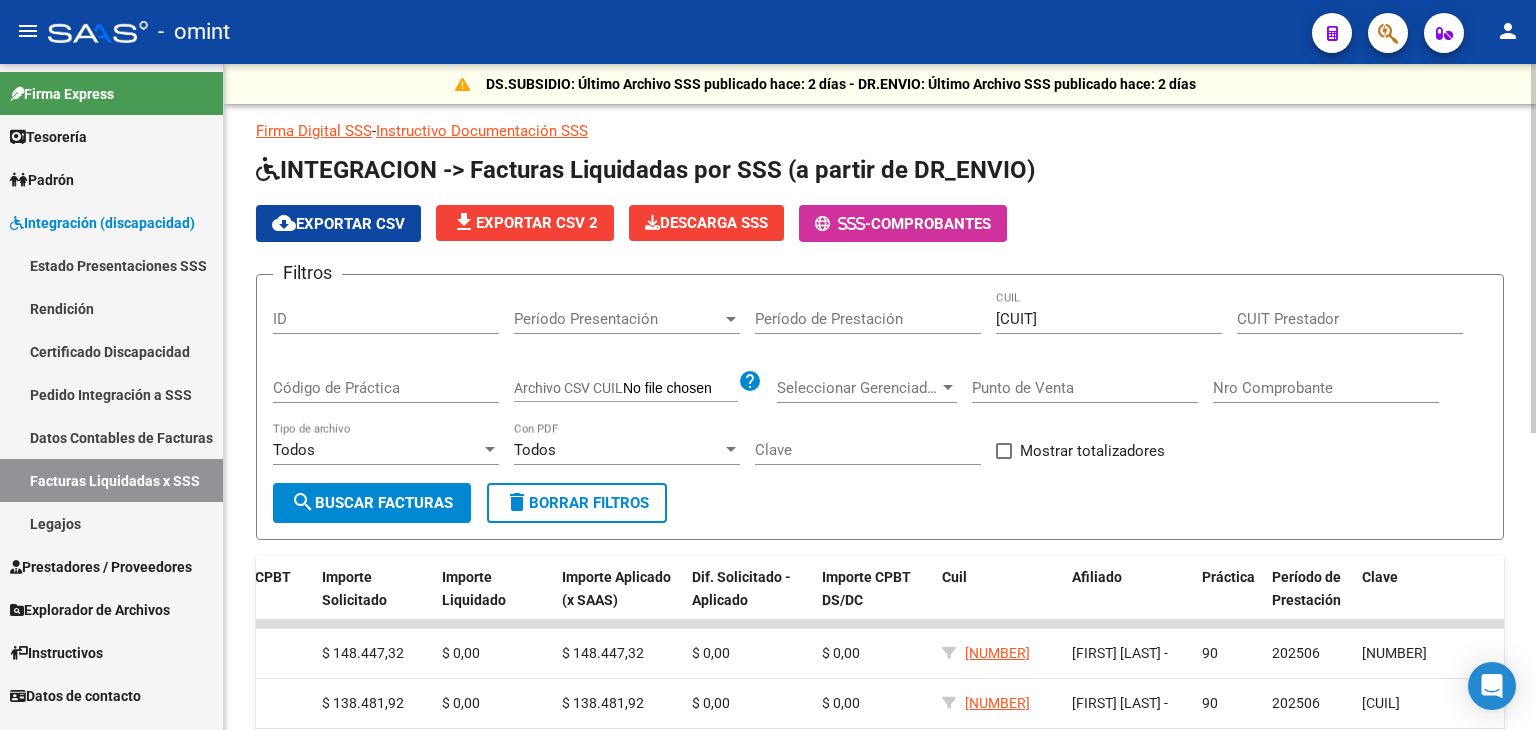 click 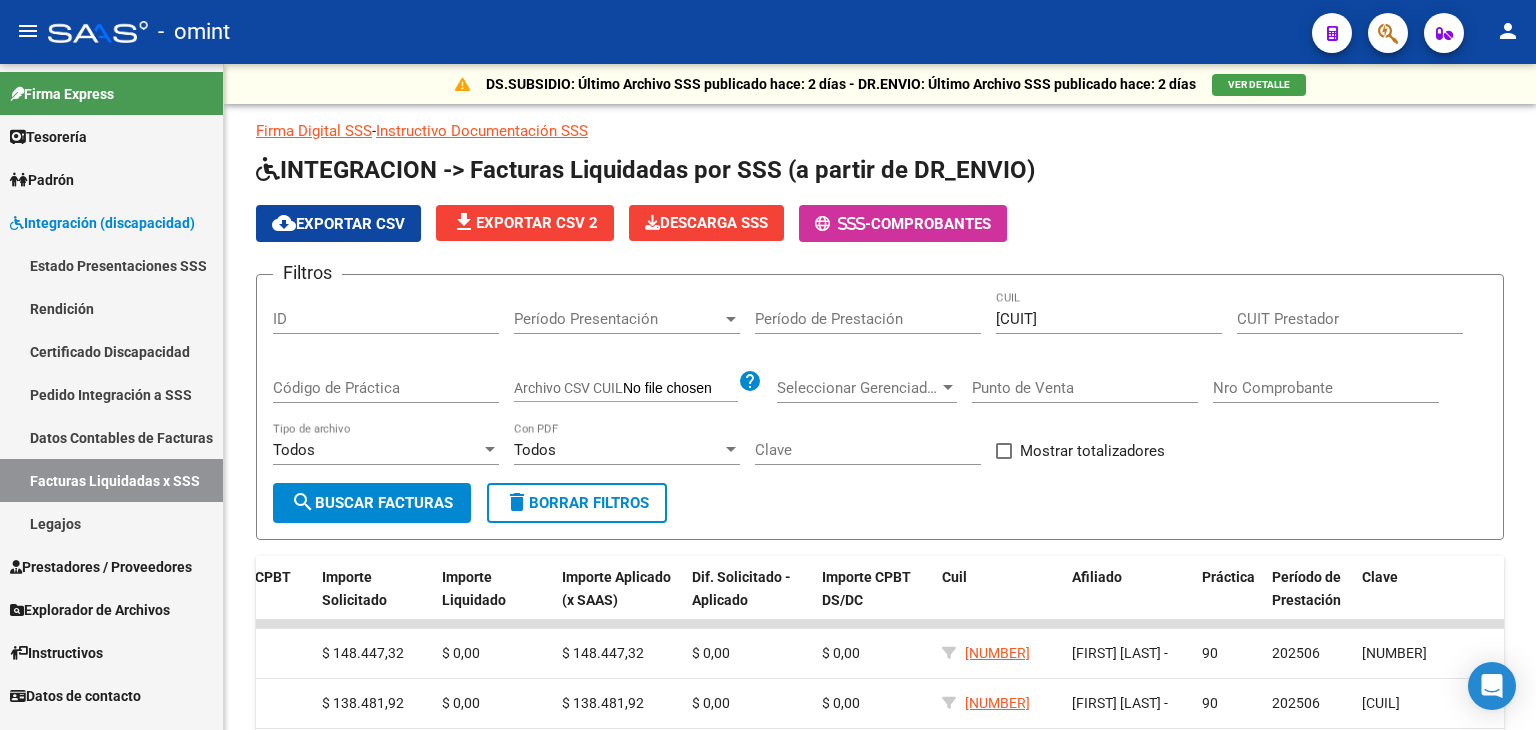 click on "Legajos" at bounding box center [111, 523] 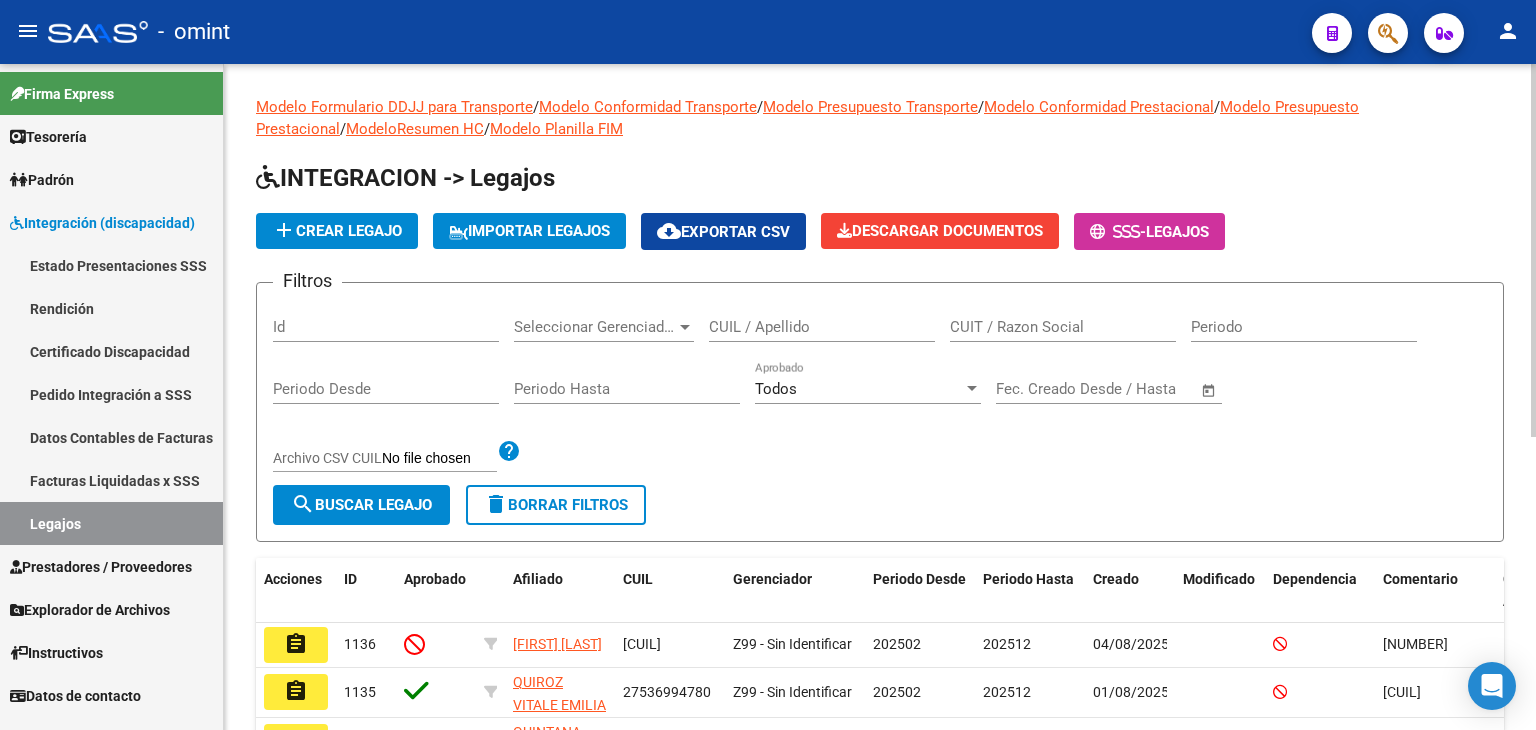 click on "CUIL / Apellido" 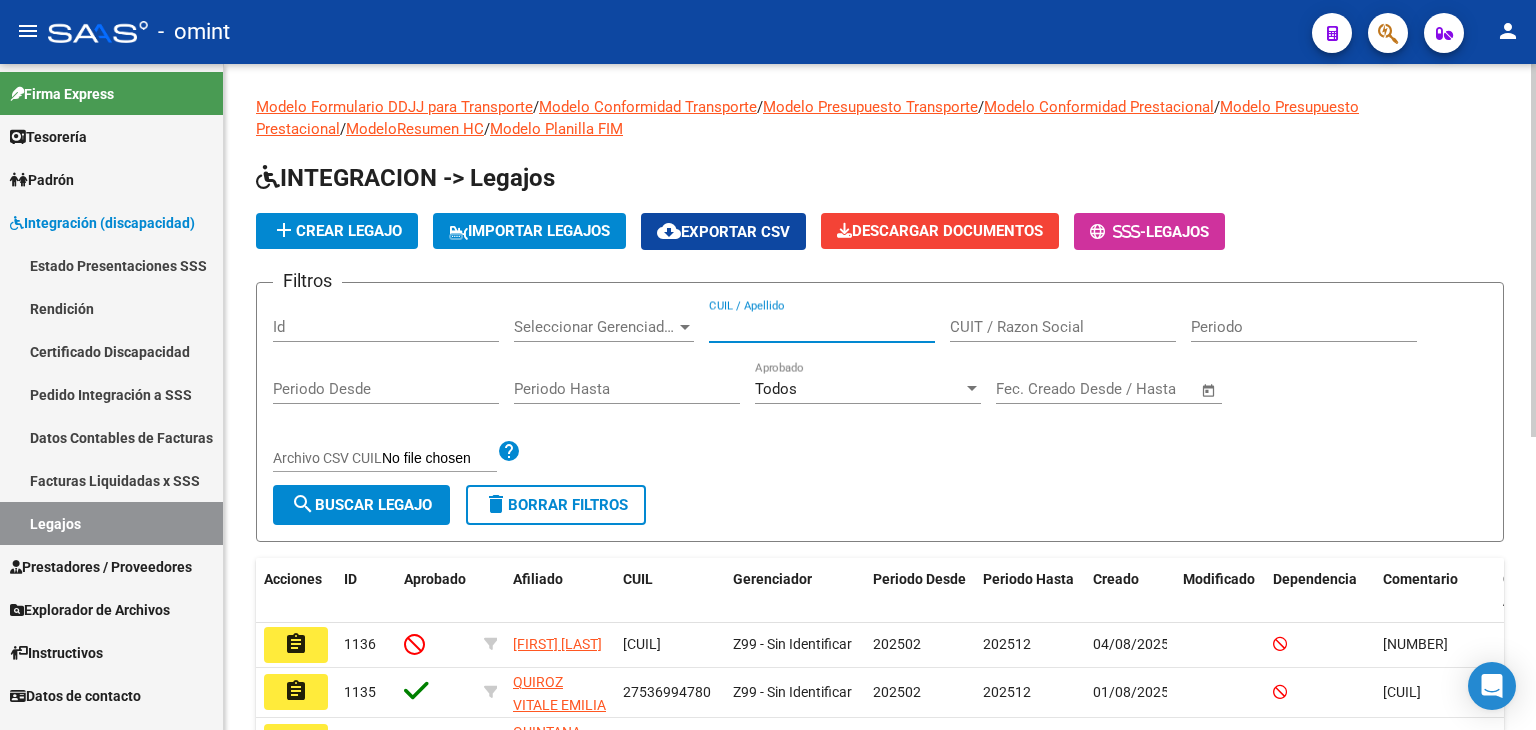 paste on "[NUMBER]" 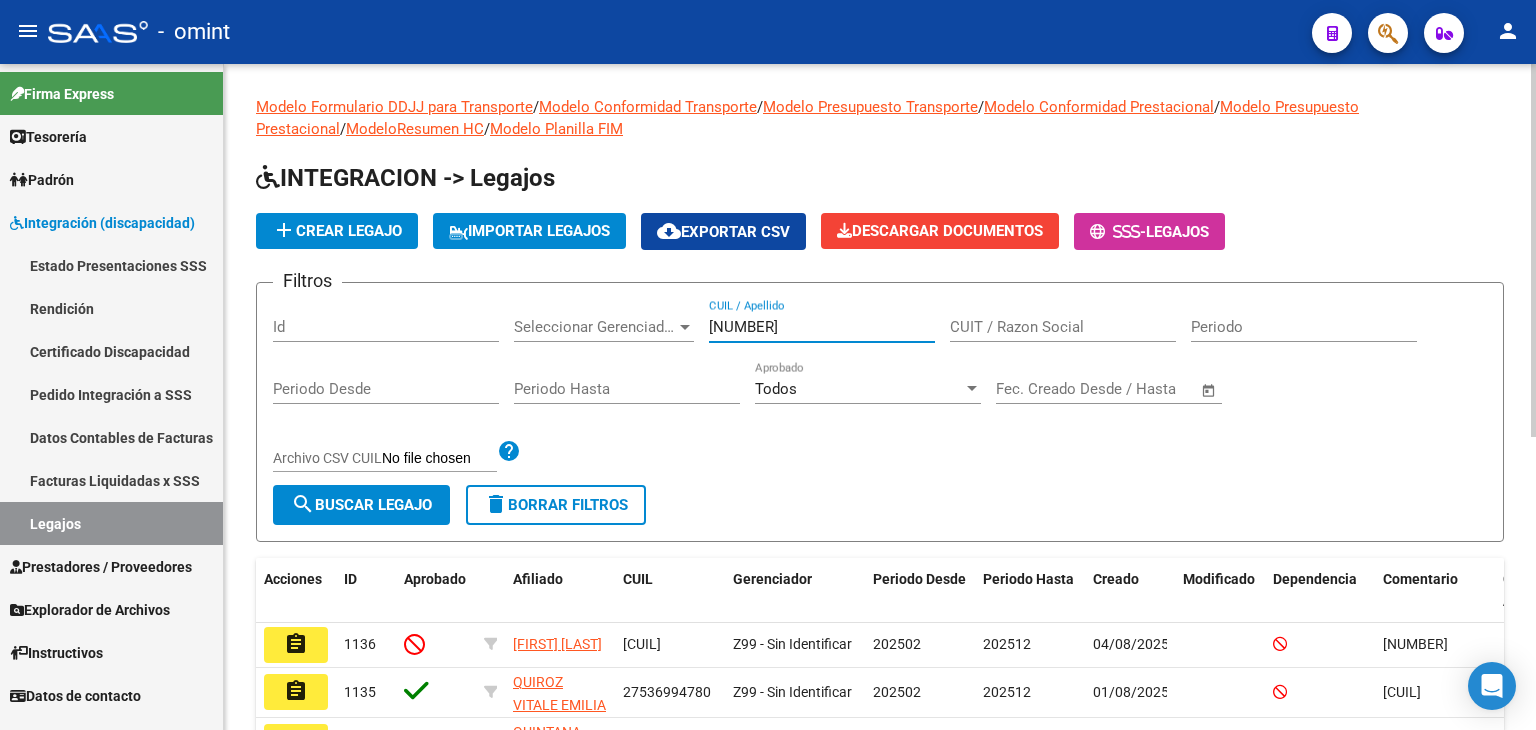 type on "[NUMBER]" 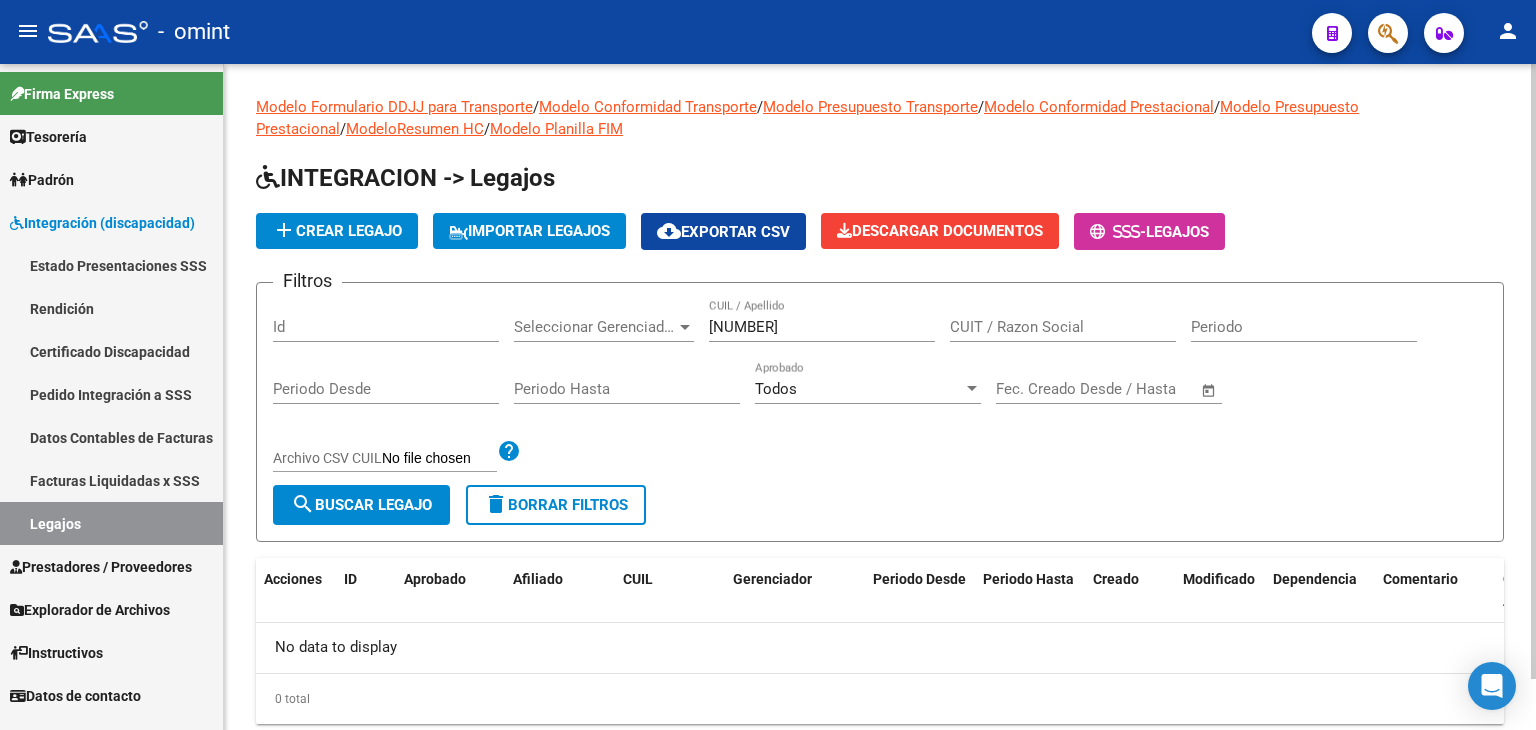 click on "Filtros Id Seleccionar Gerenciador Seleccionar Gerenciador [CUIL] CUIL / Apellido CUIT / Razon Social Periodo Periodo Desde Periodo Hasta Todos Aprobado Start date – End date Fec. Creado Desde / Hasta Archivo CSV CUIL help" 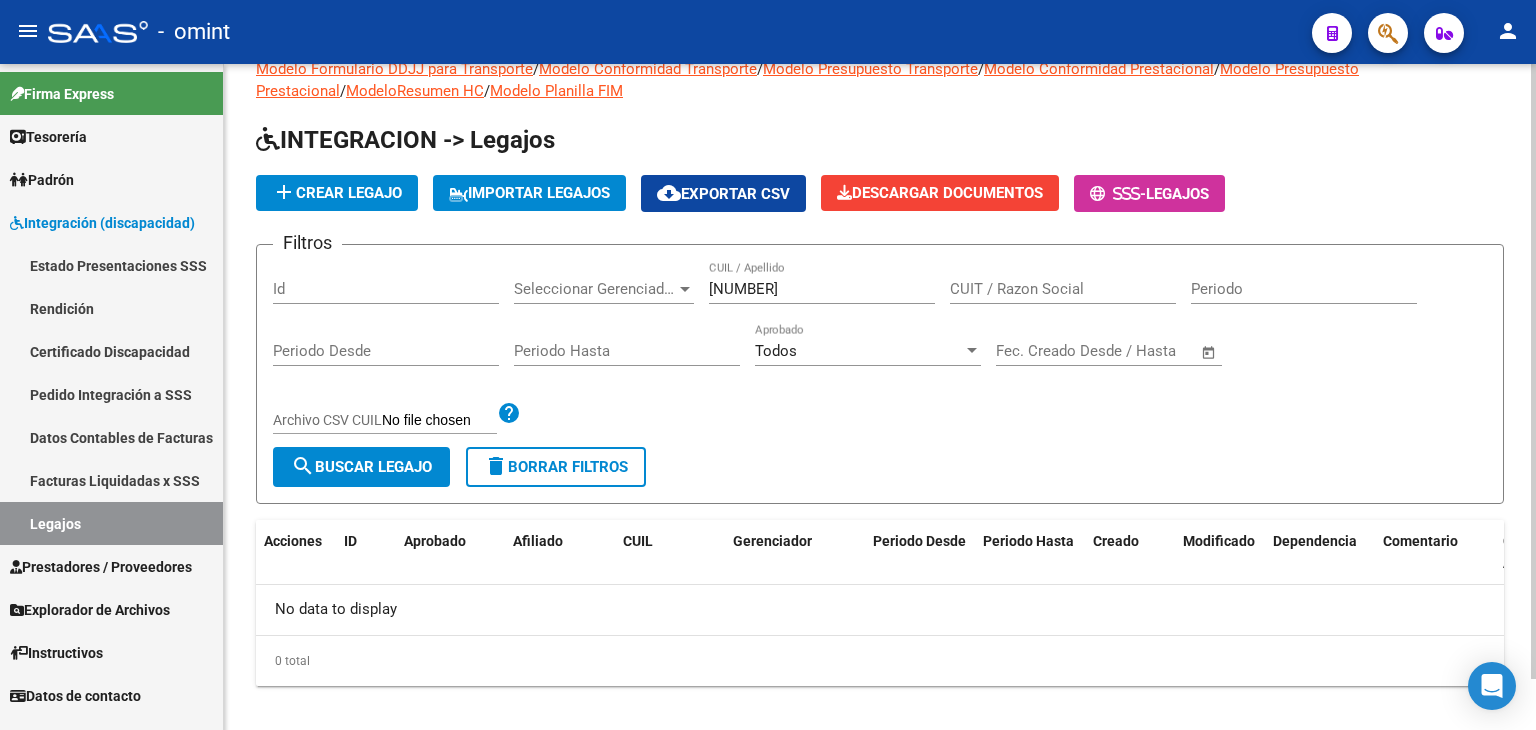 scroll, scrollTop: 56, scrollLeft: 0, axis: vertical 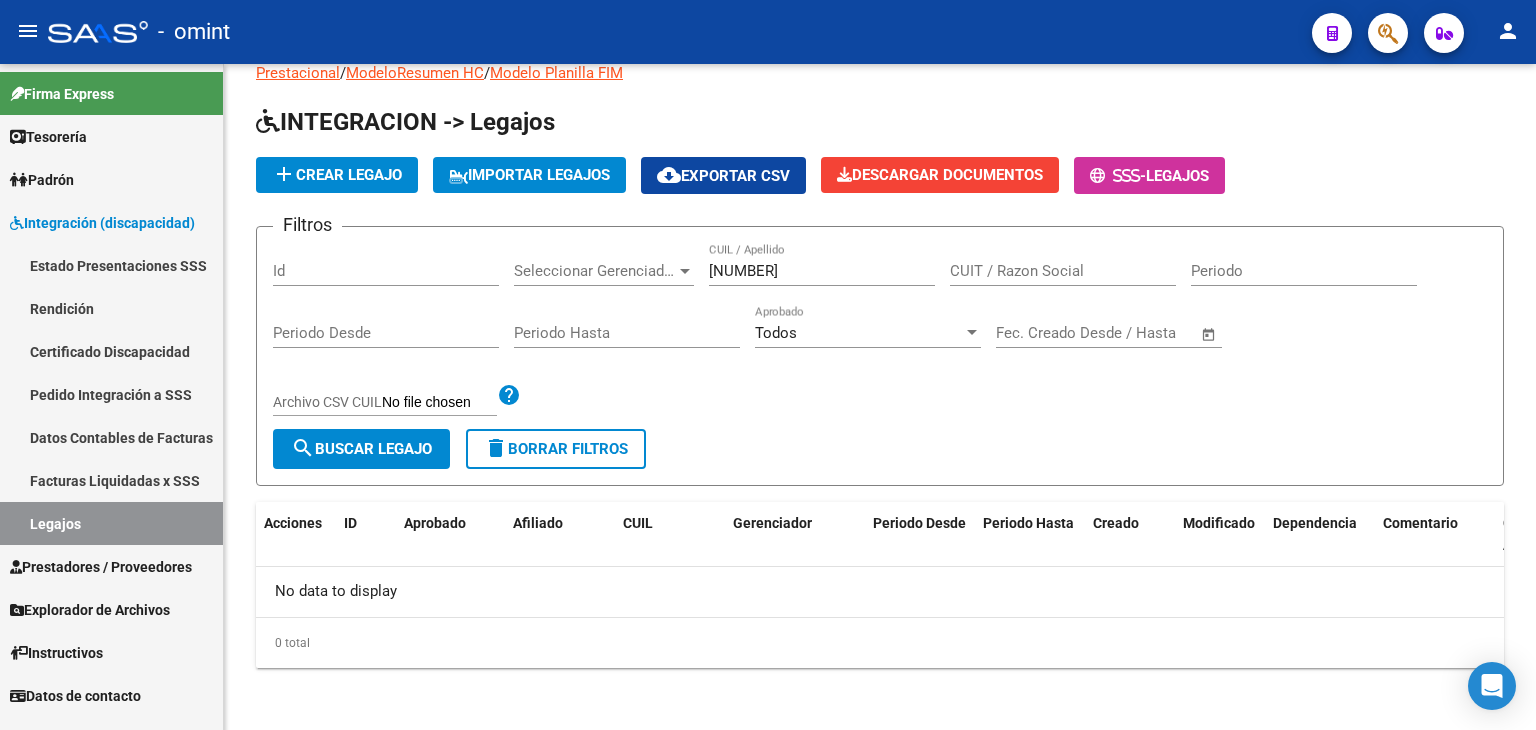 click on "Facturas Liquidadas x SSS" at bounding box center (111, 480) 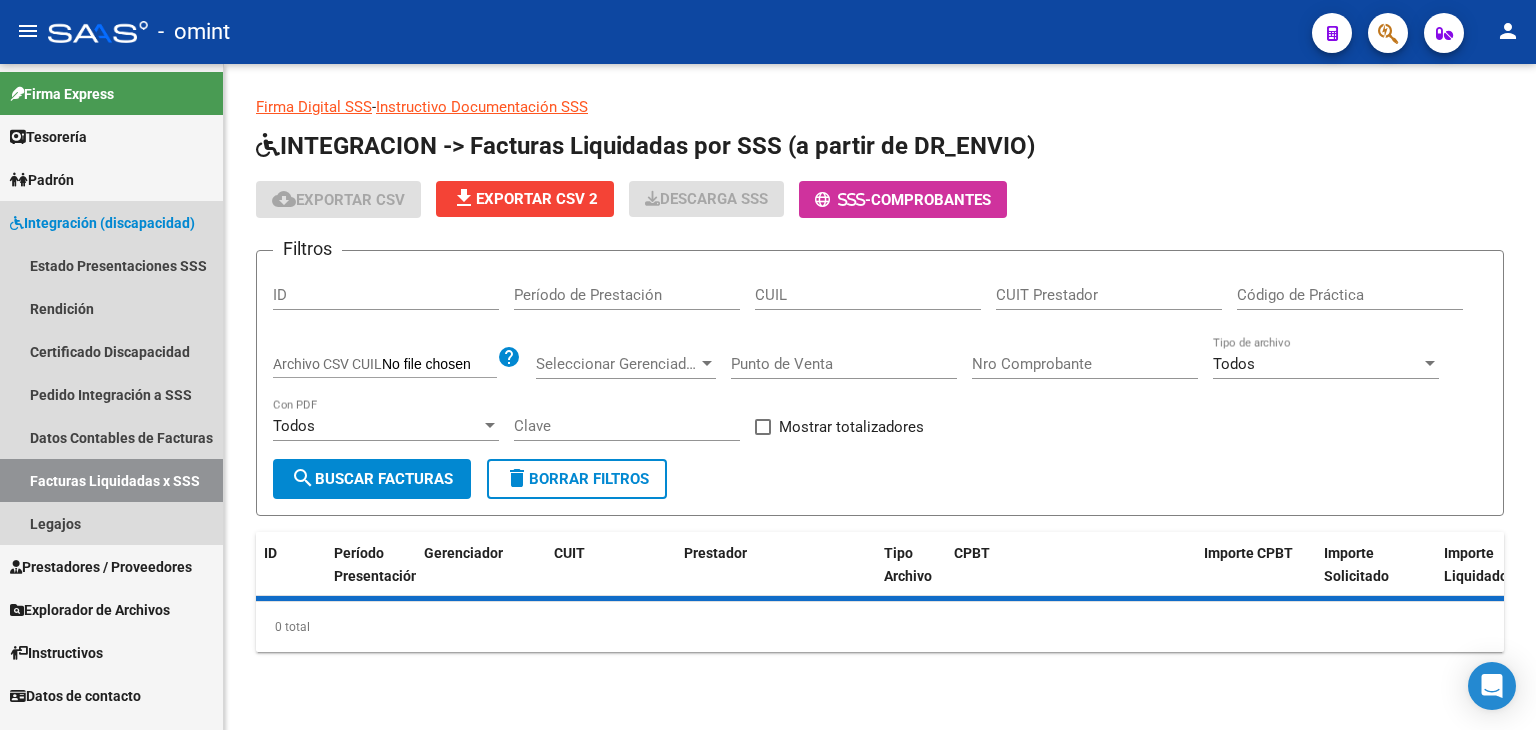 scroll, scrollTop: 0, scrollLeft: 0, axis: both 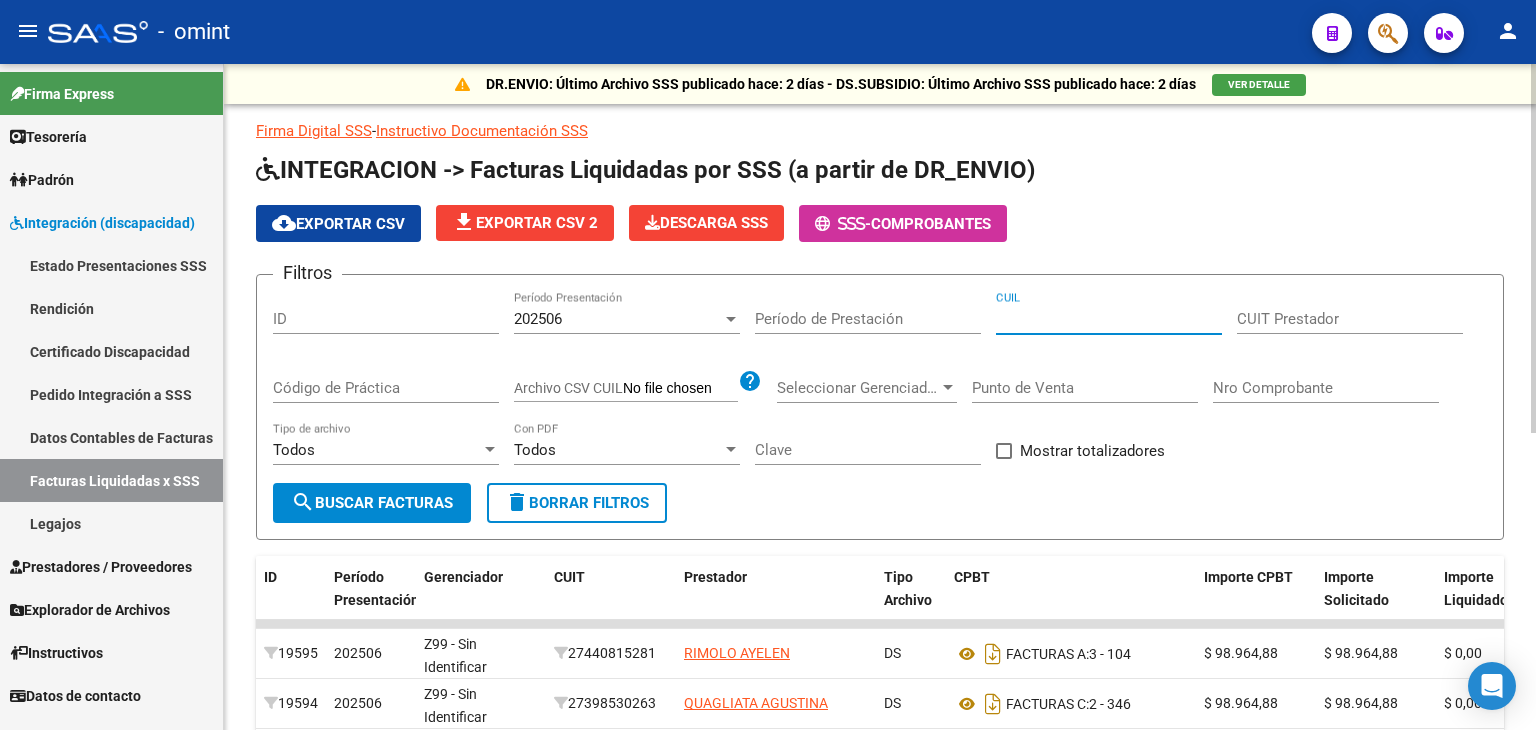 click on "CUIL" at bounding box center (1109, 319) 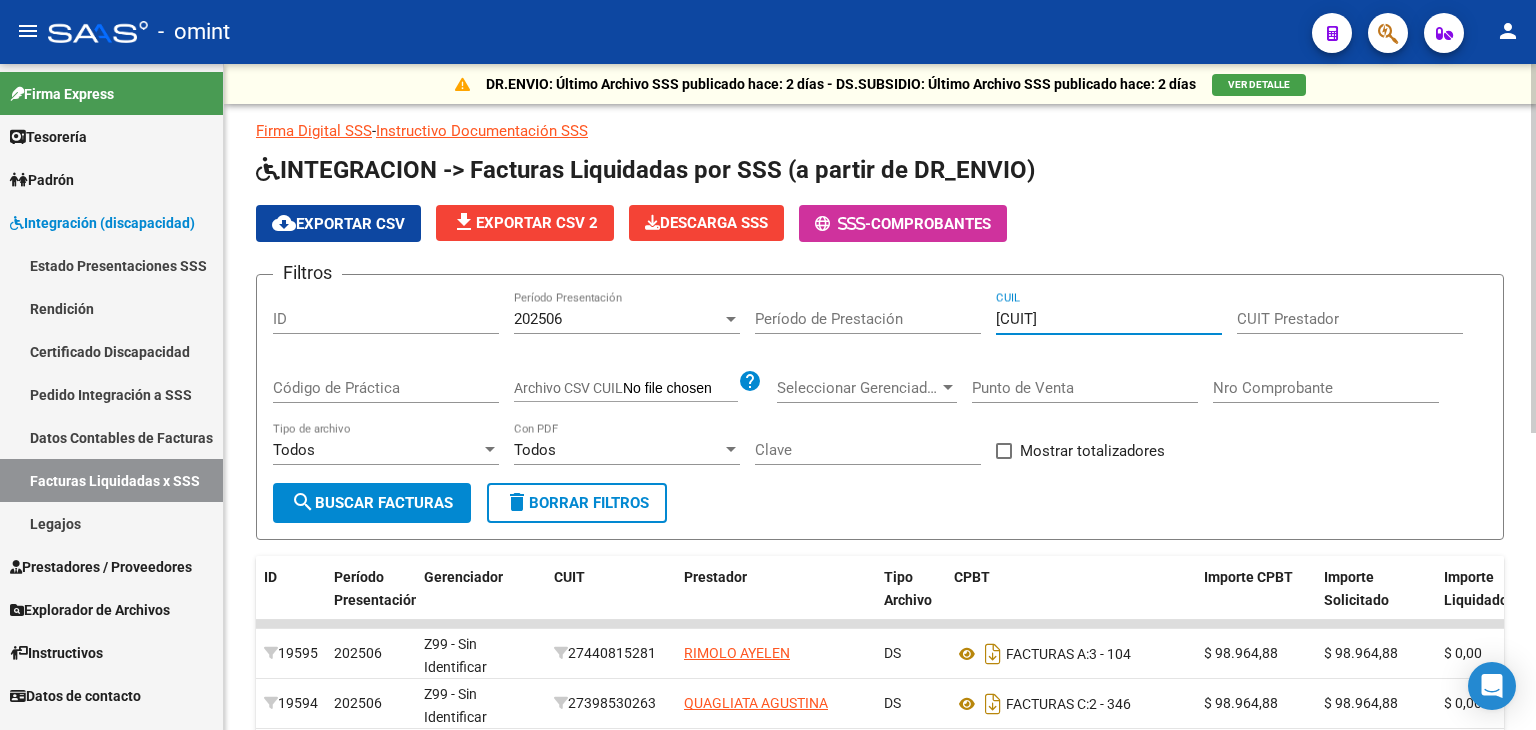 type on "[CUIT]" 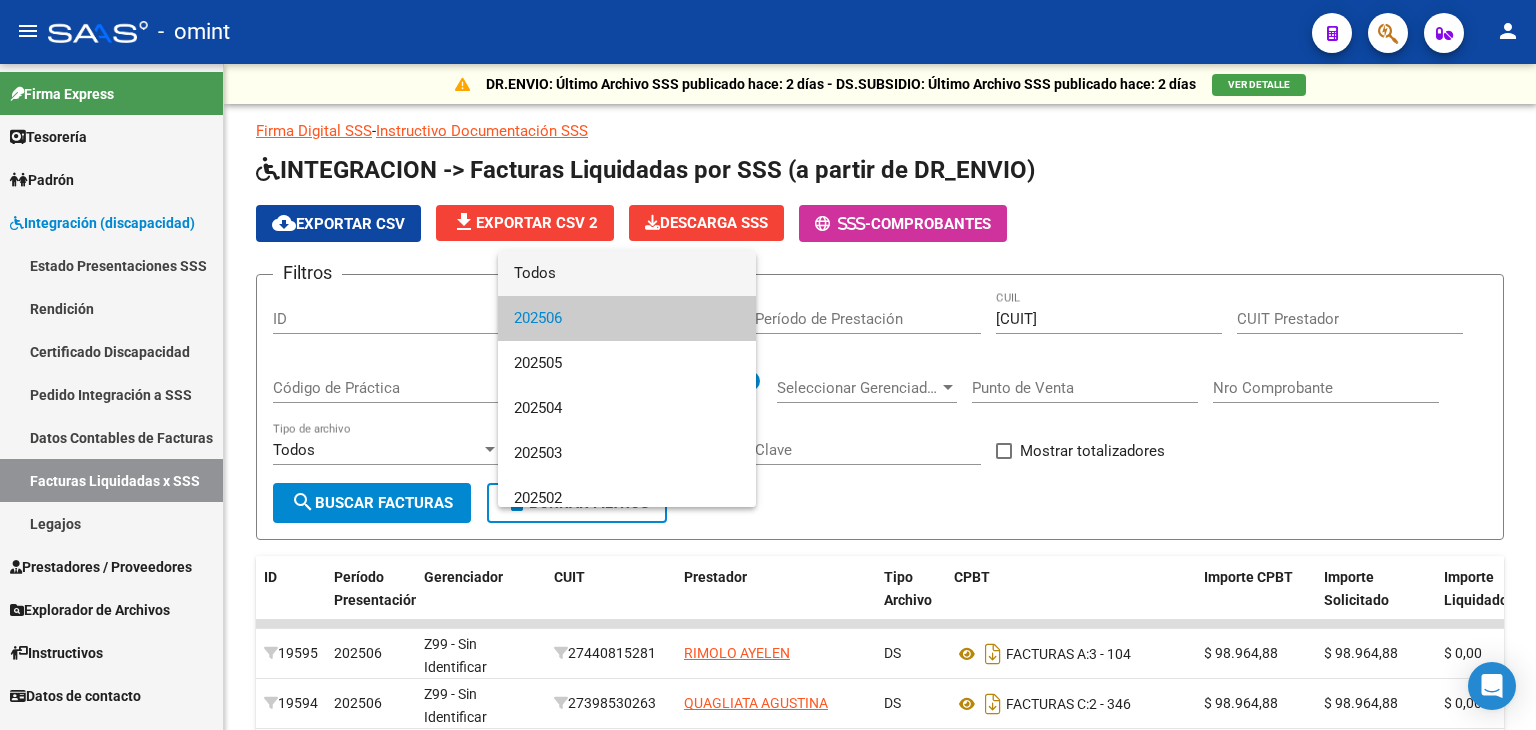 click on "Todos" at bounding box center (627, 273) 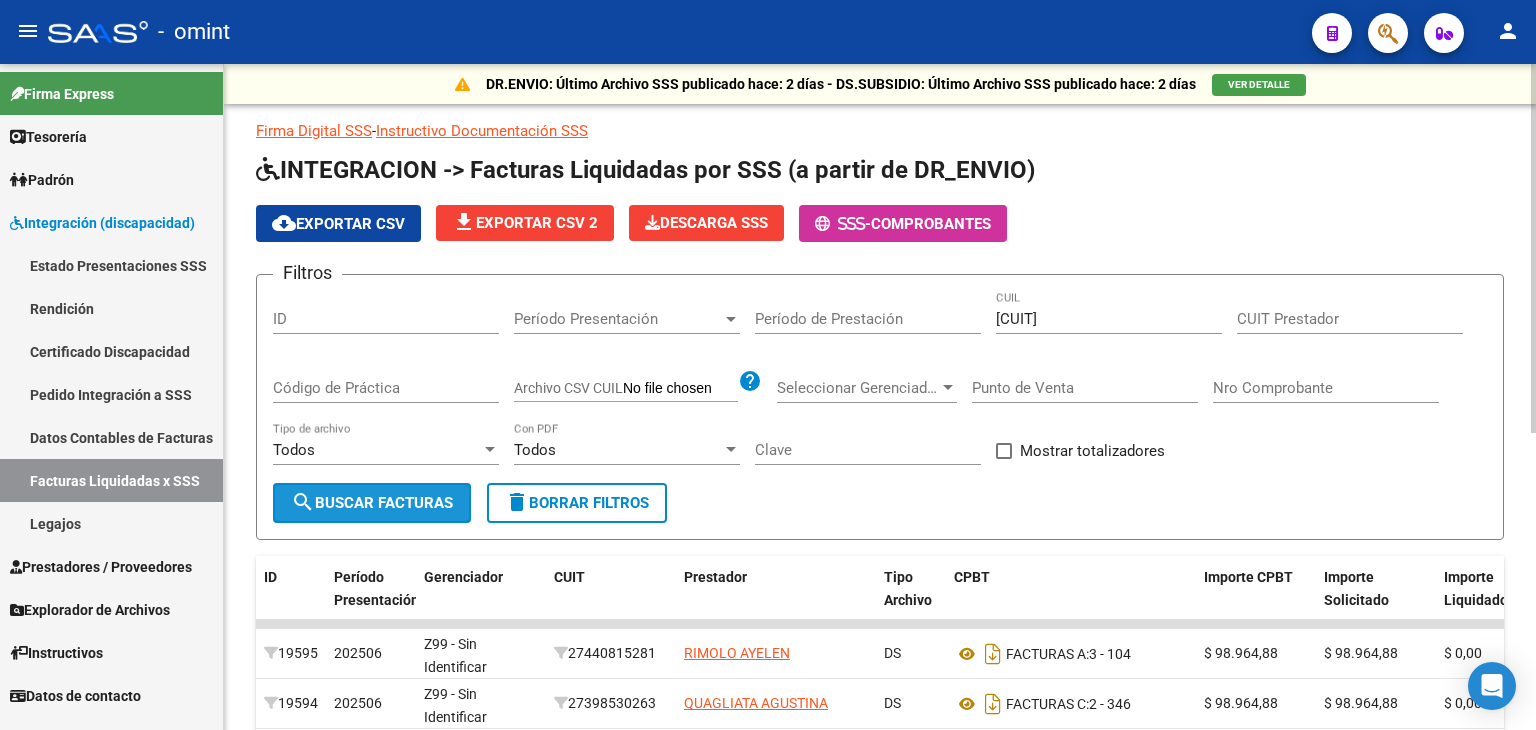 click on "search  Buscar Facturas" 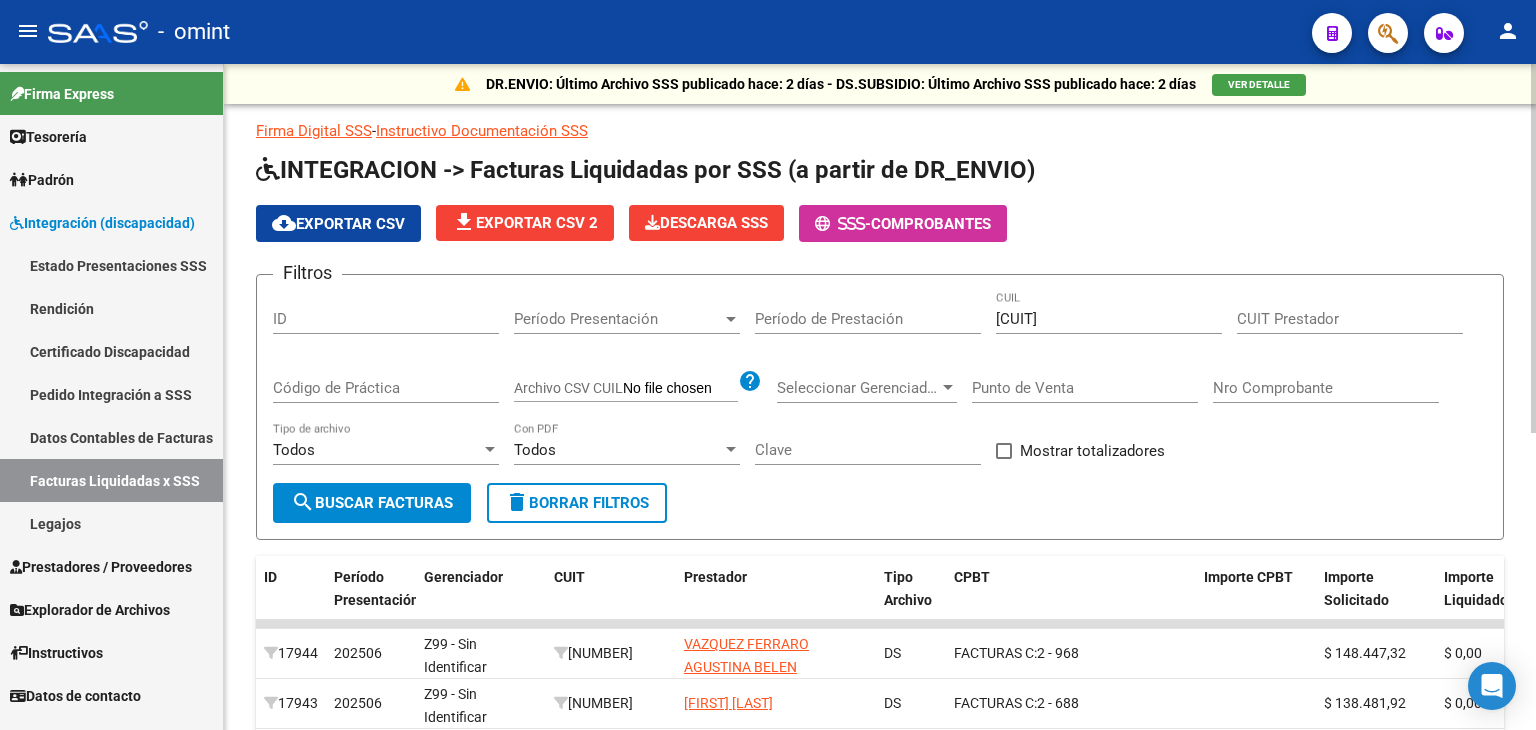 click on "DR.ENVIO: Último Archivo SSS publicado hace: 2 días - DS.SUBSIDIO: Último Archivo SSS publicado hace: 2 días  VER DETALLE  Firma Digital SSS  -  Instructivo Documentación SSS  INTEGRACION -> Facturas Liquidadas por SSS (a partir de DR_ENVIO) cloud_download  Exportar CSV  file_download  Exportar CSV 2
Descarga SSS
-  Comprobantes Filtros ID Período Presentación Período Presentación Período de Prestación [NUMBER] CUIL CUIT Prestador Código de Práctica Archivo CSV CUIL help Seleccionar Gerenciador Seleccionar Gerenciador Punto de Venta Nro Comprobante Todos Tipo de archivo Todos Con PDF Clave   Mostrar totalizadores  search  Buscar Facturas  delete  Borrar Filtros  ID Período Presentación Gerenciador CUIT Prestador Tipo Archivo CPBT Importe CPBT Importe Solicitado Importe Liquidado Importe Aplicado (x SAAS) Dif. Solicitado - Aplicado Importe CPBT DS/DC Cuil Afiliado Práctica Período de Prestación Clave    [NUMBER]  202506 Z99 - Sin Identificar    [NUMBER]  DS FACTURAS C:" 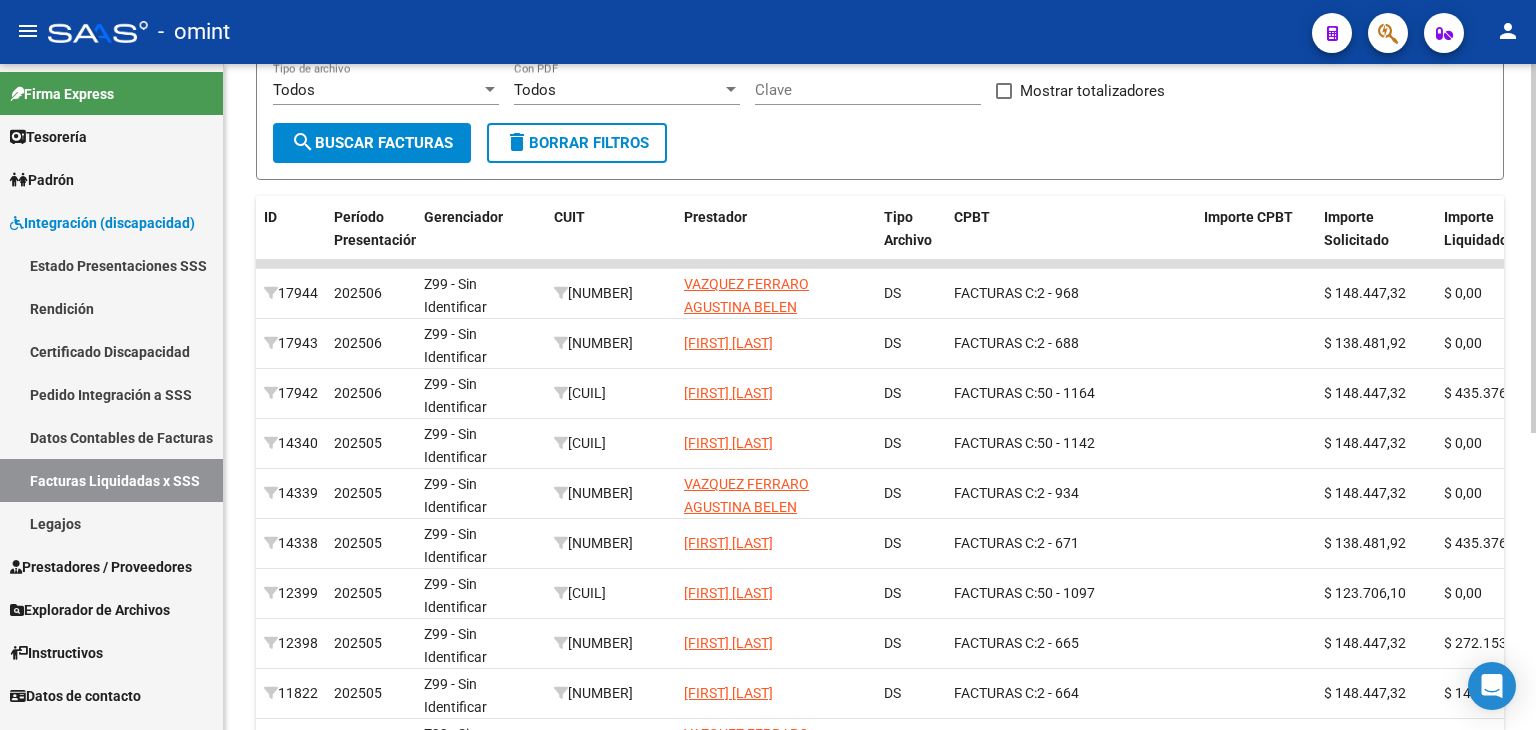 scroll, scrollTop: 400, scrollLeft: 0, axis: vertical 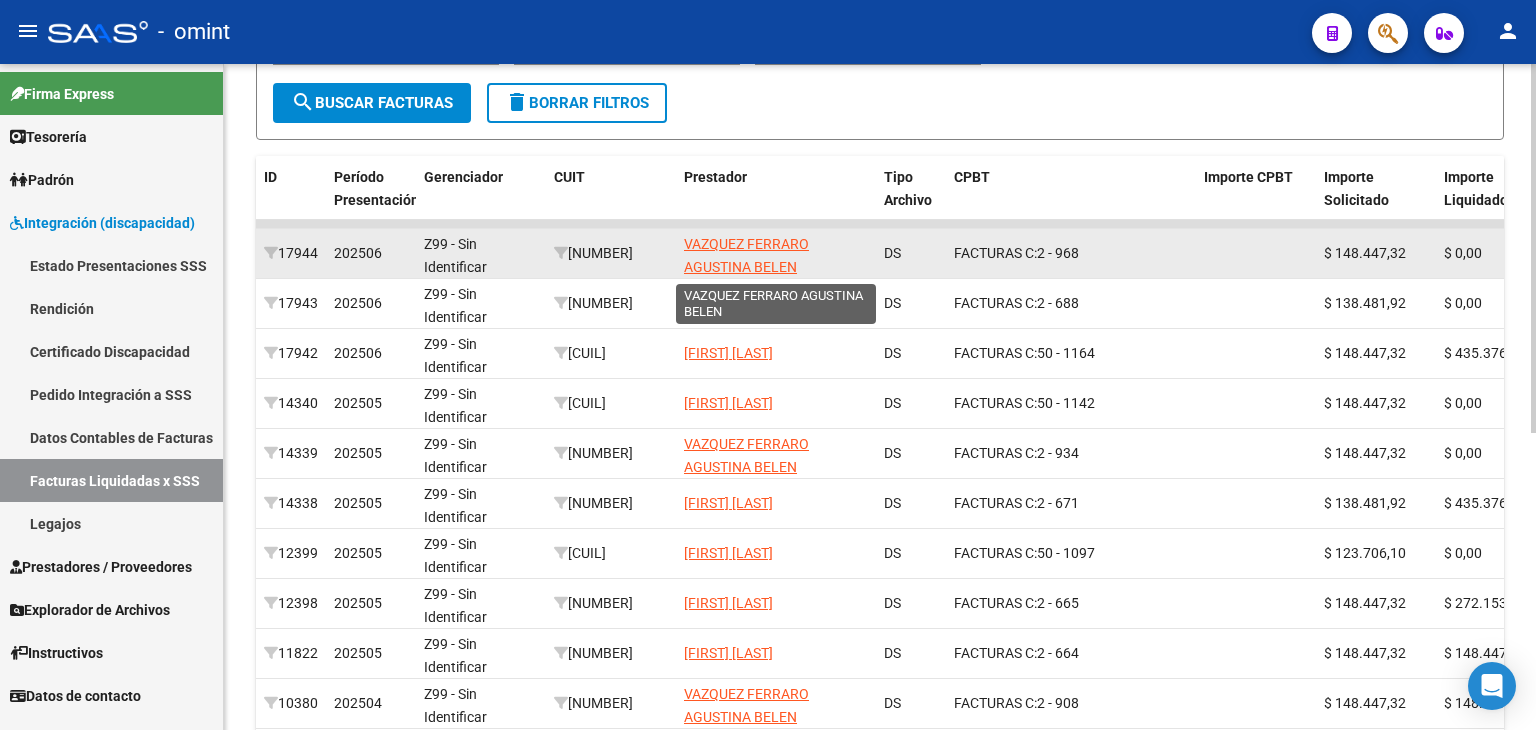 click on "VAZQUEZ FERRARO AGUSTINA BELEN" 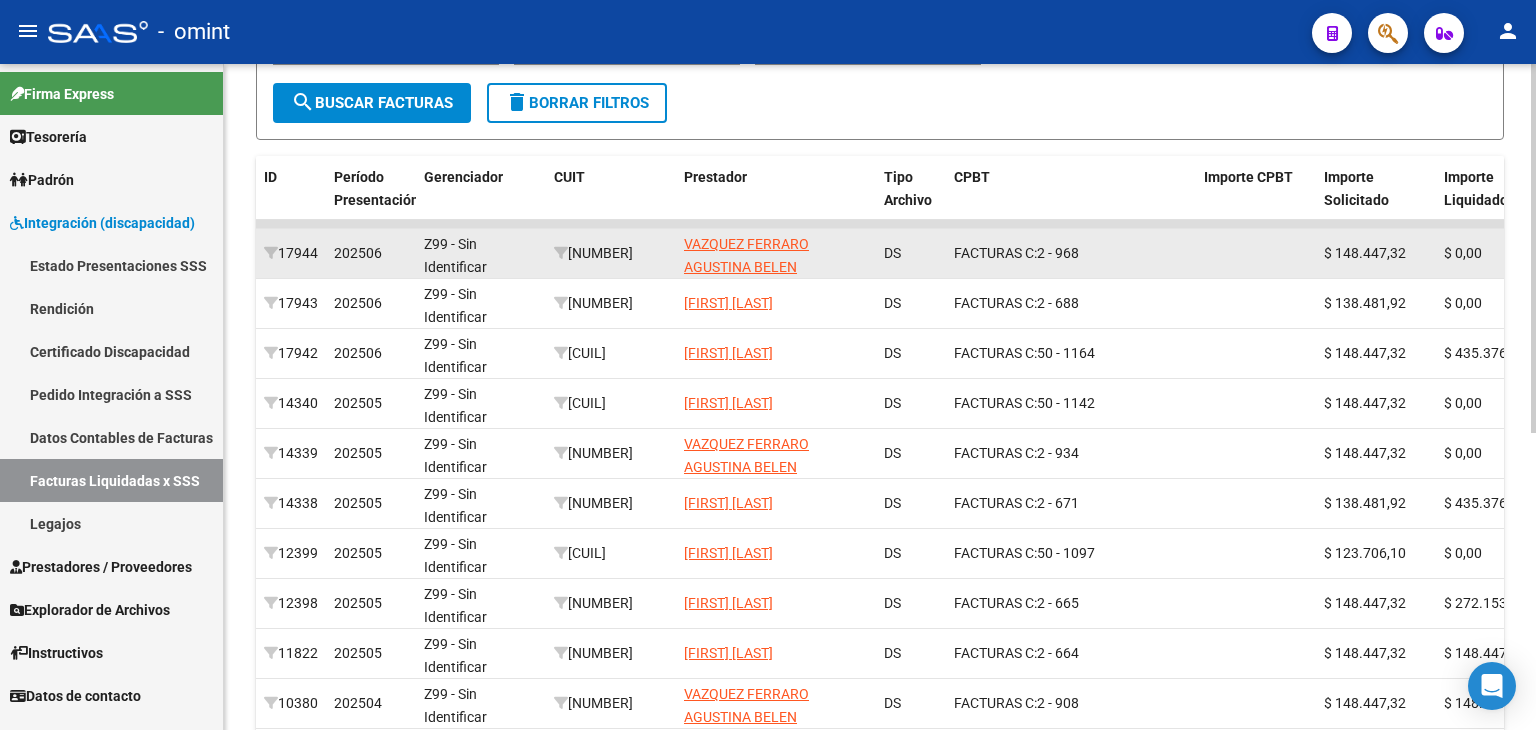 drag, startPoint x: 714, startPoint y: 256, endPoint x: 343, endPoint y: 242, distance: 371.26407 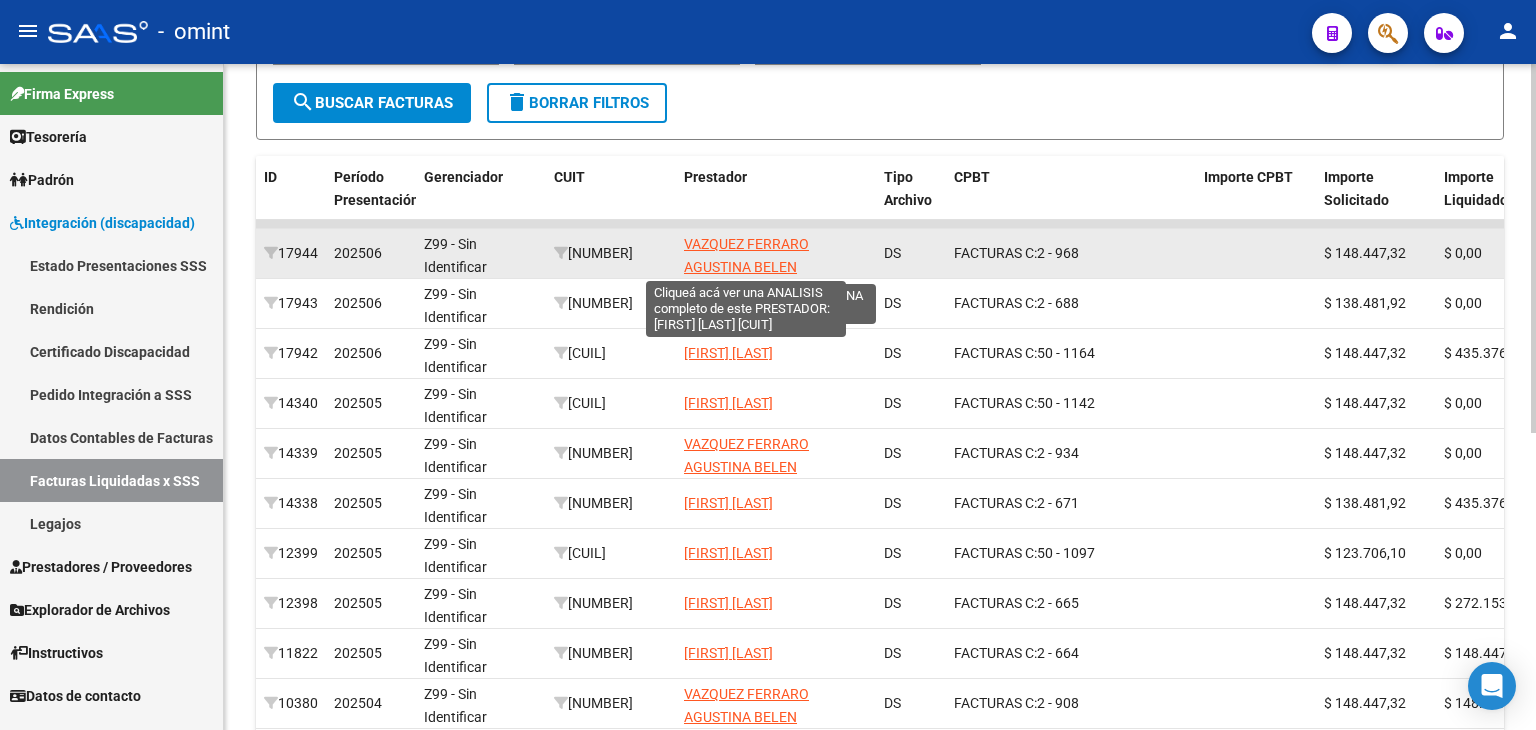 click on "VAZQUEZ FERRARO AGUSTINA BELEN" 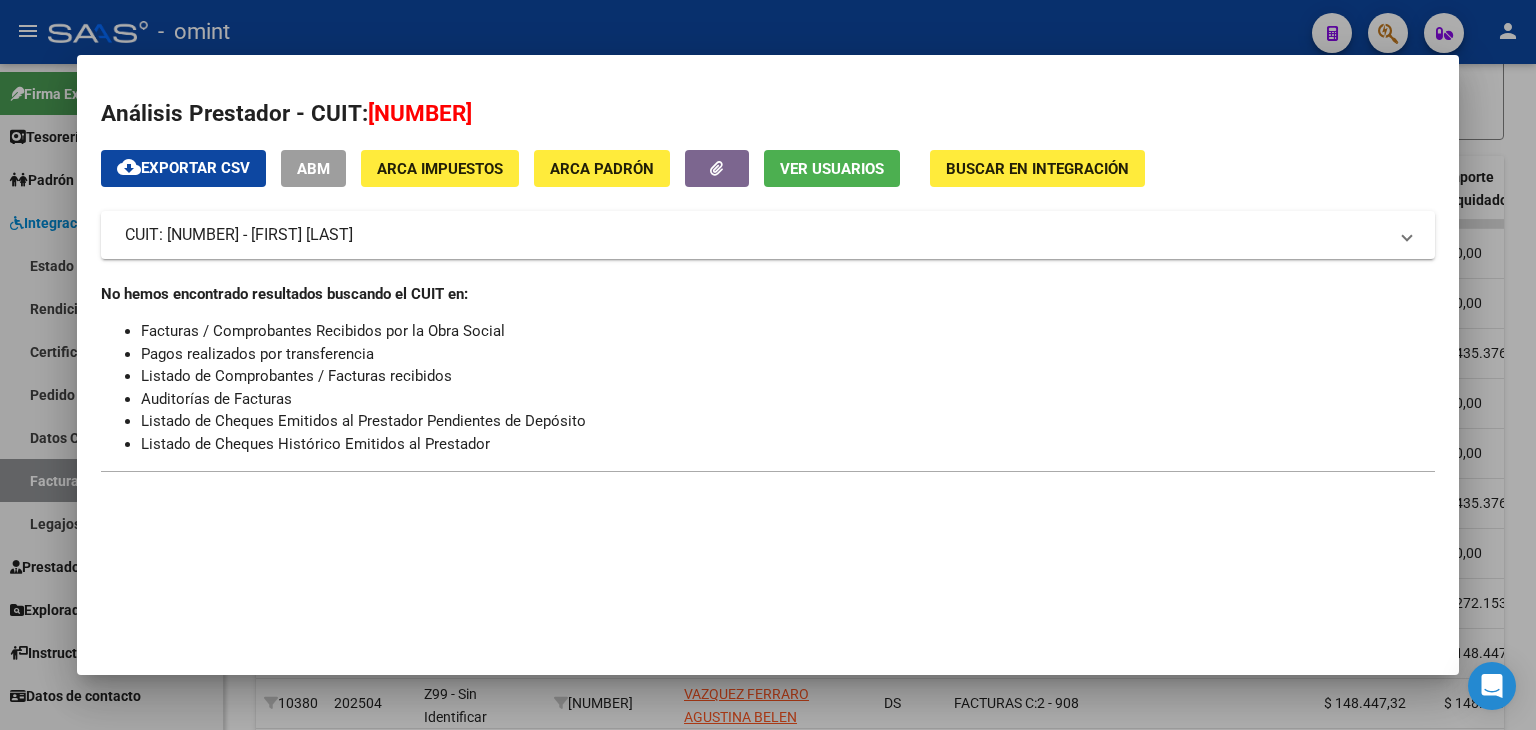 click on "Análisis Prestador - CUIT:  [CUIT] cloud_download  Exportar CSV   ABM  ARCA Impuestos ARCA Padrón Ver Usuarios Buscar en Integración  CUIT: [CUIT] - [FIRST] [LAST]  Es Prestador Discapacidad:  Si Activo:  Si No hemos encontrado resultados buscando el CUIT en: Facturas / Comprobantes Recibidos por la Obra Social Pagos realizados por transferencia Listado de Comprobantes / Facturas recibidos Auditorías de Facturas Listado de Cheques Emitidos al Prestador Pendientes de Depósito Listado de Cheques Histórico Emitidos al Prestador" at bounding box center [768, 287] 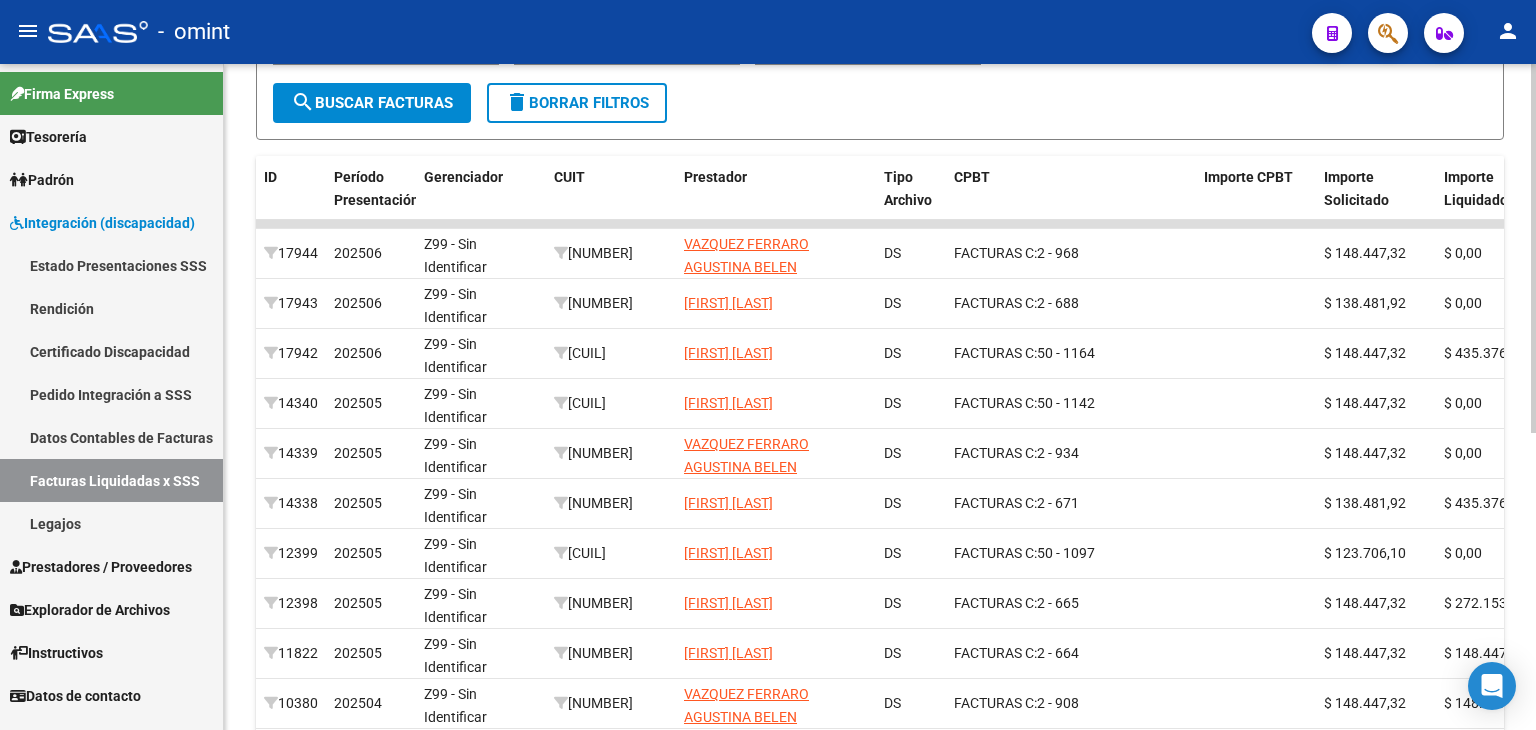 scroll, scrollTop: 0, scrollLeft: 0, axis: both 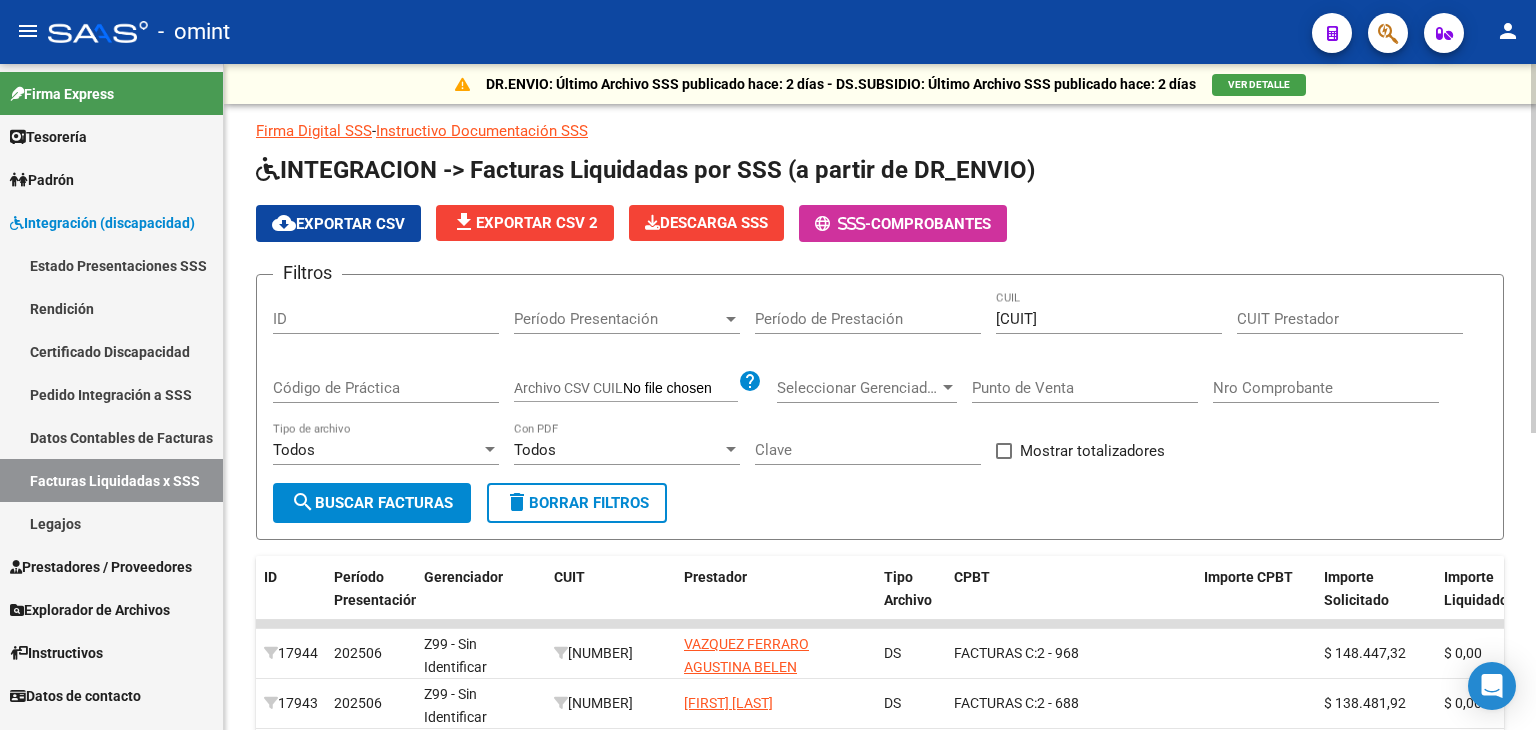 click 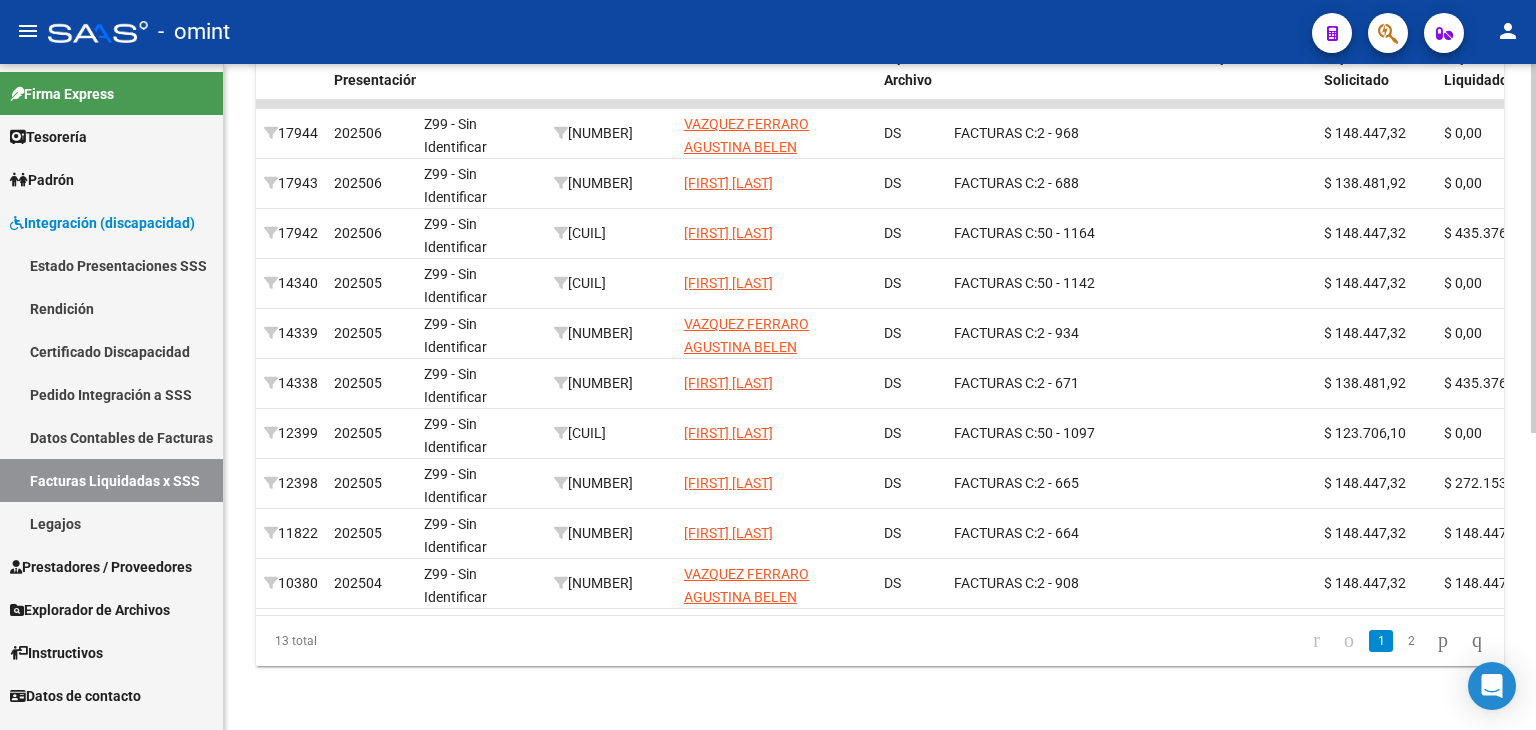 click 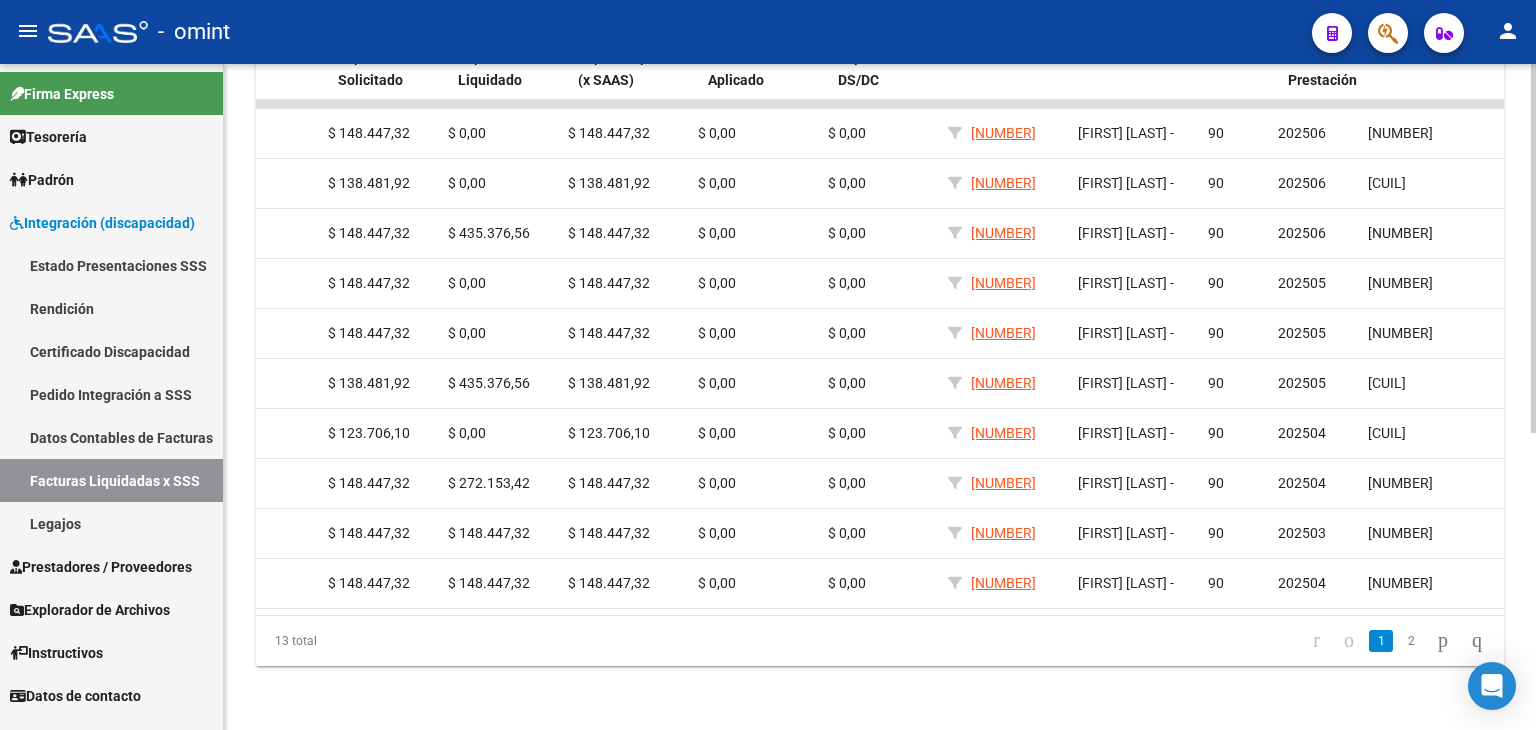 scroll, scrollTop: 0, scrollLeft: 1002, axis: horizontal 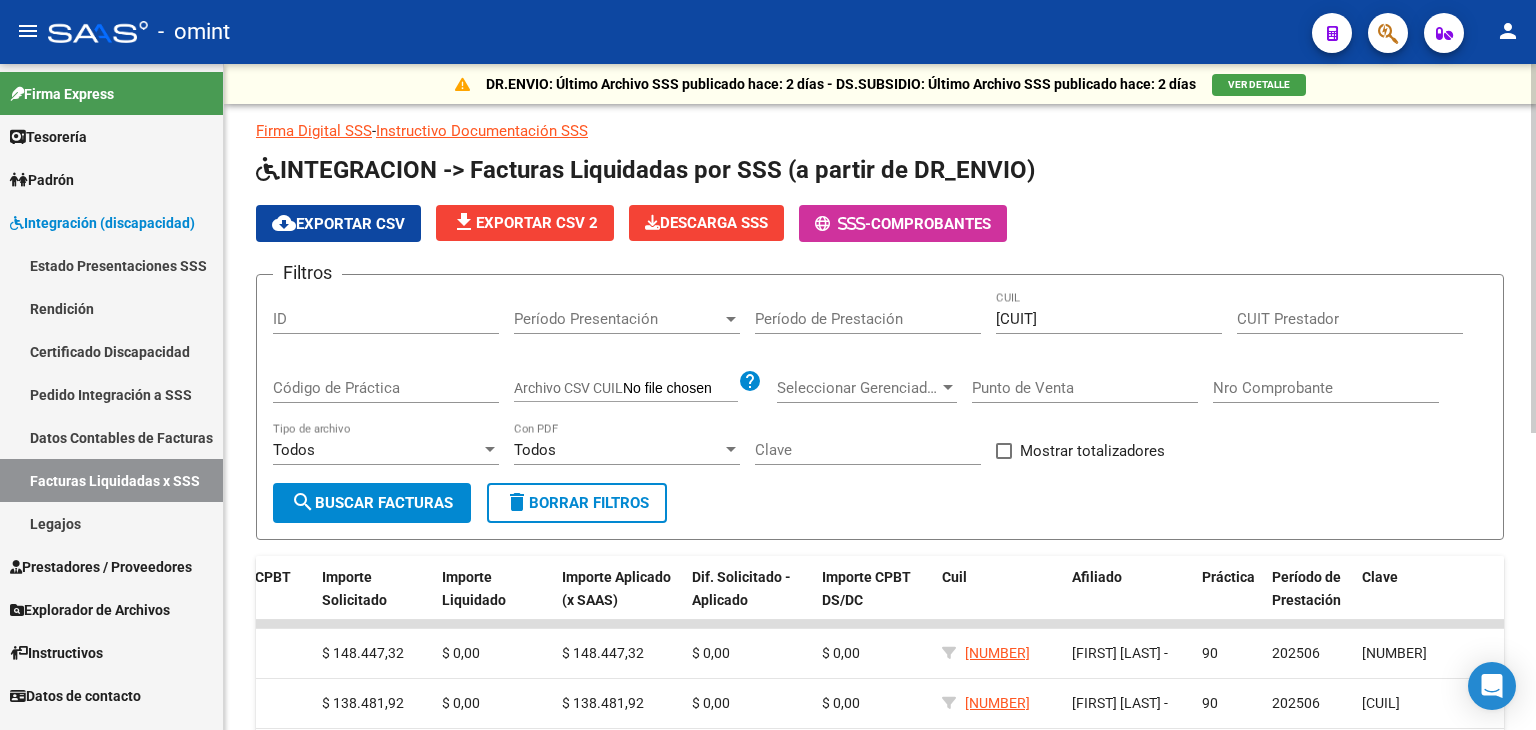 click 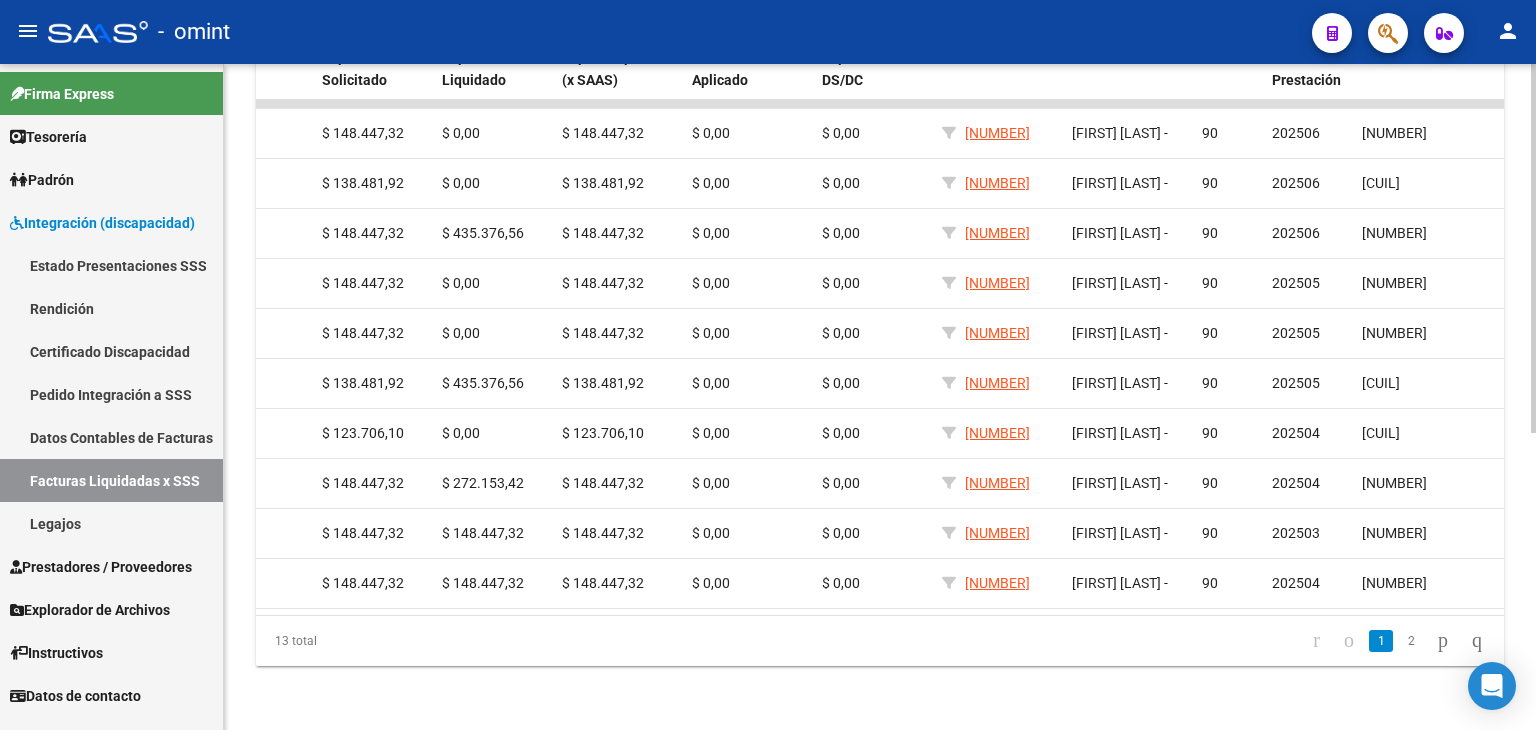click 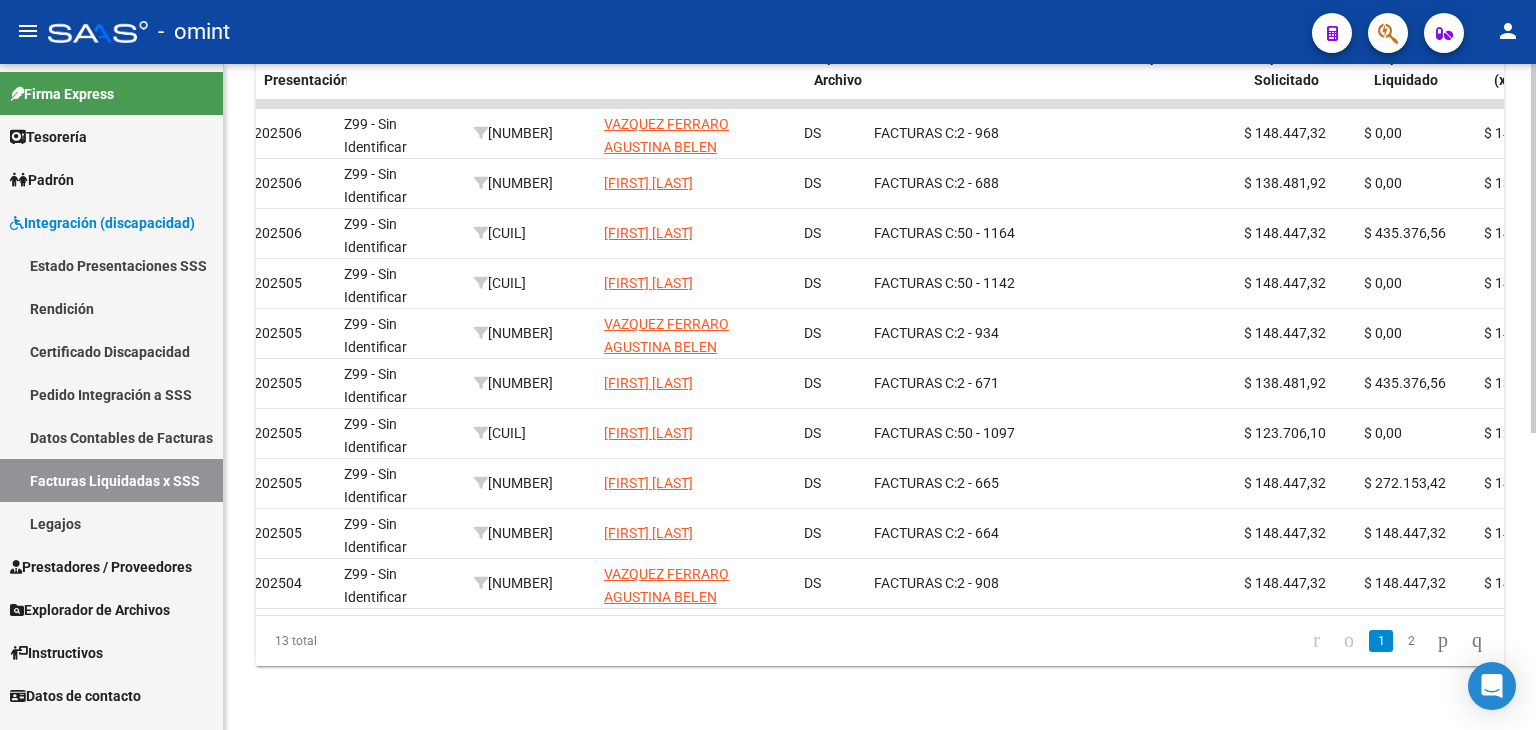 scroll, scrollTop: 0, scrollLeft: 0, axis: both 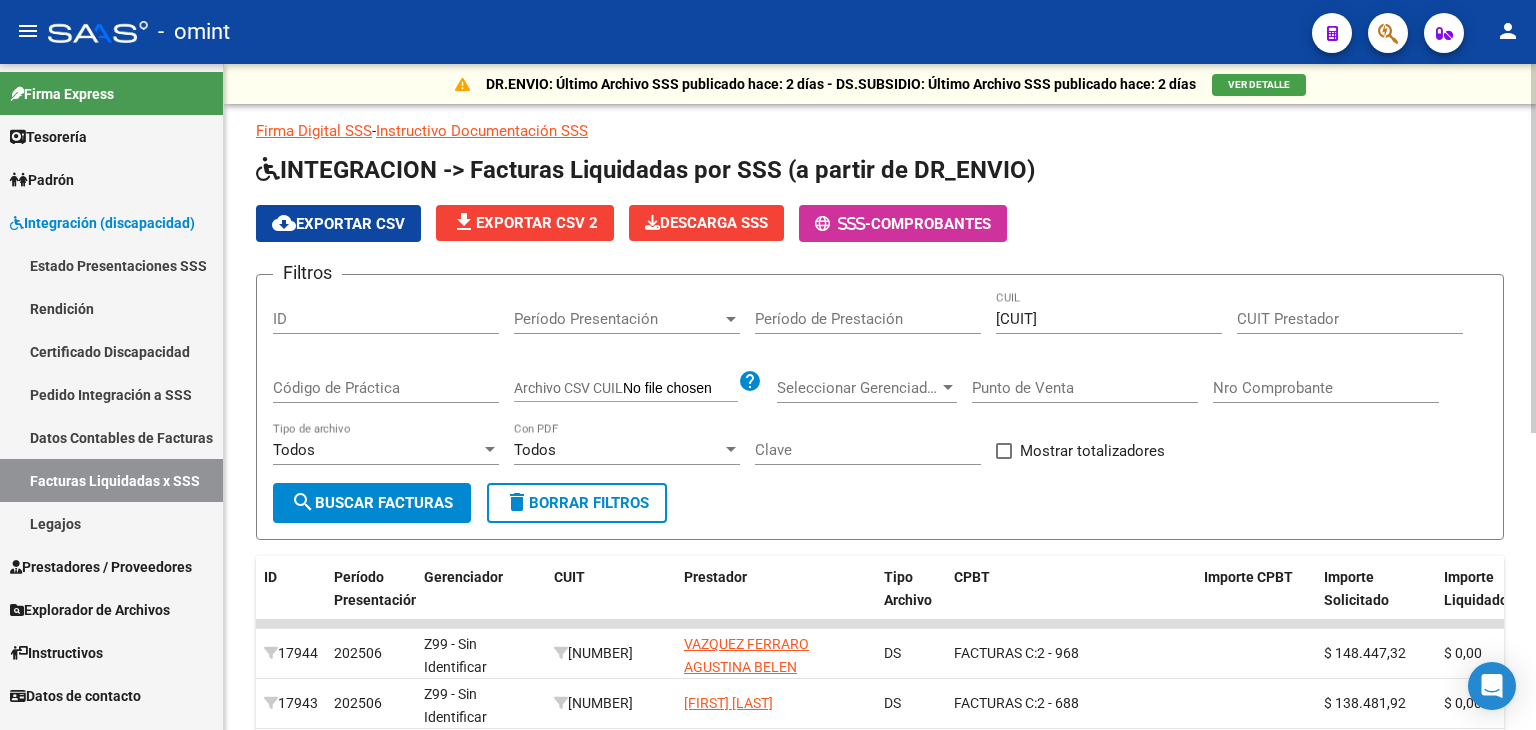click 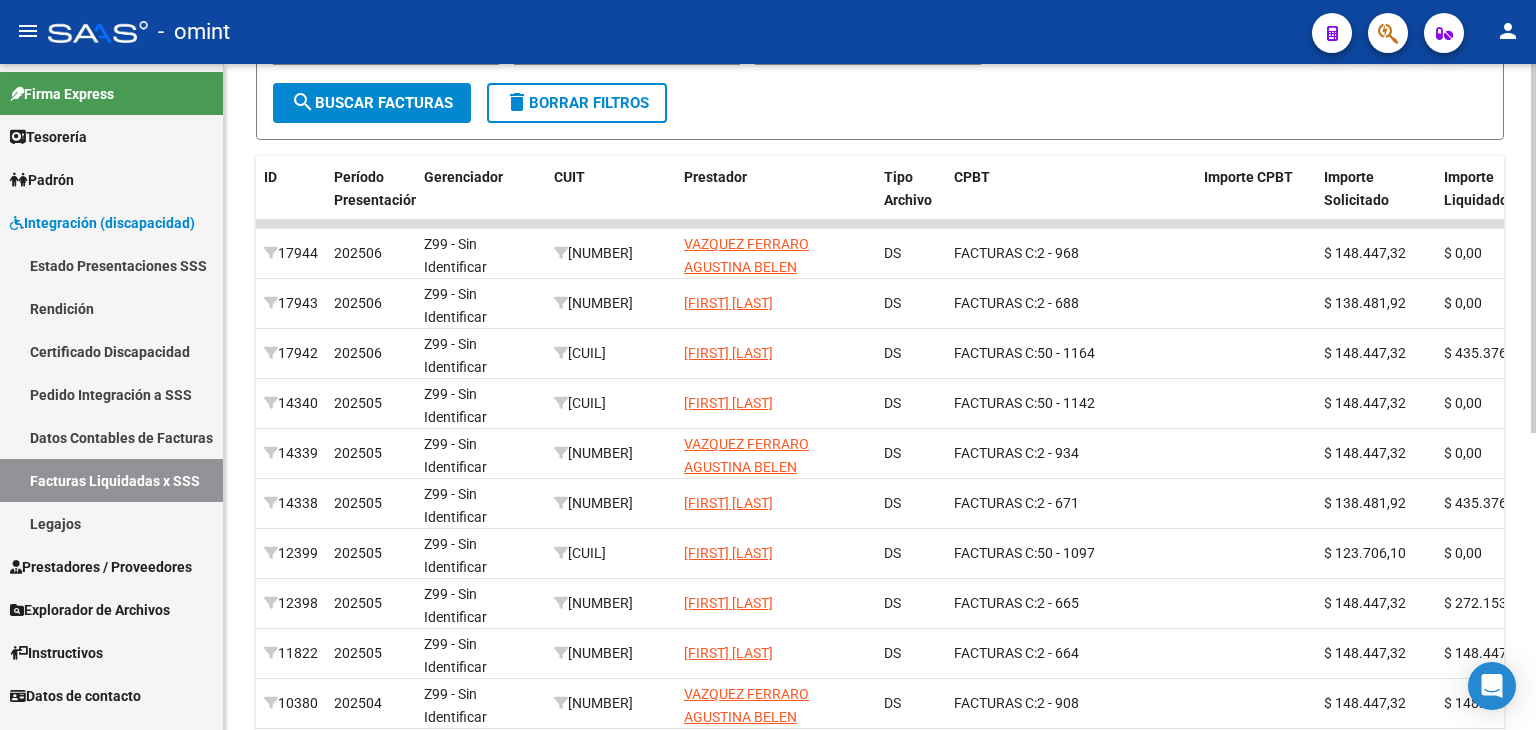 scroll, scrollTop: 440, scrollLeft: 0, axis: vertical 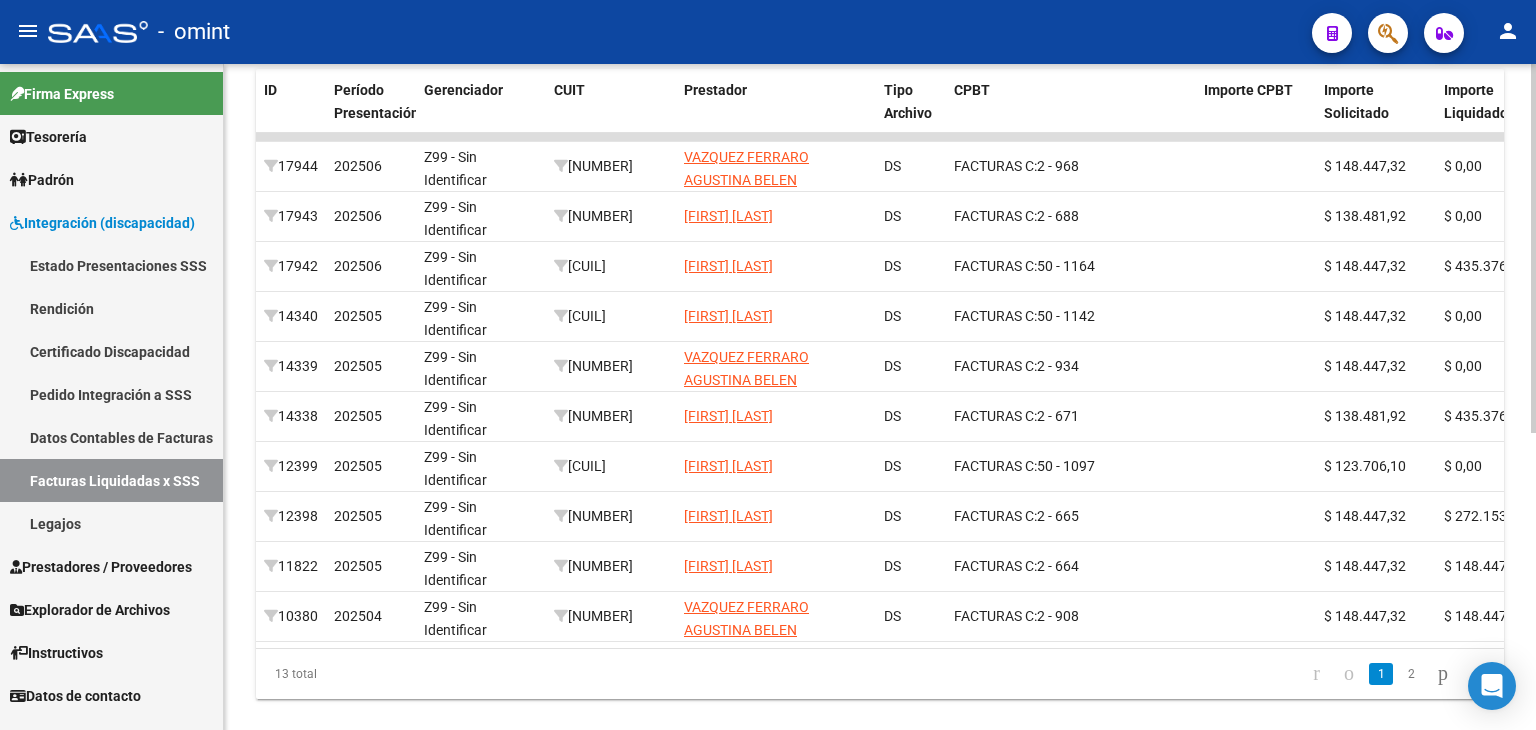 click 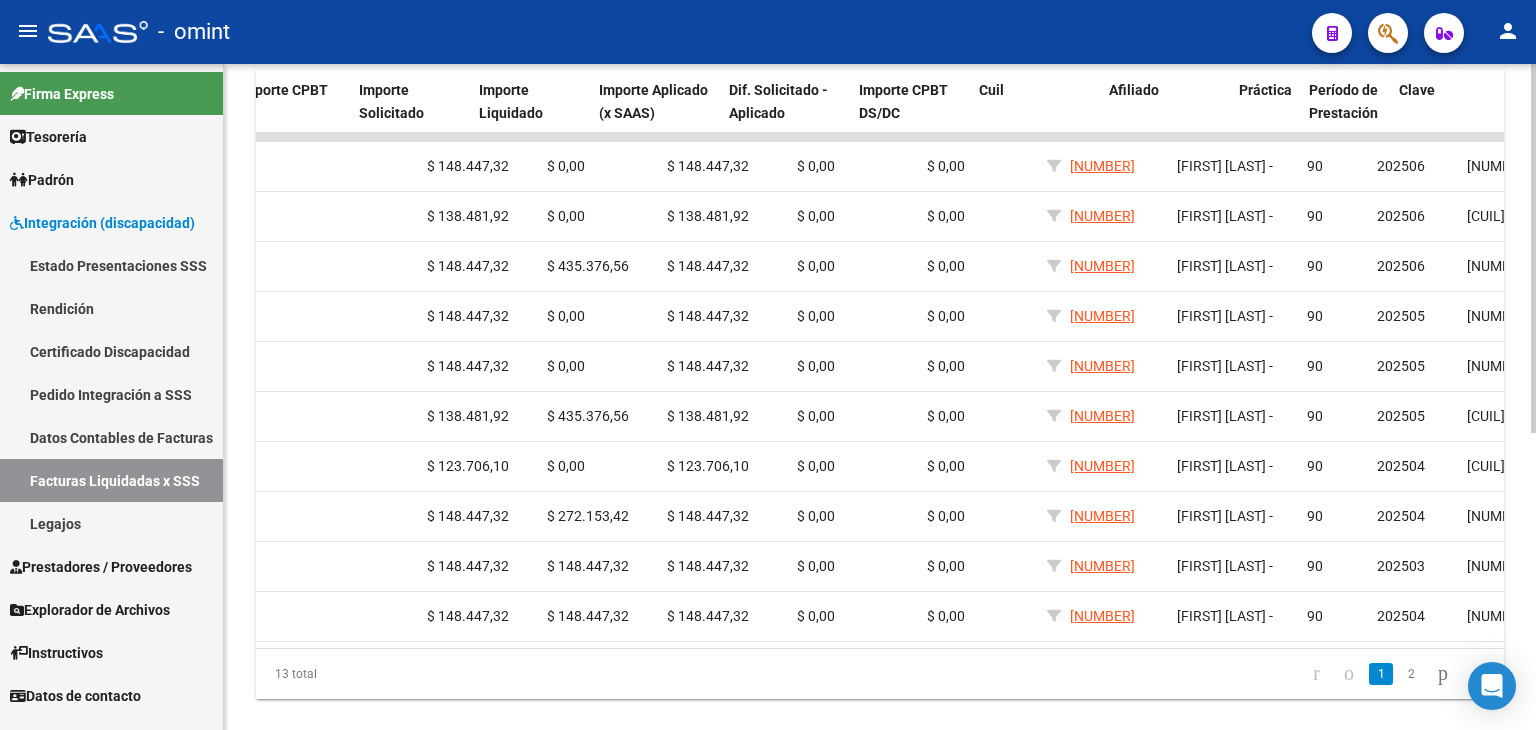 scroll, scrollTop: 0, scrollLeft: 1002, axis: horizontal 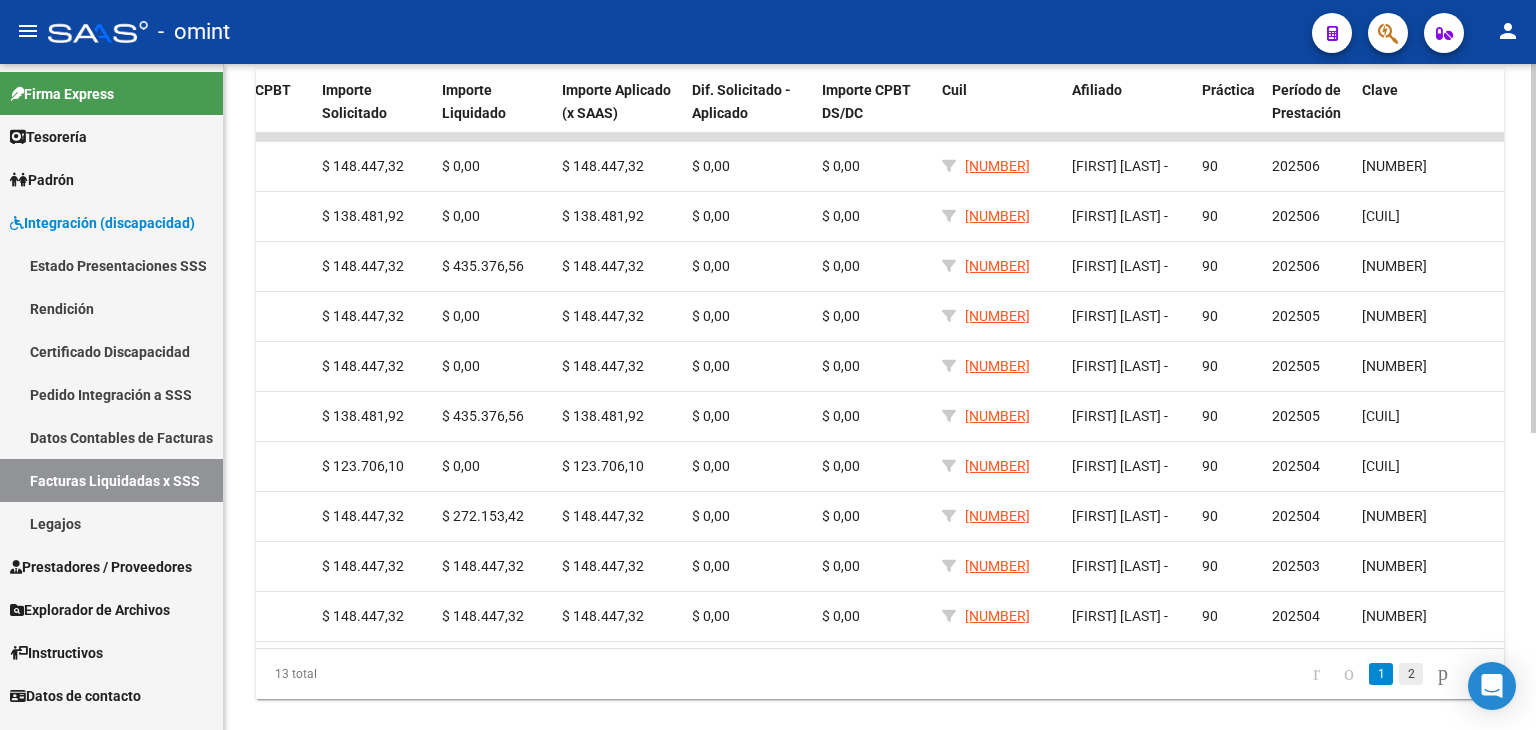 click on "2" 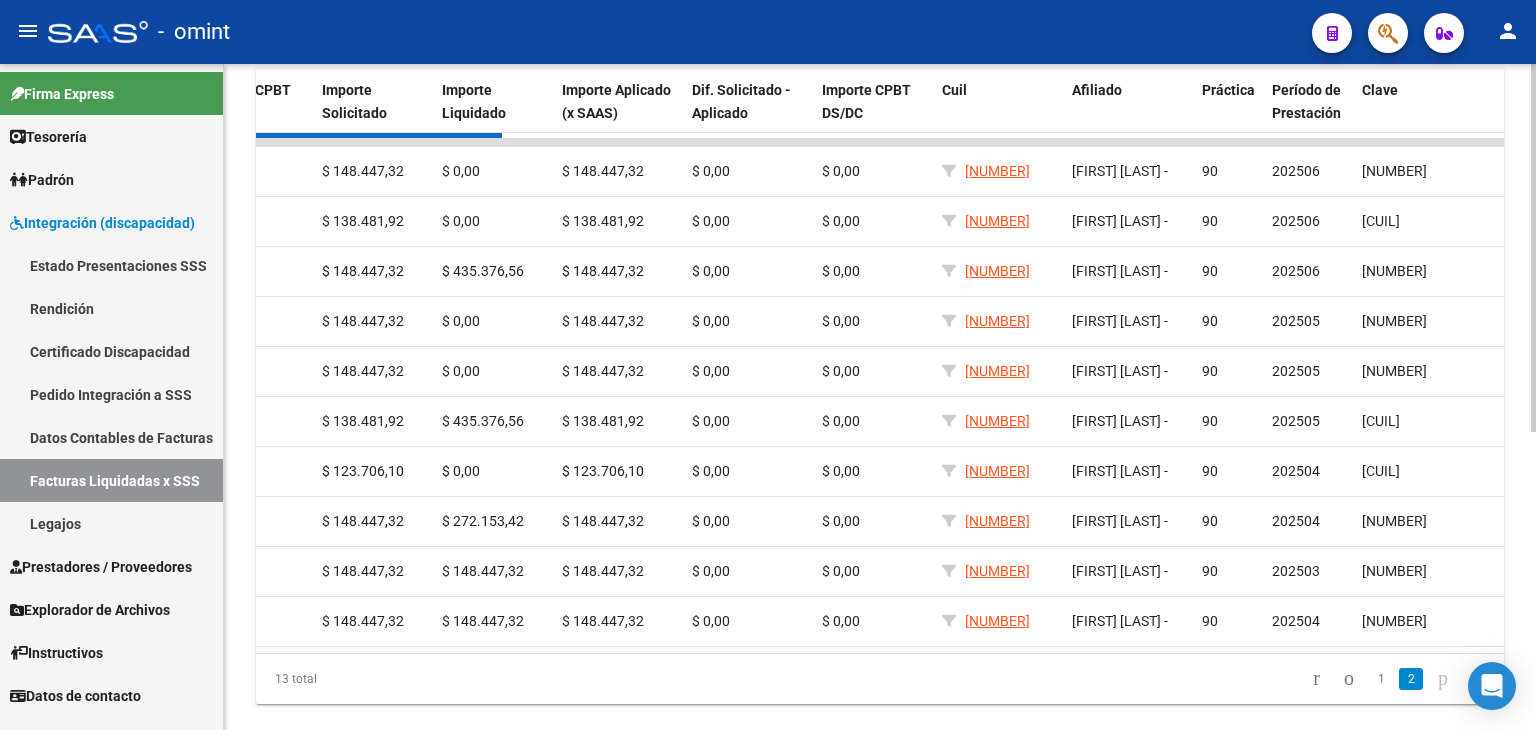 scroll, scrollTop: 184, scrollLeft: 0, axis: vertical 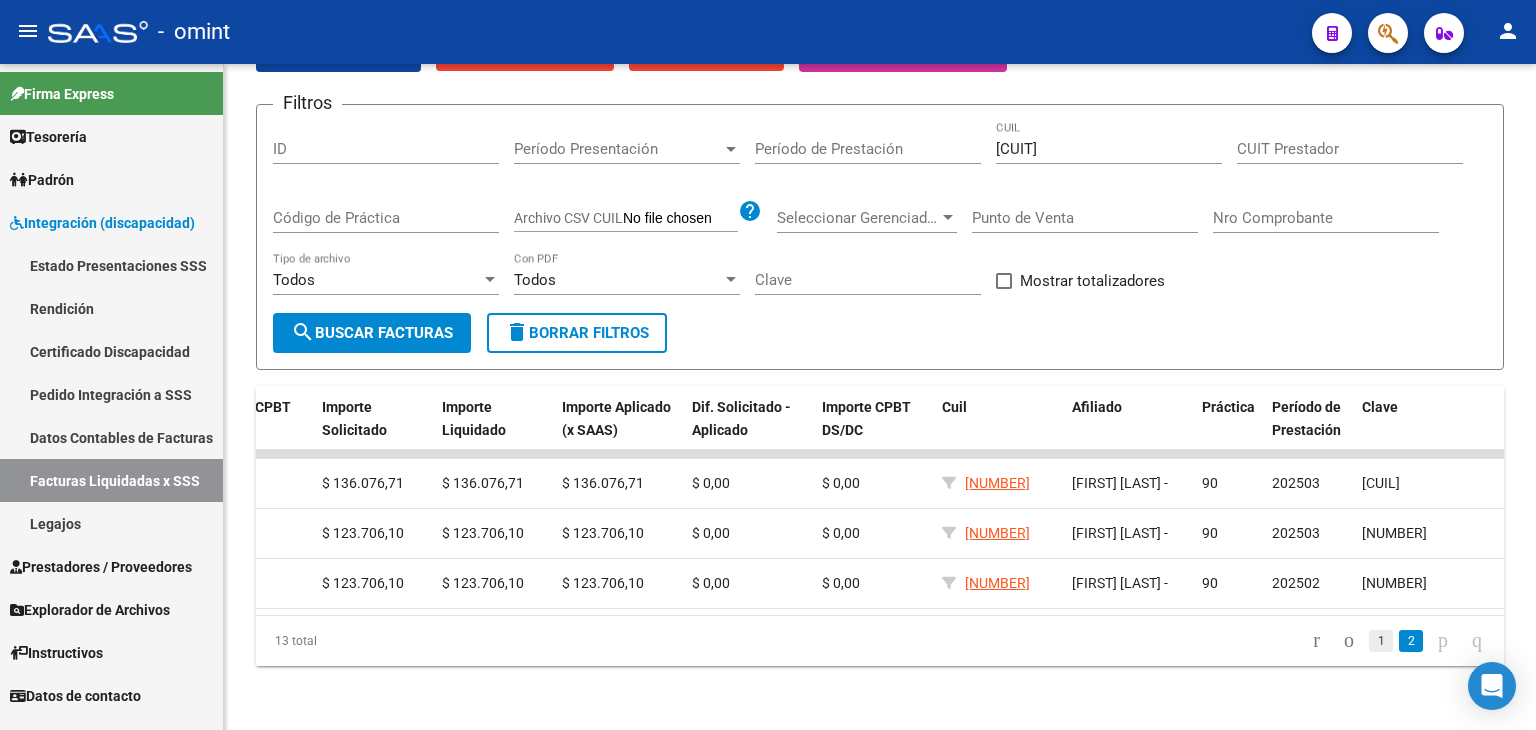 click on "1" 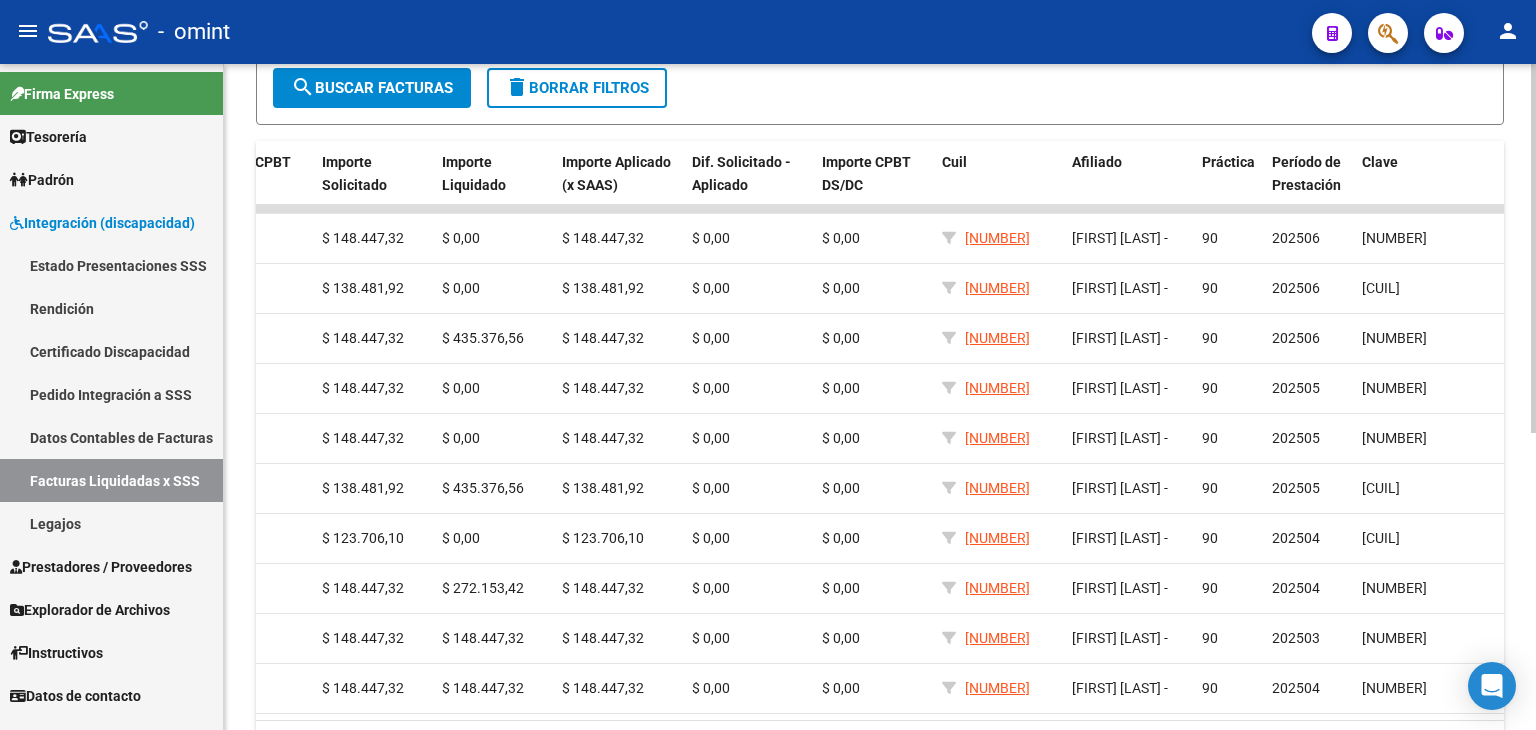 scroll, scrollTop: 535, scrollLeft: 0, axis: vertical 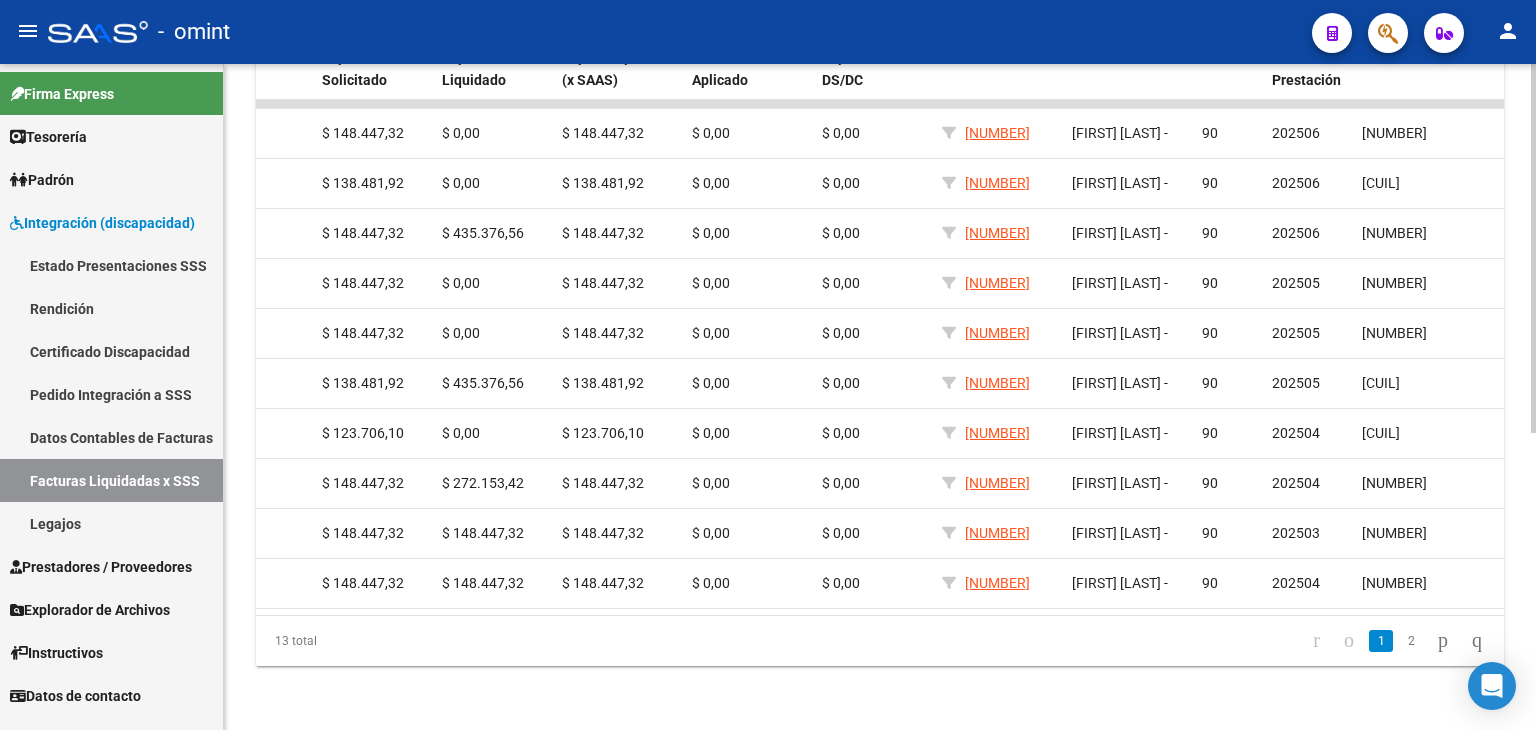 click 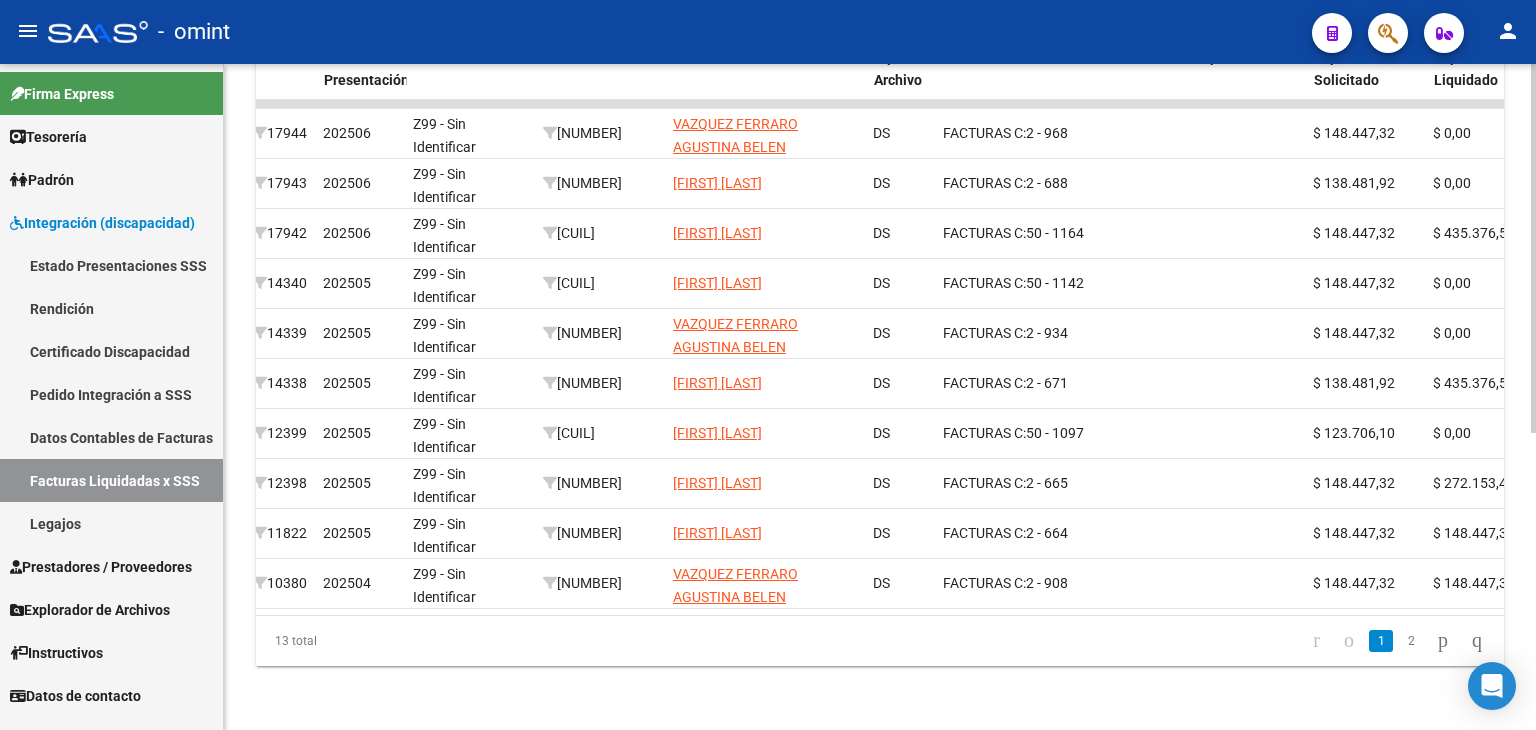 scroll, scrollTop: 0, scrollLeft: 9, axis: horizontal 